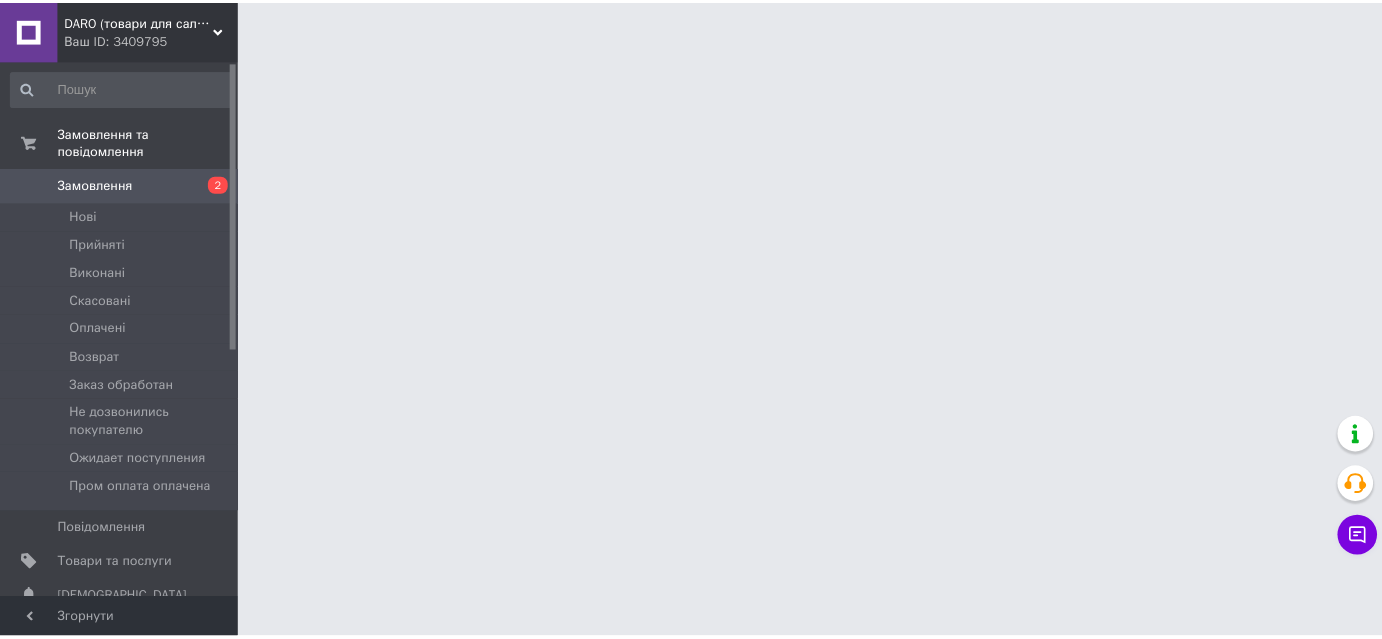 scroll, scrollTop: 0, scrollLeft: 0, axis: both 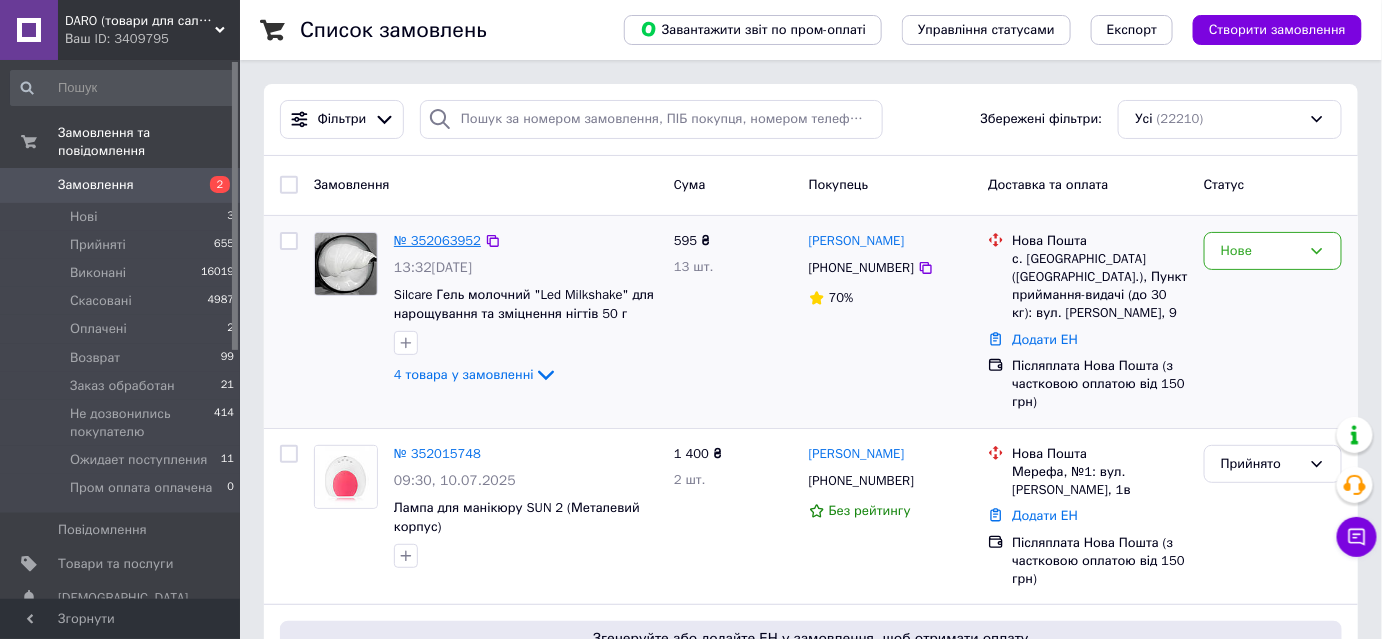 click on "№ 352063952" at bounding box center (437, 240) 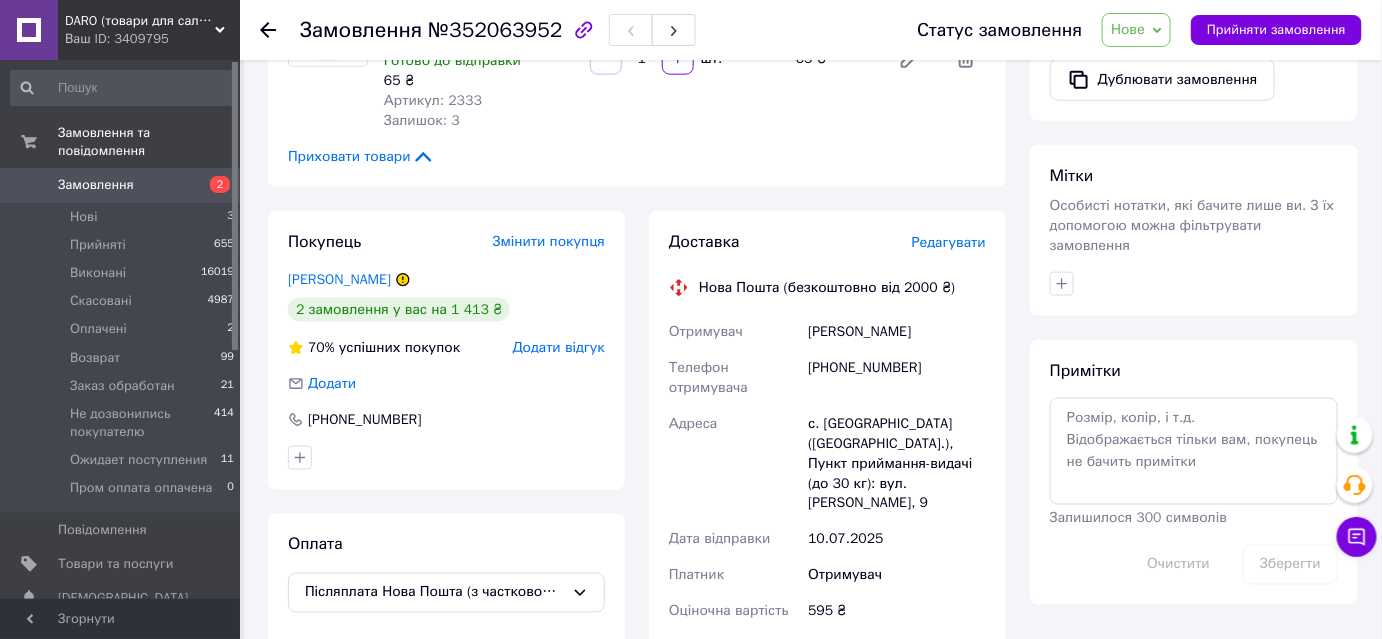 scroll, scrollTop: 818, scrollLeft: 0, axis: vertical 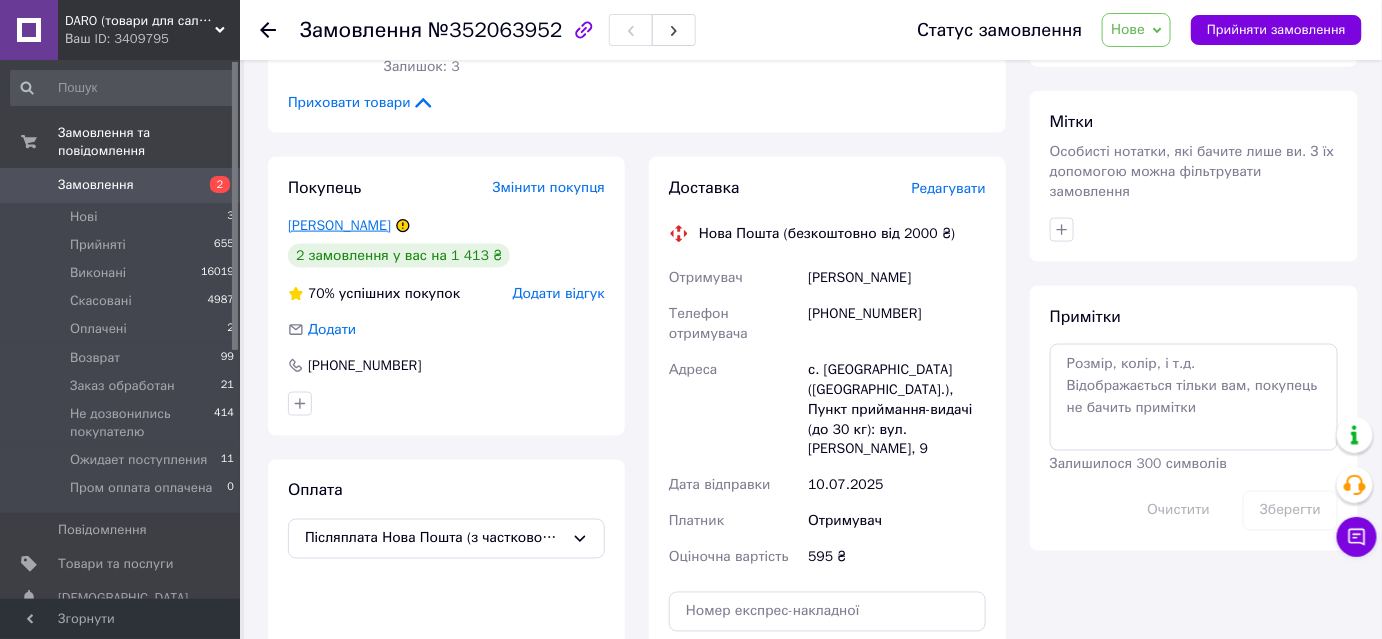 click on "Молоштан Євгенія" at bounding box center [339, 225] 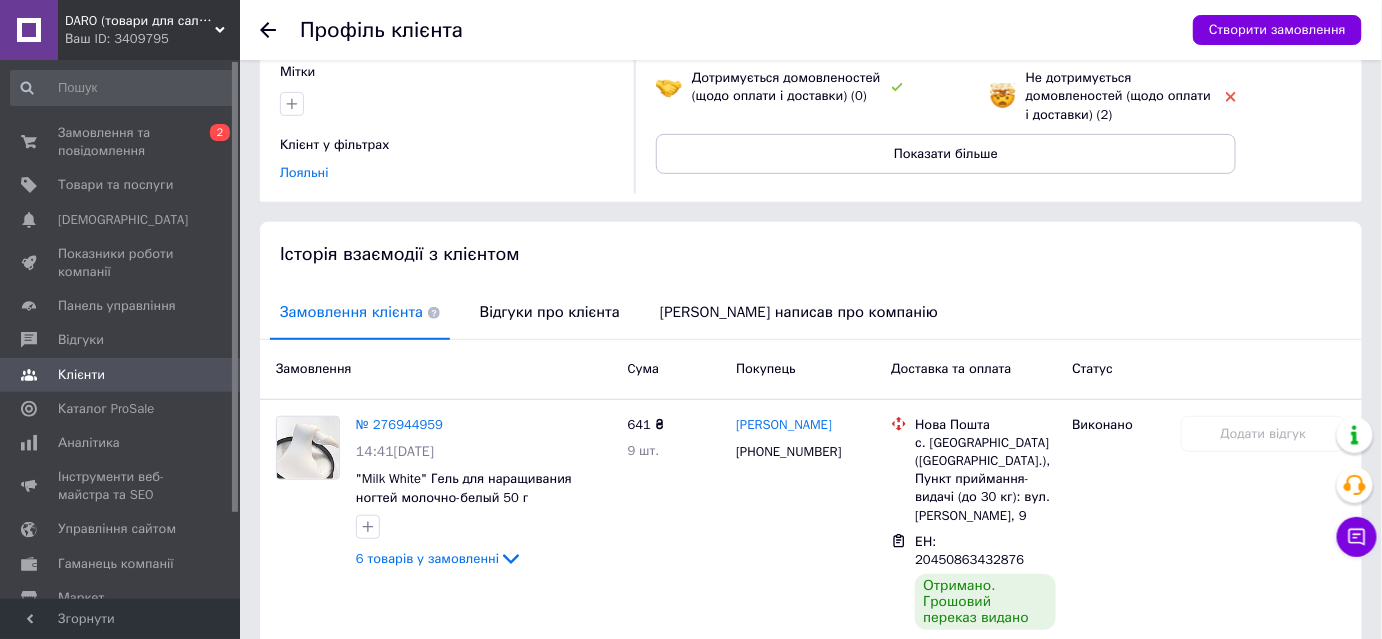 scroll, scrollTop: 272, scrollLeft: 0, axis: vertical 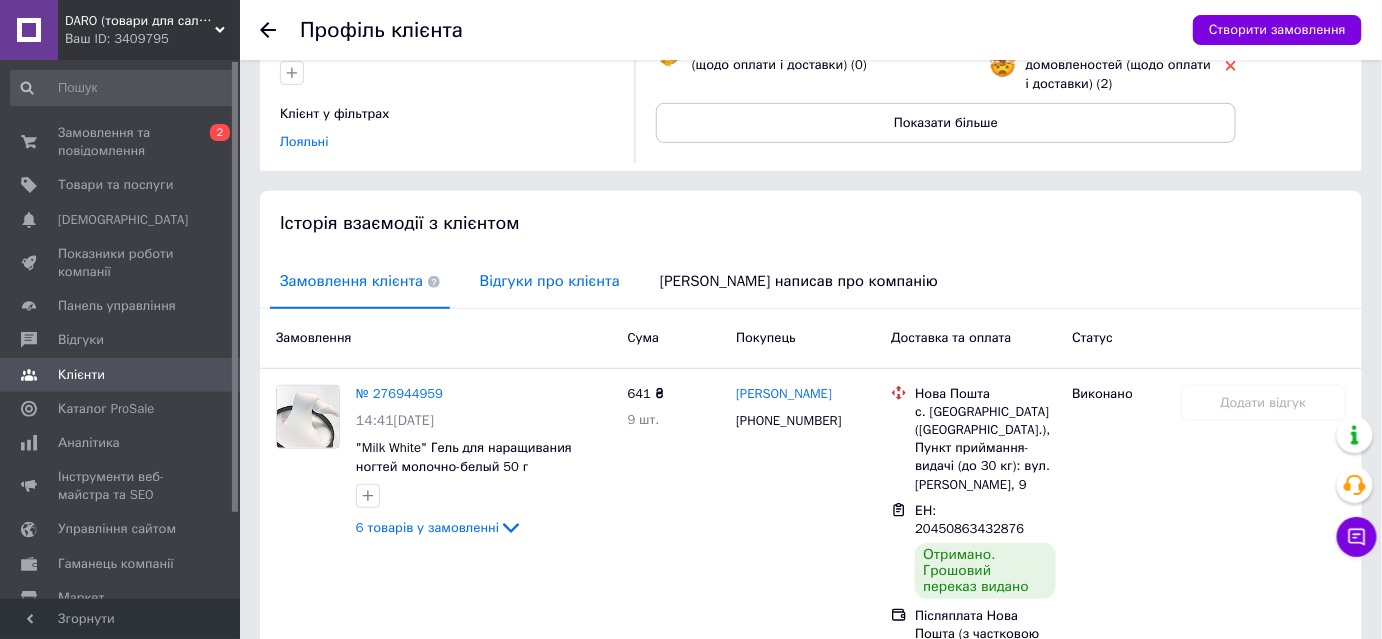 click on "Відгуки про клієнта" at bounding box center [550, 281] 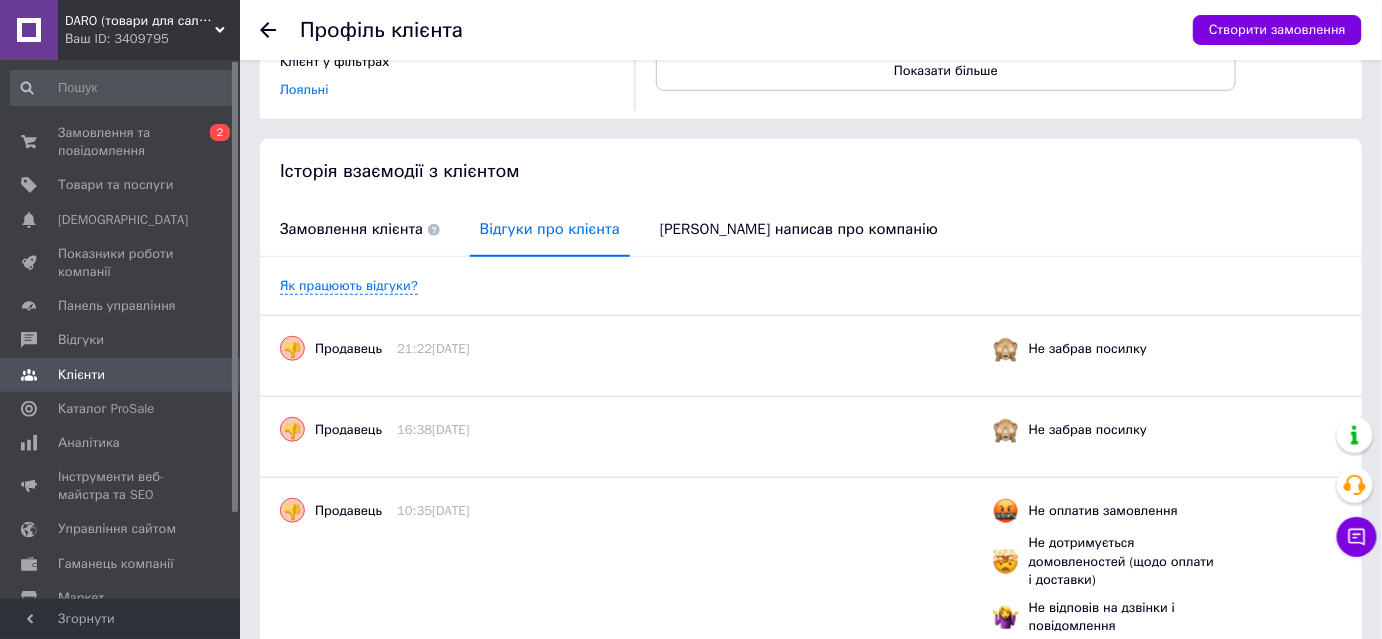 scroll, scrollTop: 272, scrollLeft: 0, axis: vertical 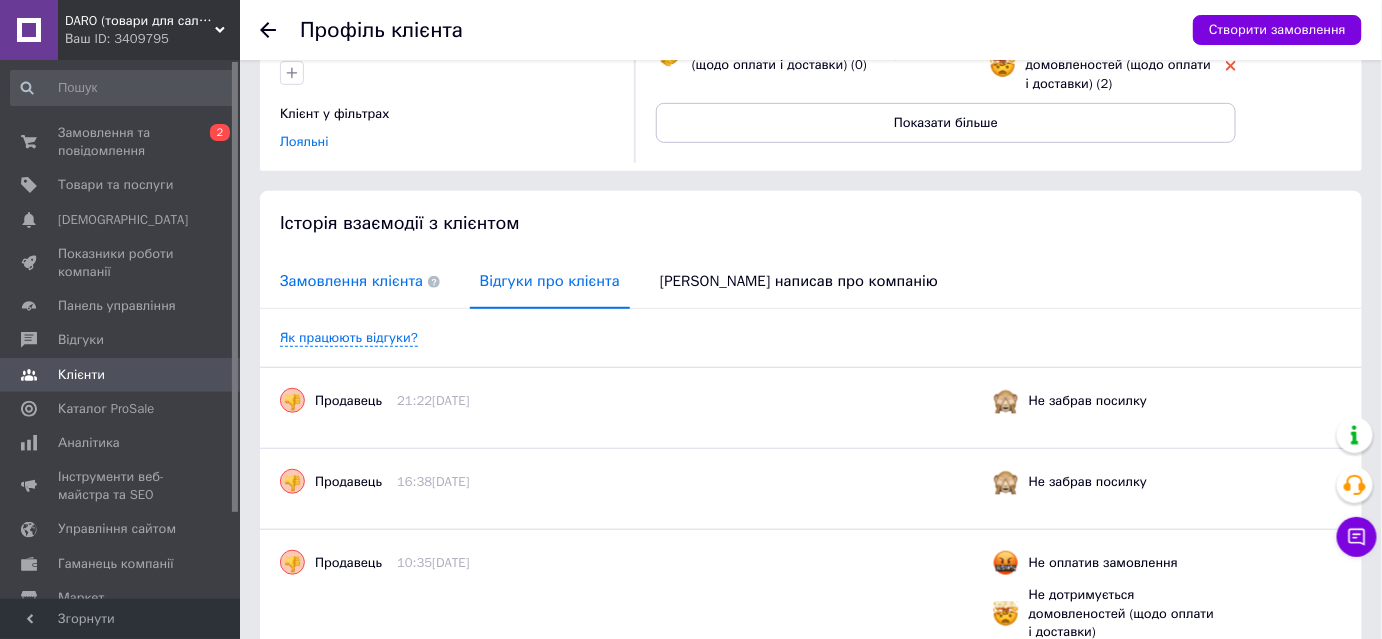 click on "Замовлення клієнта" at bounding box center (360, 281) 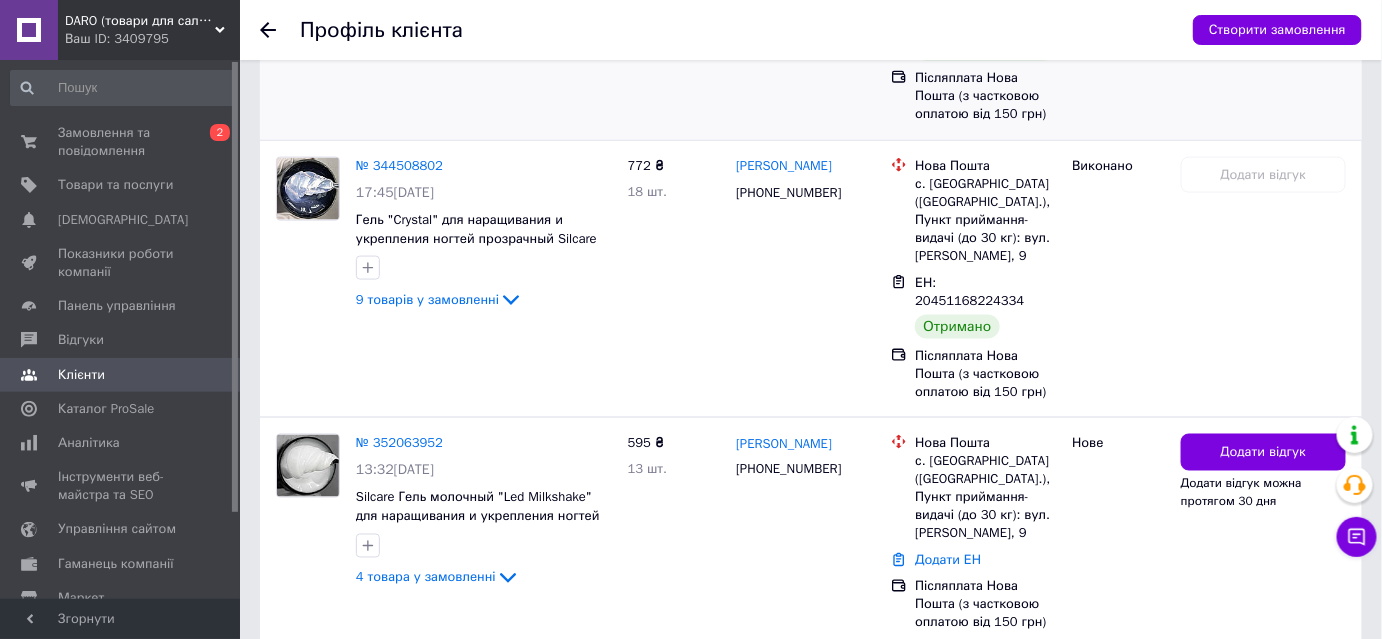 scroll, scrollTop: 861, scrollLeft: 0, axis: vertical 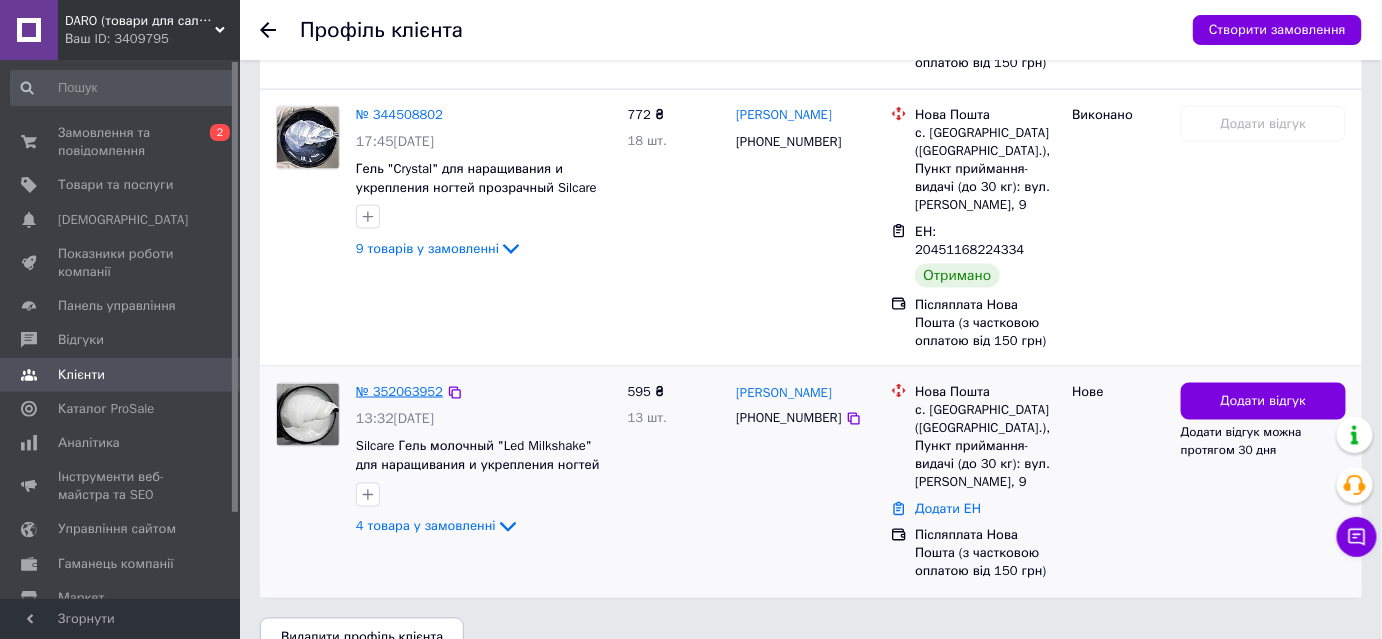 click on "№ 352063952" at bounding box center (399, 391) 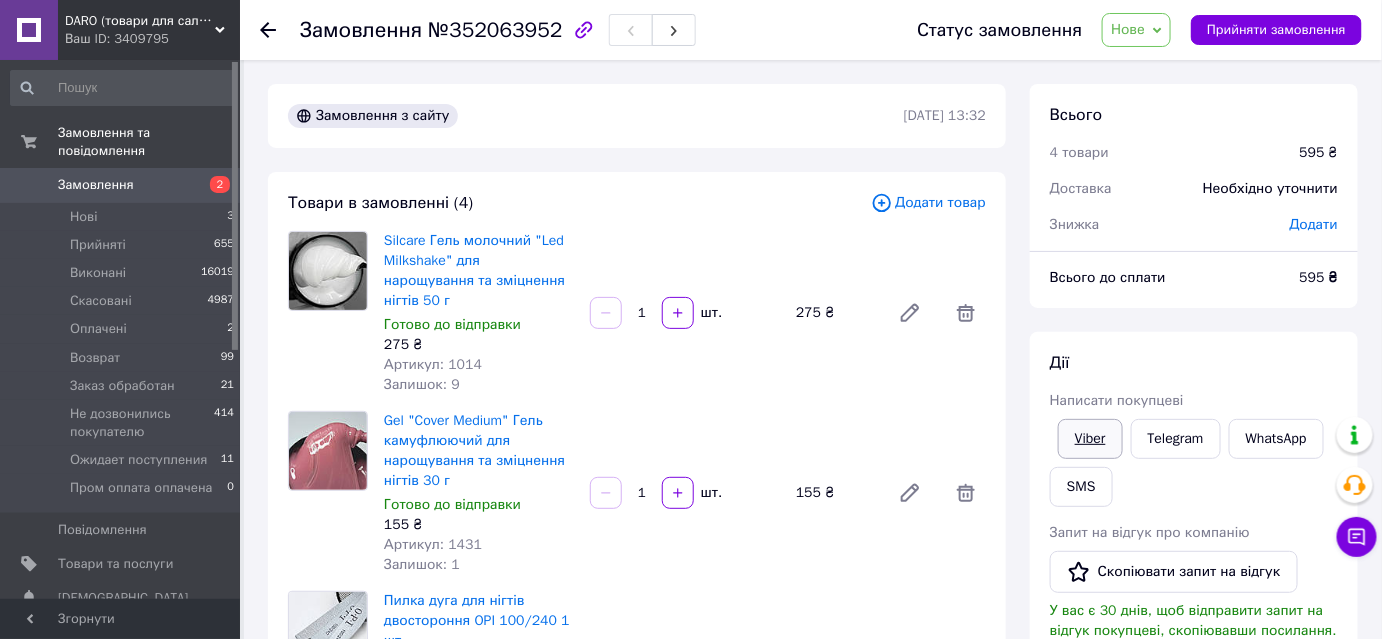 click on "Viber" at bounding box center [1090, 439] 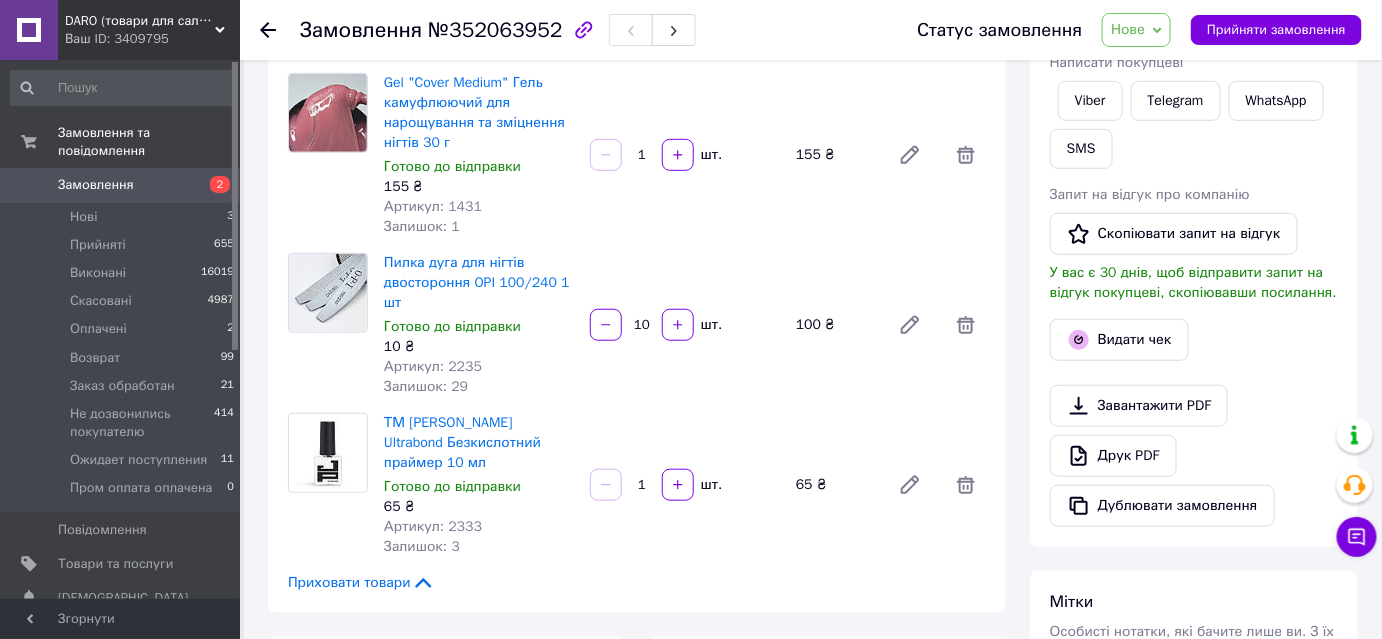 scroll, scrollTop: 363, scrollLeft: 0, axis: vertical 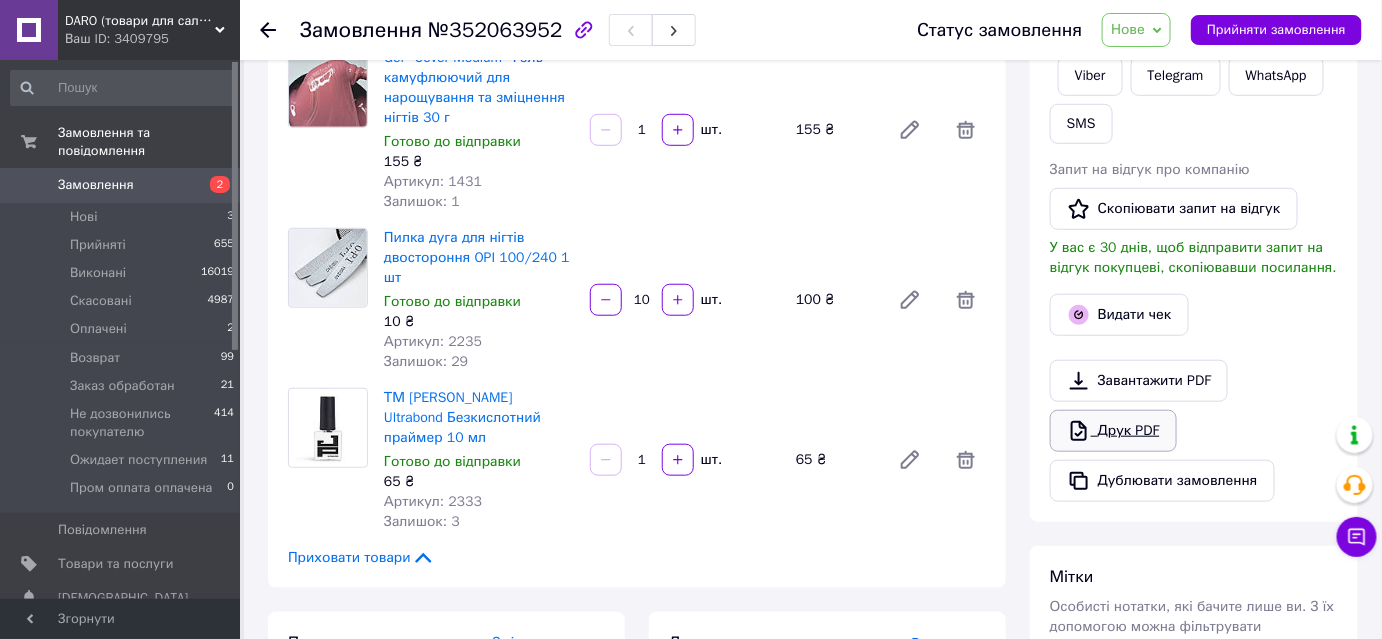 click on "Друк PDF" at bounding box center (1113, 431) 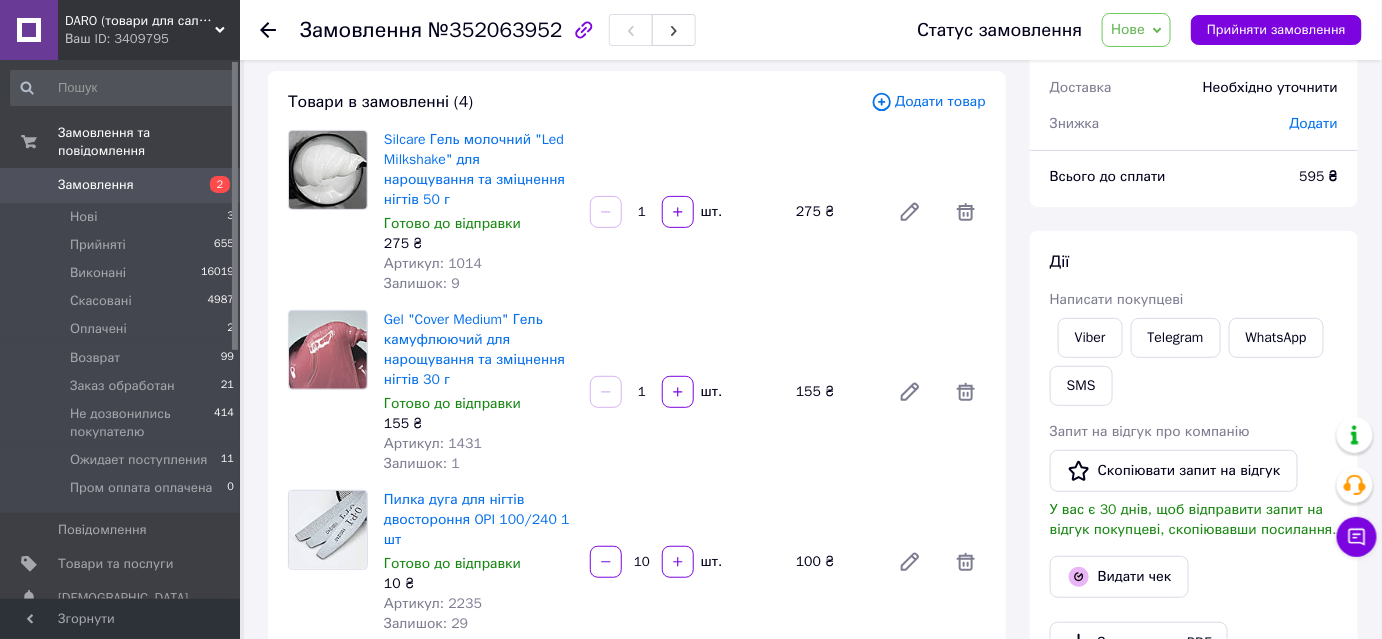 scroll, scrollTop: 90, scrollLeft: 0, axis: vertical 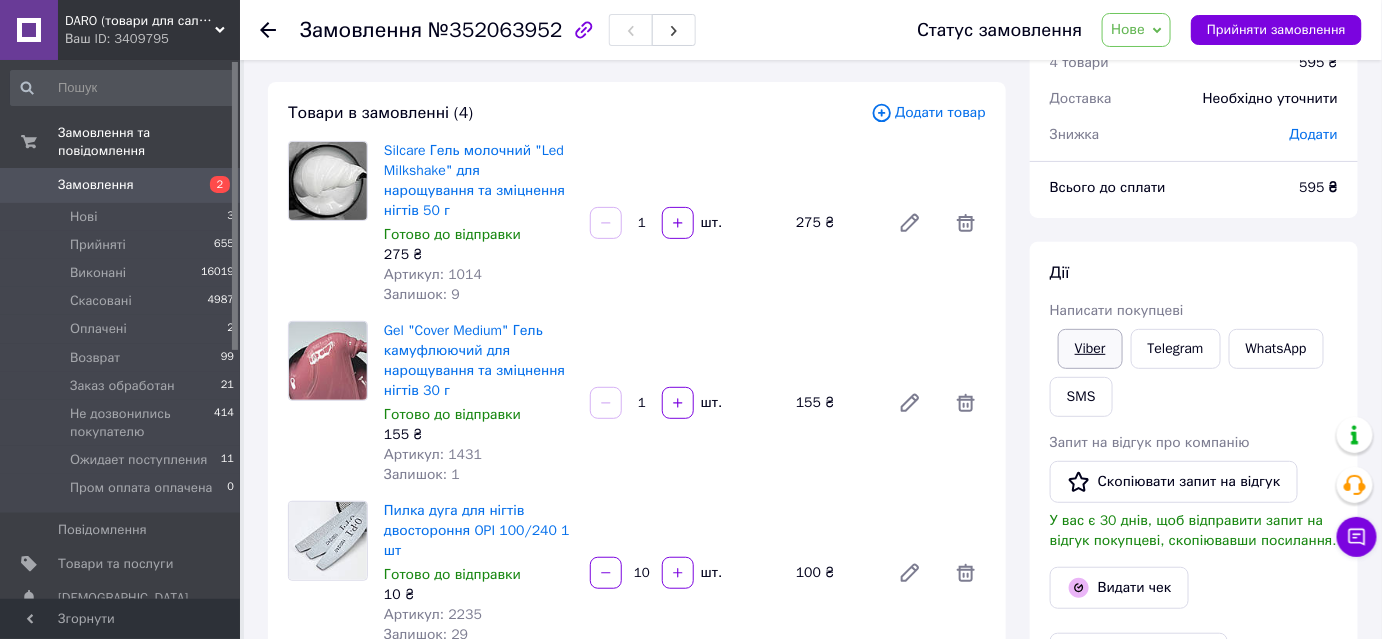 click on "Viber" at bounding box center [1090, 349] 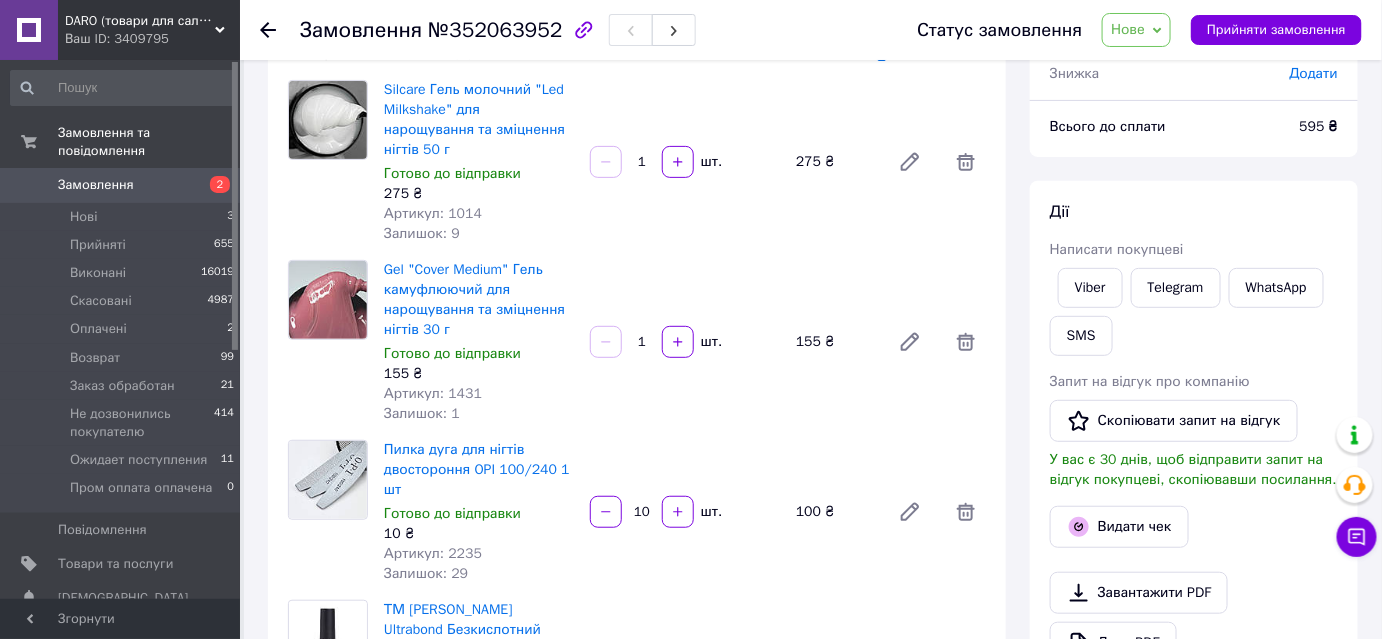 scroll, scrollTop: 181, scrollLeft: 0, axis: vertical 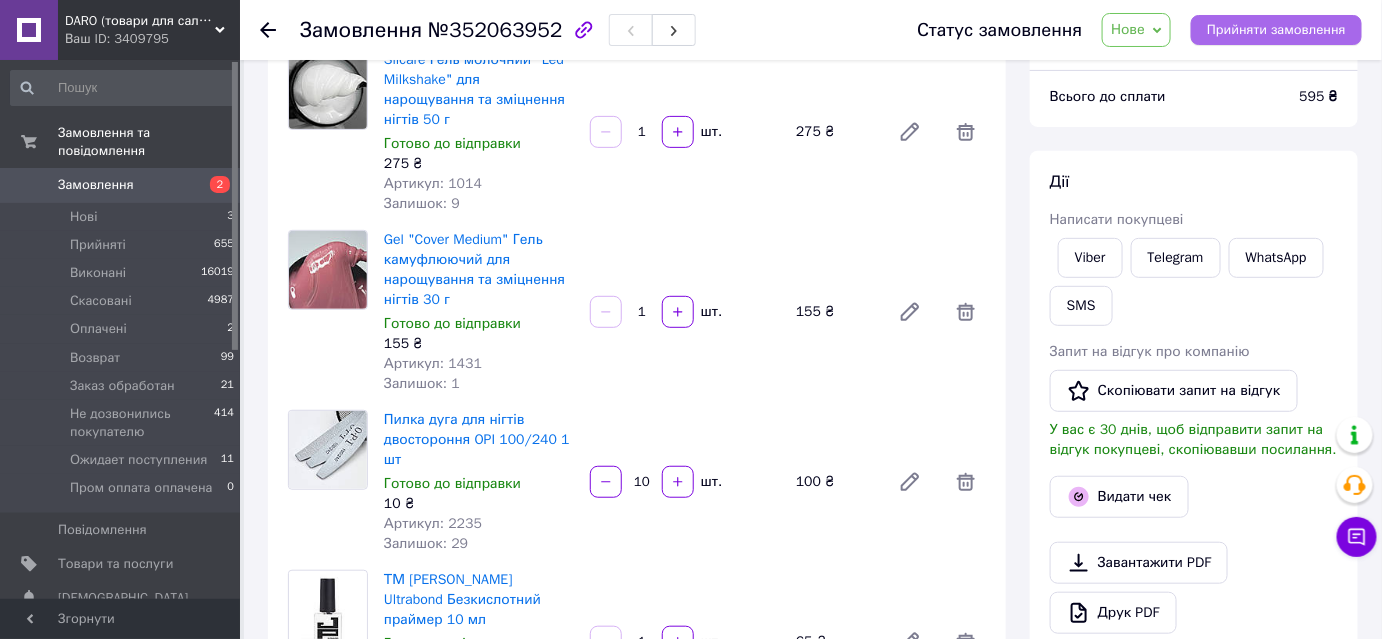click on "Прийняти замовлення" at bounding box center [1276, 30] 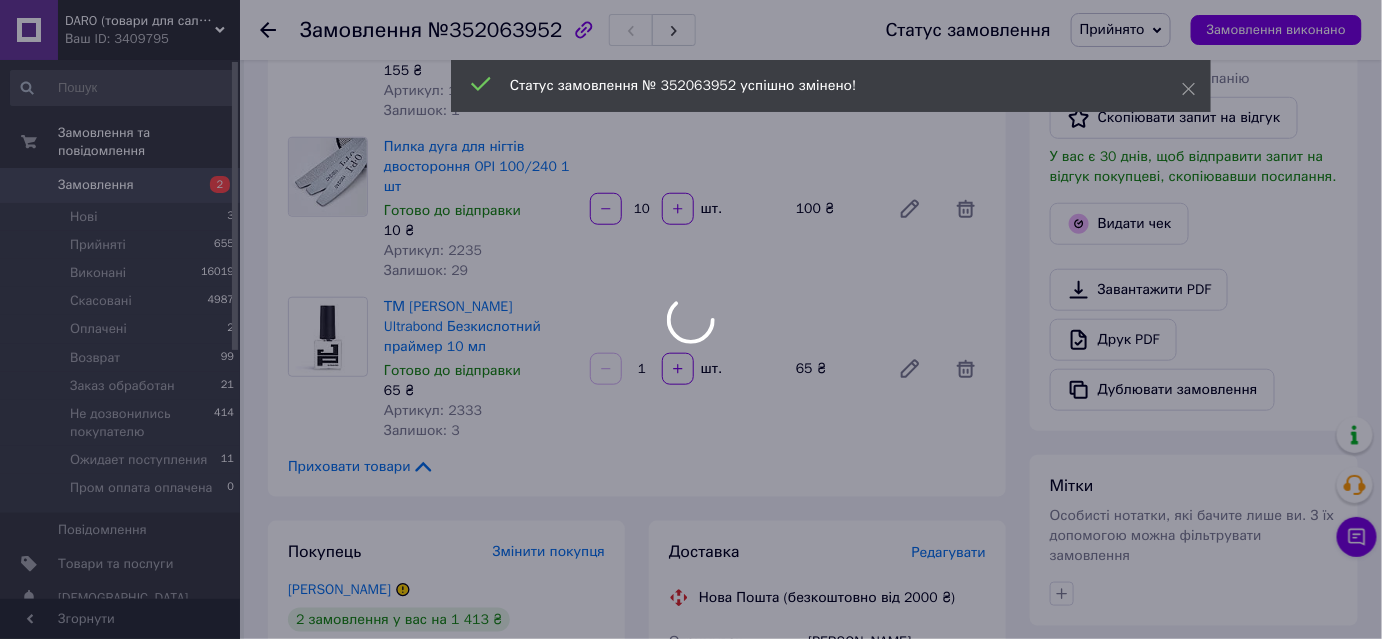 scroll, scrollTop: 636, scrollLeft: 0, axis: vertical 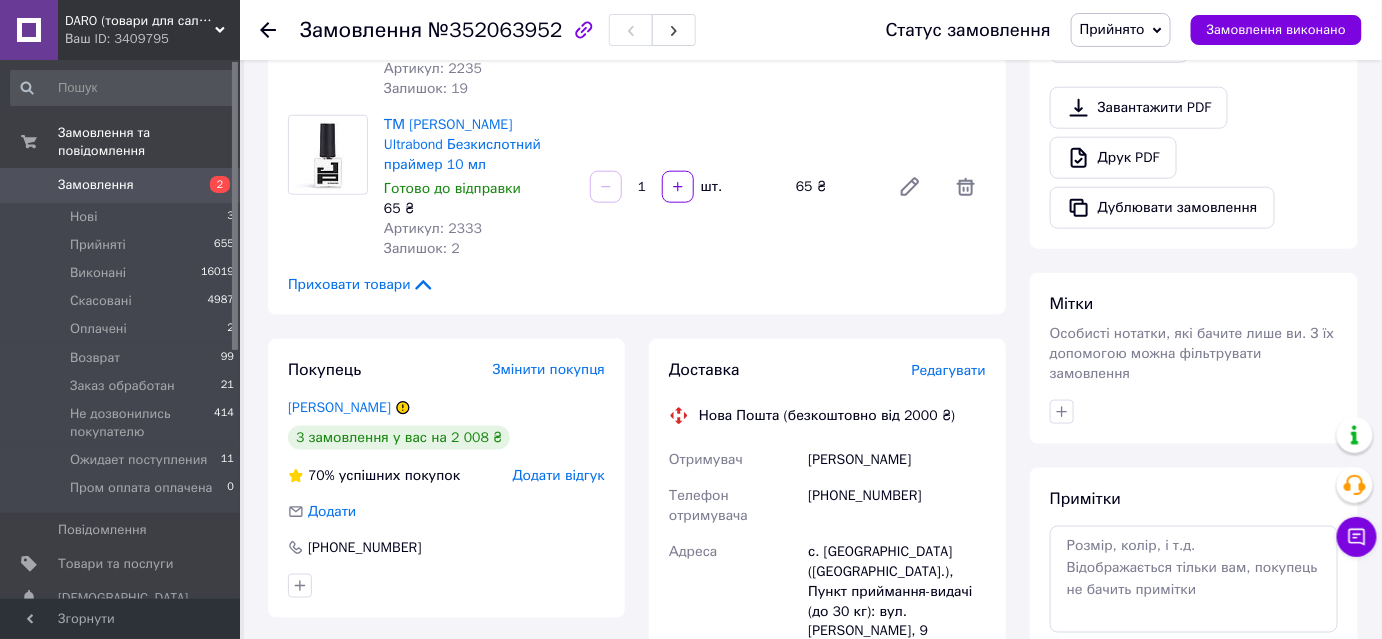 click on "Мітки" at bounding box center (1194, 304) 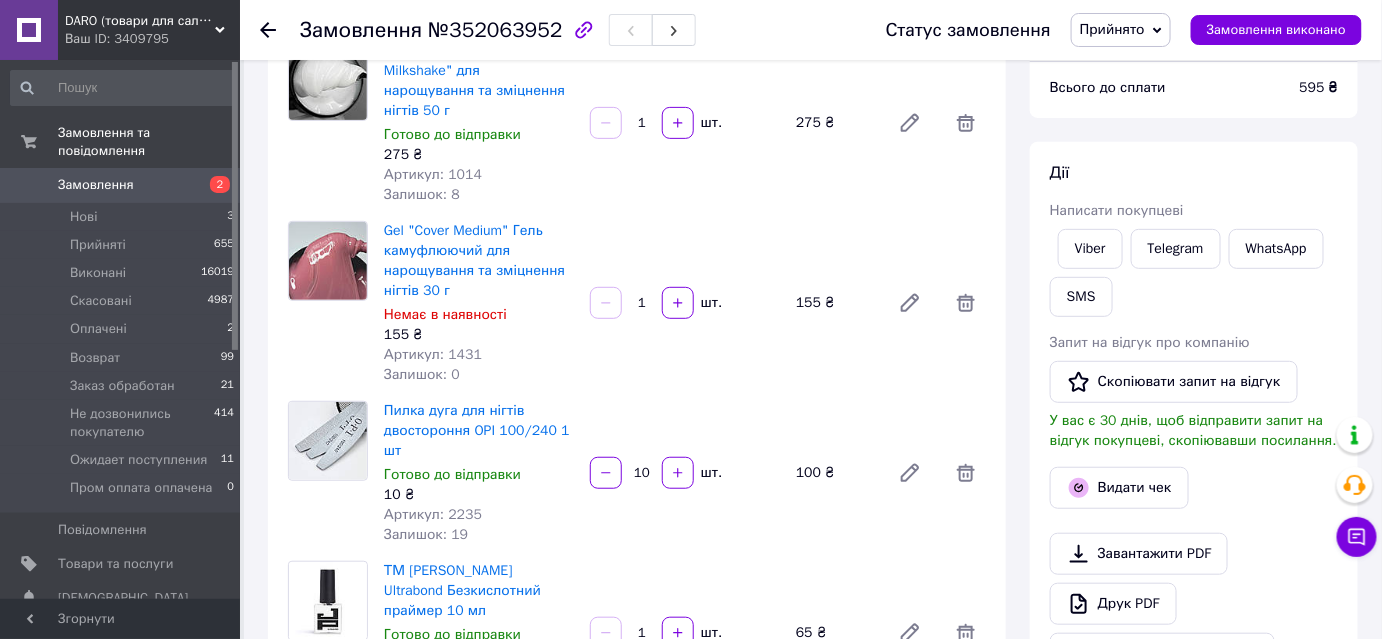 scroll, scrollTop: 181, scrollLeft: 0, axis: vertical 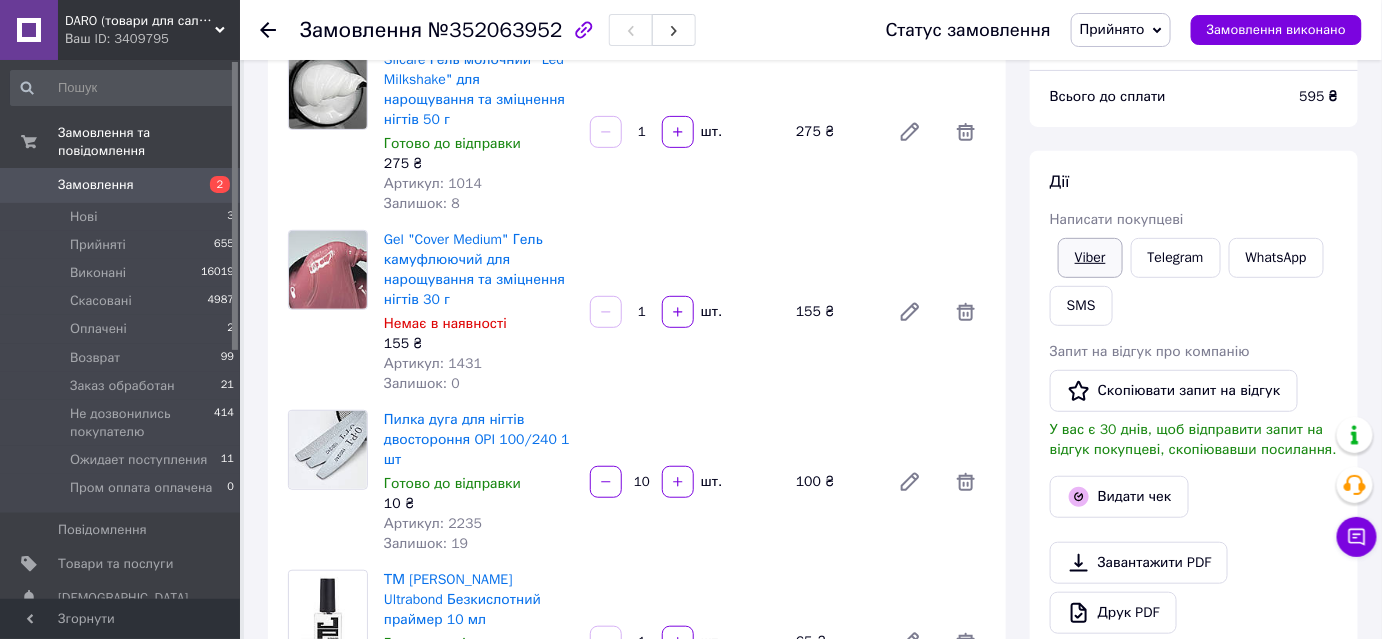 click on "Viber" at bounding box center (1090, 258) 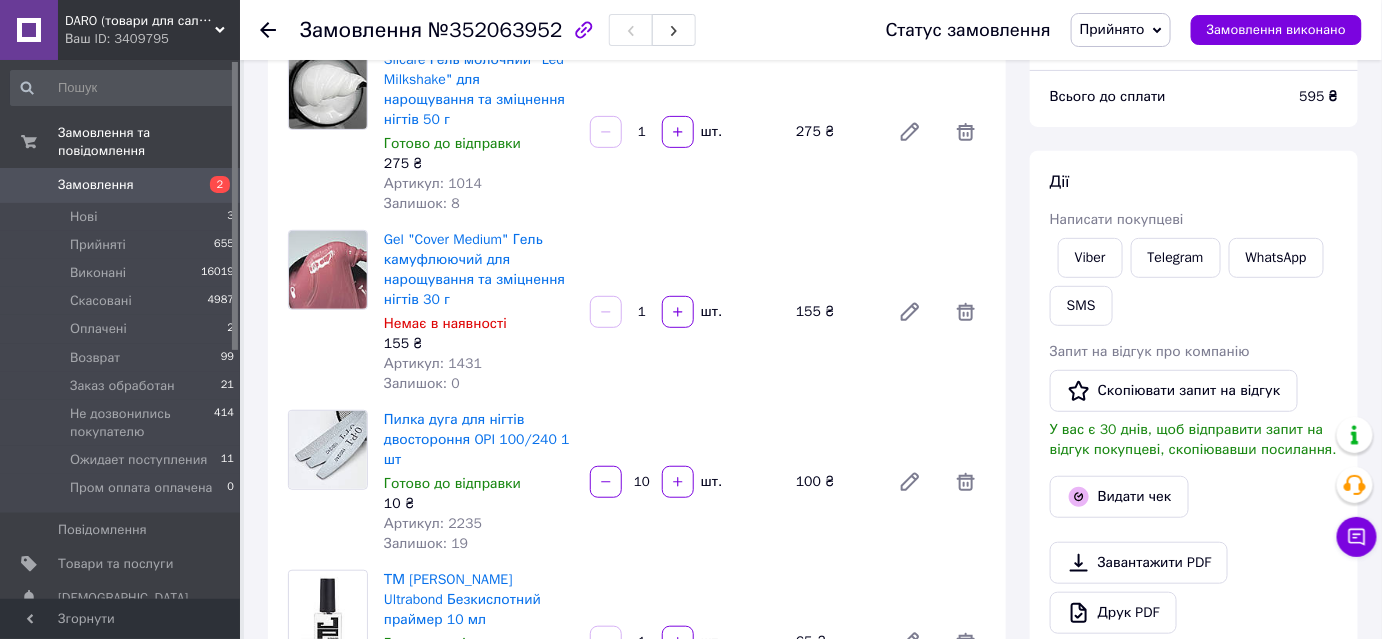 click on "Замовлення" at bounding box center (96, 185) 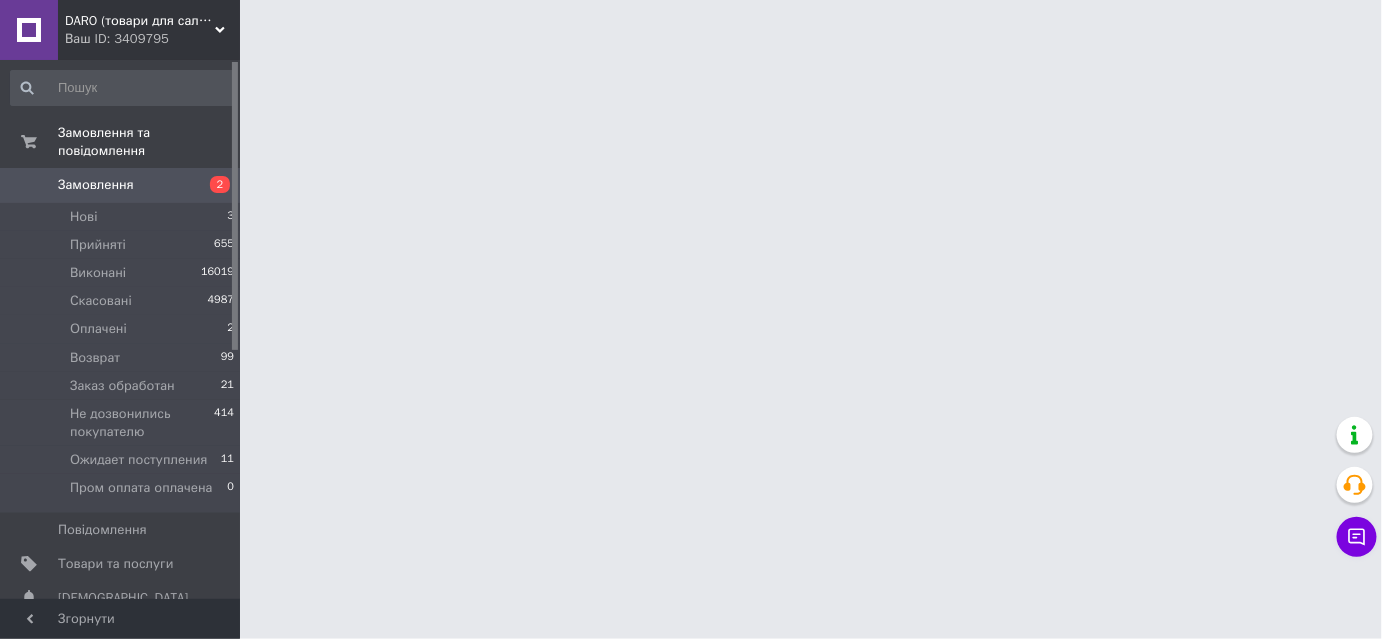 scroll, scrollTop: 0, scrollLeft: 0, axis: both 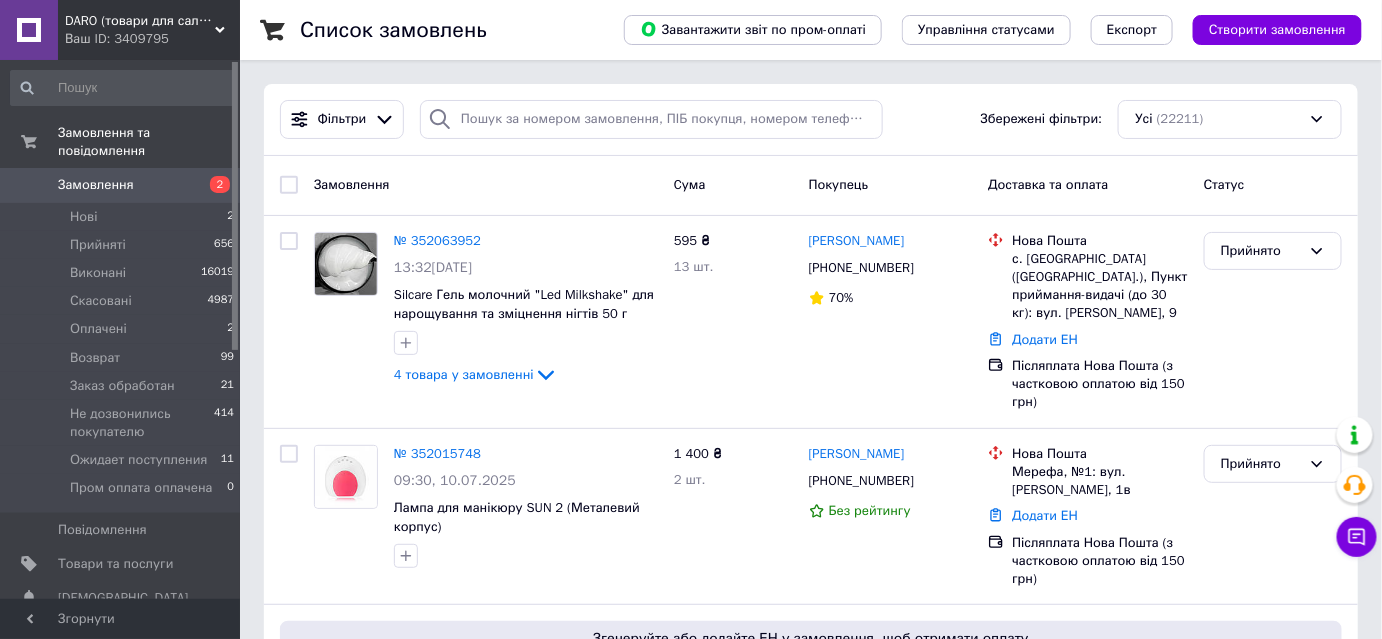 click on "Замовлення" at bounding box center [96, 185] 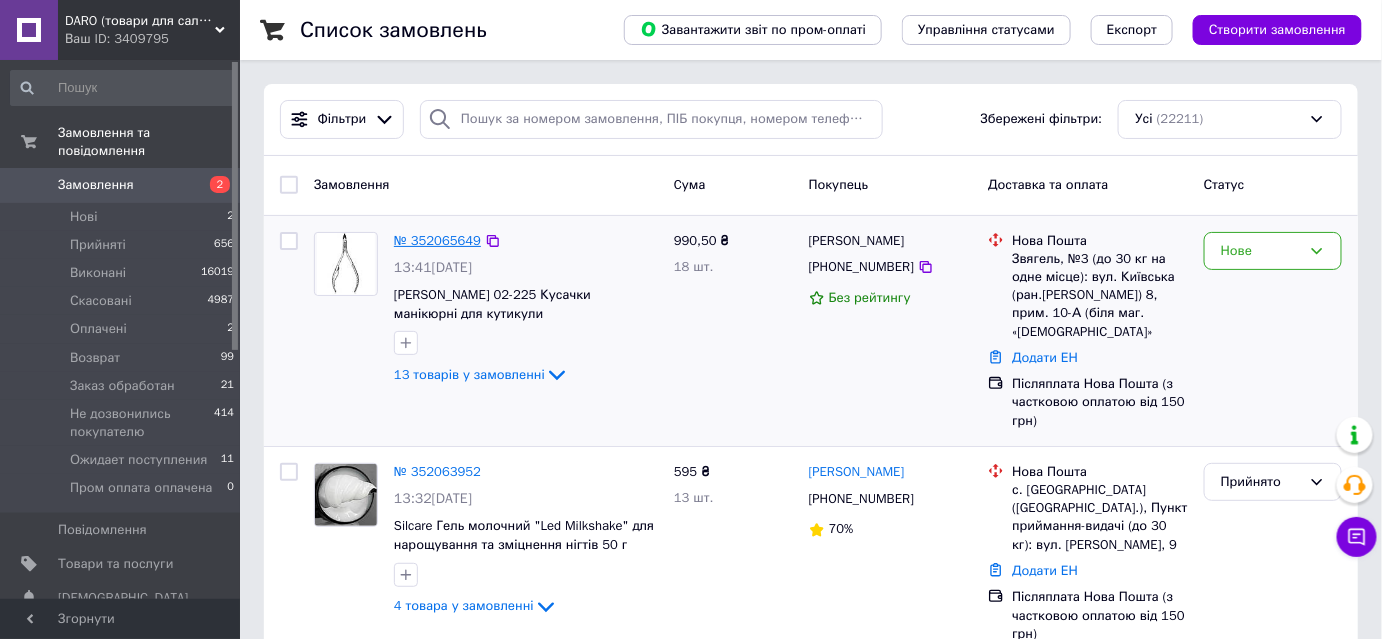 click on "№ 352065649" at bounding box center [437, 240] 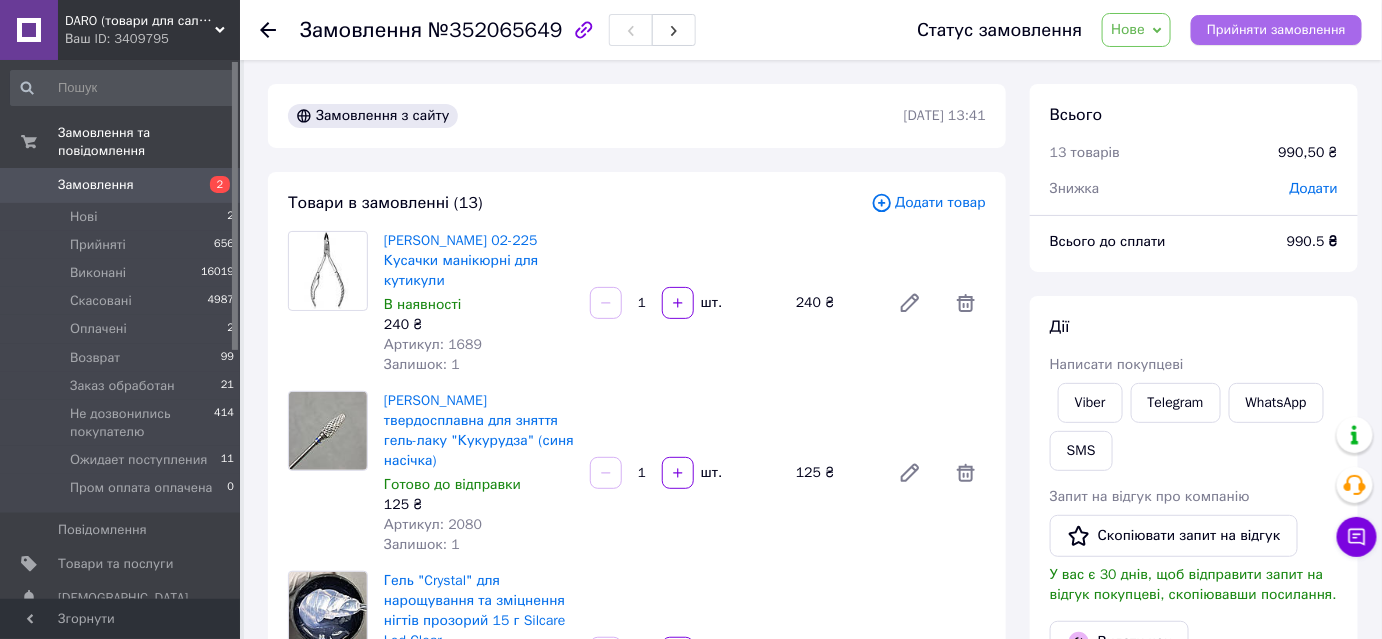 click on "Прийняти замовлення" at bounding box center [1276, 30] 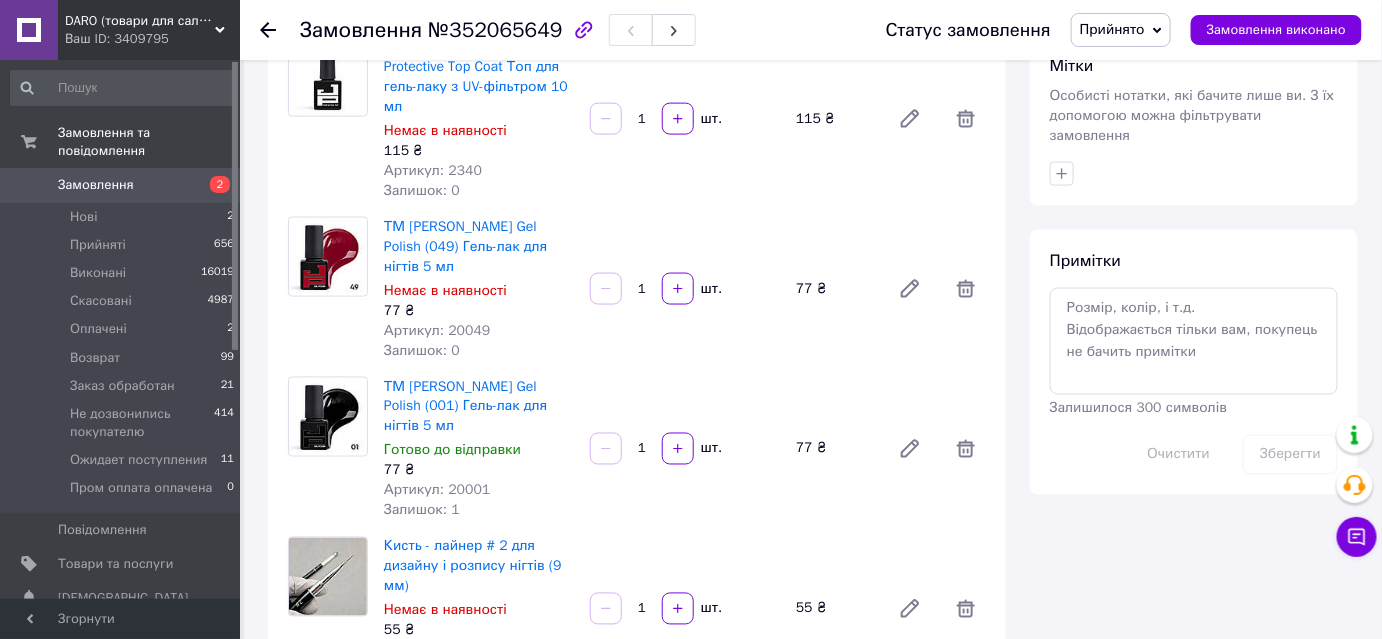 scroll, scrollTop: 636, scrollLeft: 0, axis: vertical 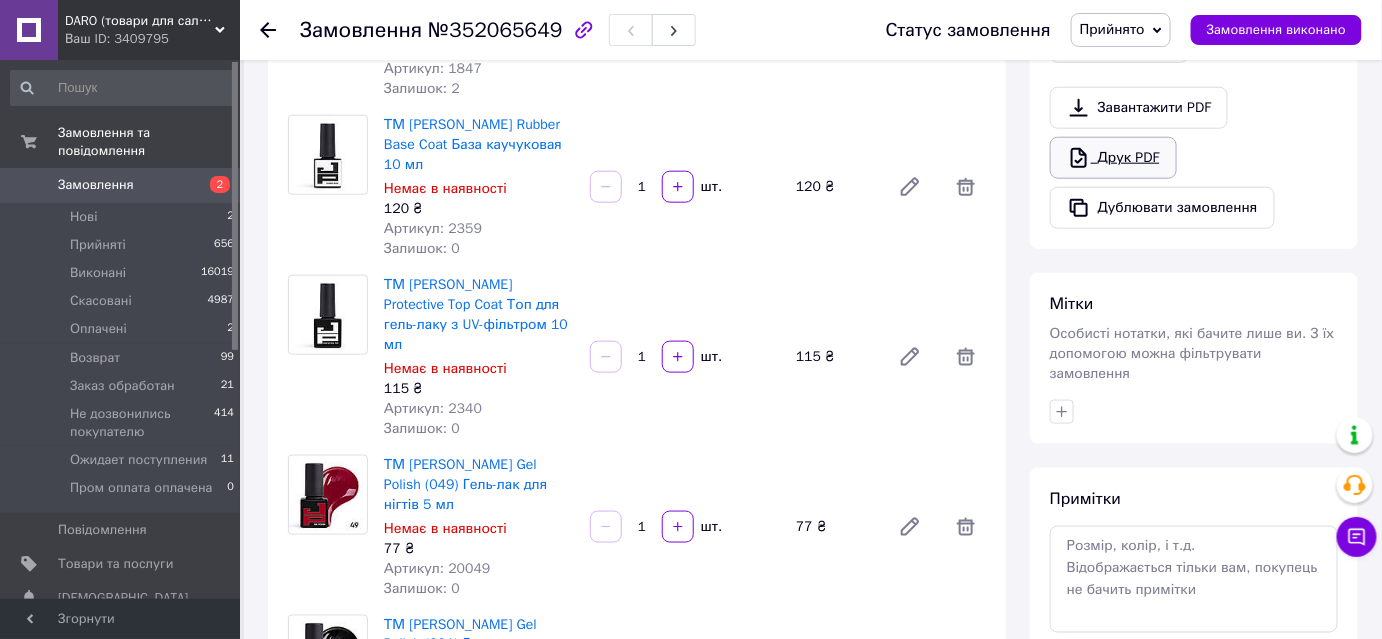 click on "Друк PDF" at bounding box center (1113, 158) 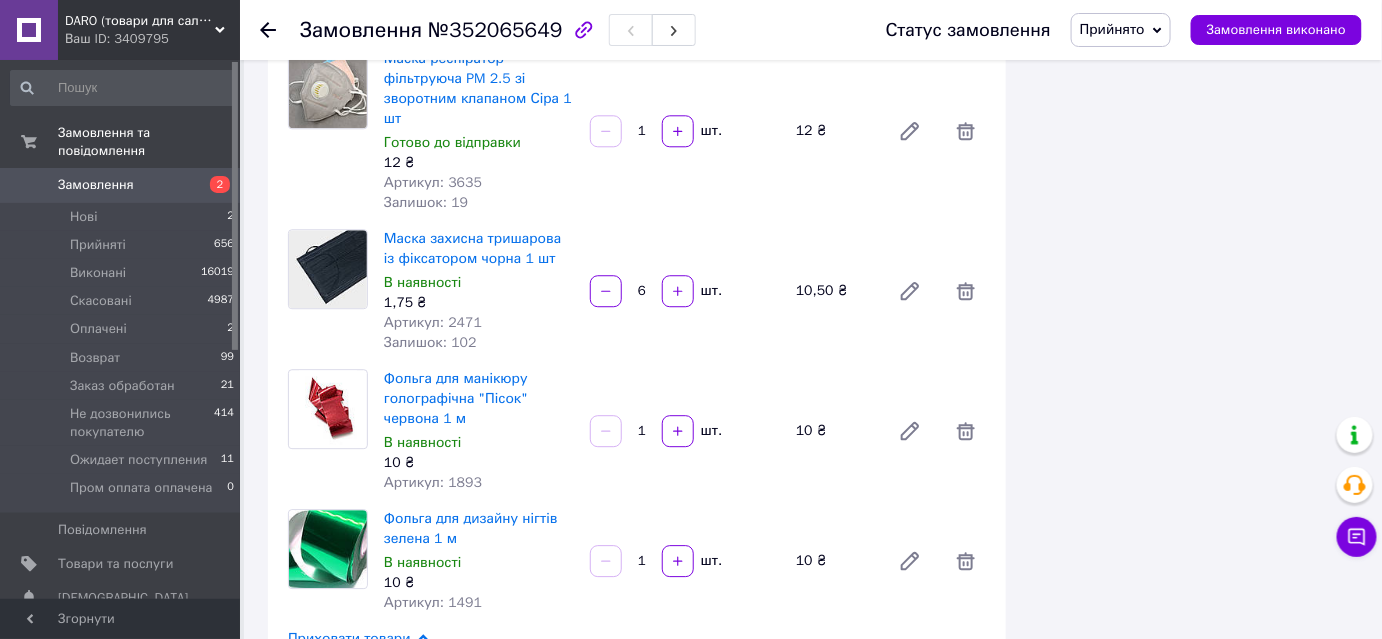 scroll, scrollTop: 1636, scrollLeft: 0, axis: vertical 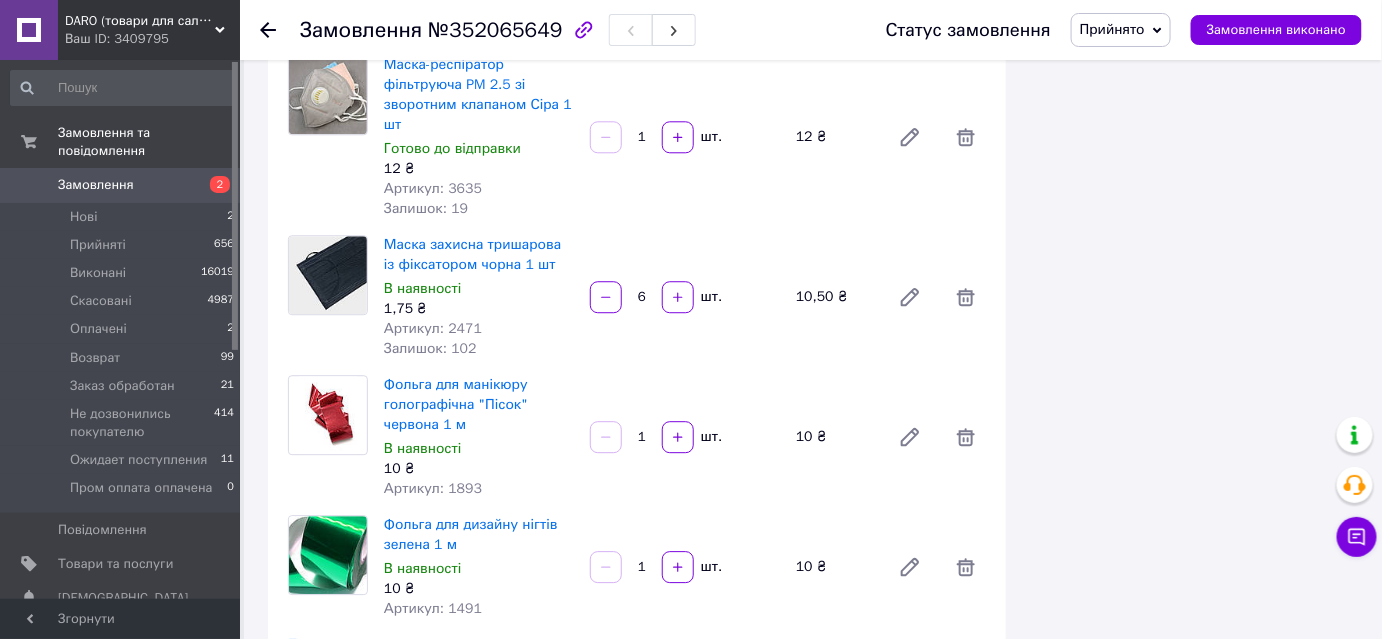 click on "Замовлення" at bounding box center [96, 185] 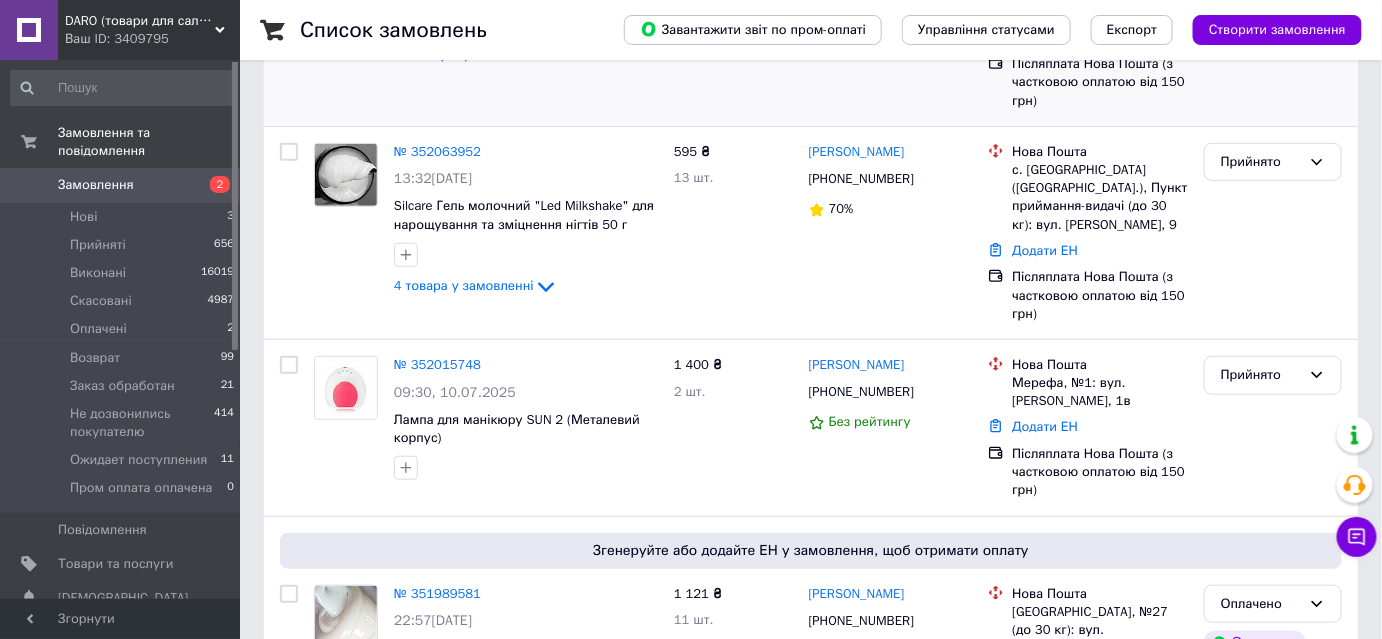 scroll, scrollTop: 363, scrollLeft: 0, axis: vertical 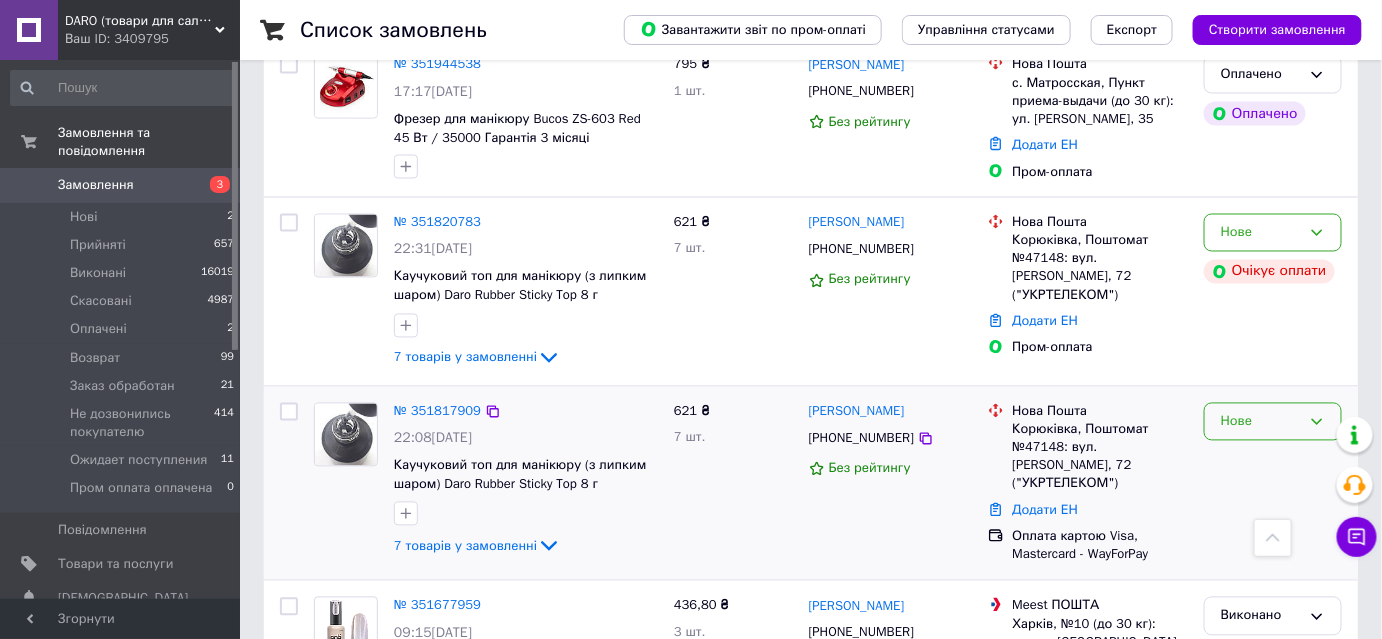 click on "Нове" at bounding box center [1261, 422] 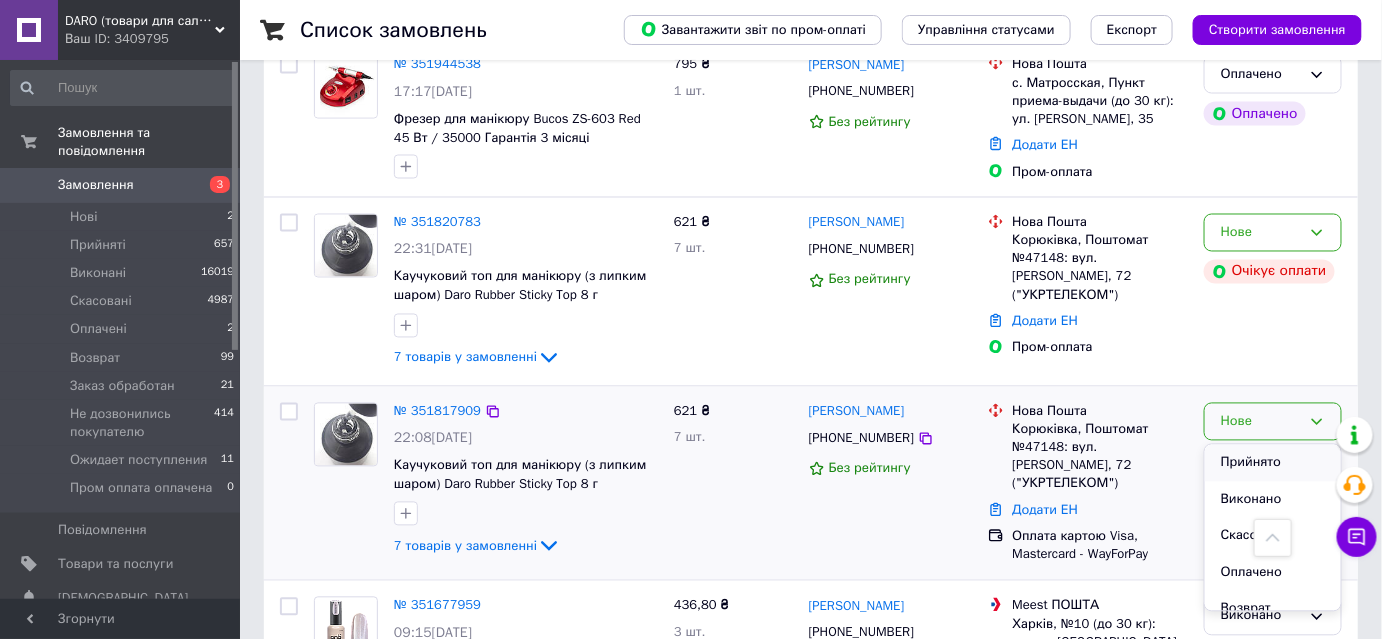 click on "Прийнято" at bounding box center (1273, 463) 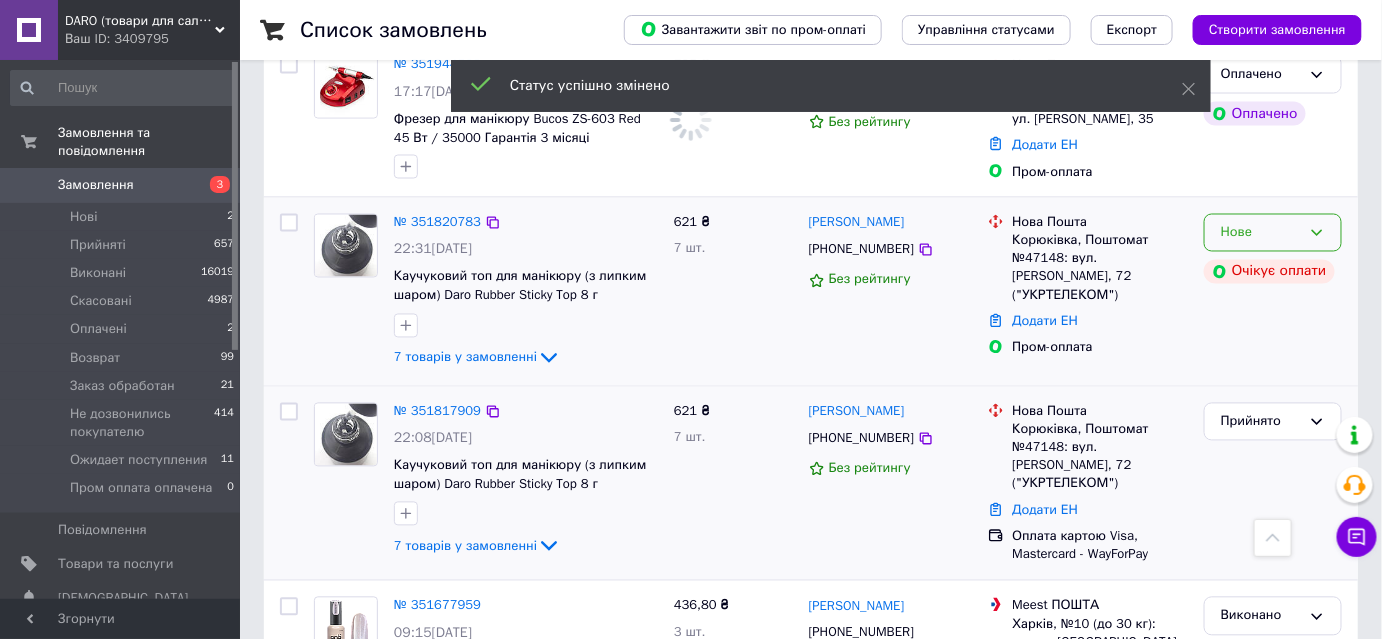 click 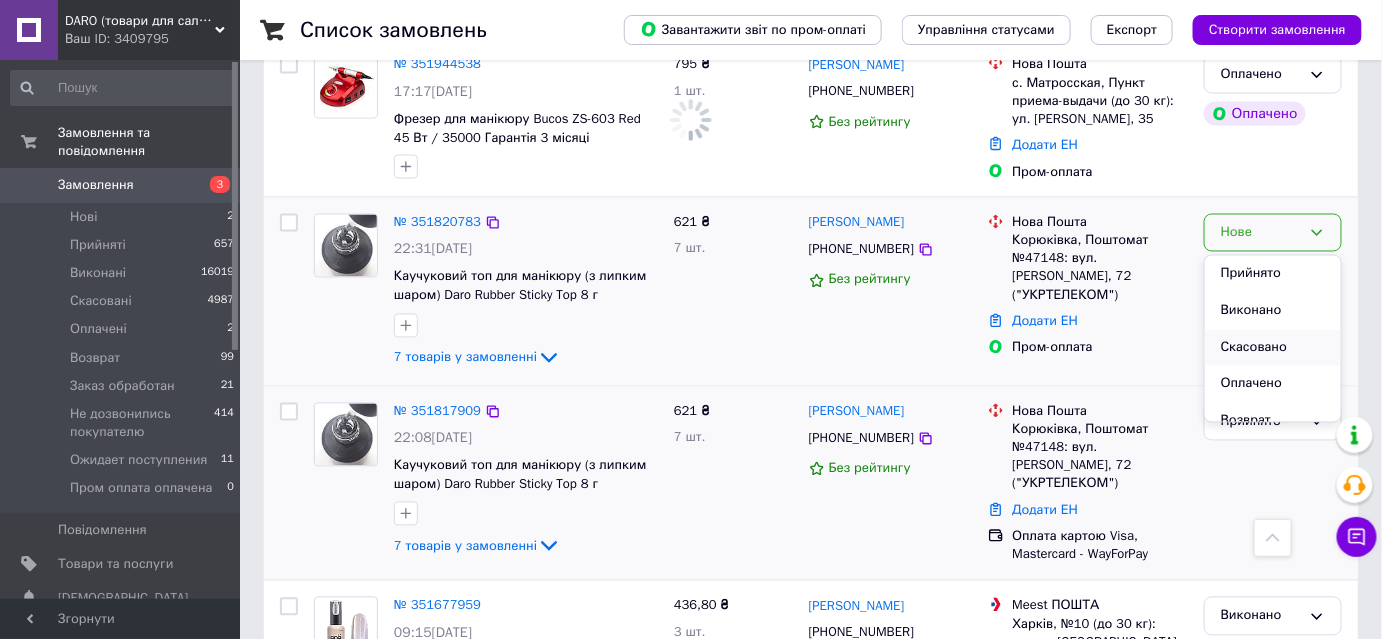 click on "Скасовано" at bounding box center (1273, 348) 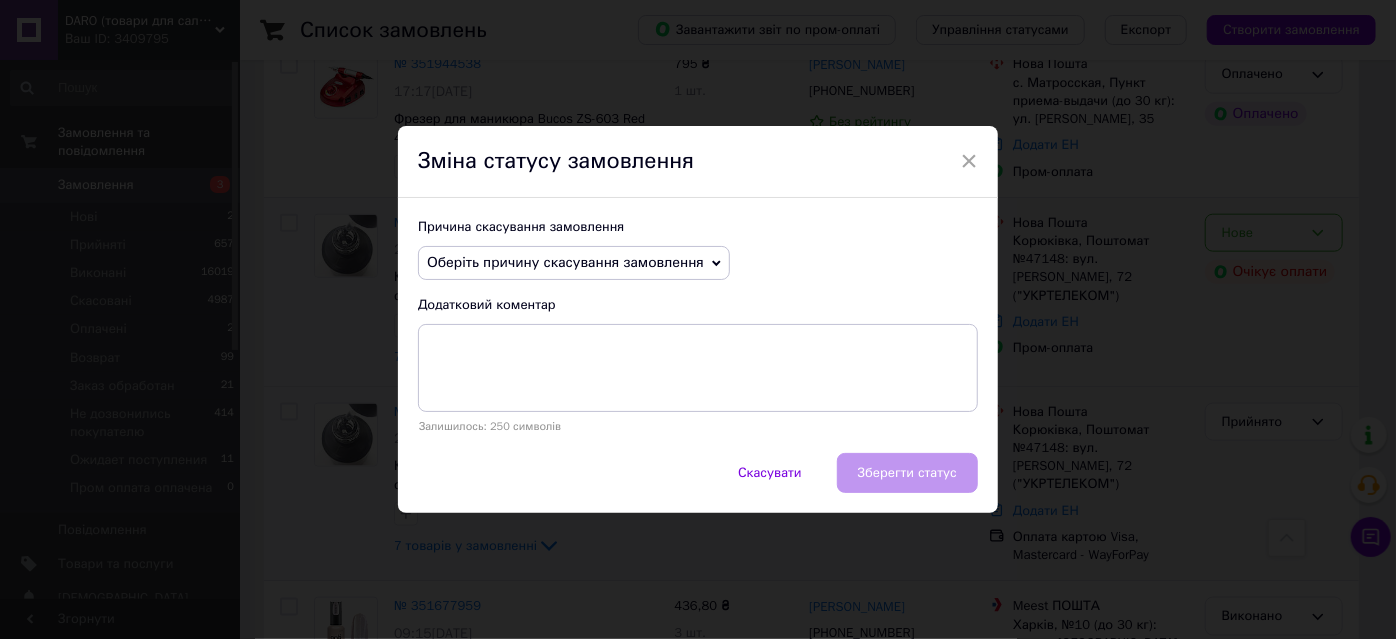 click on "Оберіть причину скасування замовлення" at bounding box center (565, 262) 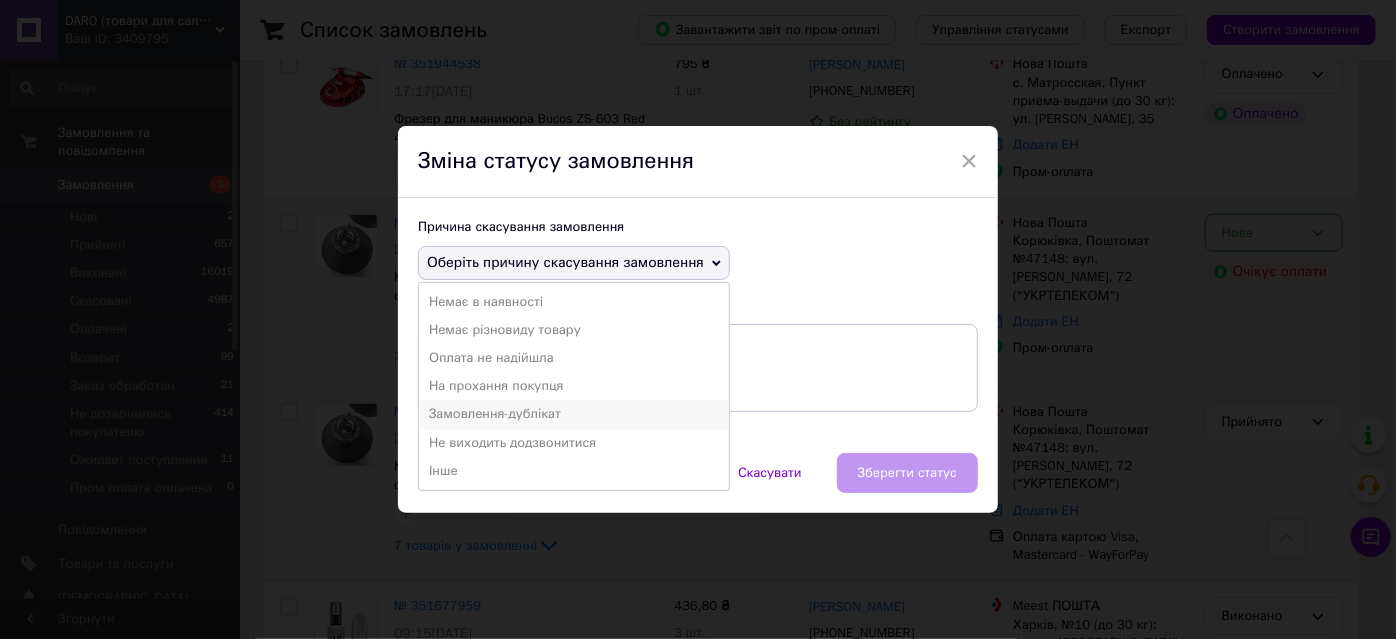 click on "Замовлення-дублікат" at bounding box center [574, 414] 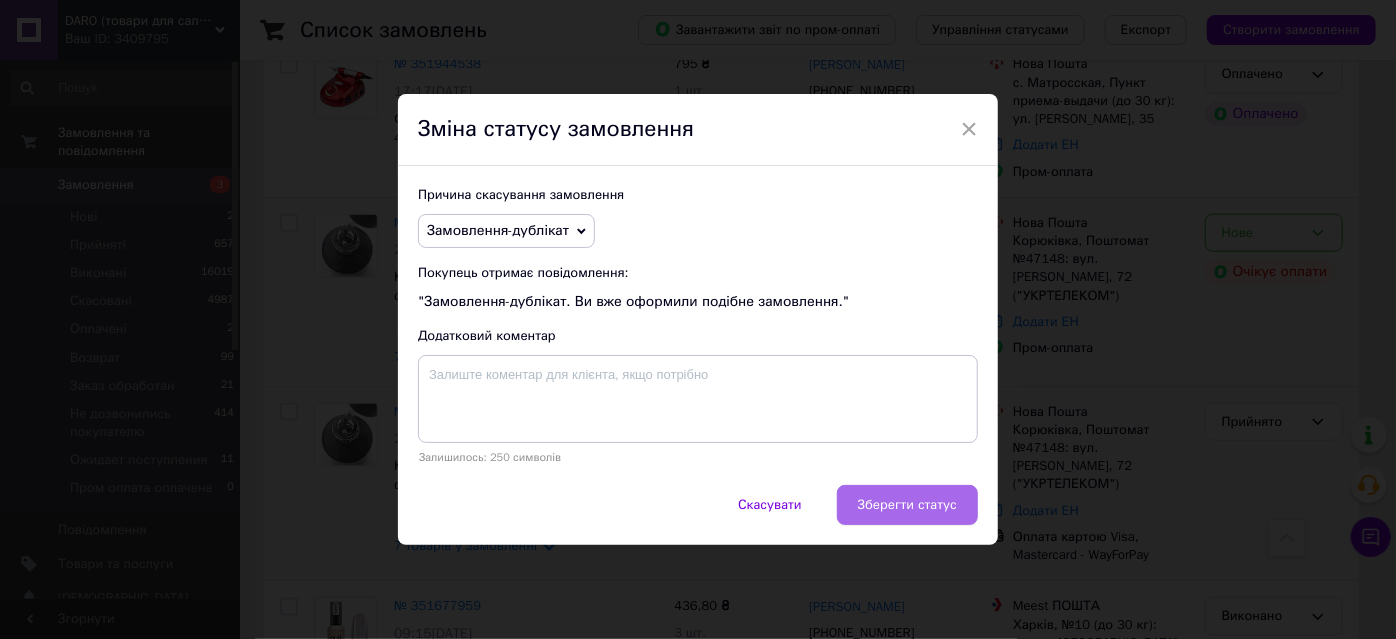 click on "Зберегти статус" at bounding box center [907, 505] 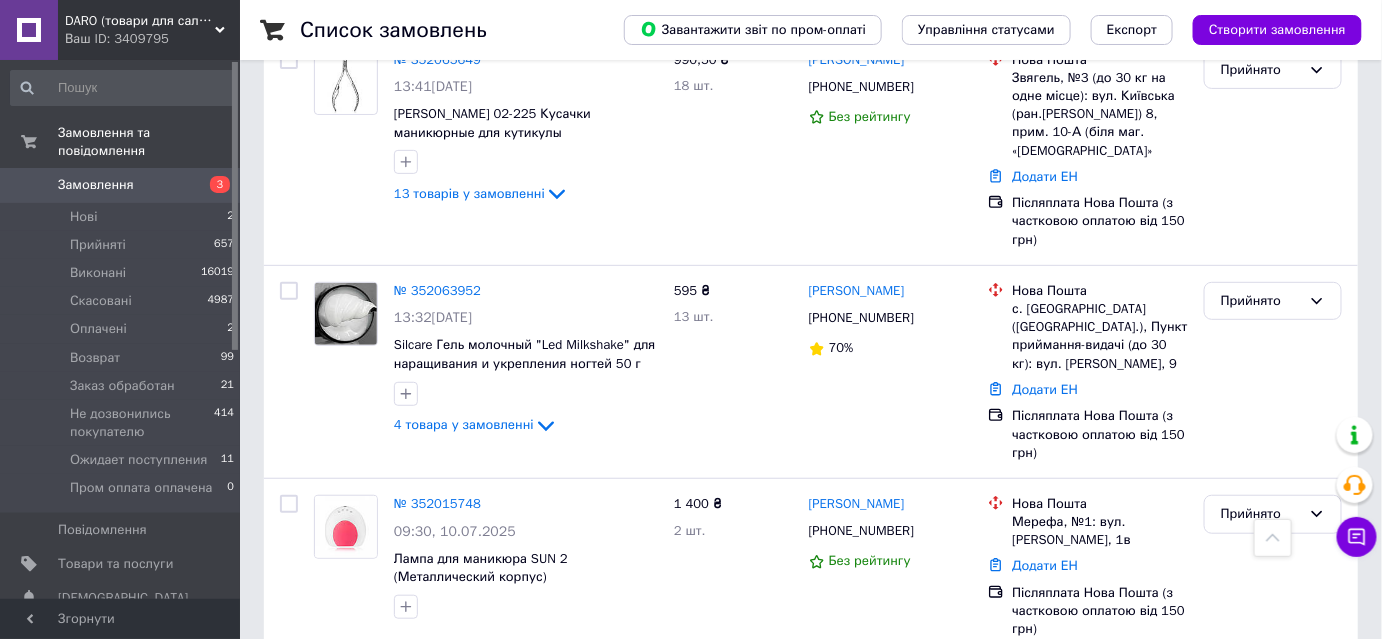 scroll, scrollTop: 0, scrollLeft: 0, axis: both 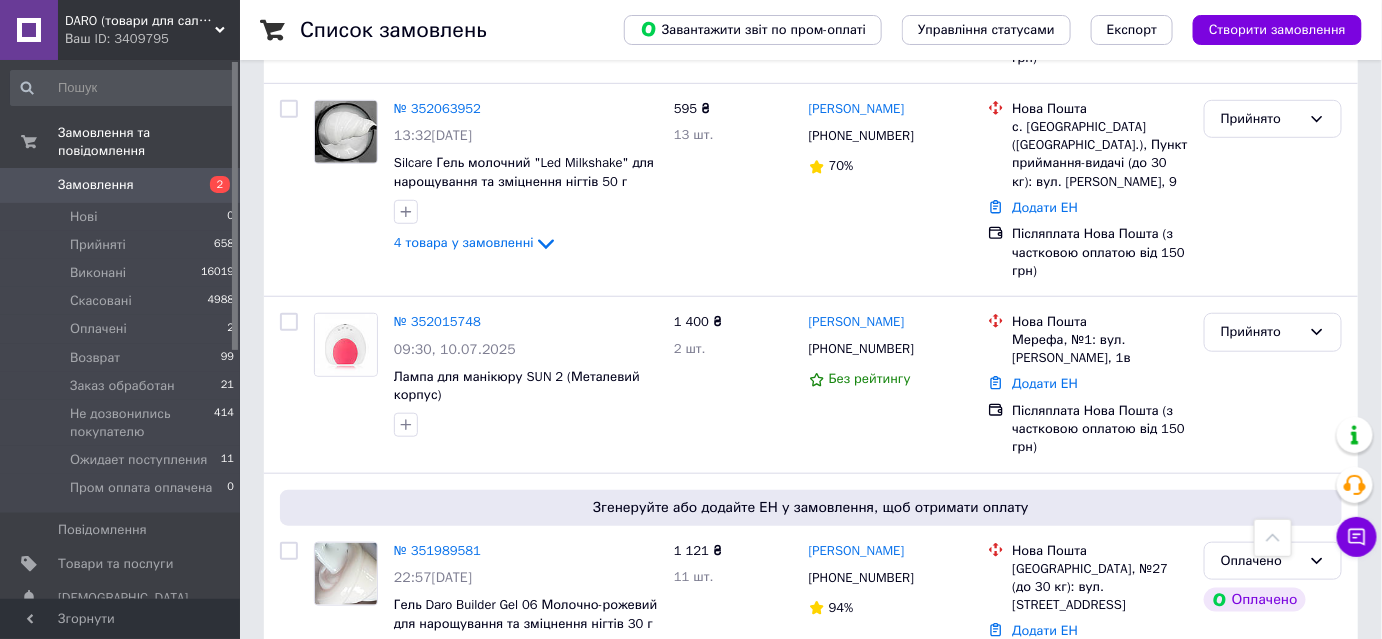 click on "Замовлення" at bounding box center [96, 185] 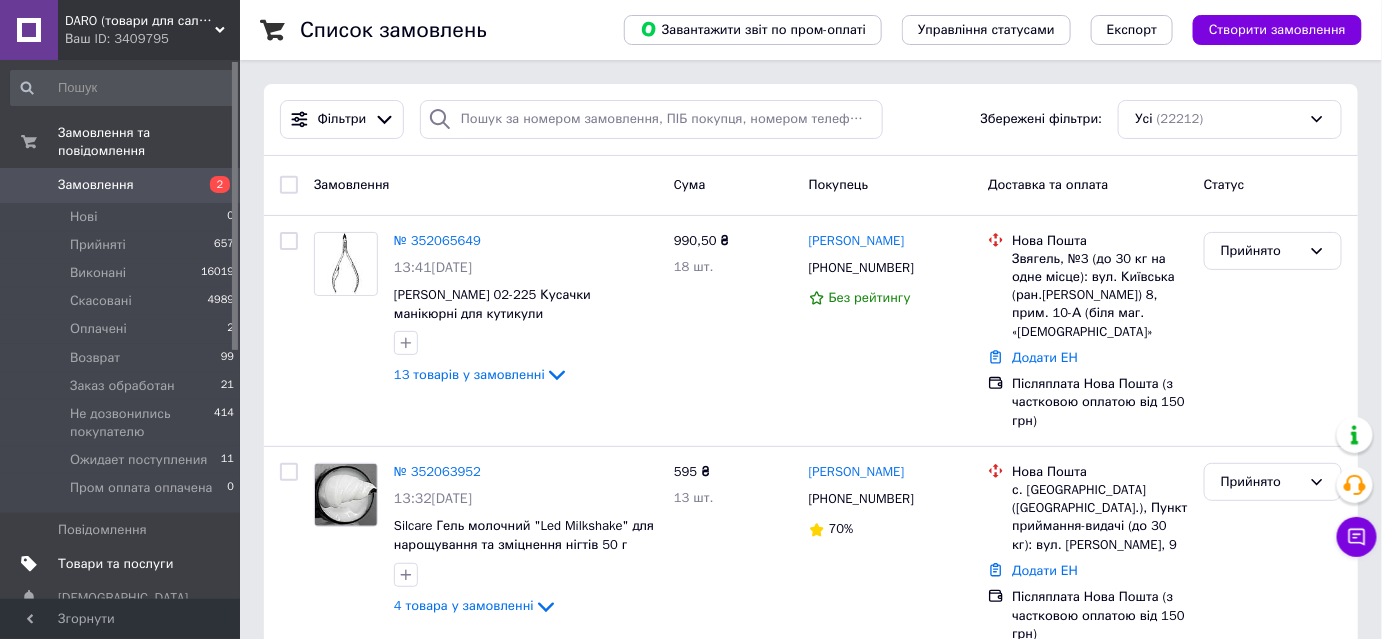 click on "Товари та послуги" at bounding box center [115, 564] 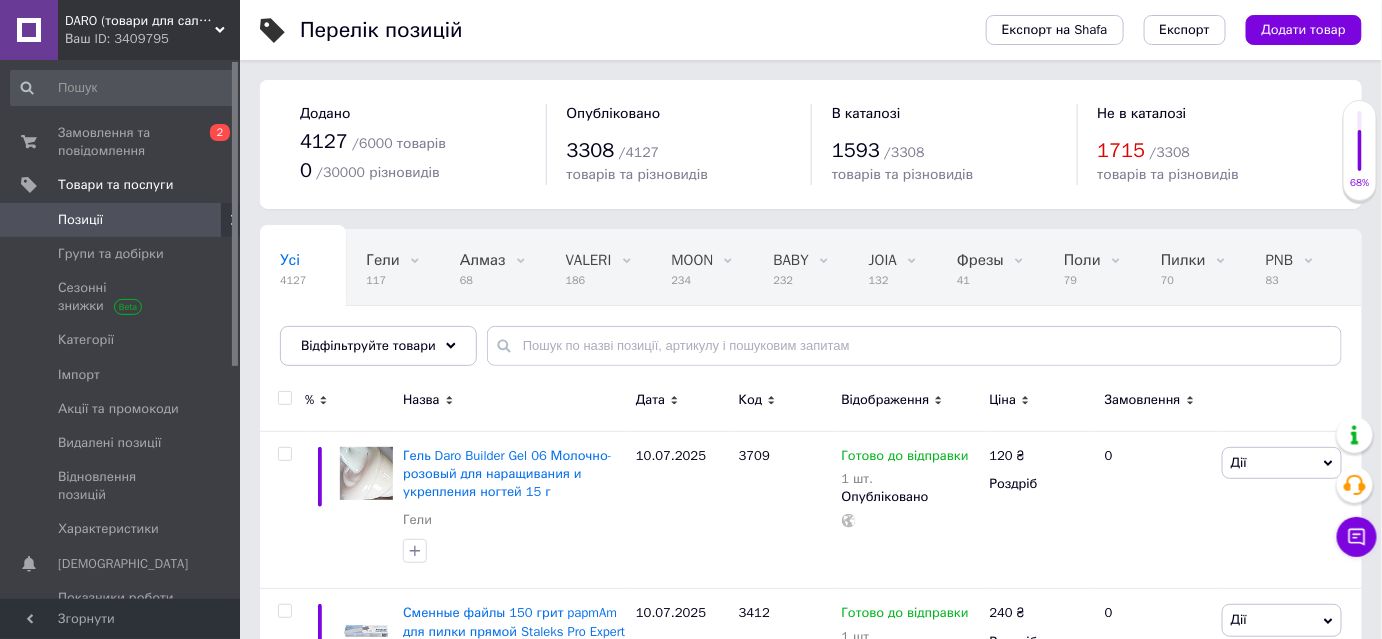 click on "DARO (товари для салонів краси)" at bounding box center [140, 21] 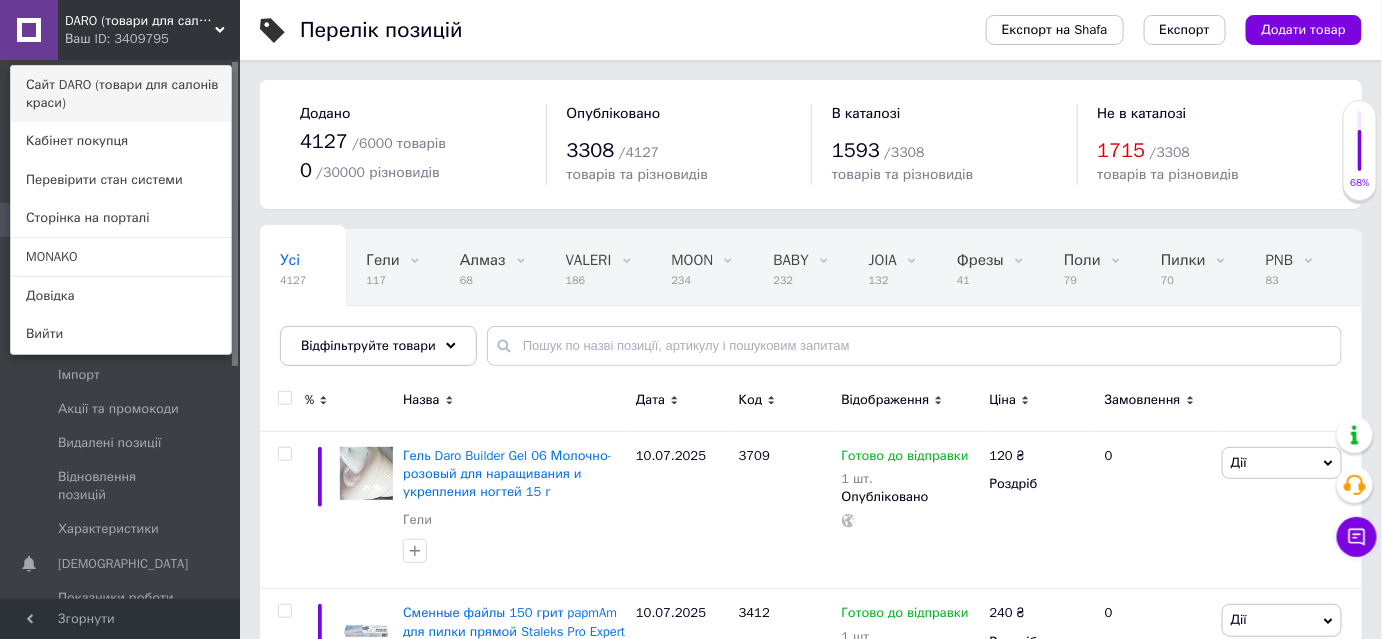 click on "Сайт DARO (товари для салонів краси)" at bounding box center (121, 94) 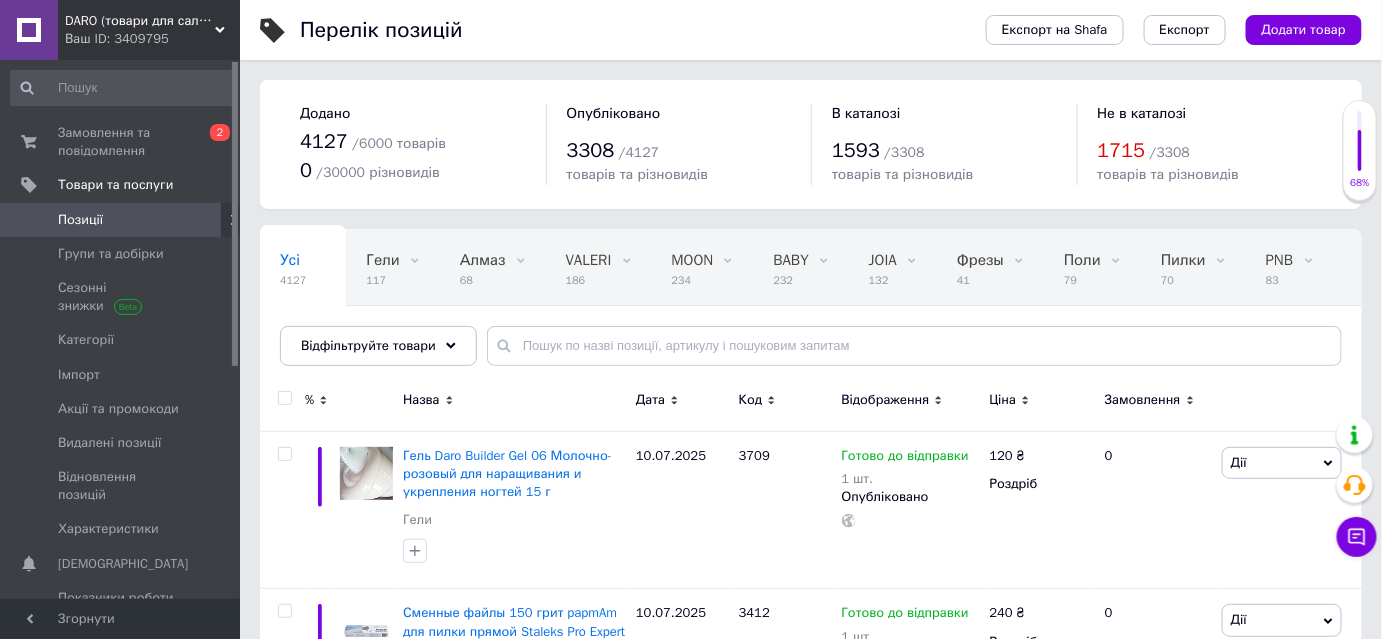 drag, startPoint x: 98, startPoint y: 132, endPoint x: 293, endPoint y: 150, distance: 195.82901 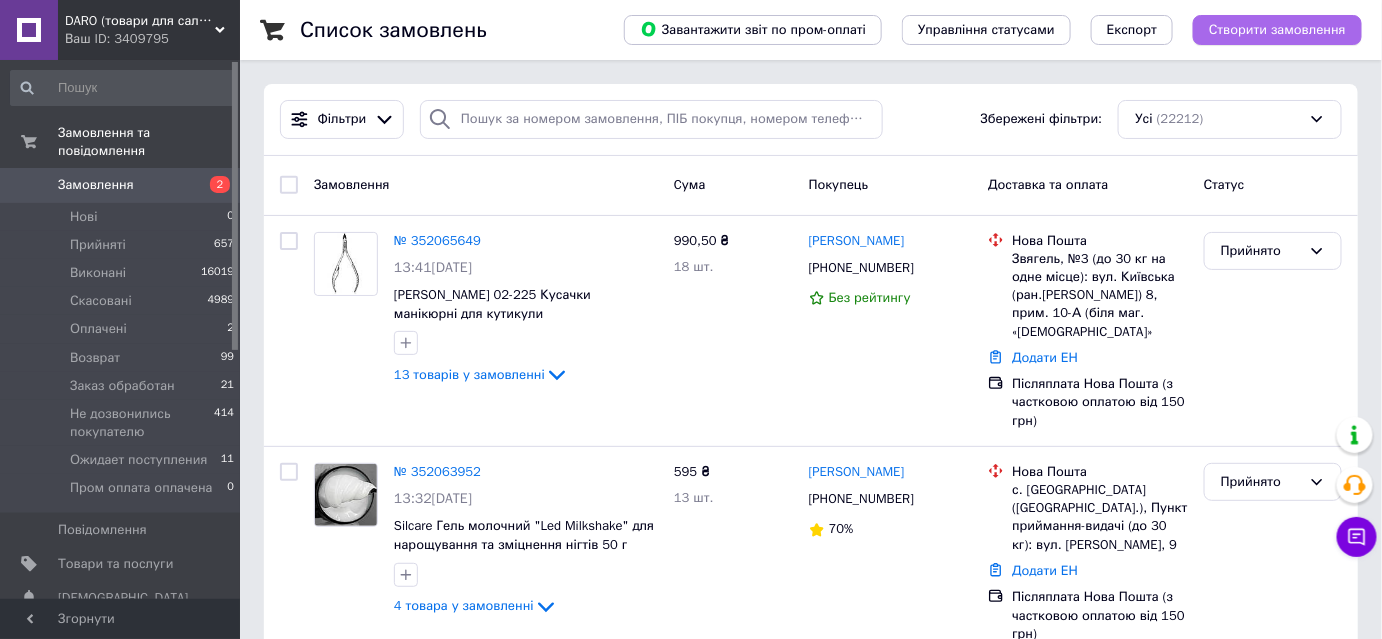 click on "Створити замовлення" at bounding box center (1277, 30) 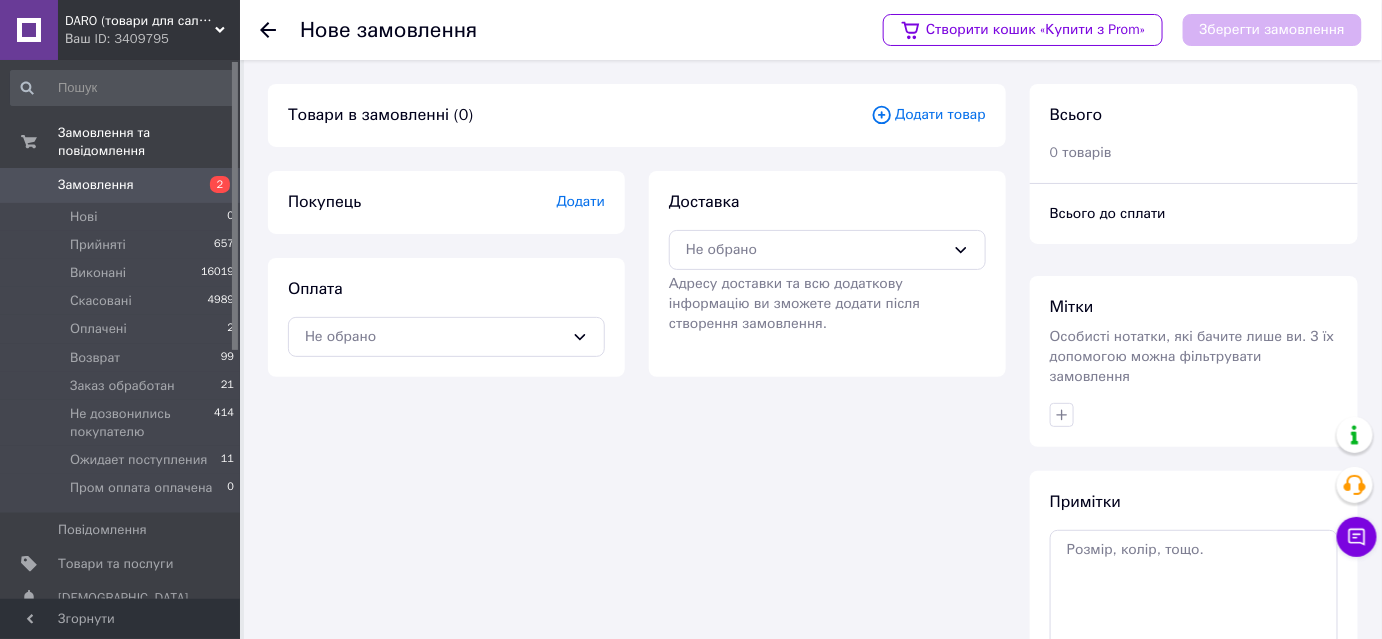 click on "Додати товар" at bounding box center [928, 115] 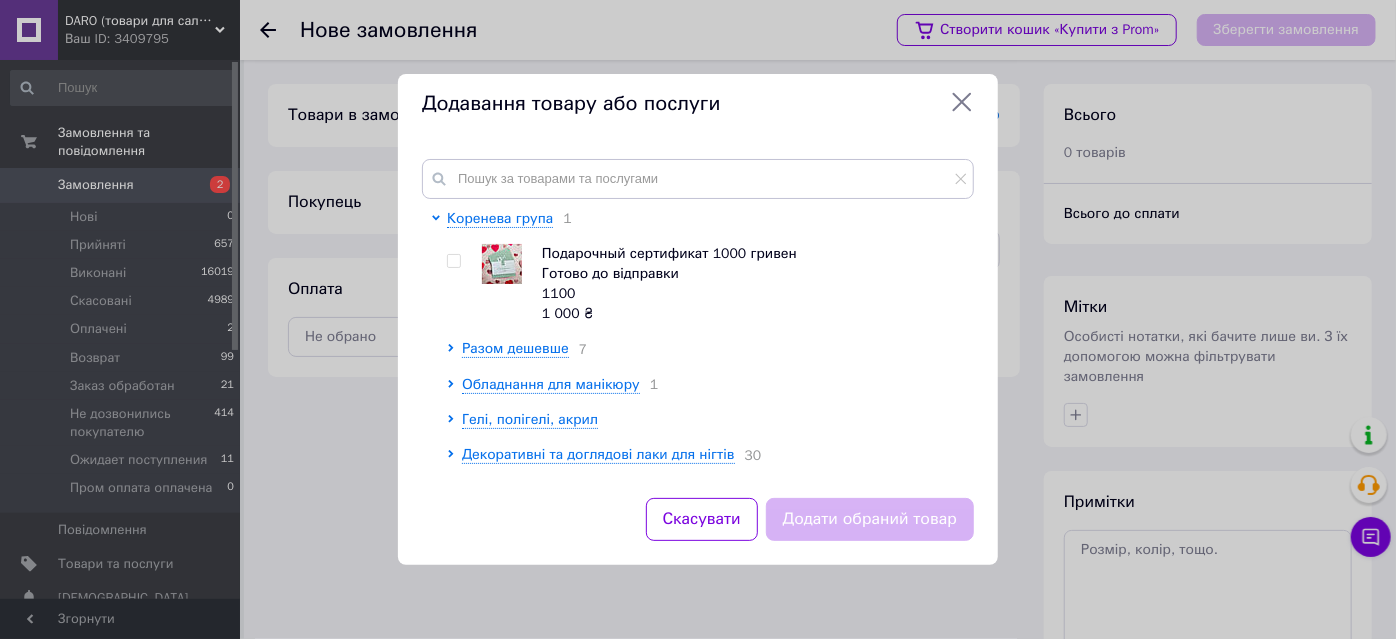 click on "Додавання товару або послуги" at bounding box center [698, 104] 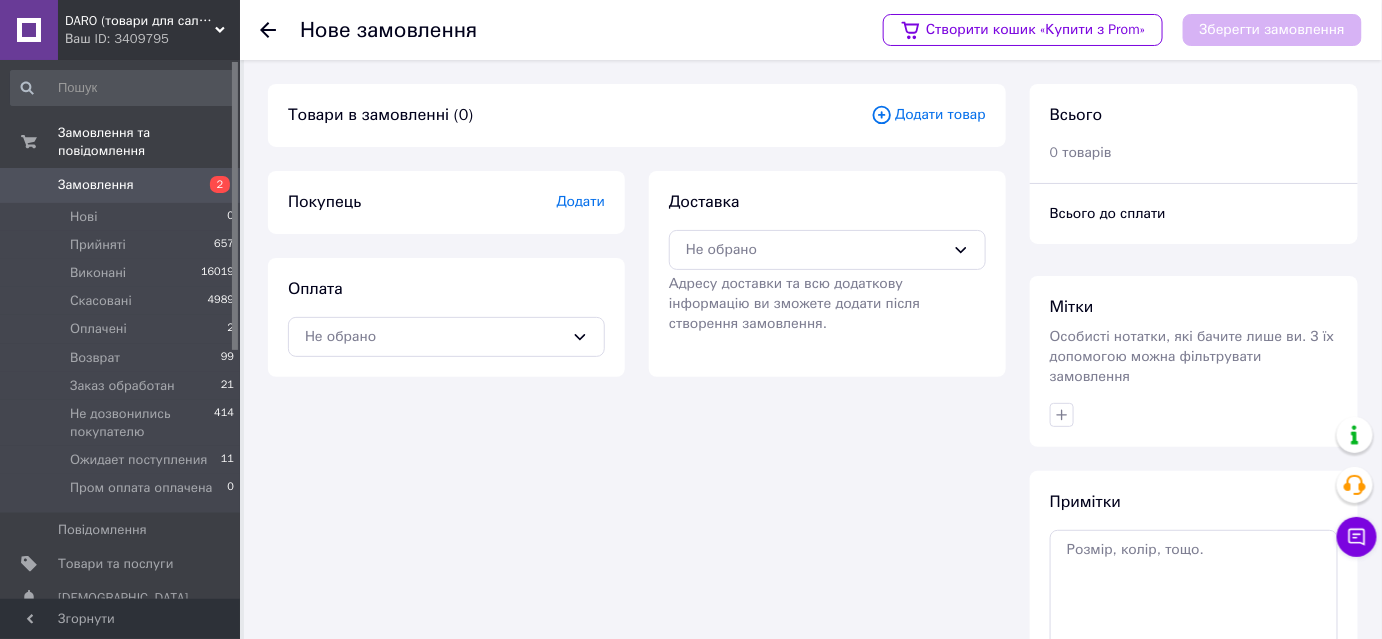click on "Додати" at bounding box center [581, 201] 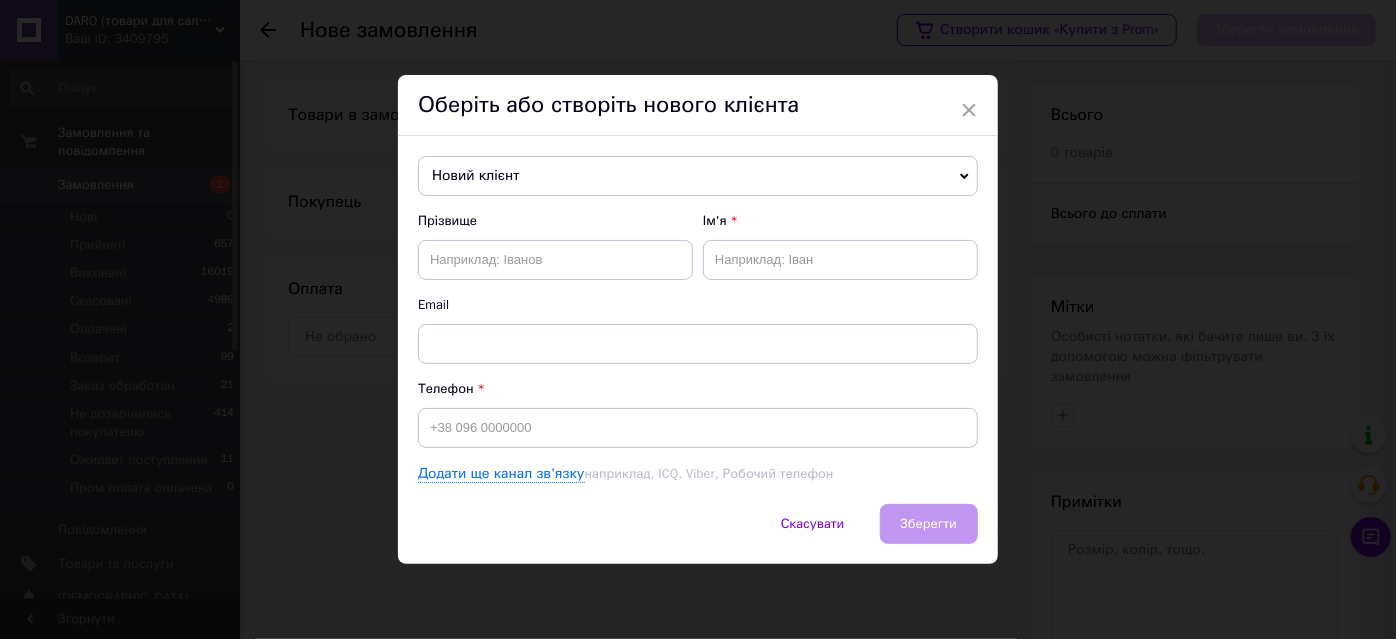 click on "Новий клієнт" at bounding box center (698, 176) 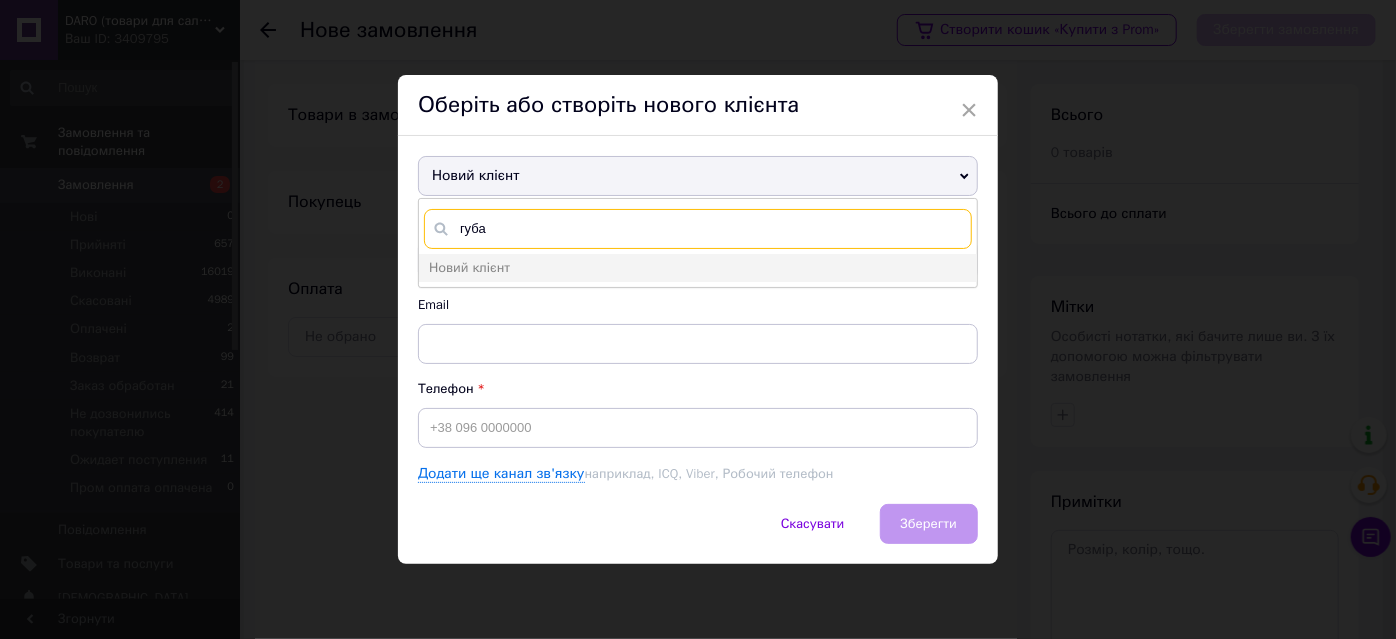 type on "губар" 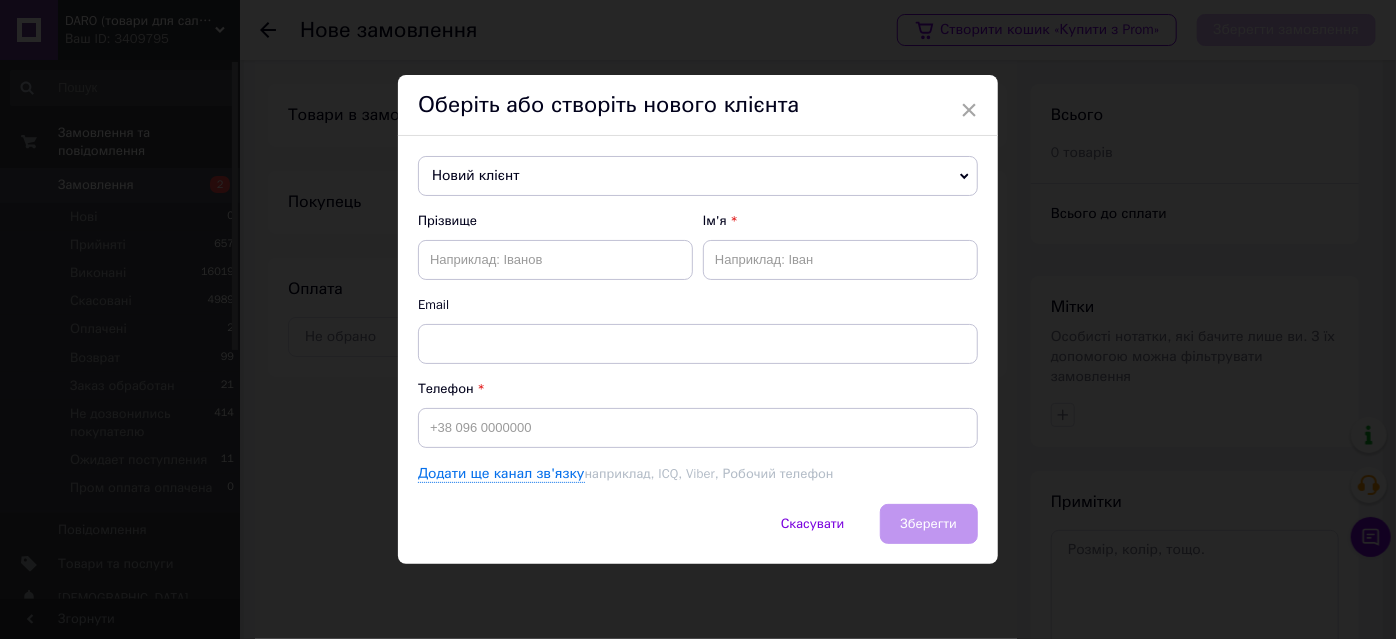 click on "Новий клієнт" at bounding box center (698, 176) 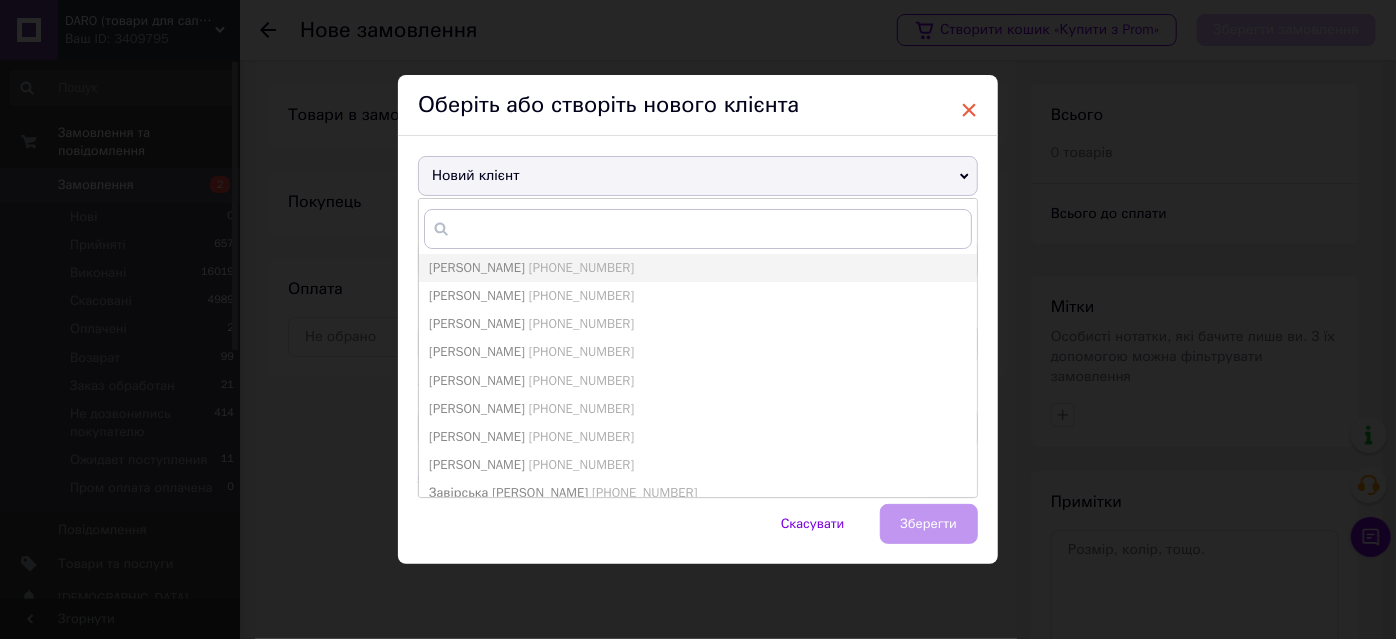 click on "×" at bounding box center [969, 110] 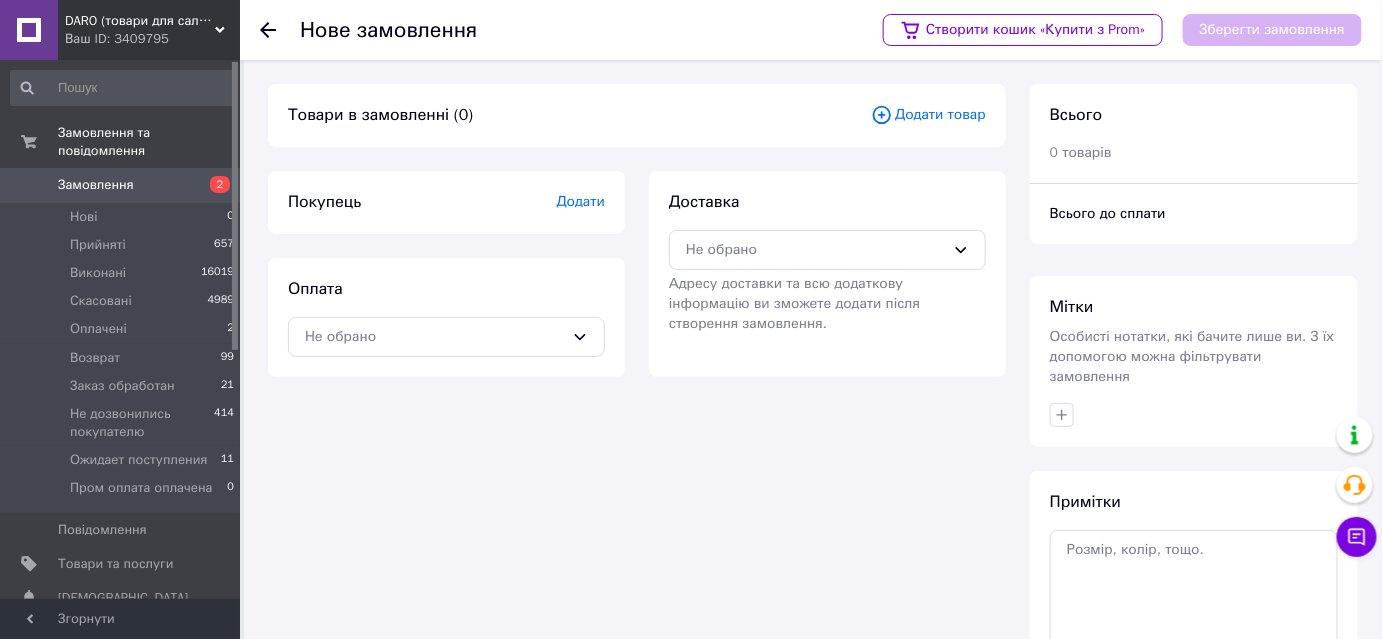 click on "Замовлення" at bounding box center [96, 185] 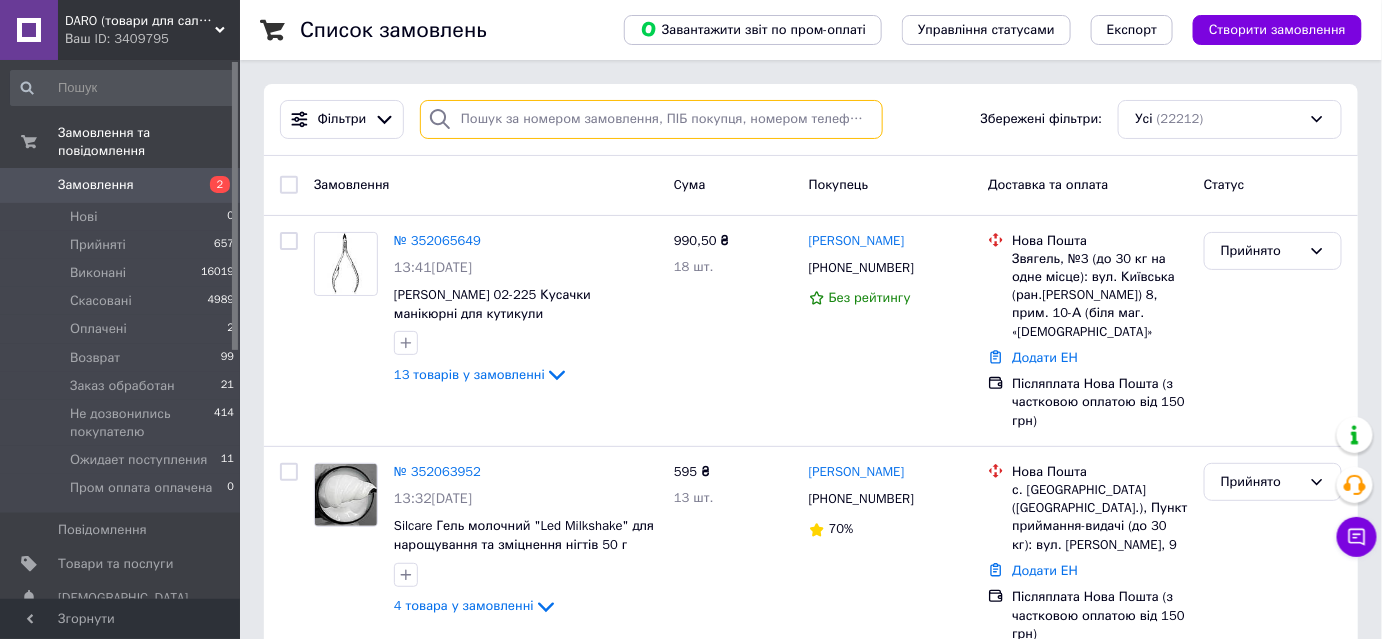 click at bounding box center (651, 119) 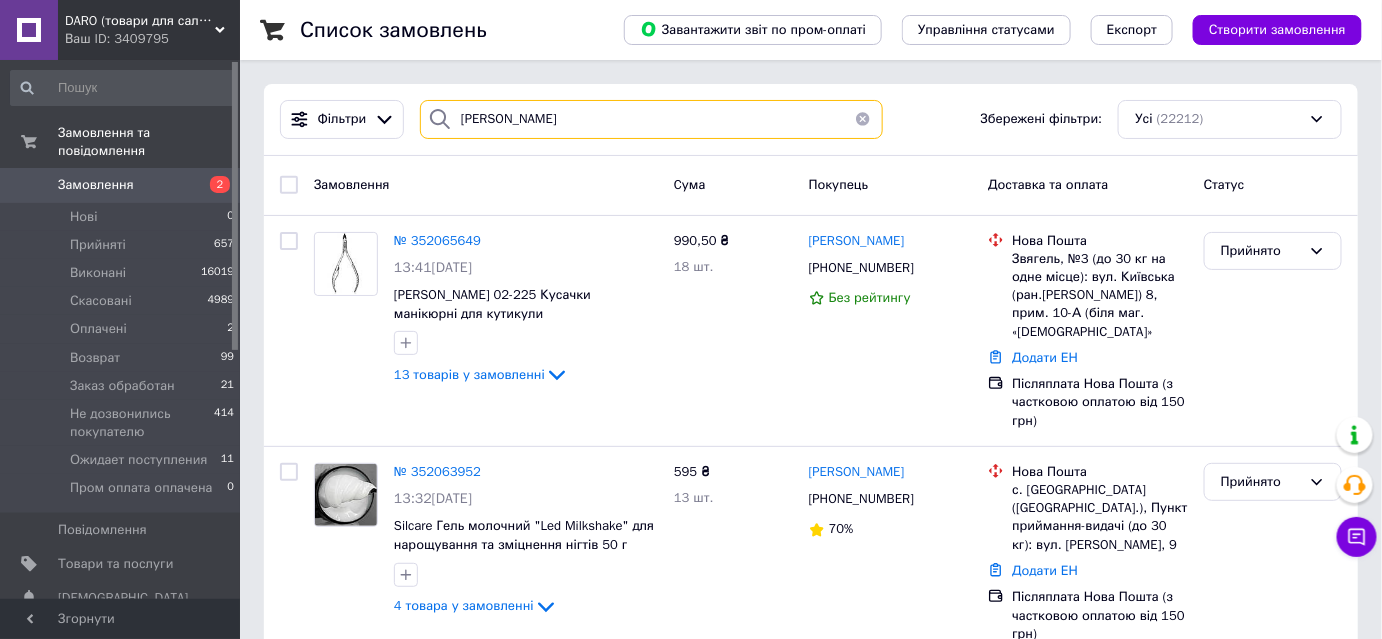 type on "губар" 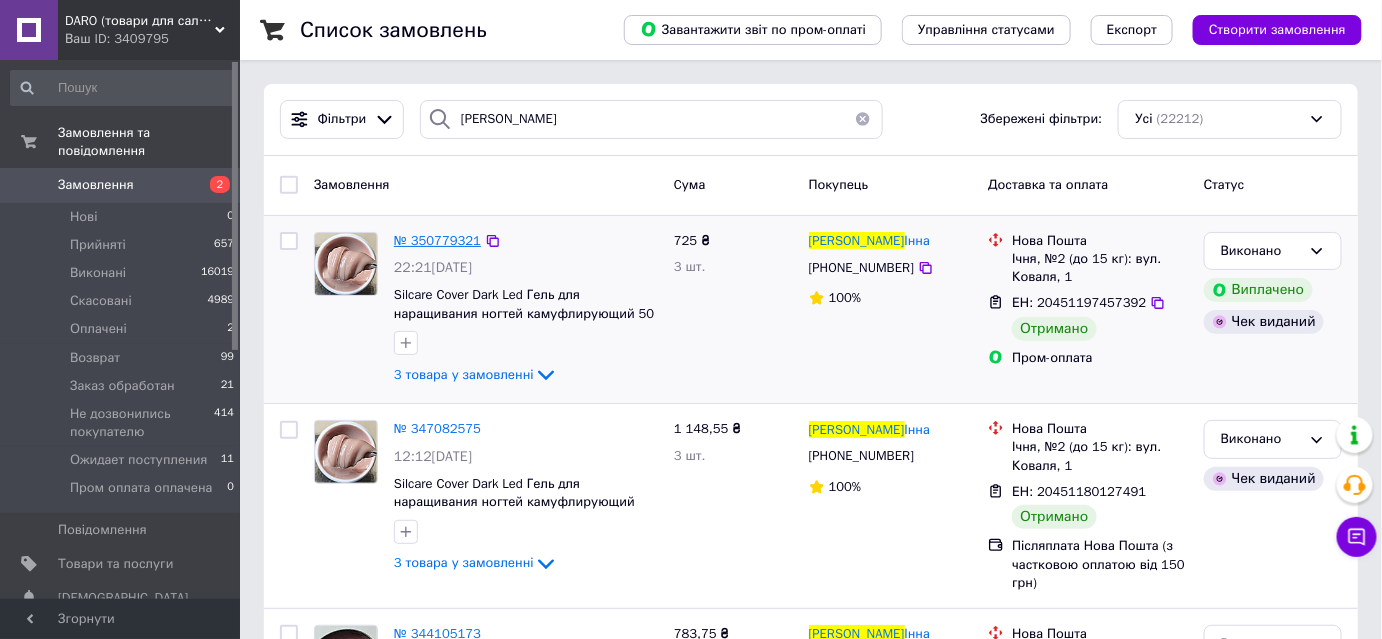 click on "№ 350779321" at bounding box center (437, 240) 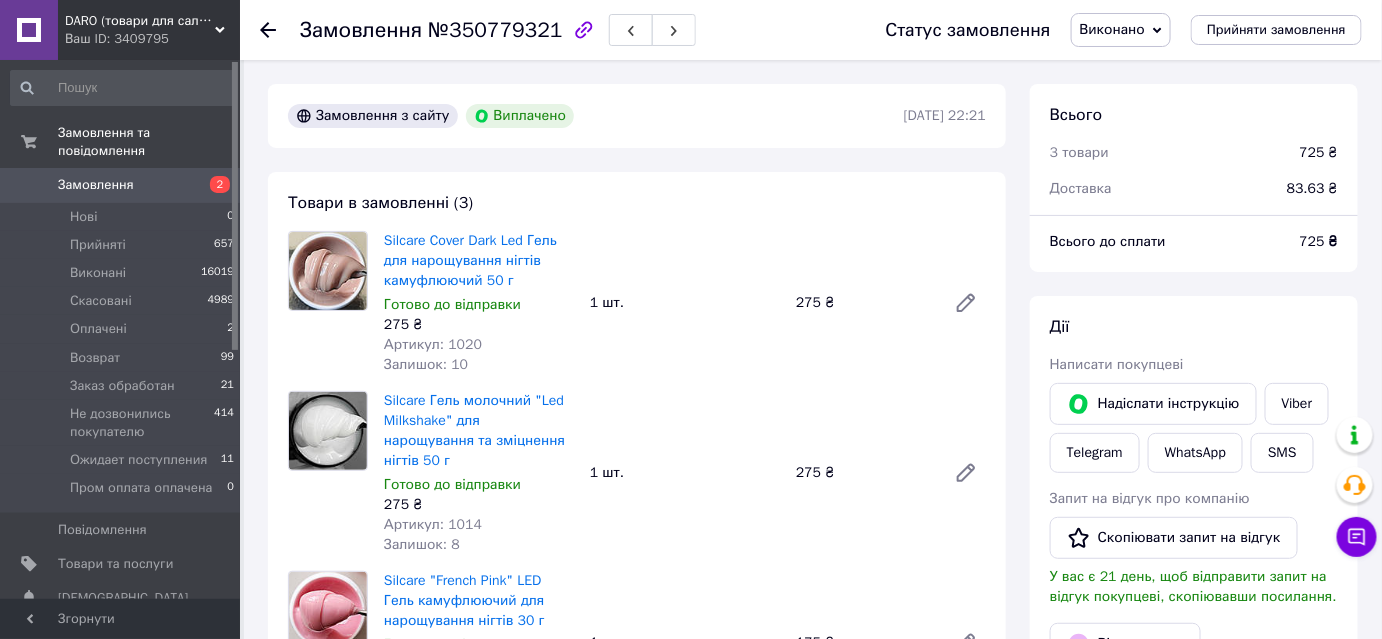scroll, scrollTop: 68, scrollLeft: 0, axis: vertical 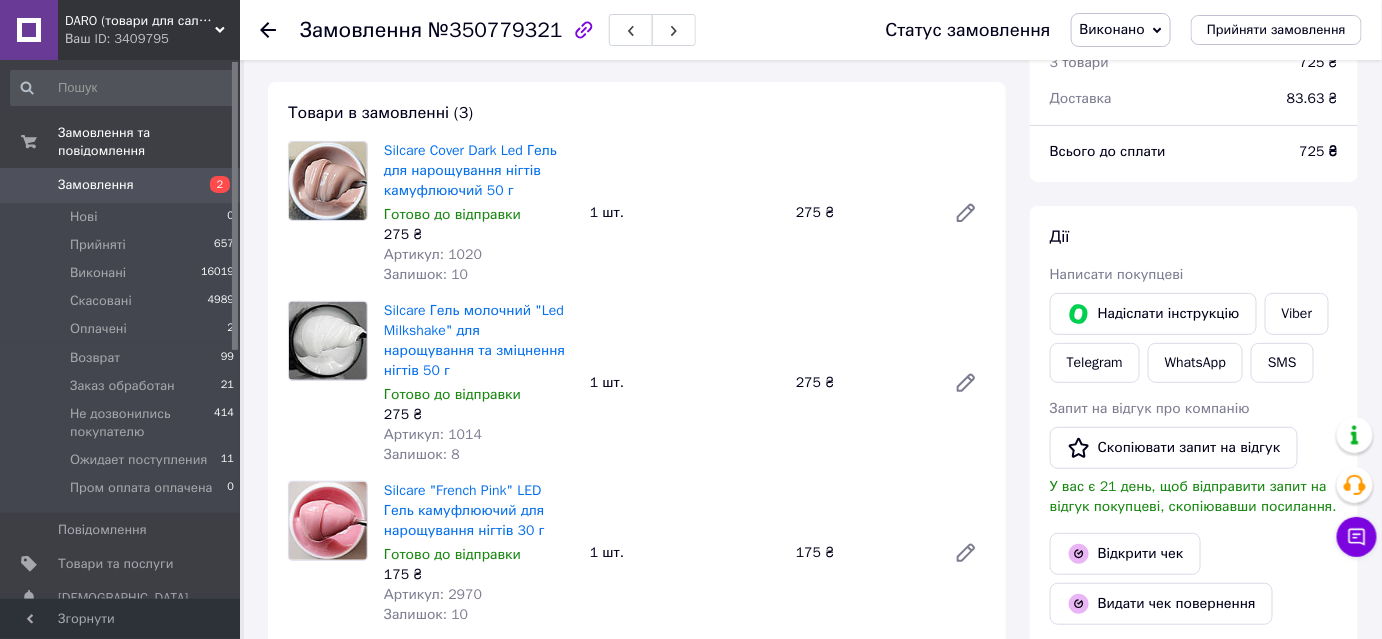 click 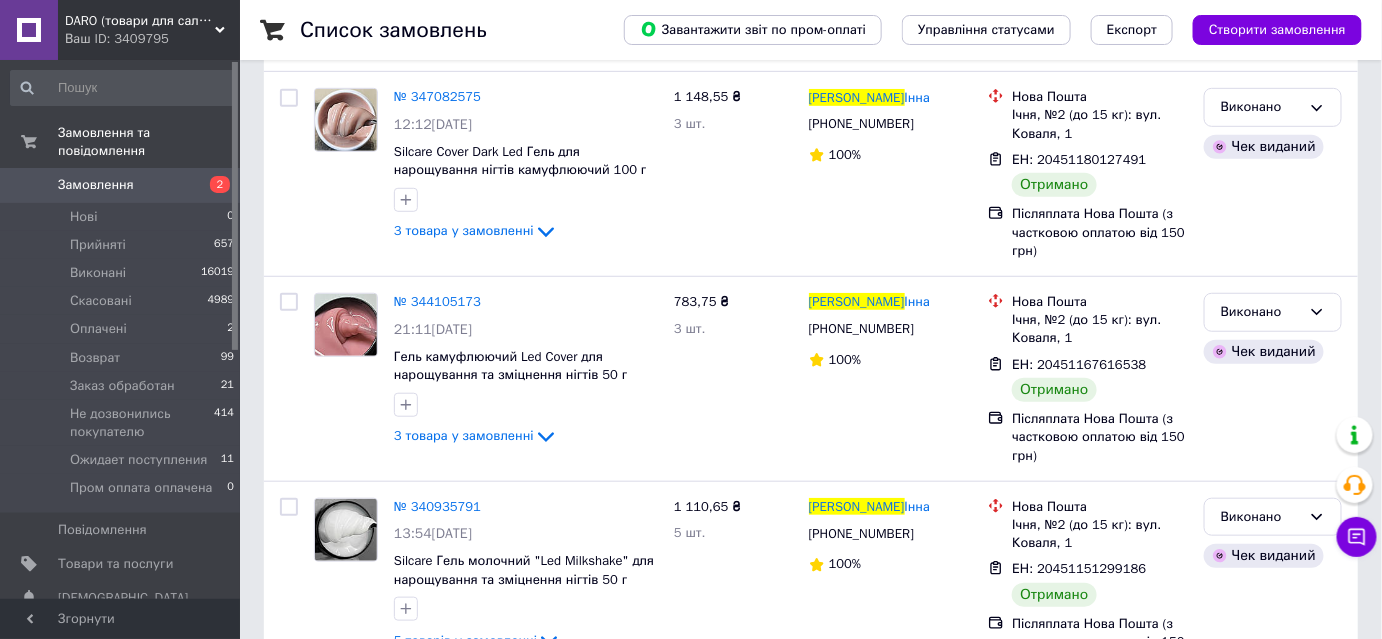 scroll, scrollTop: 363, scrollLeft: 0, axis: vertical 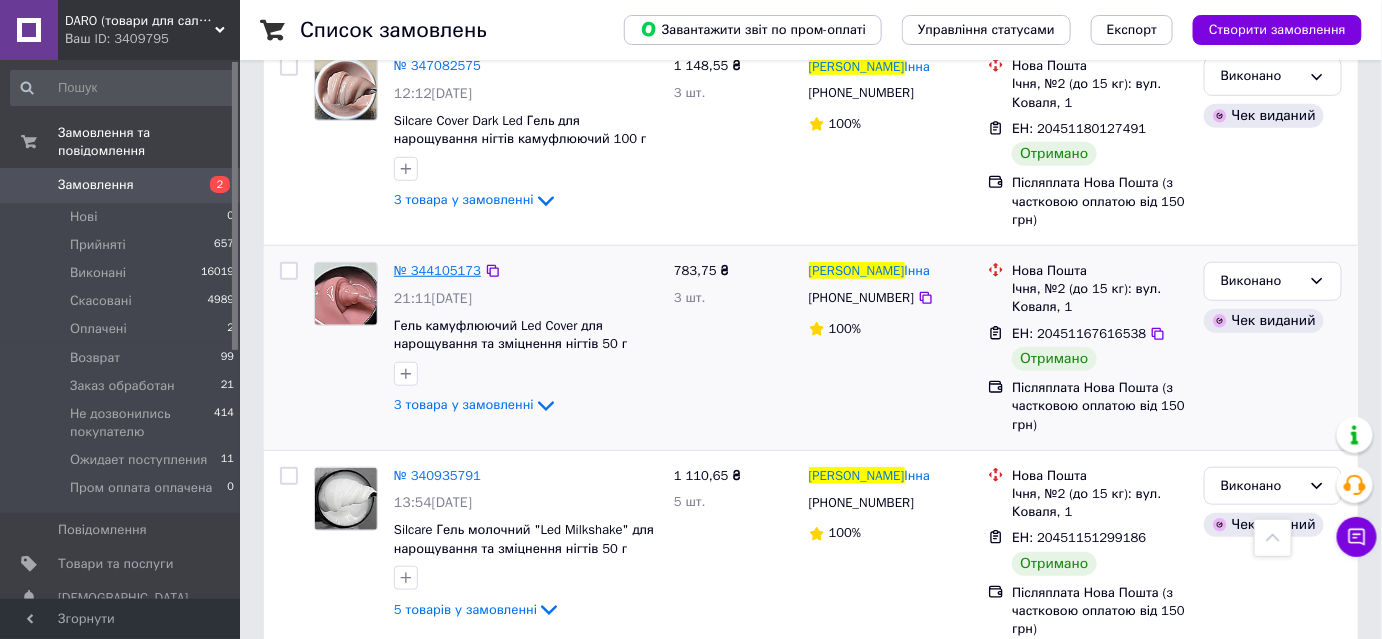 click on "№ 344105173" at bounding box center (437, 270) 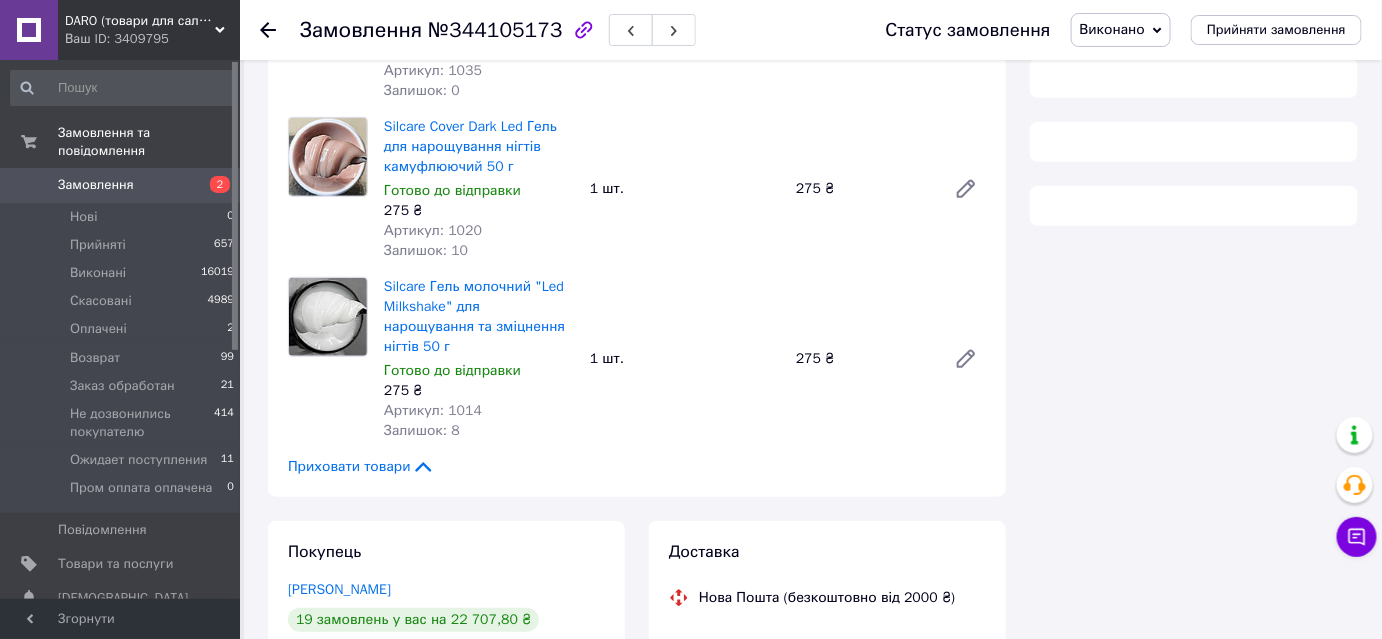 scroll, scrollTop: 363, scrollLeft: 0, axis: vertical 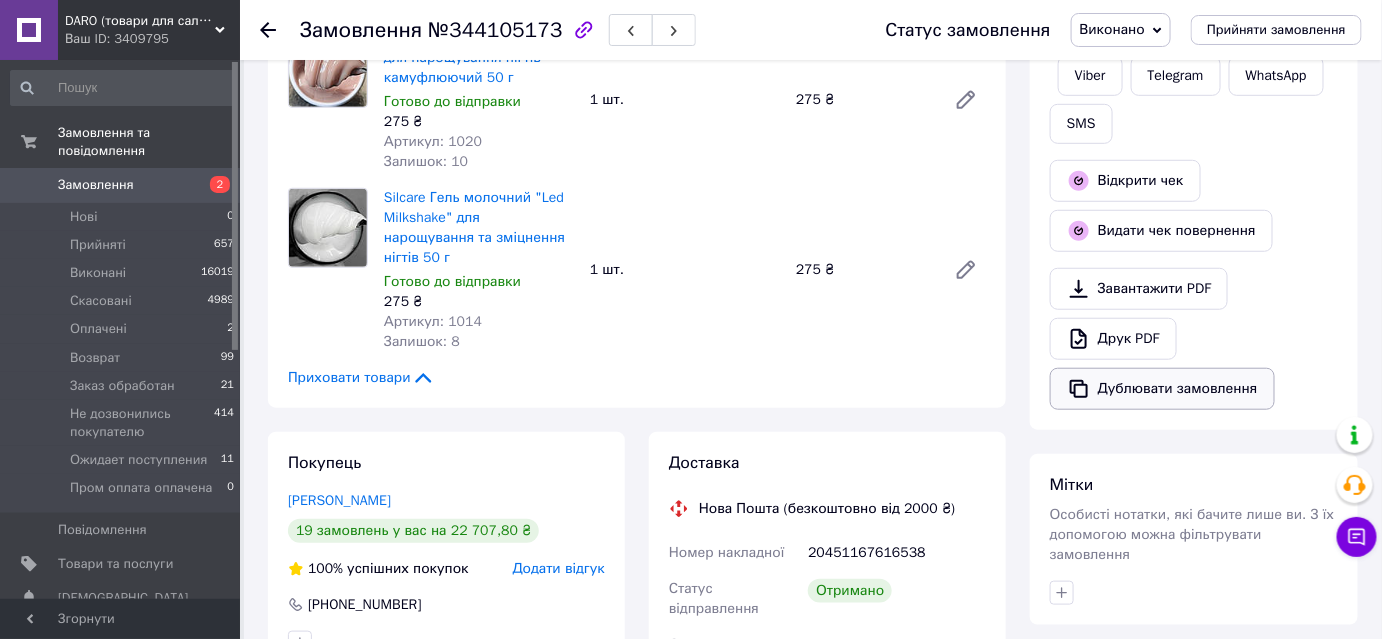 click on "Дублювати замовлення" at bounding box center (1162, 389) 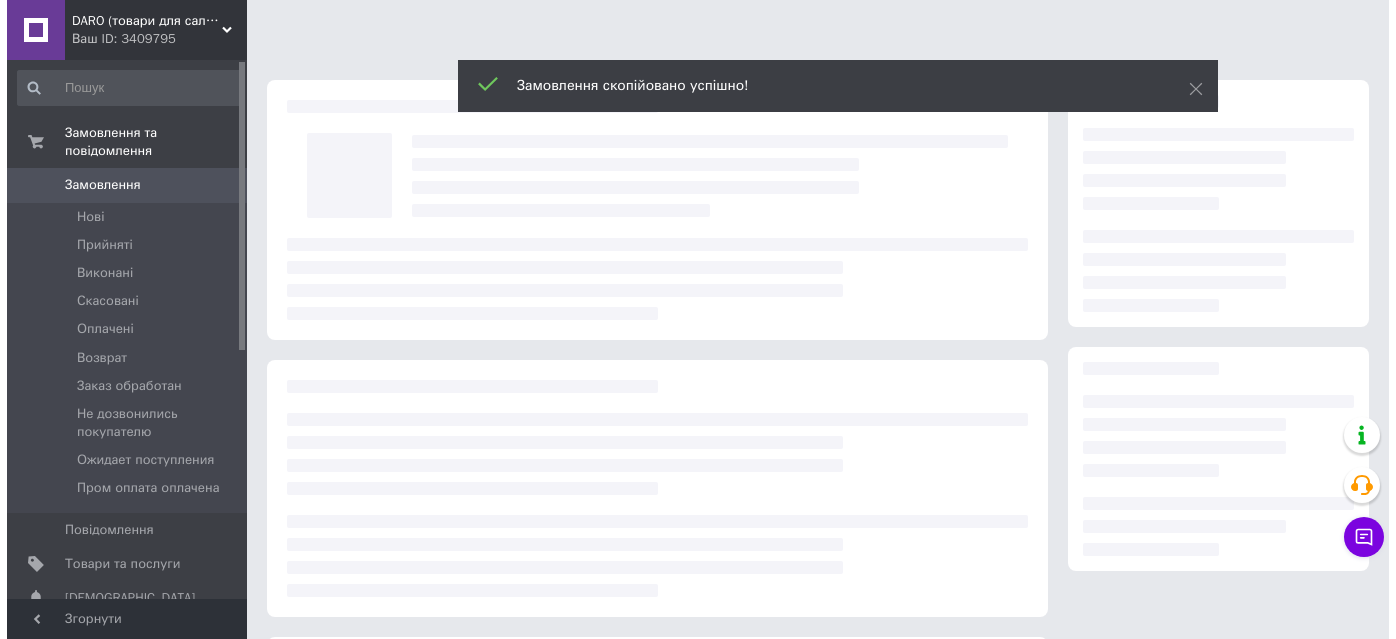 scroll, scrollTop: 0, scrollLeft: 0, axis: both 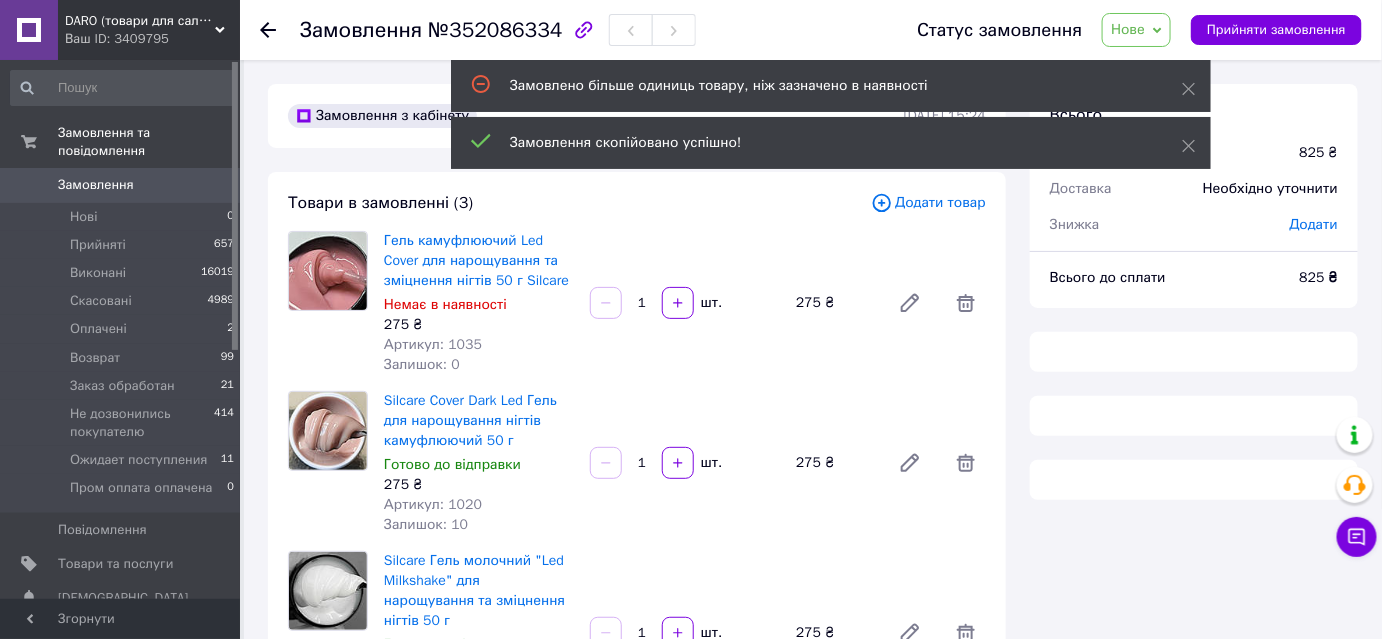 click on "Замовлення" at bounding box center [96, 185] 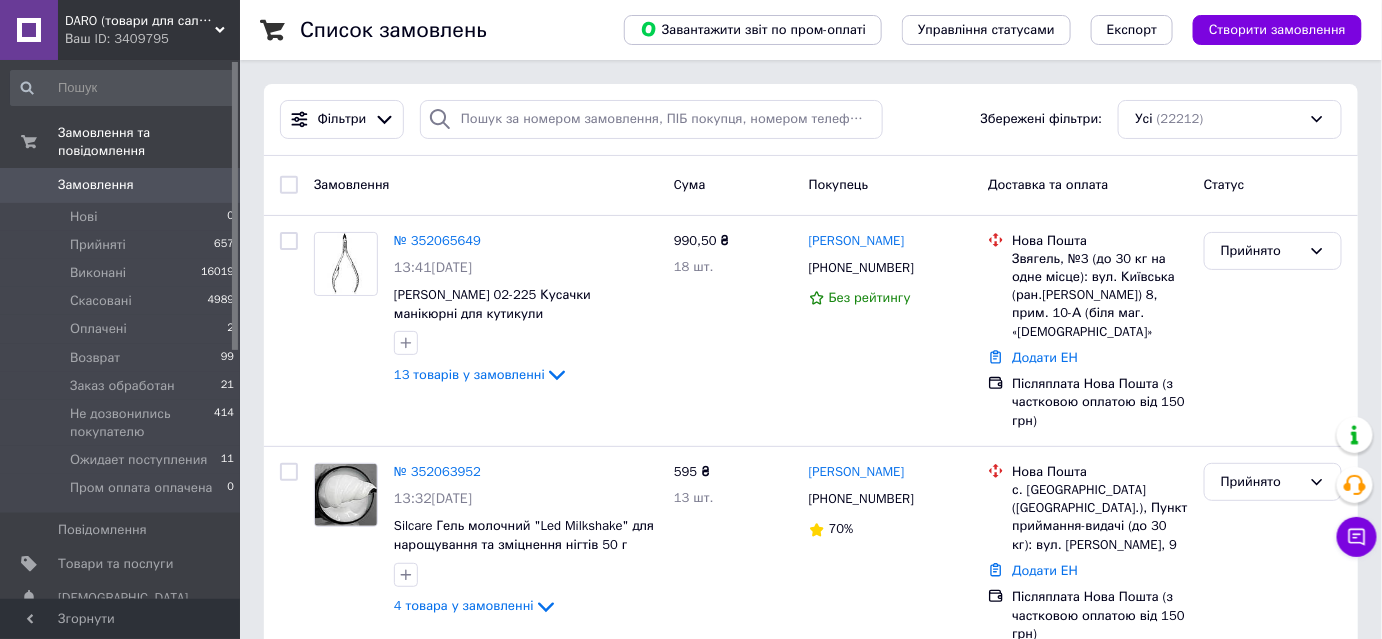 click on "Замовлення" at bounding box center [96, 185] 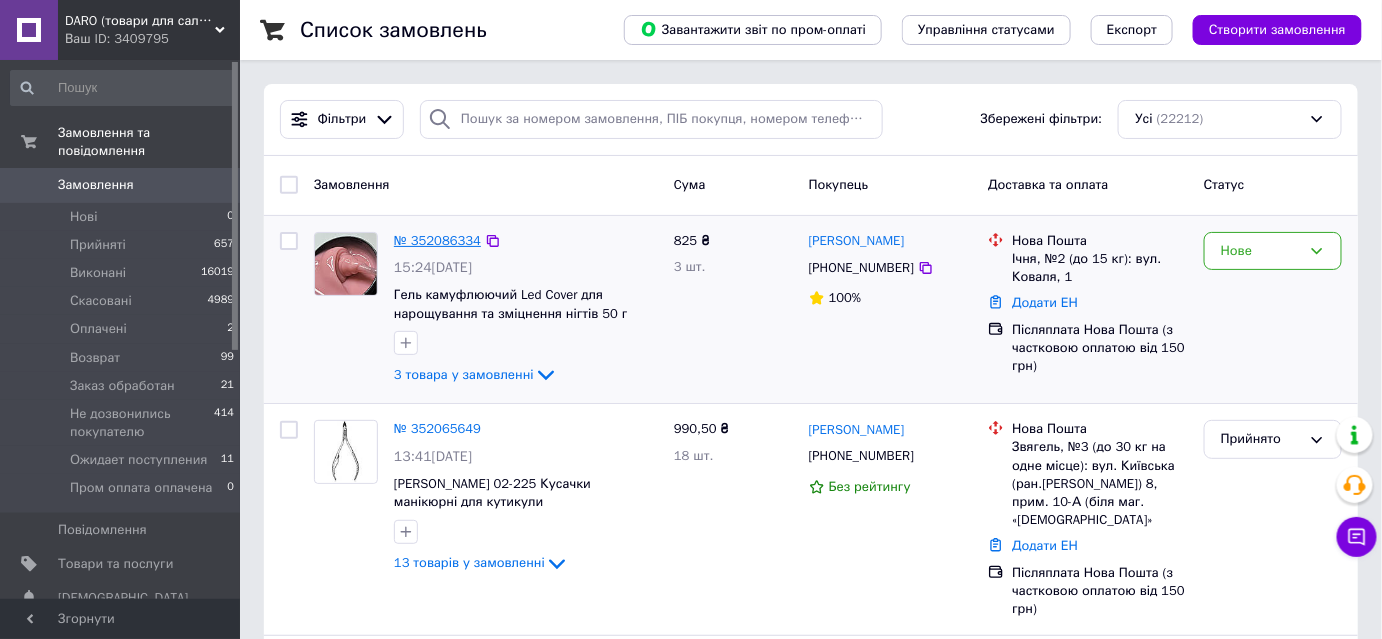 click on "№ 352086334" at bounding box center (437, 240) 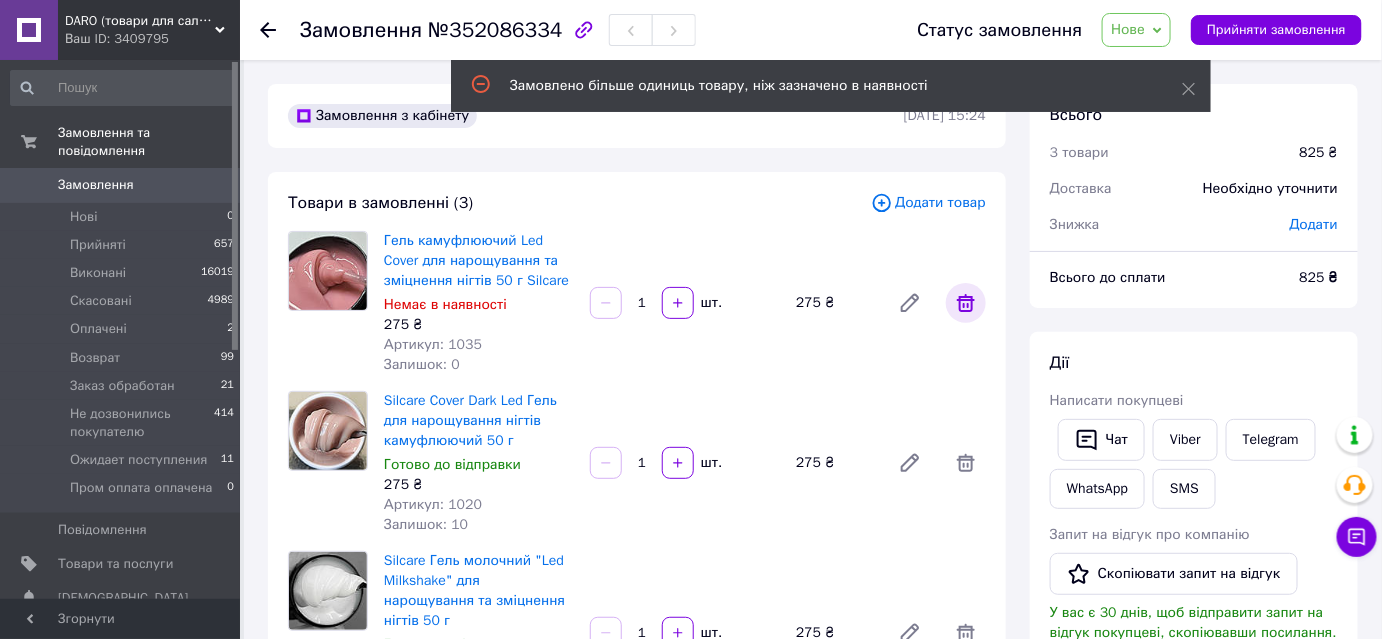 click 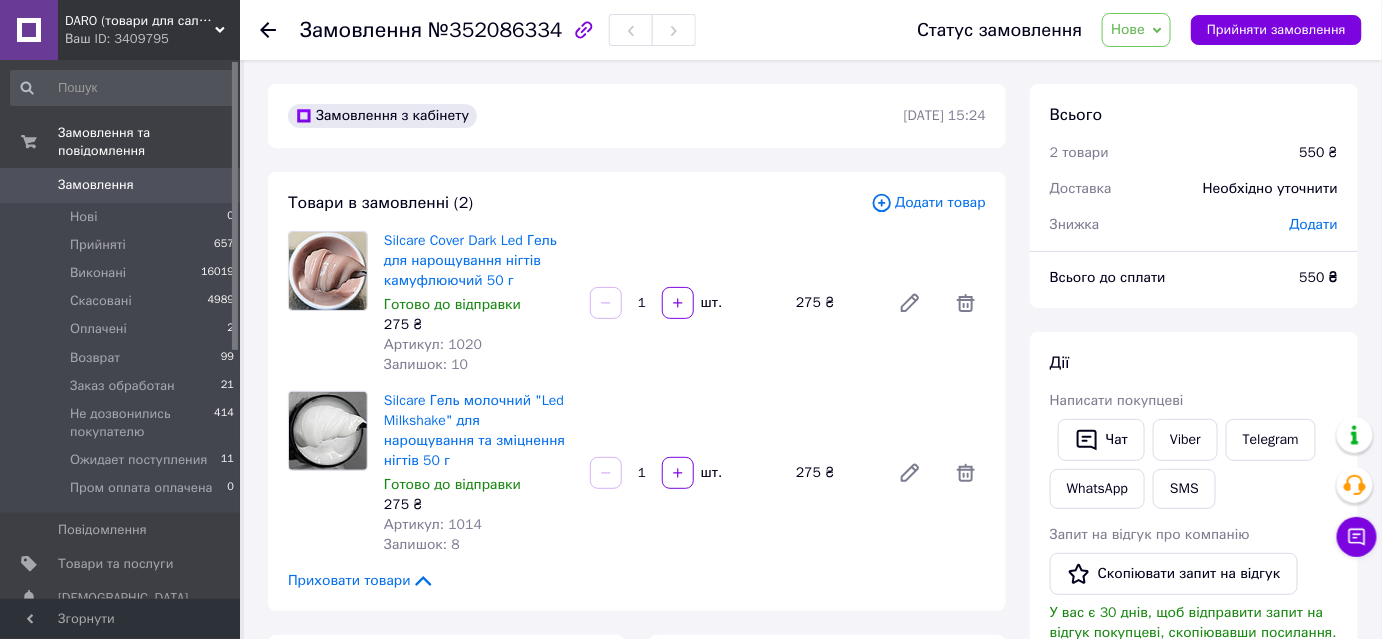 click on "Додати товар" at bounding box center [928, 203] 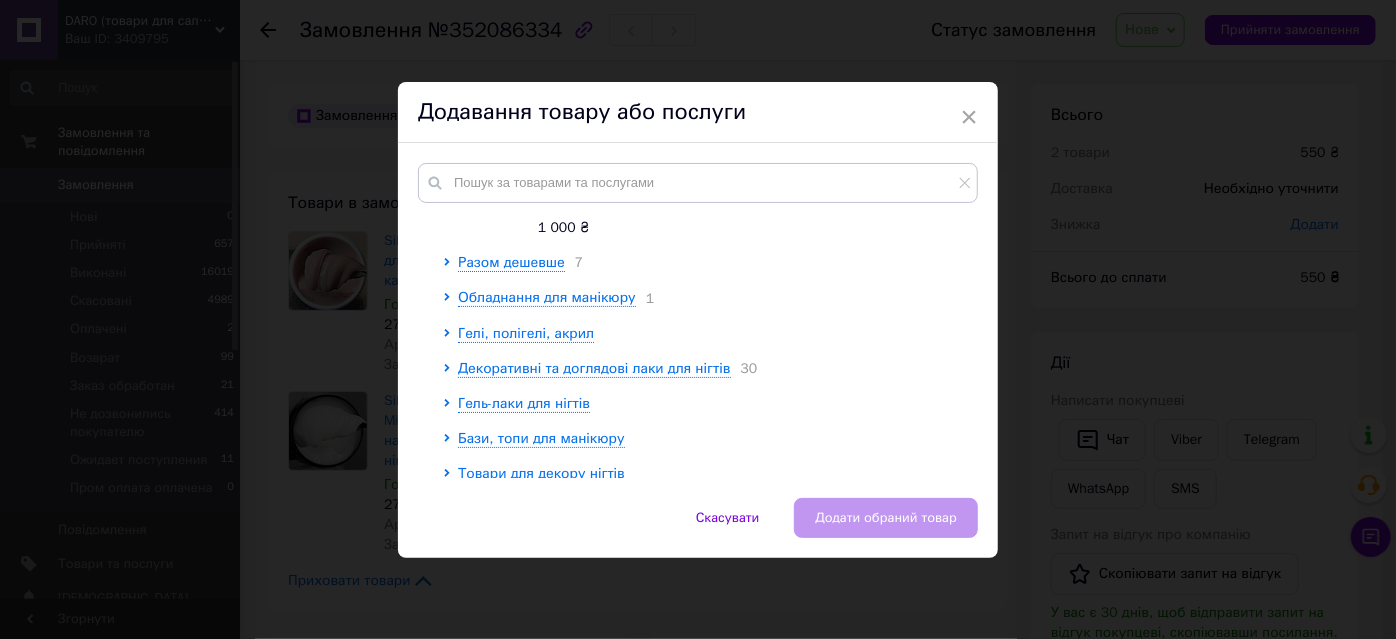 scroll, scrollTop: 181, scrollLeft: 0, axis: vertical 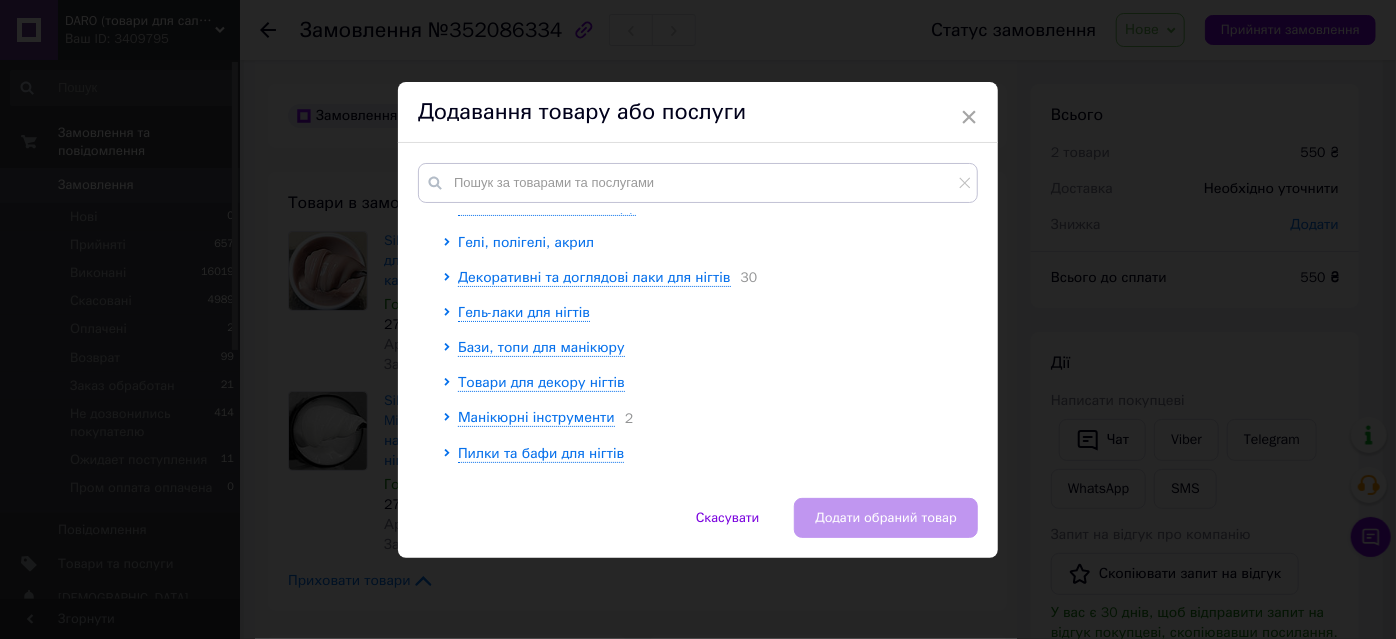 click on "Гелі, полігелі, акрил" at bounding box center [526, 242] 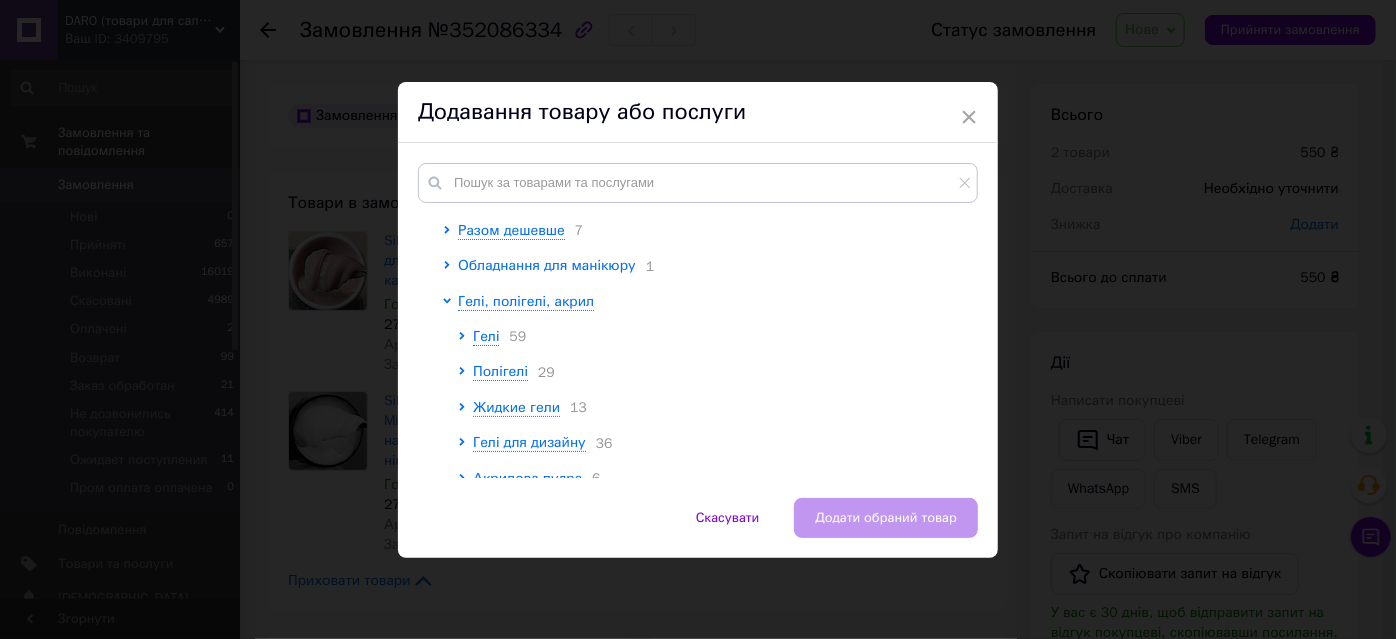 scroll, scrollTop: 90, scrollLeft: 0, axis: vertical 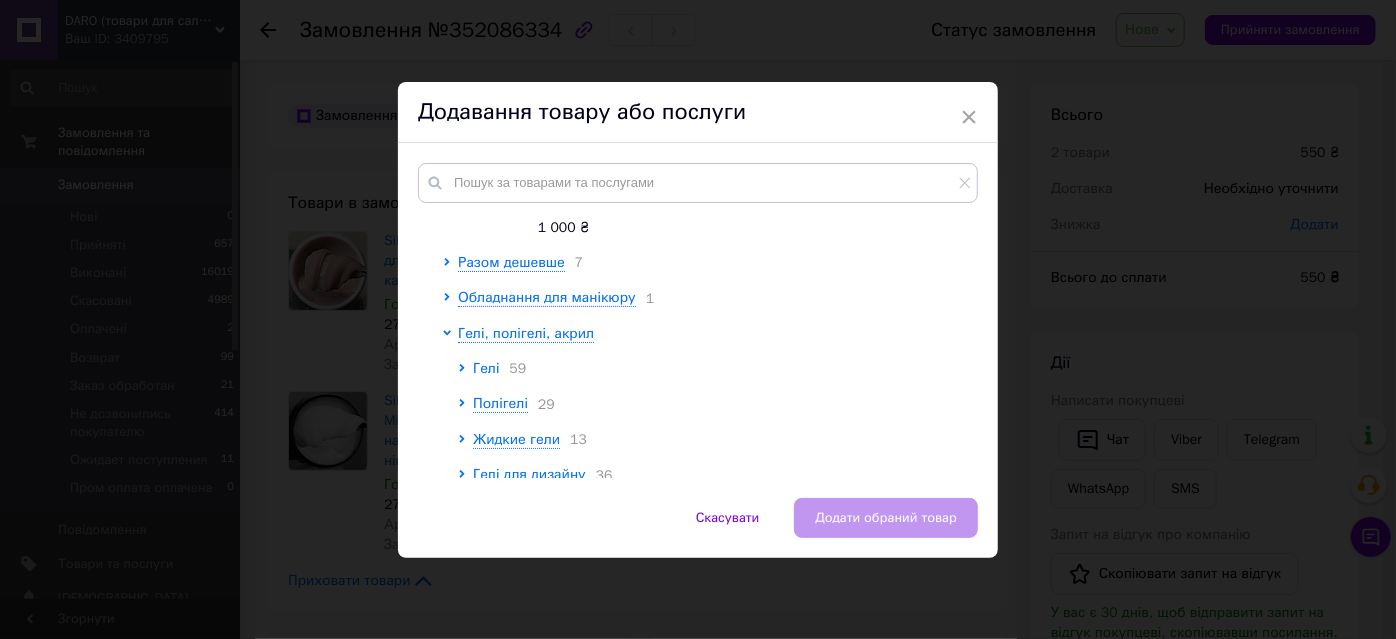 click on "Гелі" at bounding box center [486, 368] 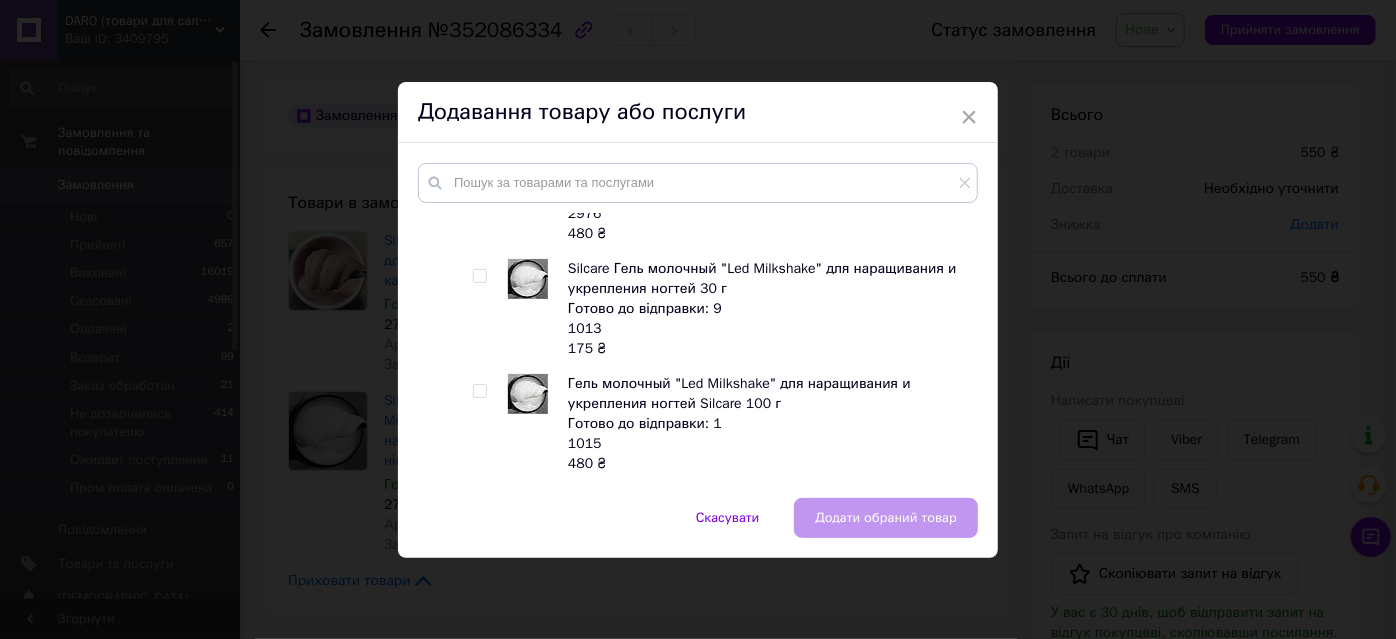 scroll, scrollTop: 1636, scrollLeft: 0, axis: vertical 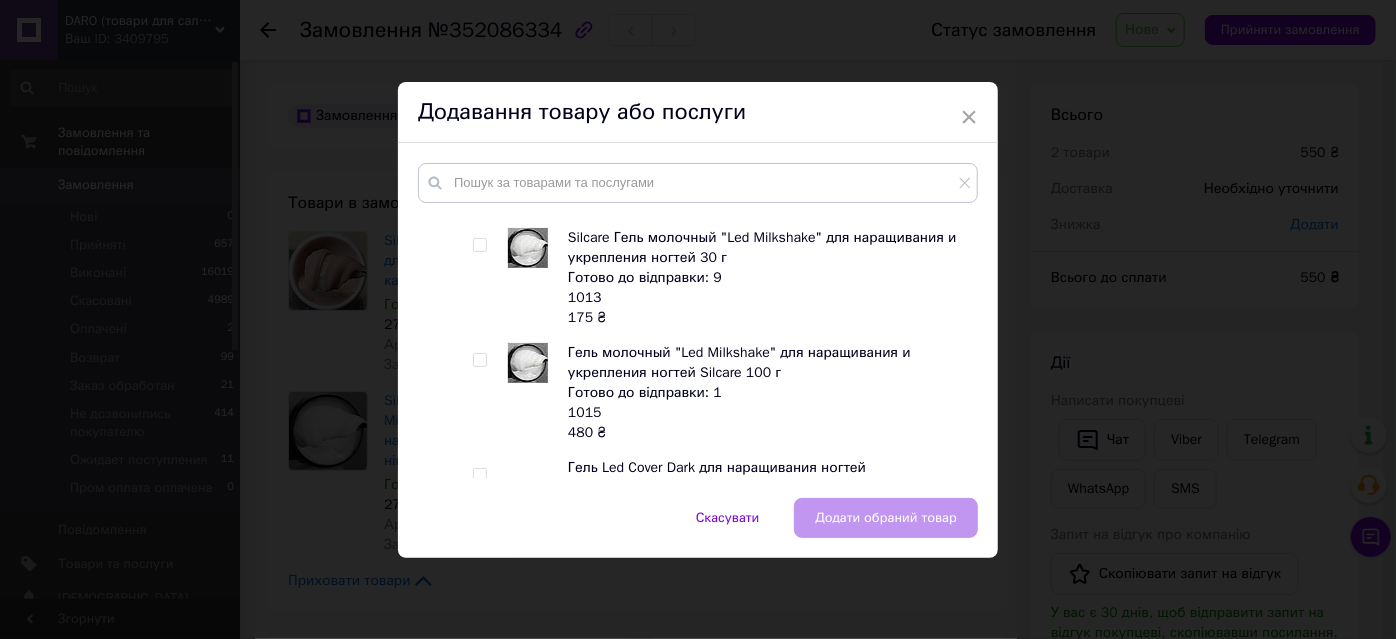 click at bounding box center [479, 360] 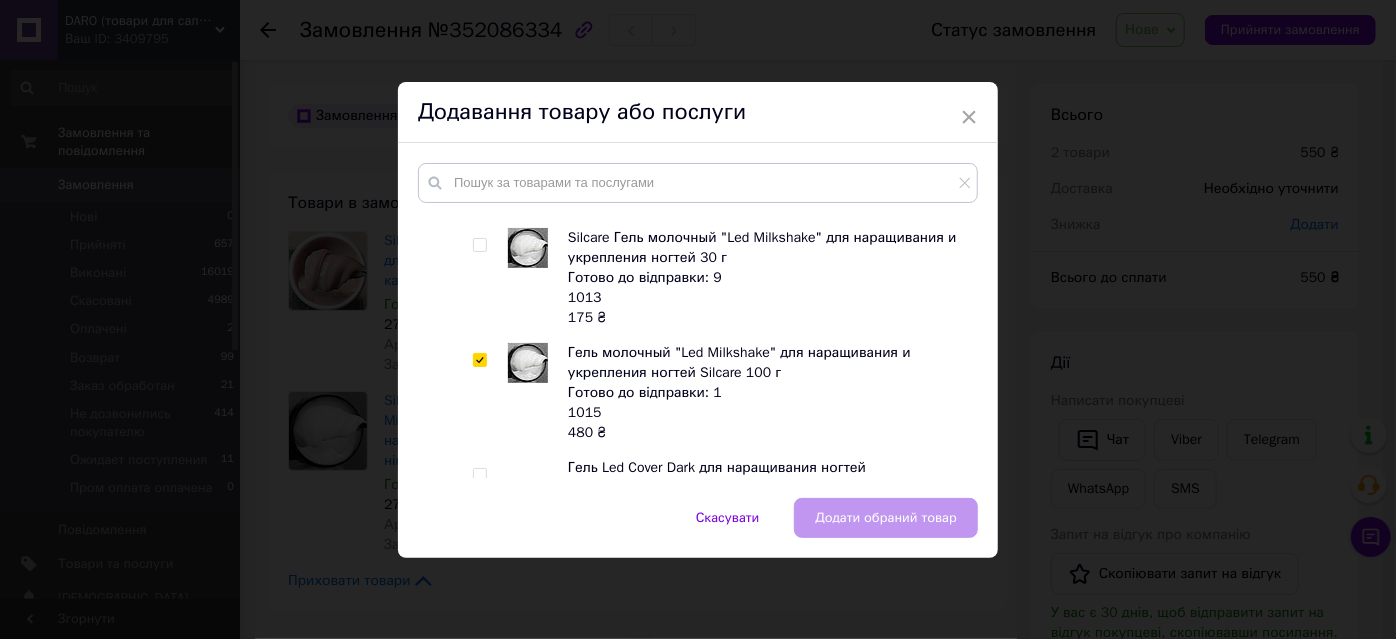 checkbox on "true" 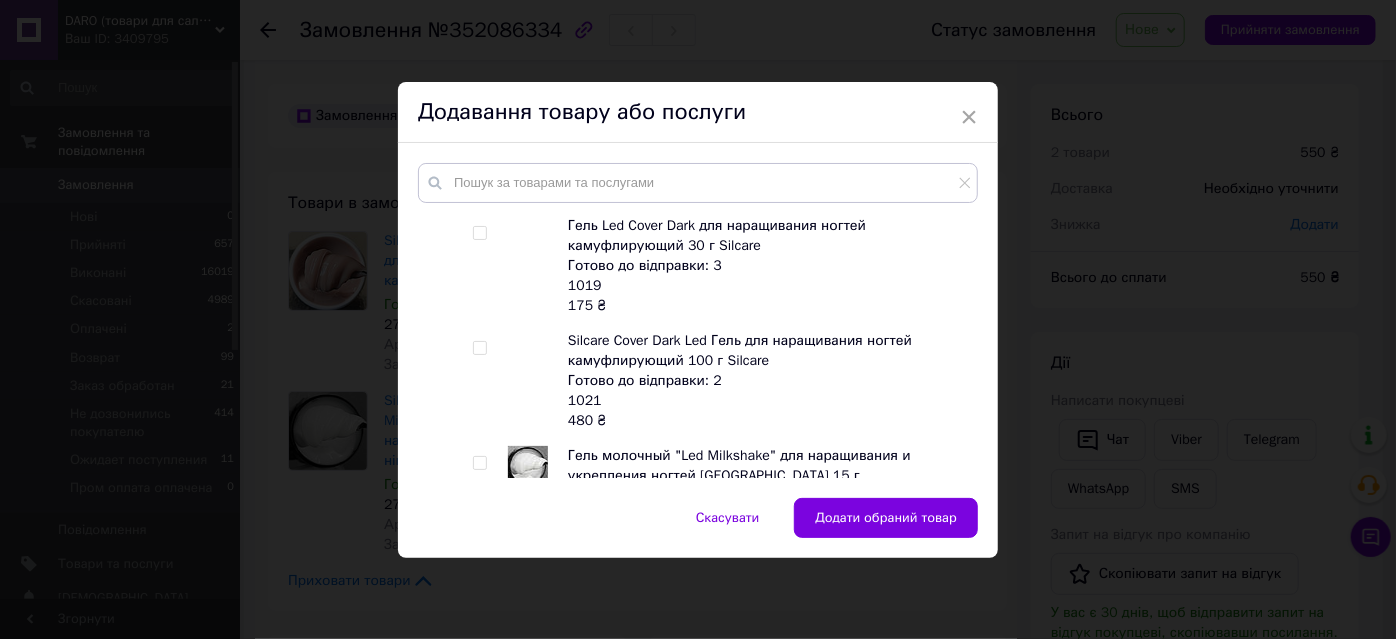 scroll, scrollTop: 1909, scrollLeft: 0, axis: vertical 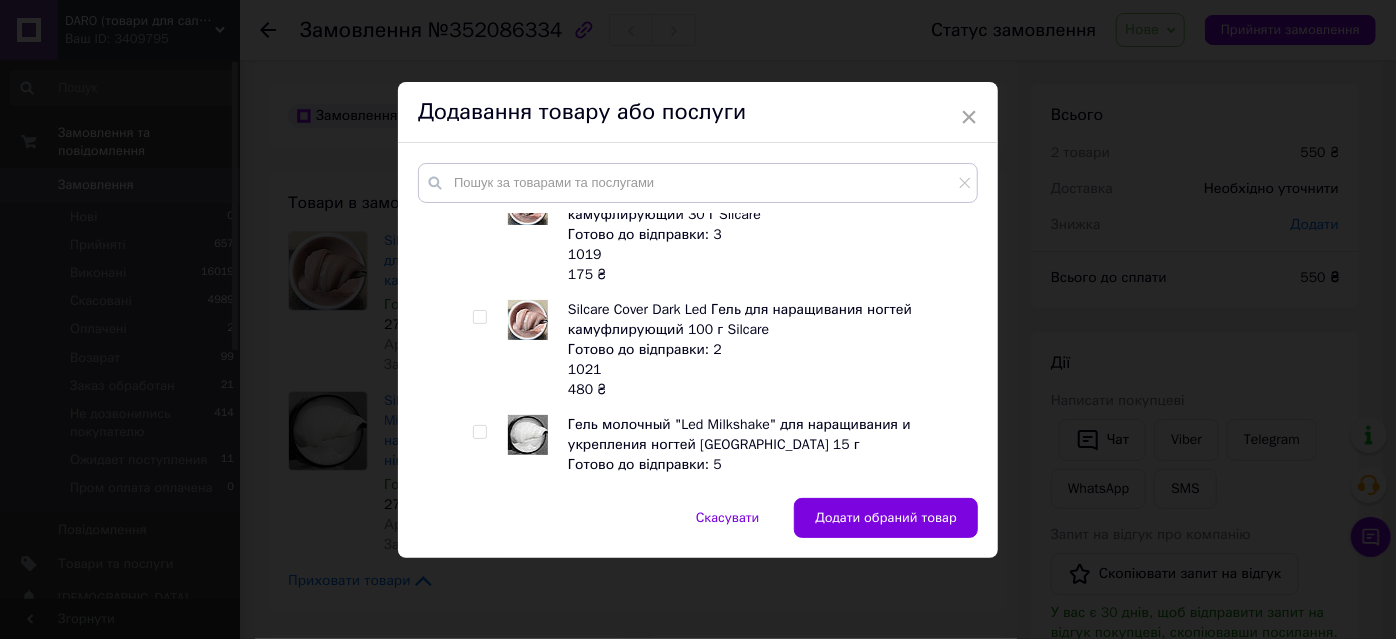 click at bounding box center (479, 317) 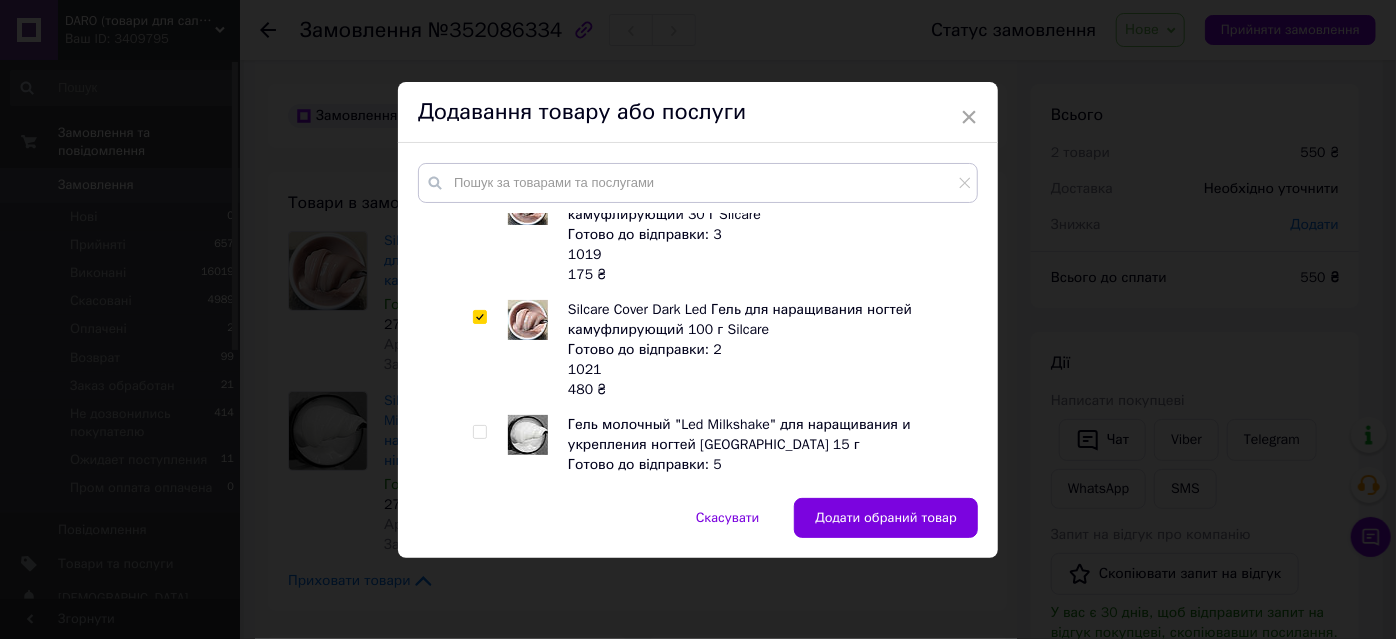 checkbox on "true" 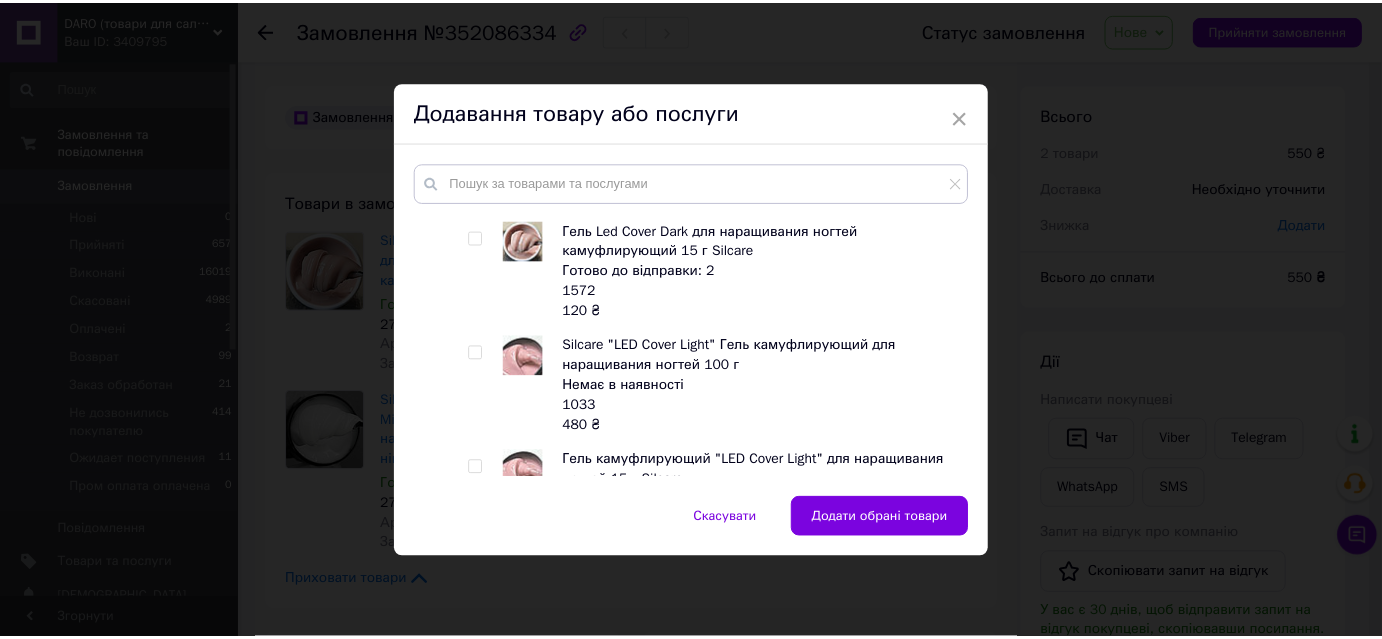 scroll, scrollTop: 2363, scrollLeft: 0, axis: vertical 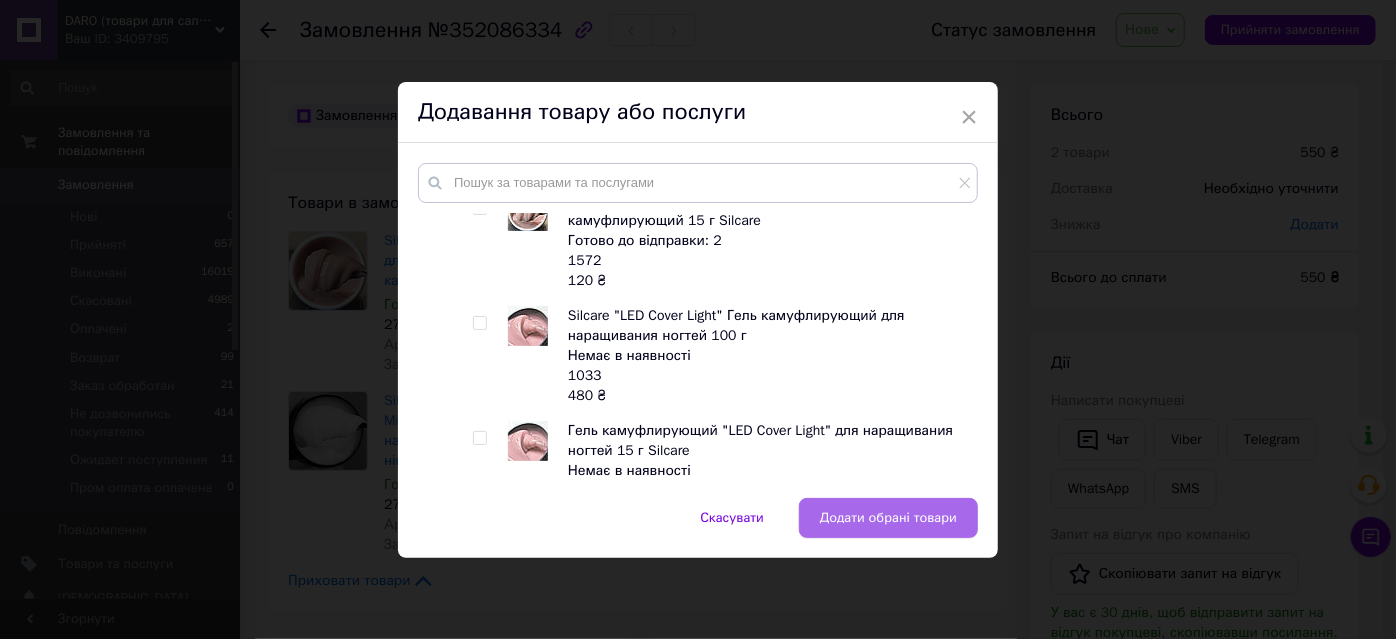 click on "Додати обрані товари" at bounding box center [888, 518] 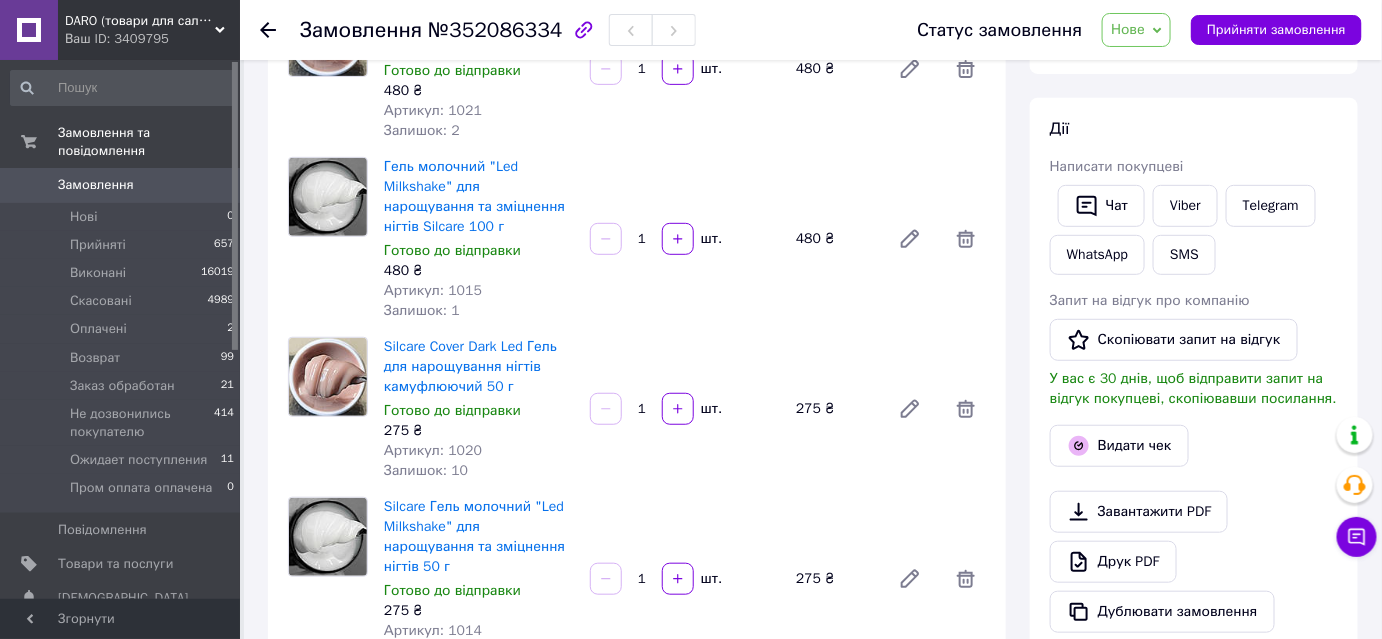 scroll, scrollTop: 272, scrollLeft: 0, axis: vertical 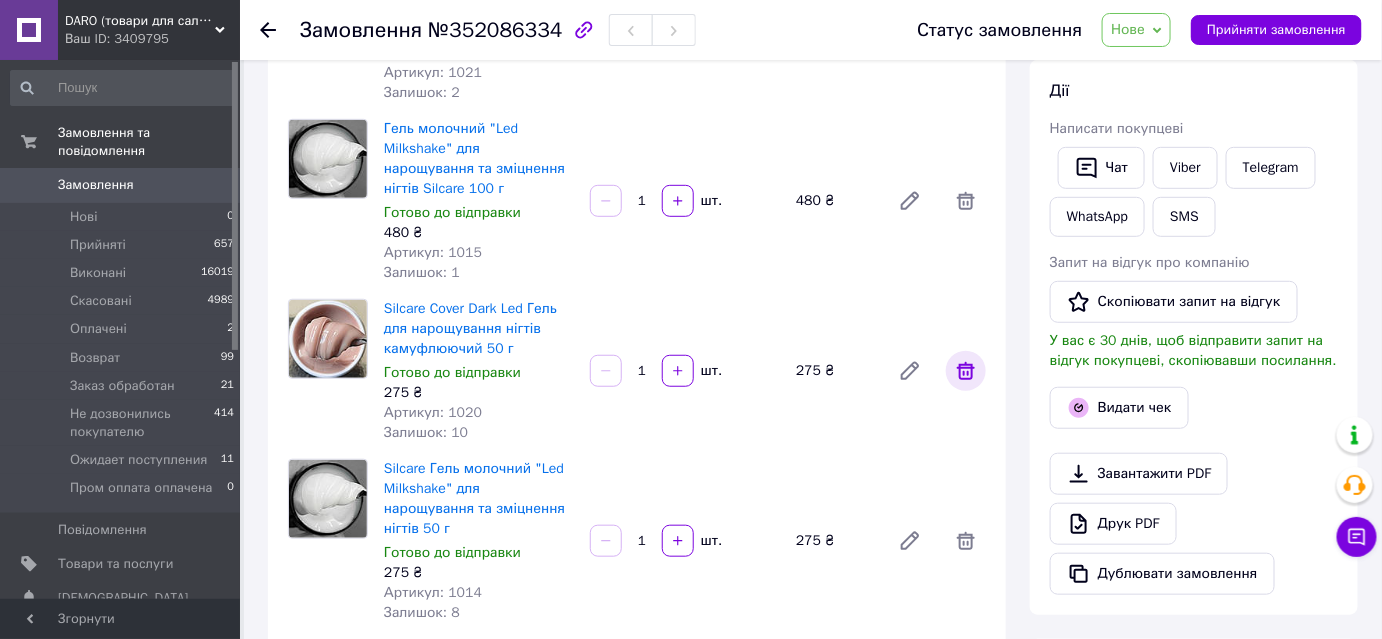 click 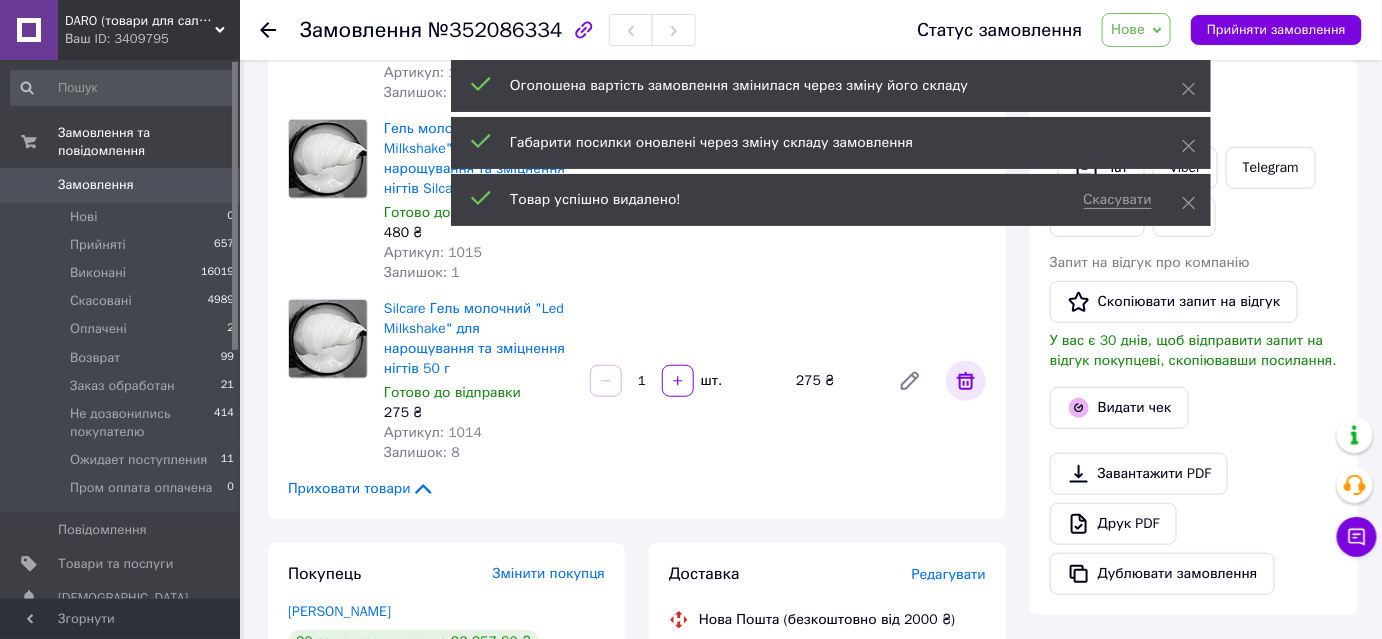 click 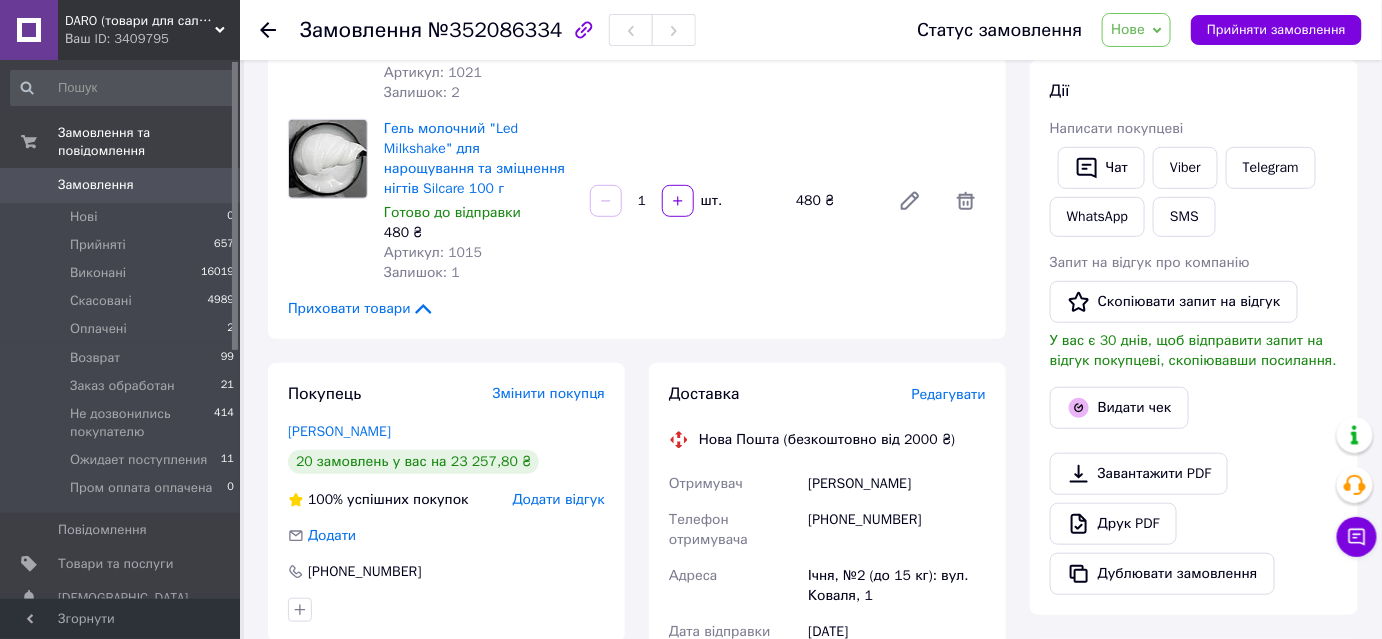 scroll, scrollTop: 181, scrollLeft: 0, axis: vertical 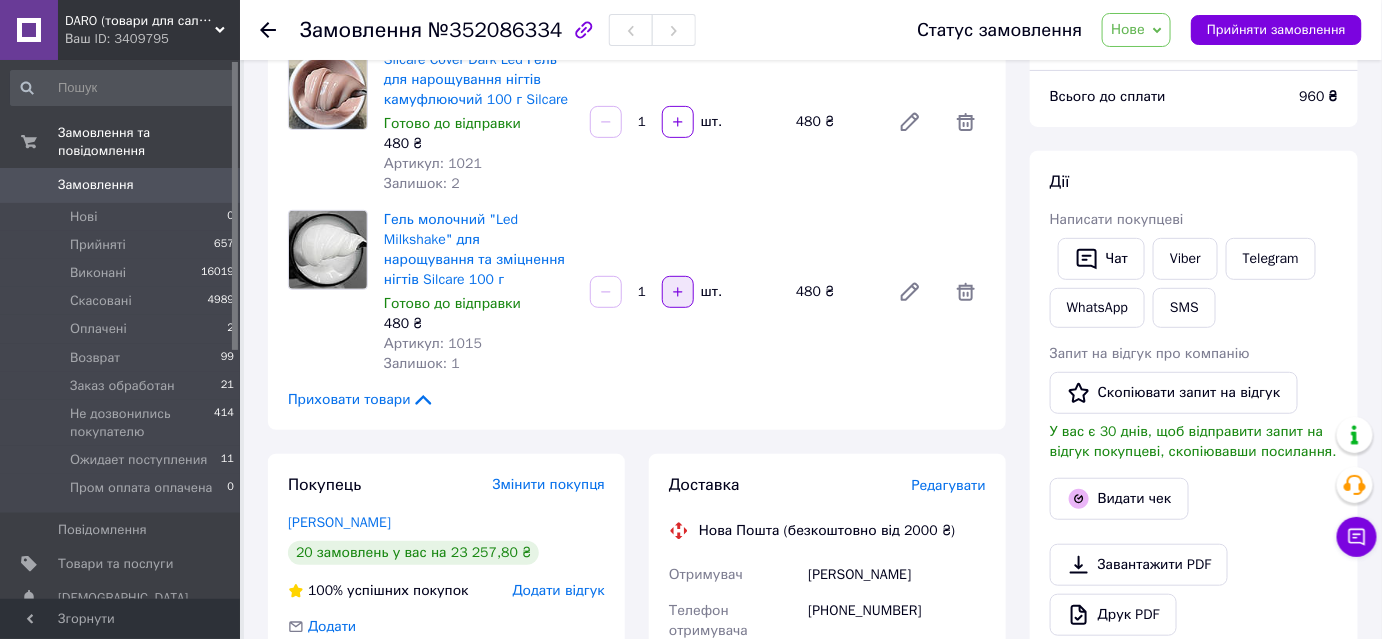 click 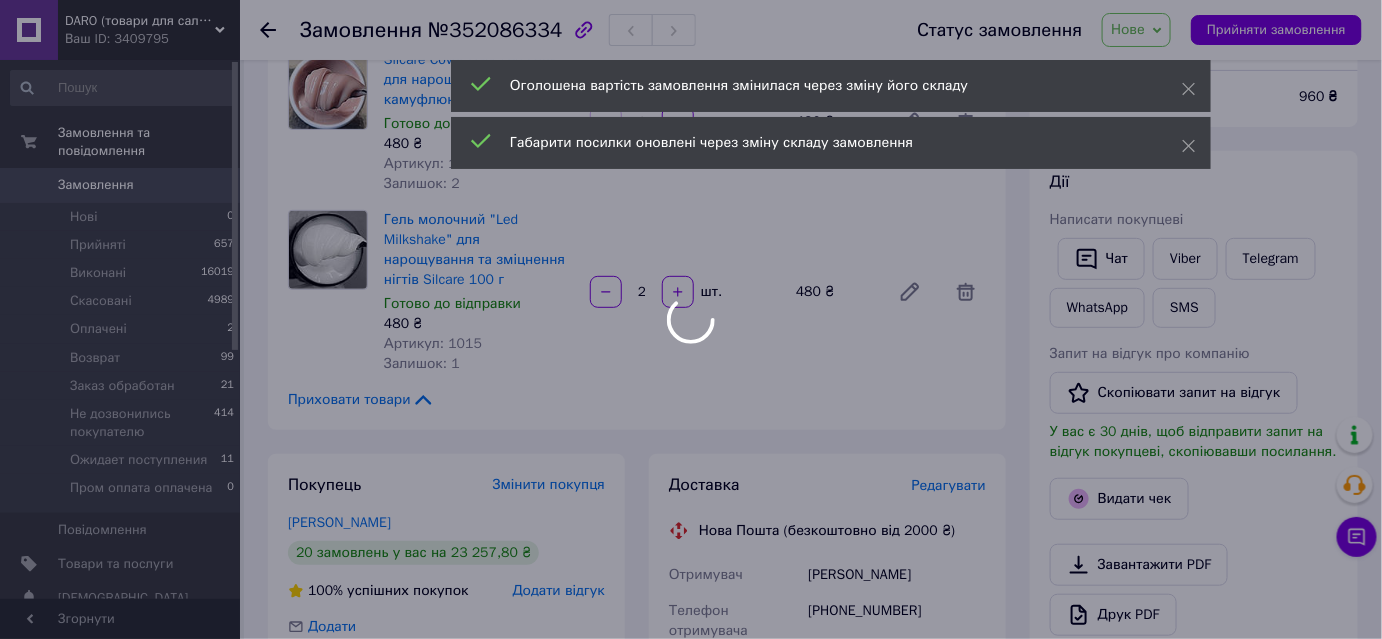 type on "2" 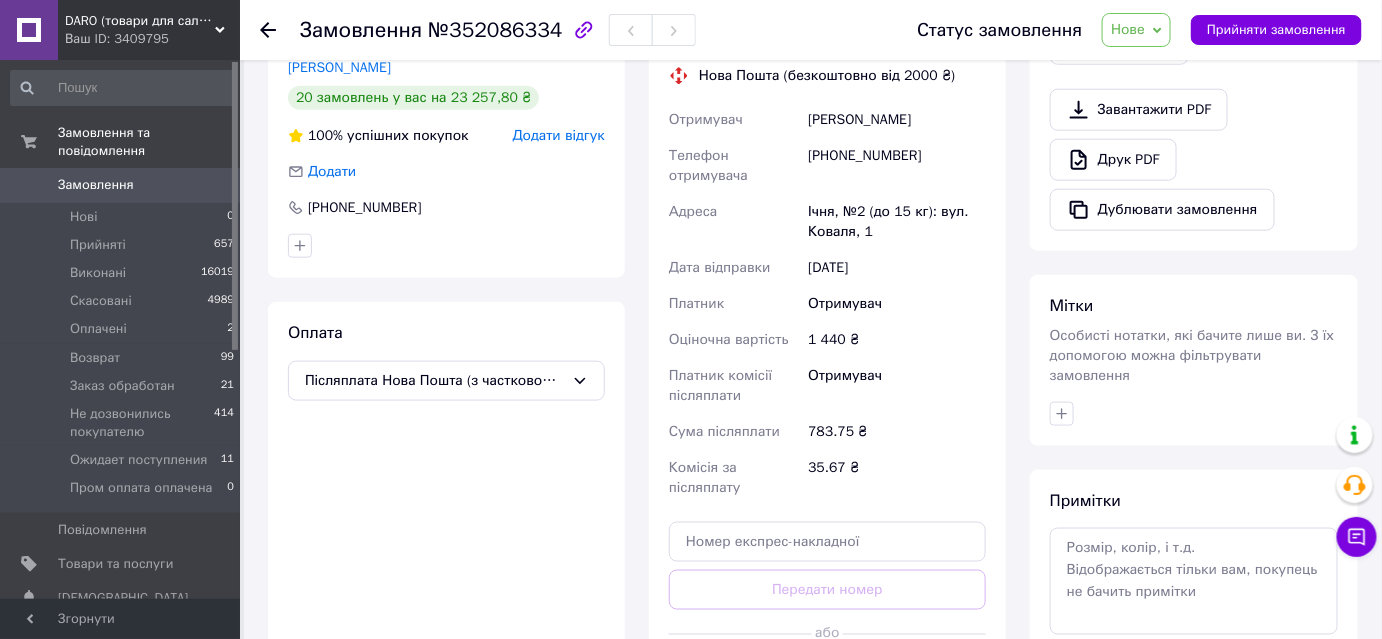 scroll, scrollTop: 363, scrollLeft: 0, axis: vertical 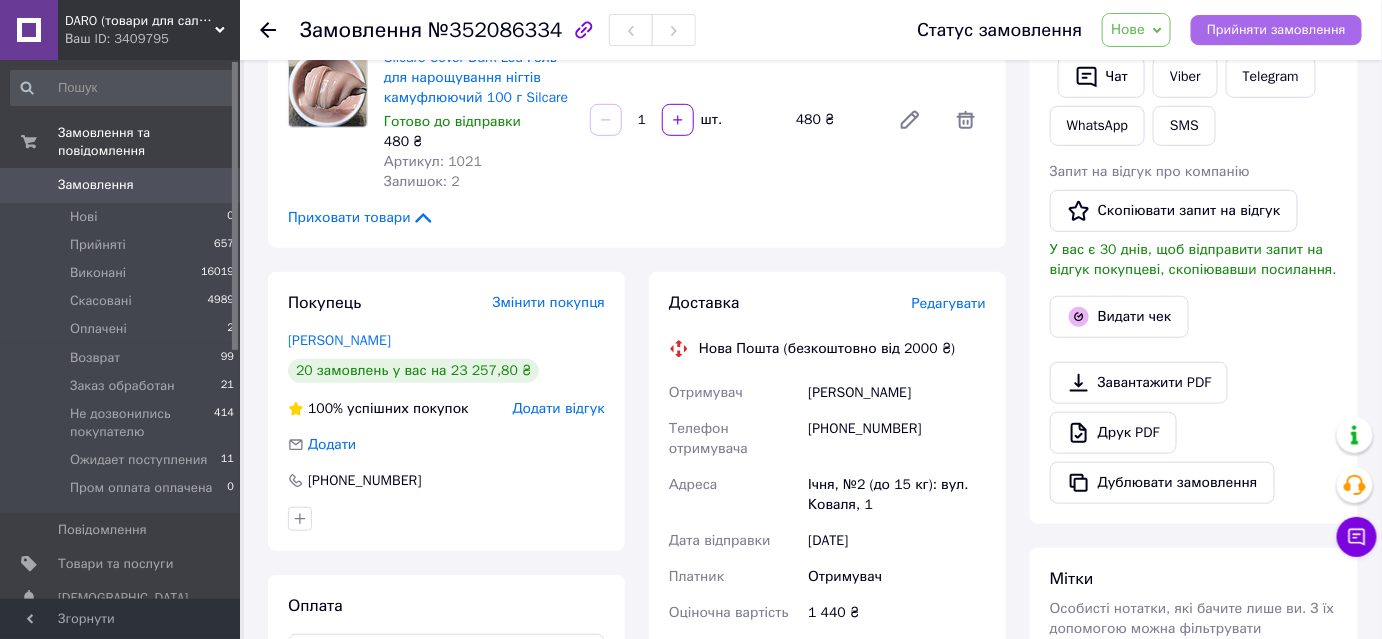 click on "Прийняти замовлення" at bounding box center (1276, 30) 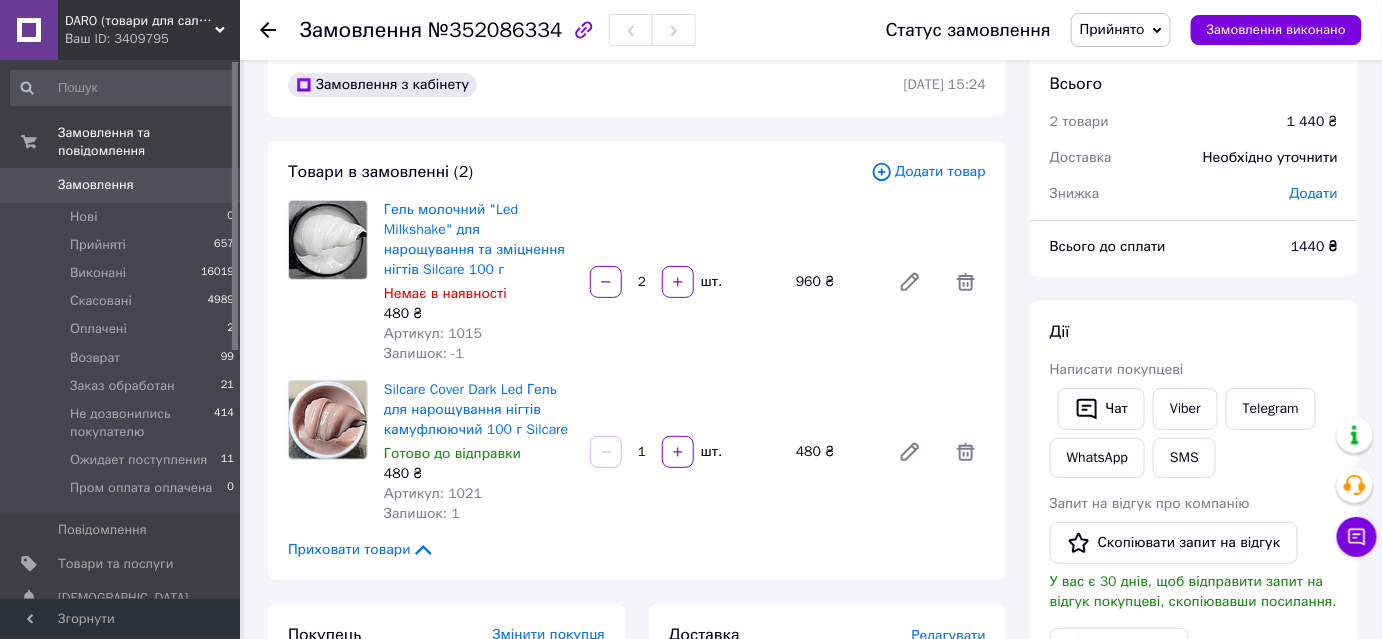 scroll, scrollTop: 0, scrollLeft: 0, axis: both 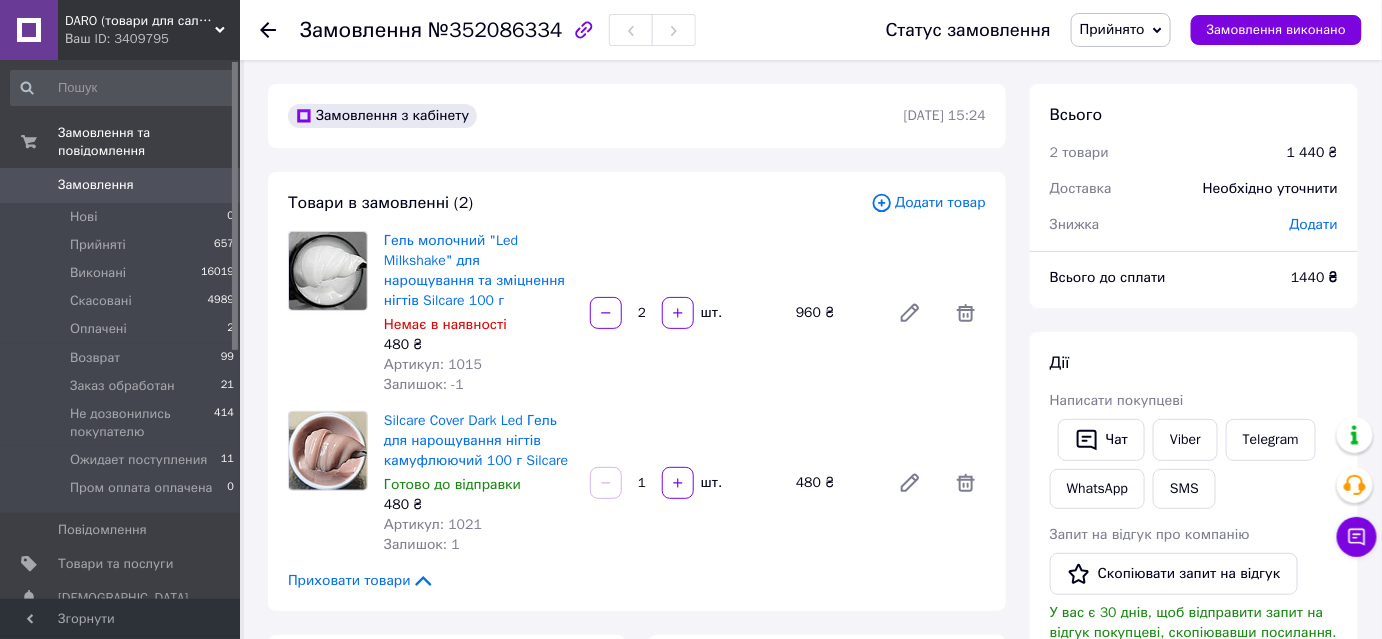 click on "Додати" at bounding box center [1314, 224] 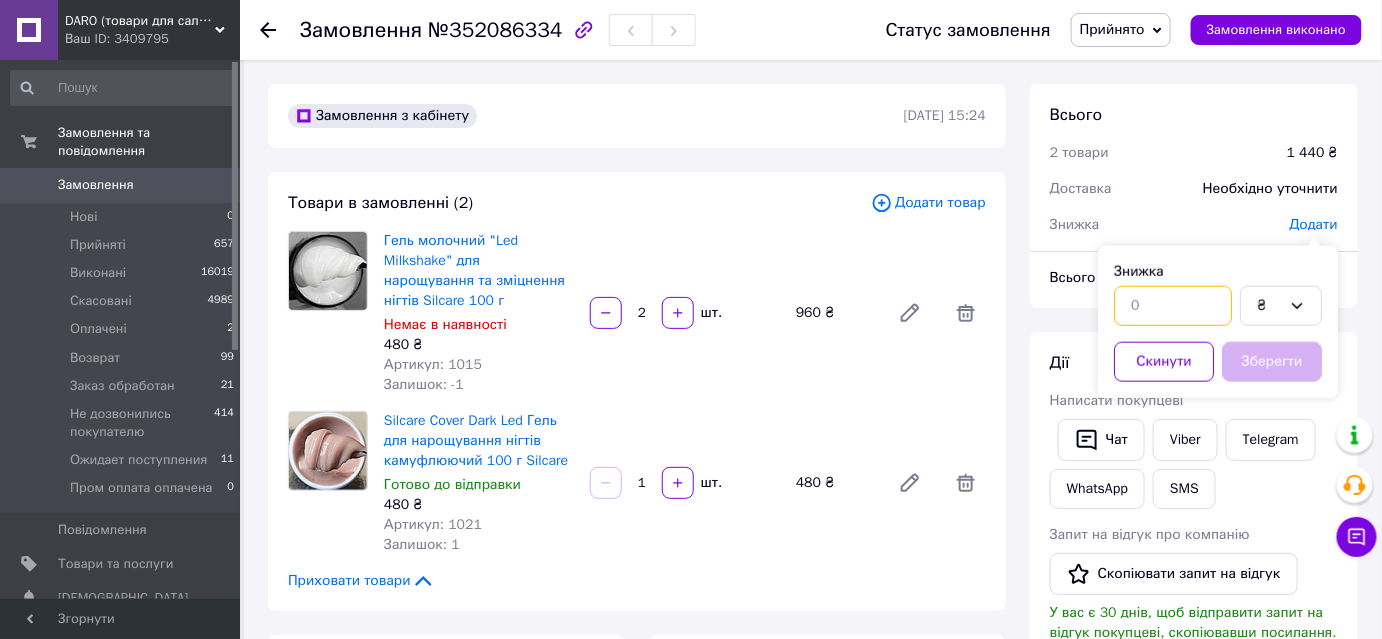 click at bounding box center (1173, 306) 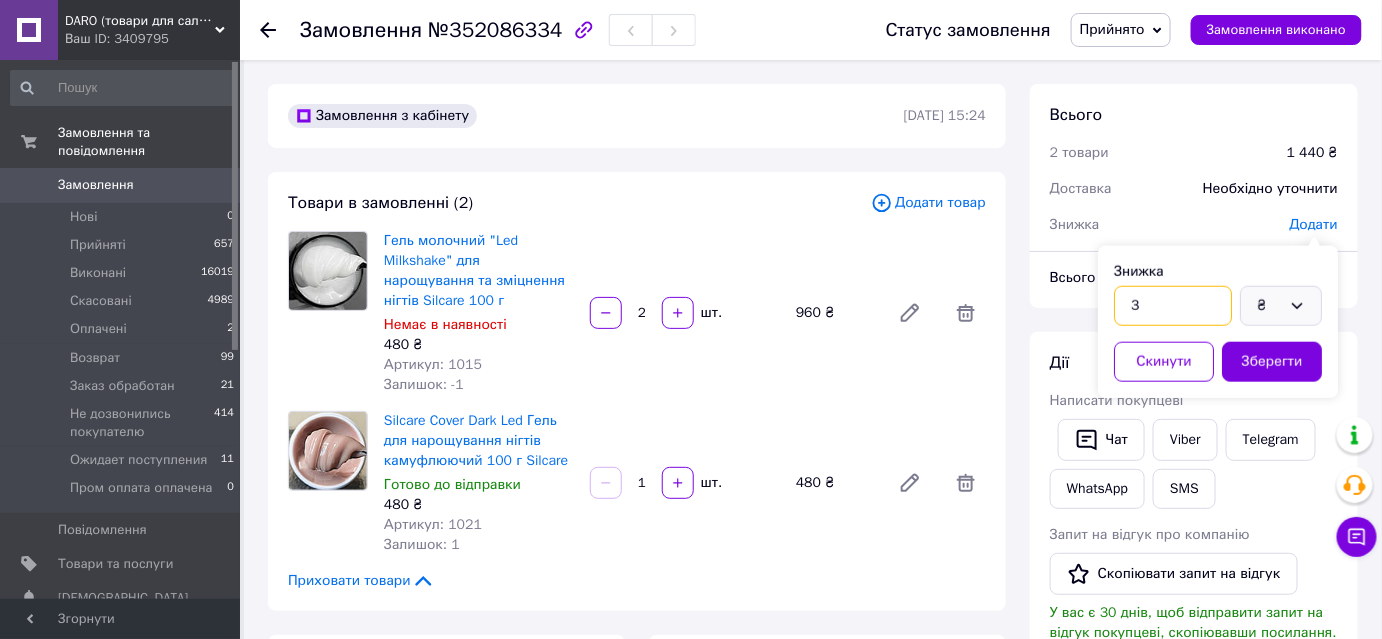 type on "3" 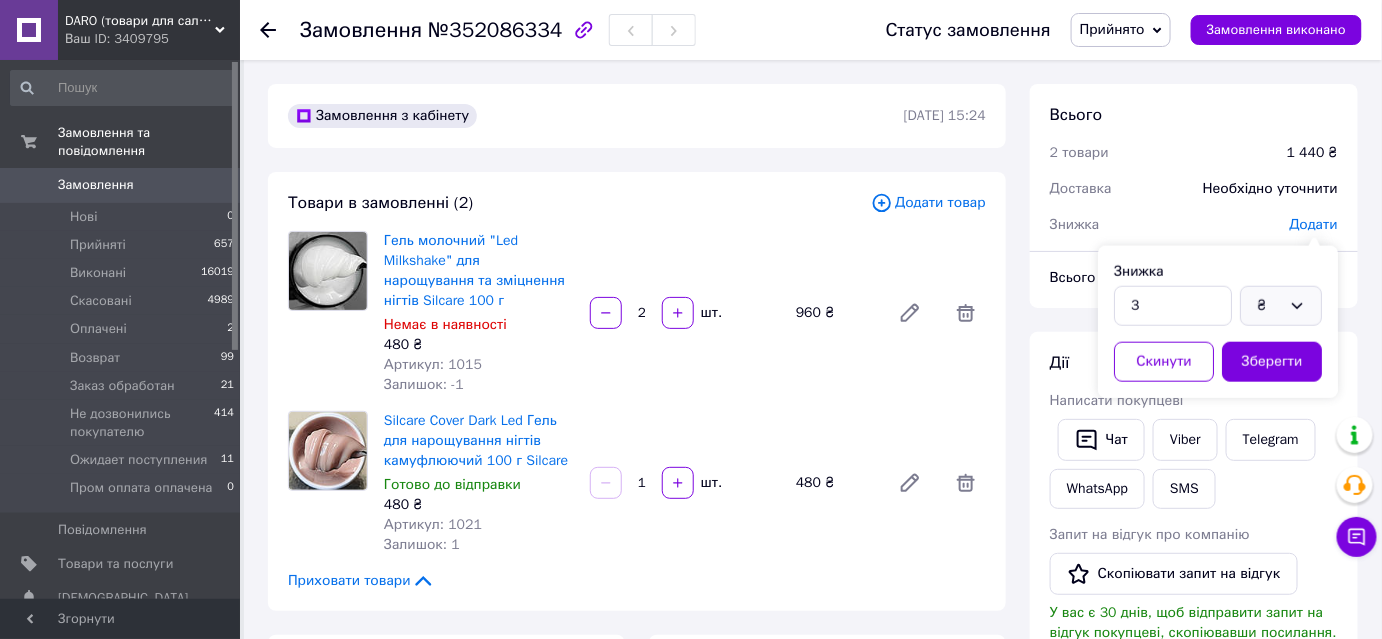 click on "₴" at bounding box center [1269, 306] 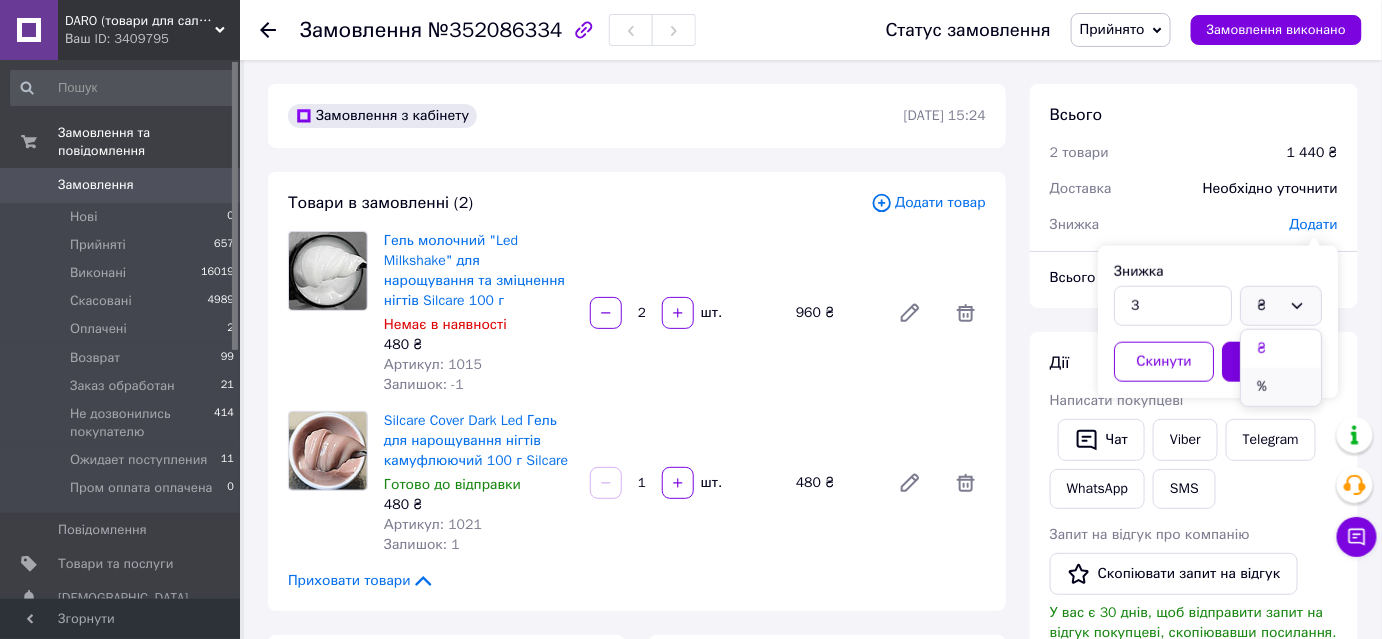click on "%" at bounding box center [1281, 387] 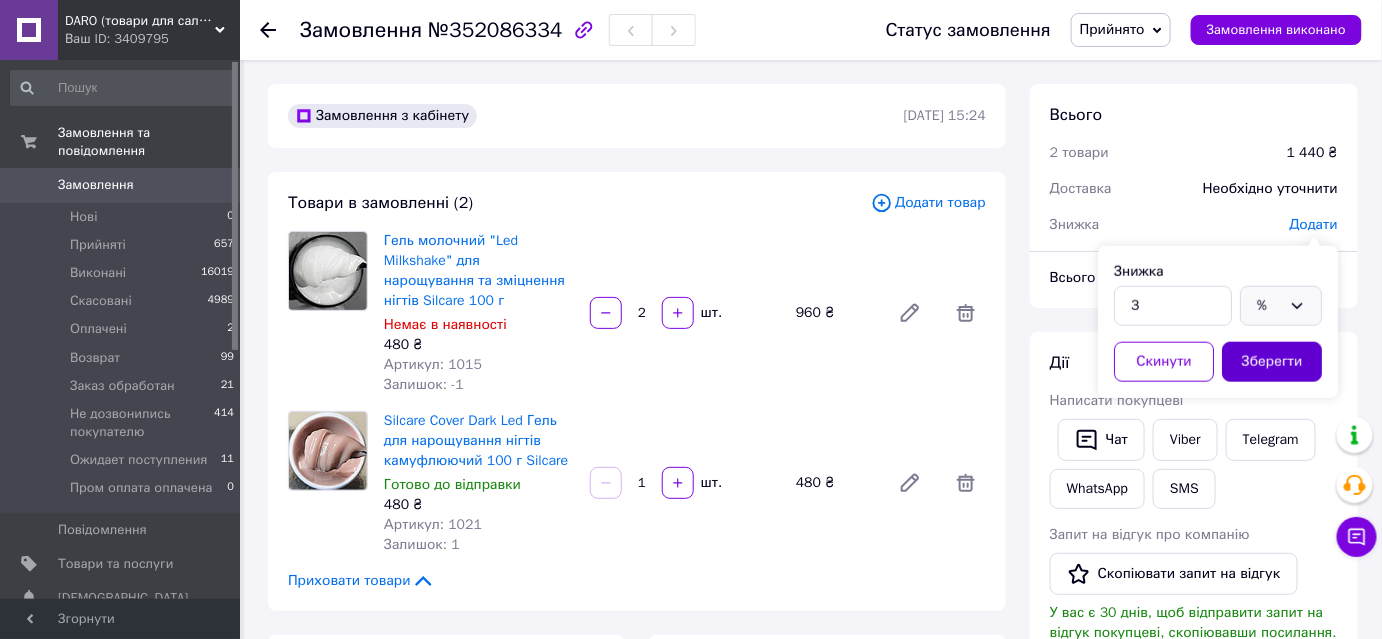 click on "Зберегти" at bounding box center (1272, 362) 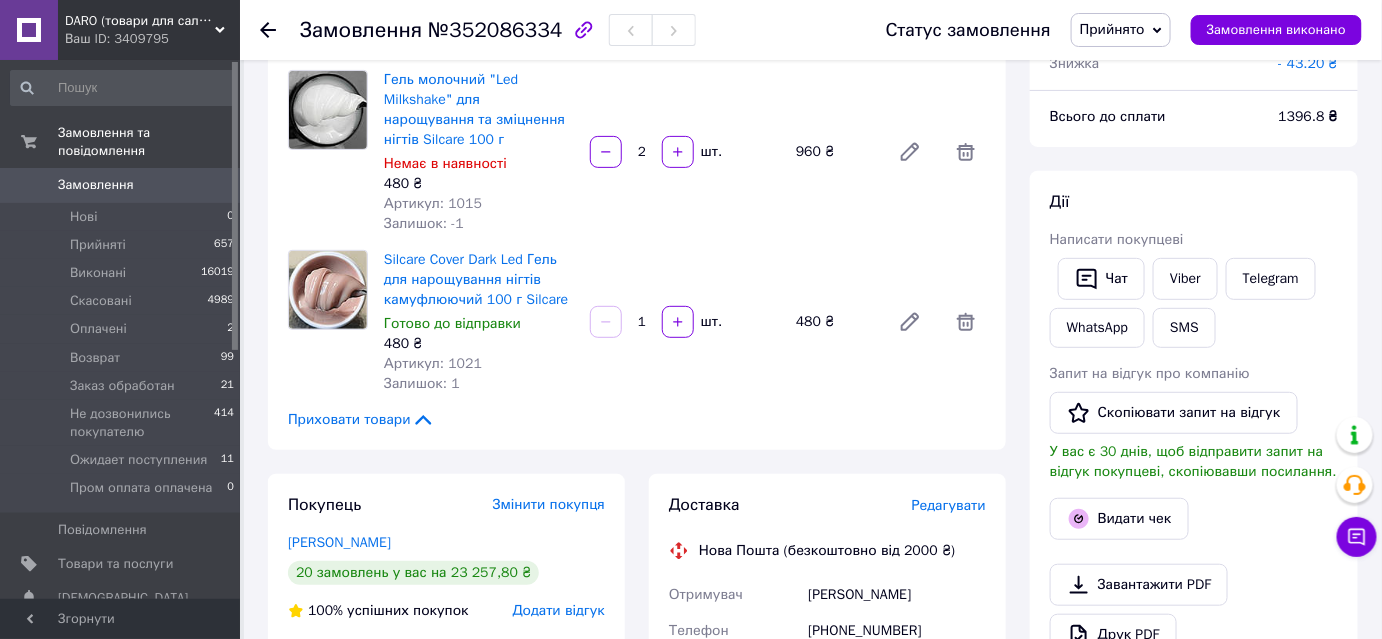 scroll, scrollTop: 272, scrollLeft: 0, axis: vertical 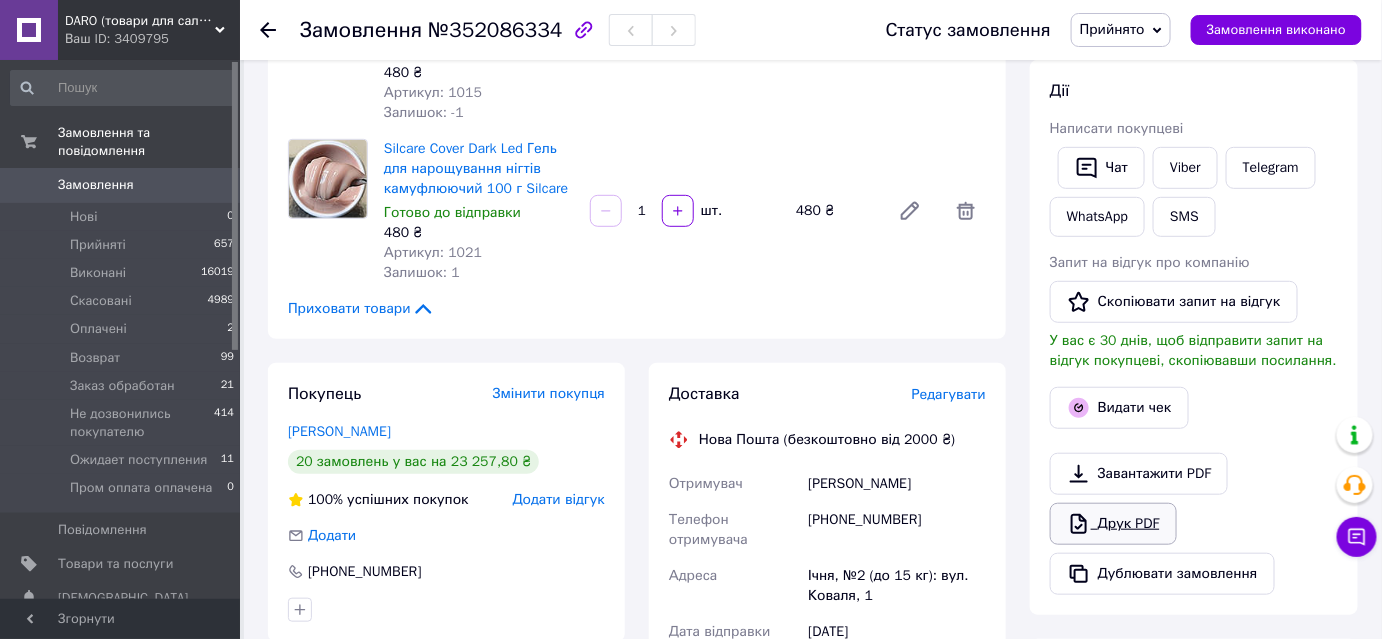 click on "Друк PDF" at bounding box center (1113, 524) 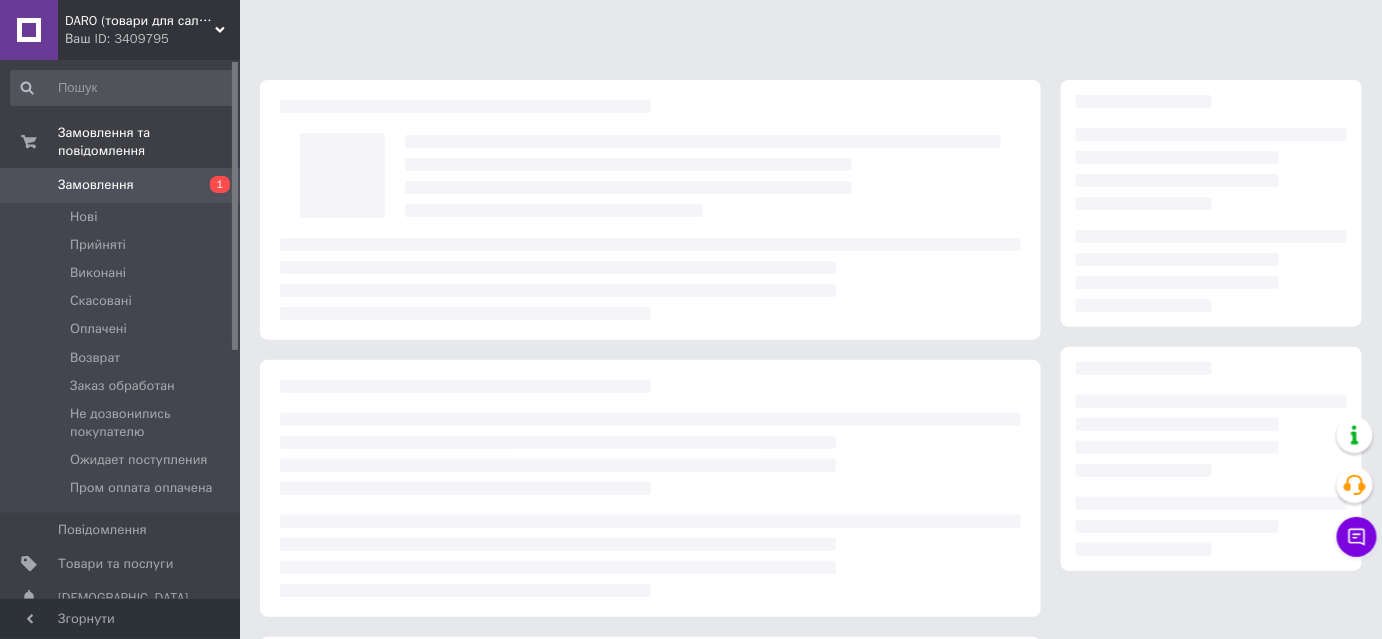 scroll, scrollTop: 274, scrollLeft: 0, axis: vertical 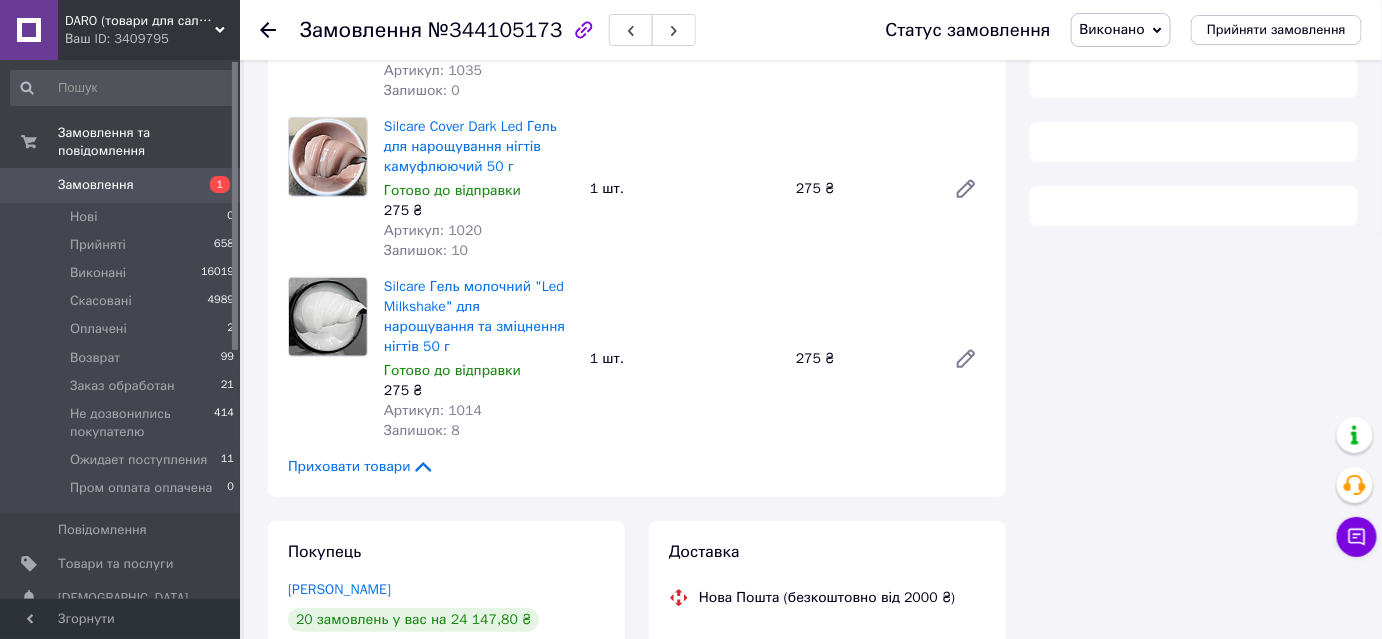 click on "Замовлення" at bounding box center [96, 185] 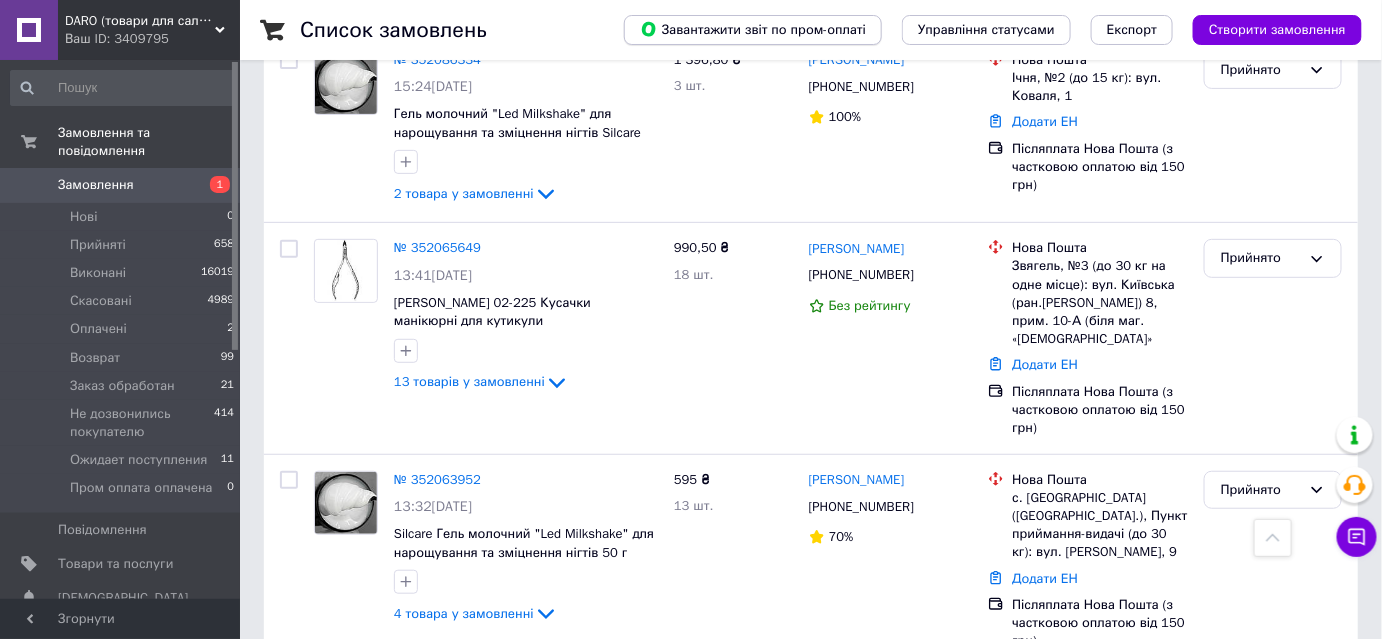 scroll, scrollTop: 0, scrollLeft: 0, axis: both 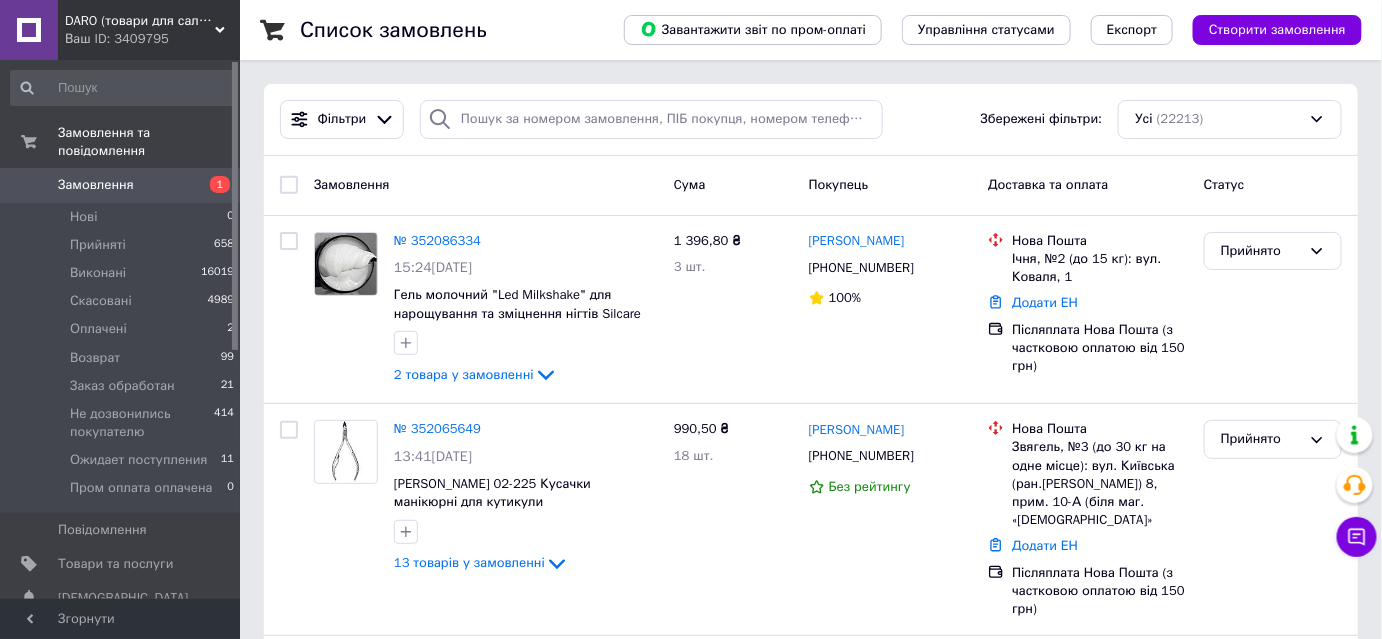 click on "Замовлення" at bounding box center (96, 185) 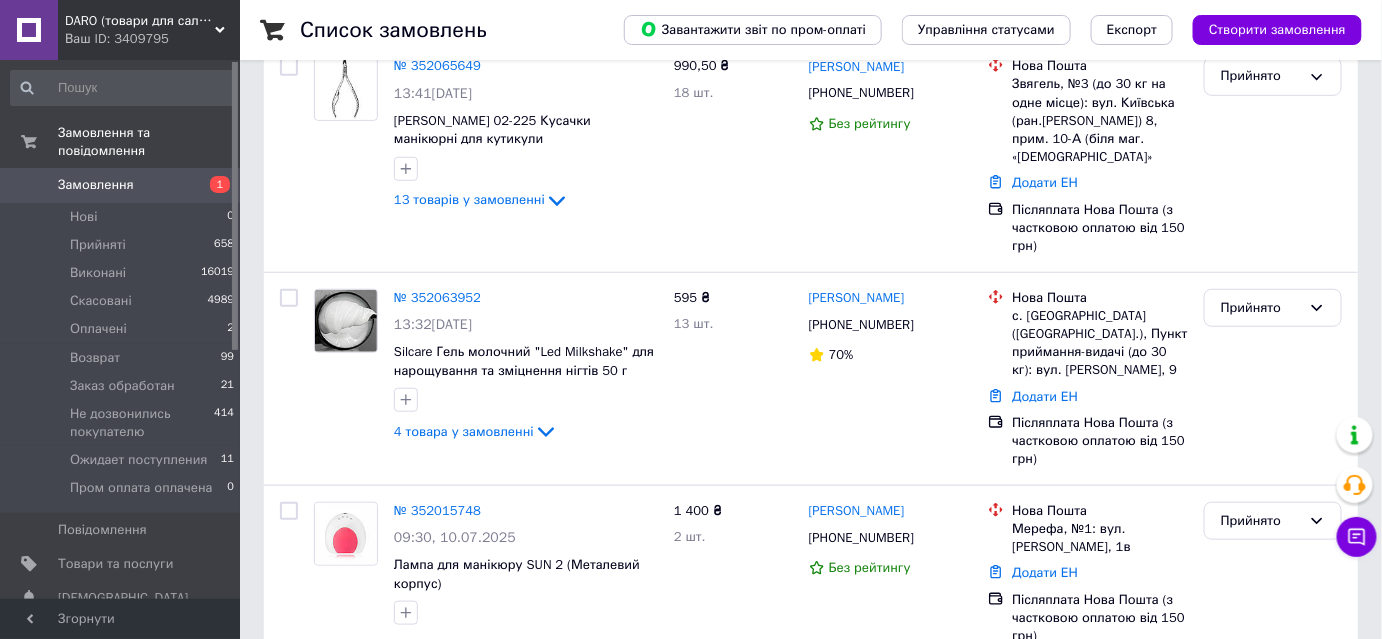scroll, scrollTop: 636, scrollLeft: 0, axis: vertical 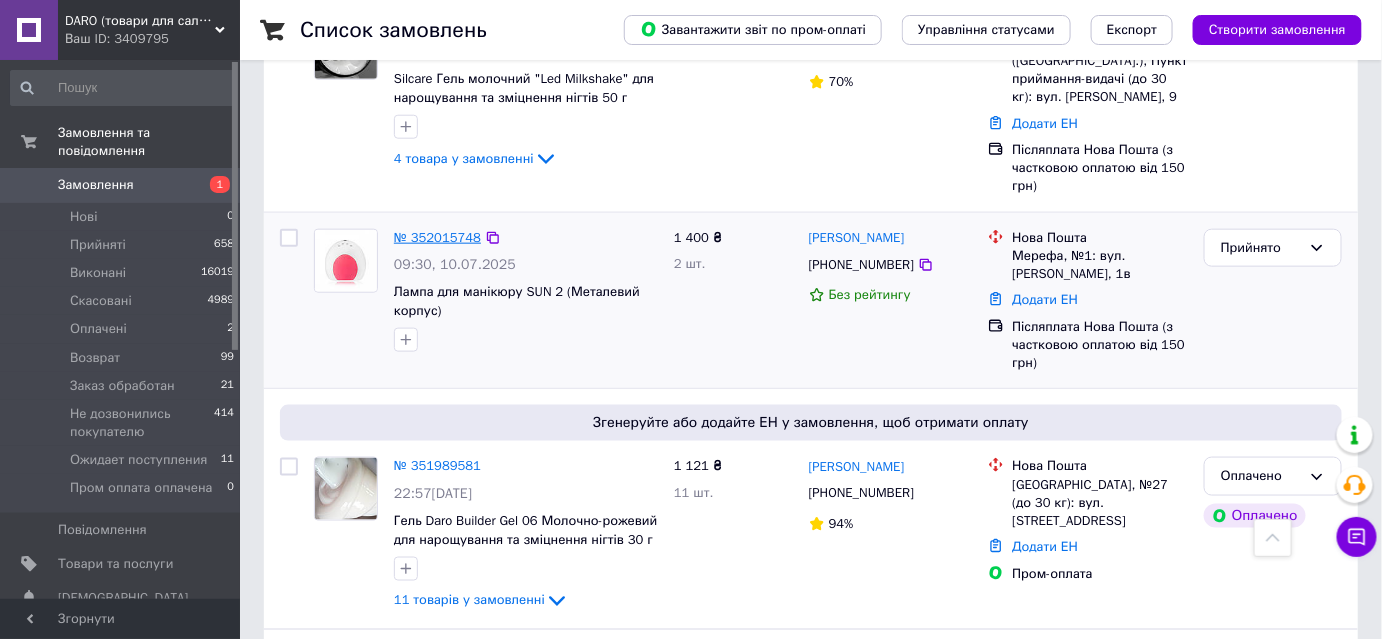 click on "№ 352015748" at bounding box center [437, 237] 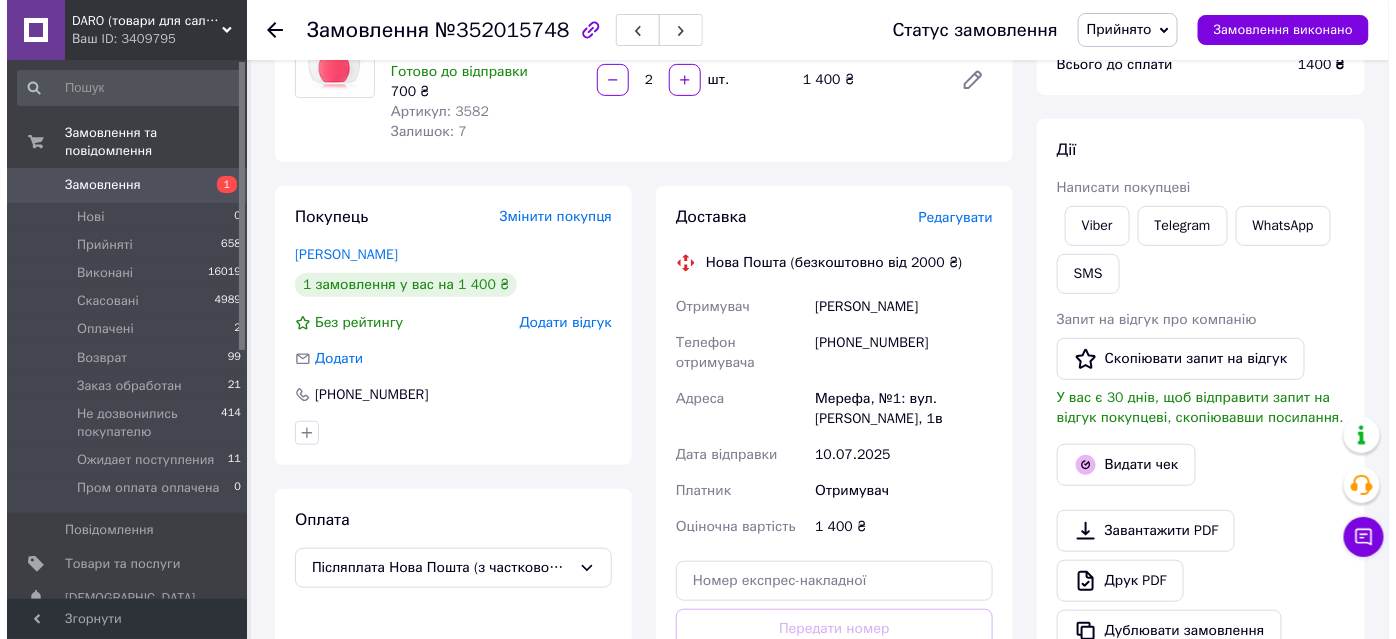 scroll, scrollTop: 181, scrollLeft: 0, axis: vertical 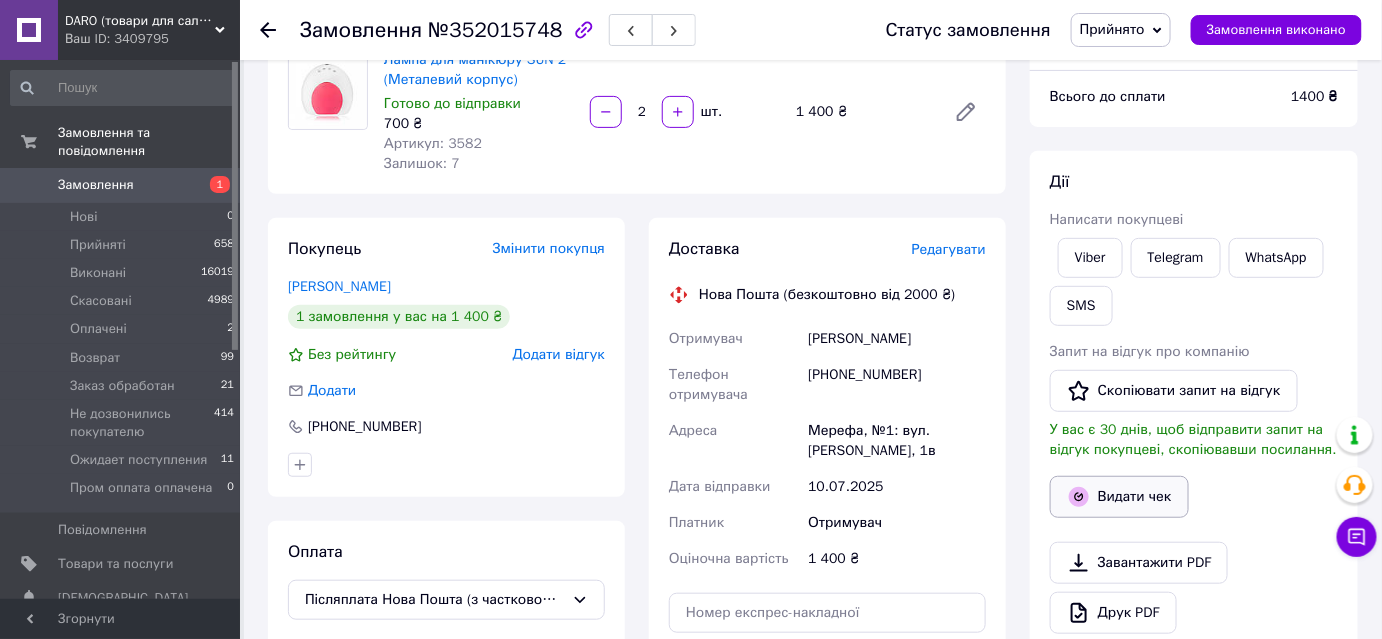click on "Видати чек" at bounding box center (1119, 497) 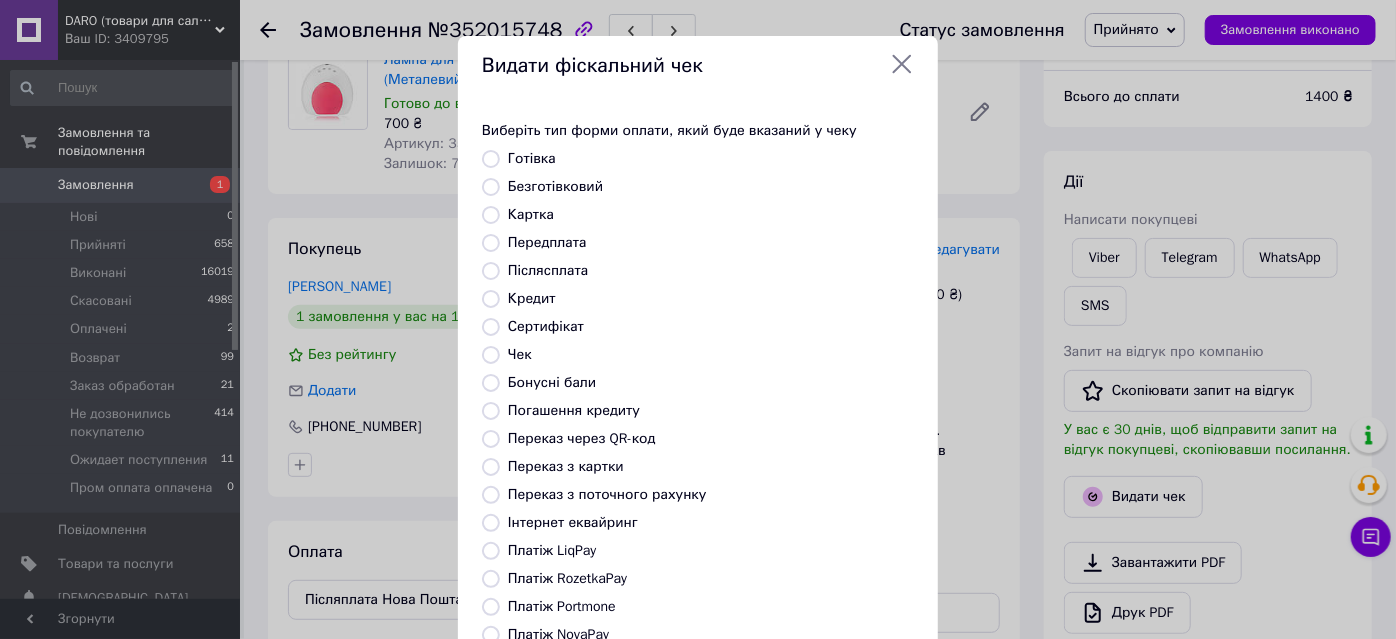 click on "Післясплата" at bounding box center [548, 270] 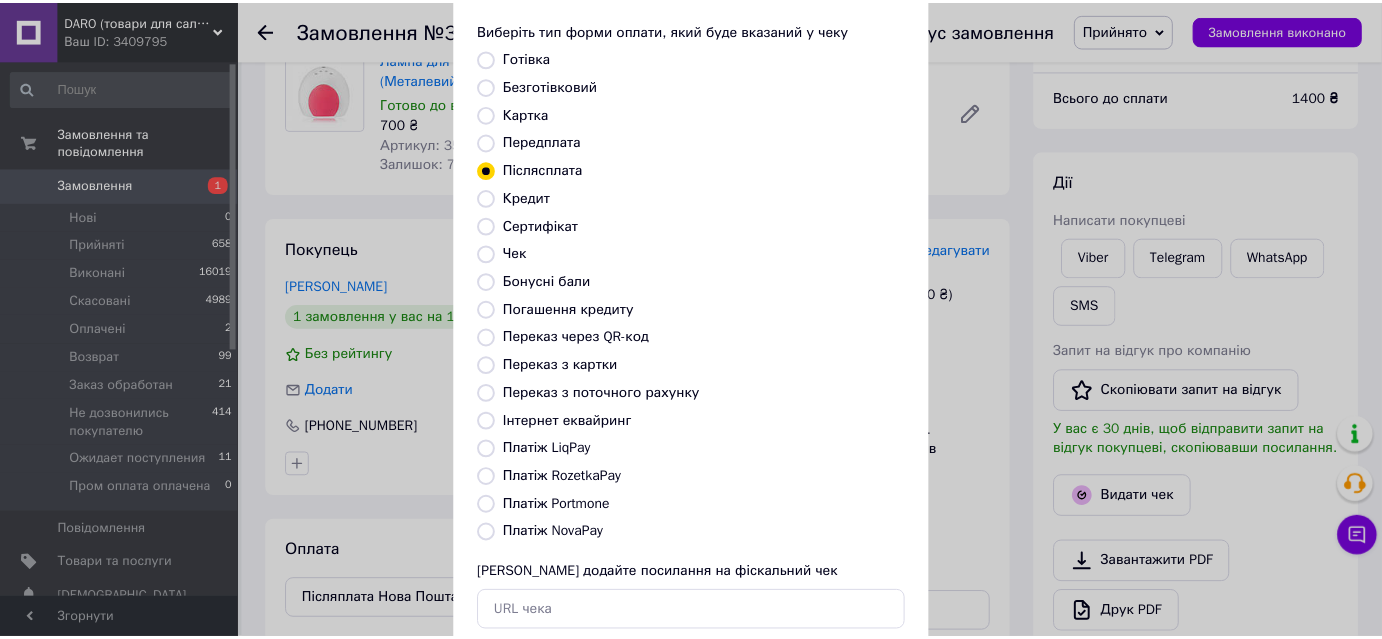 scroll, scrollTop: 219, scrollLeft: 0, axis: vertical 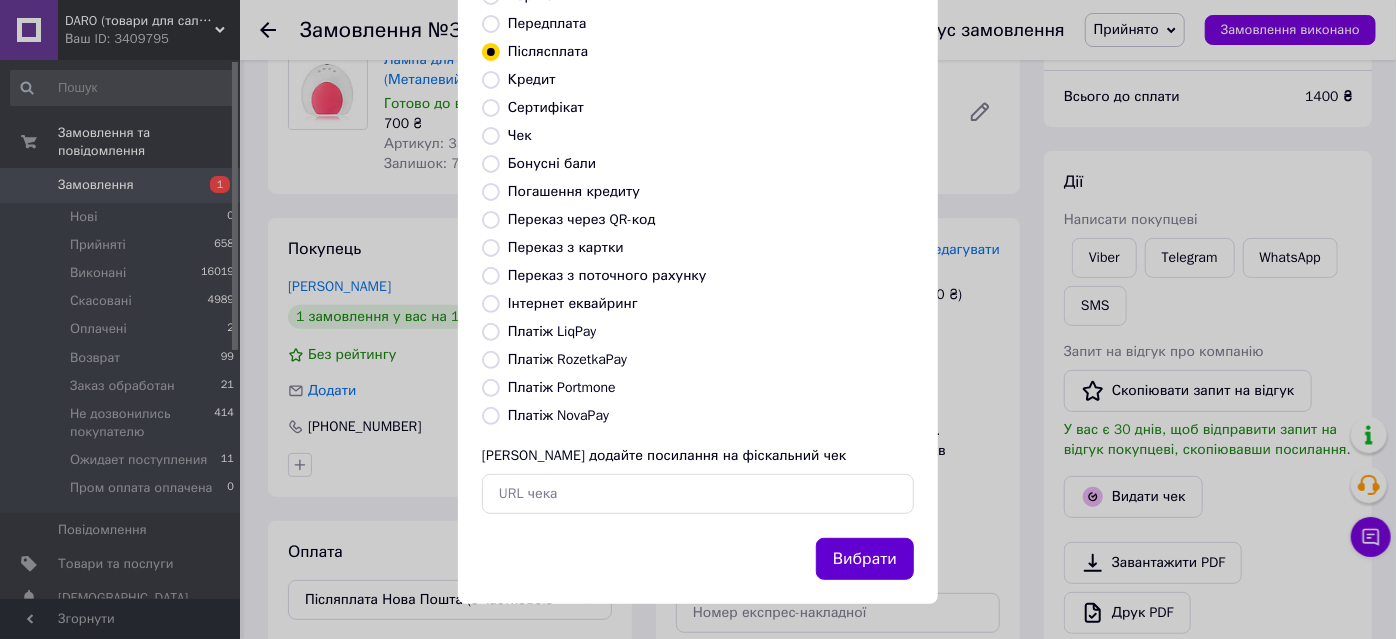 click on "Вибрати" at bounding box center (865, 559) 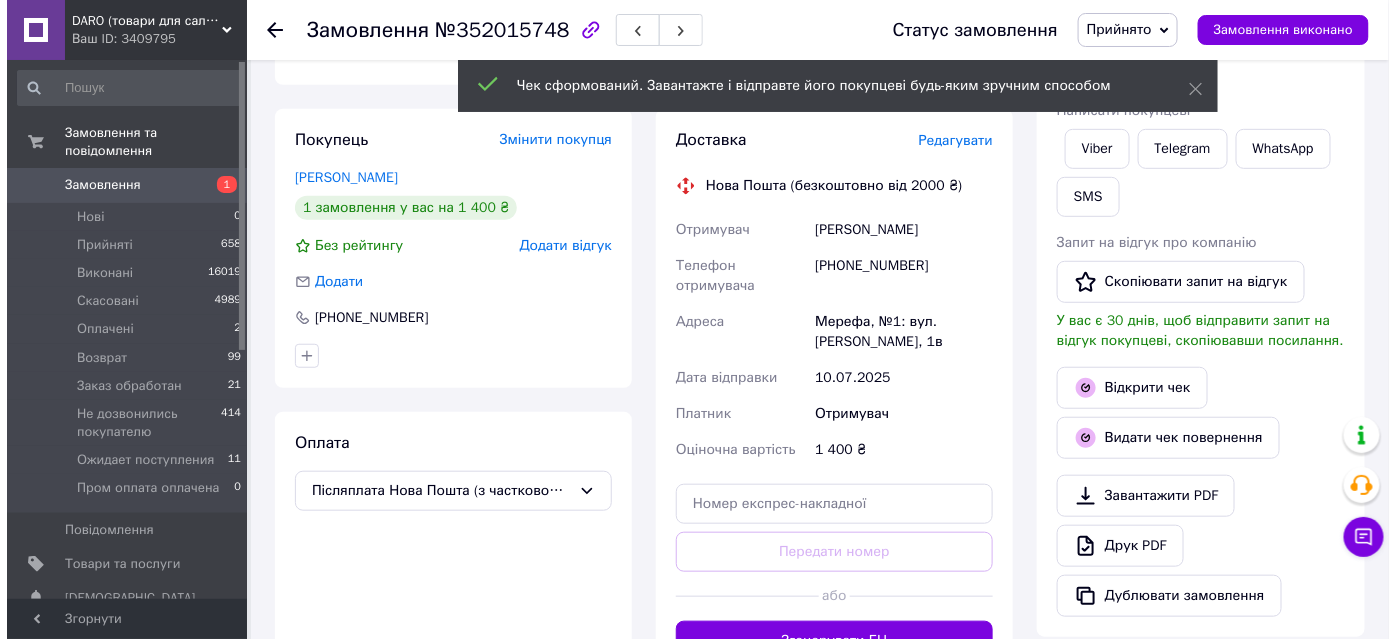scroll, scrollTop: 272, scrollLeft: 0, axis: vertical 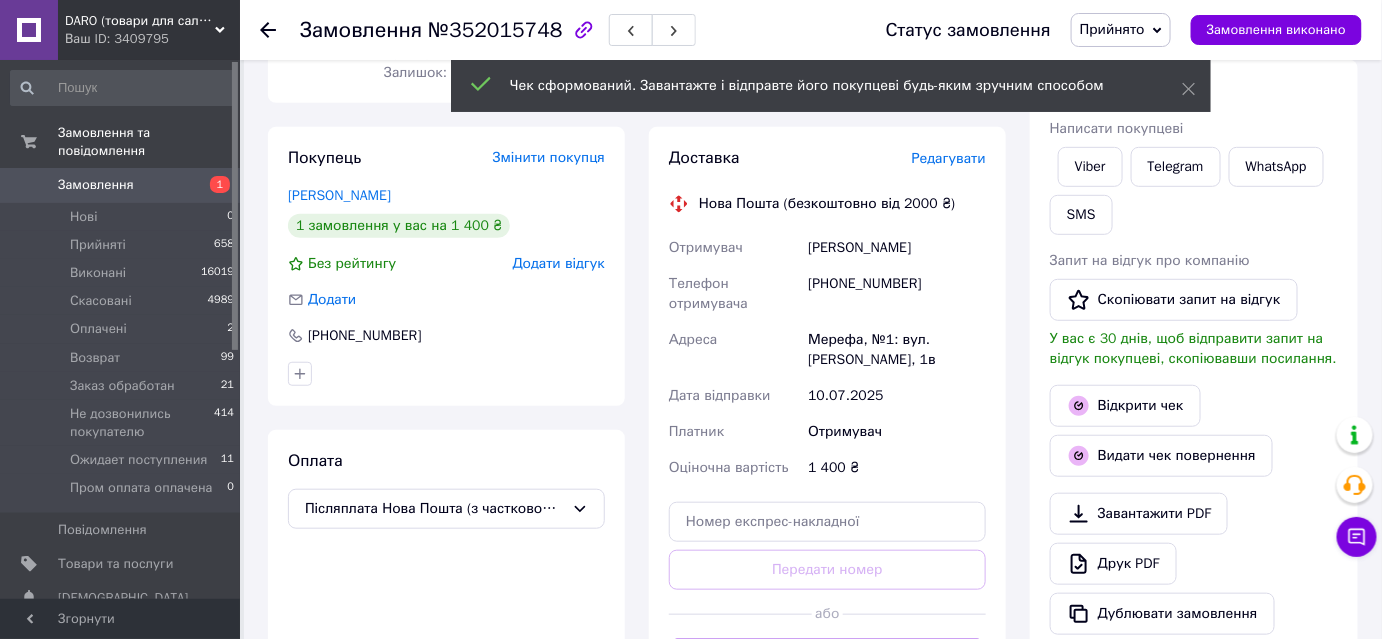 click on "Редагувати" at bounding box center (949, 158) 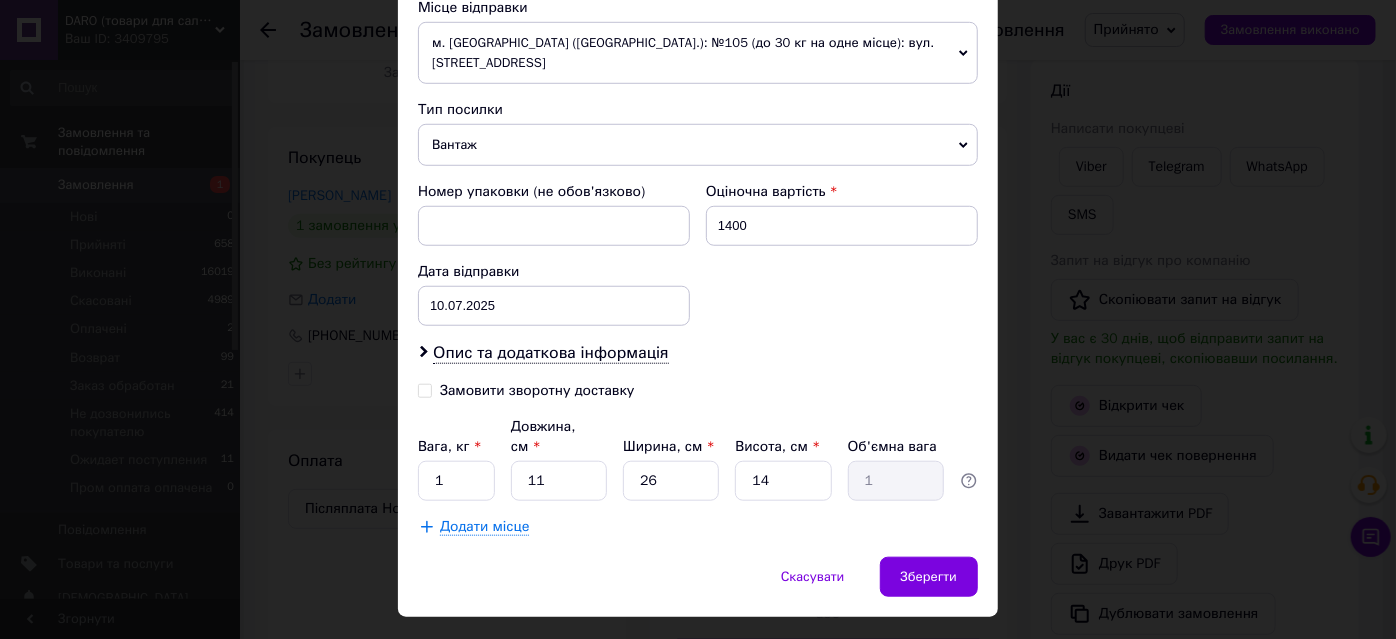 click on "Замовити зворотну доставку" at bounding box center (537, 390) 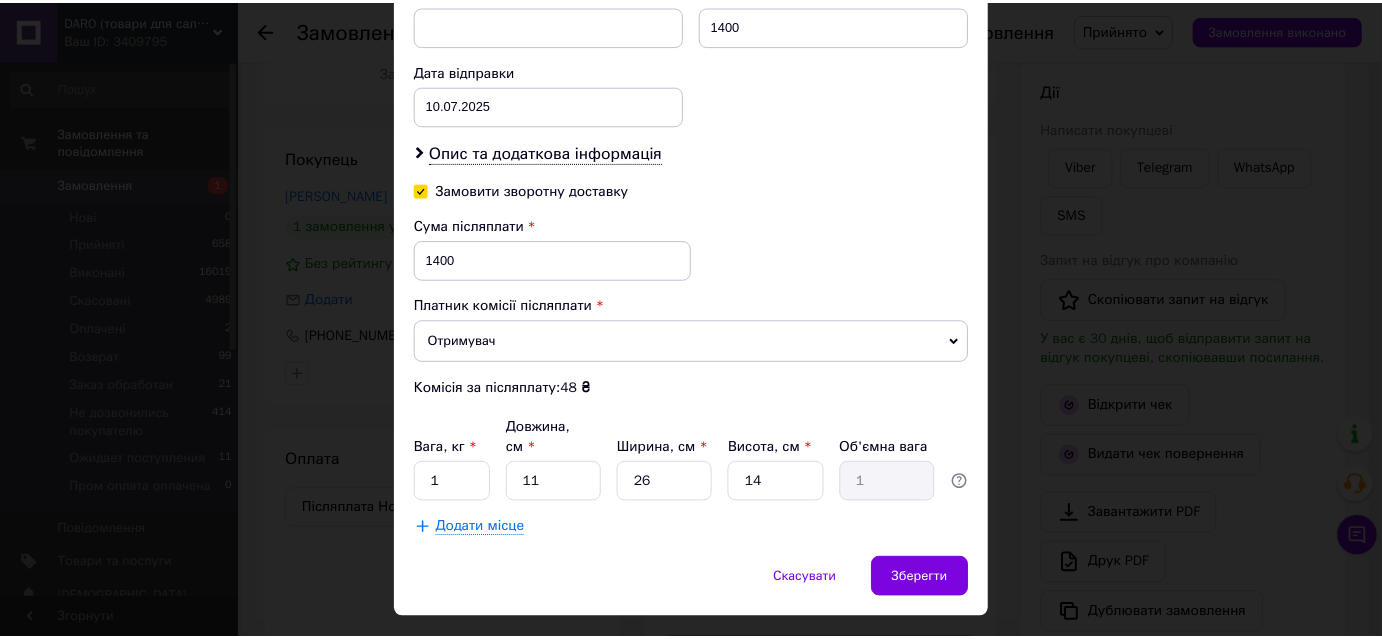 scroll, scrollTop: 918, scrollLeft: 0, axis: vertical 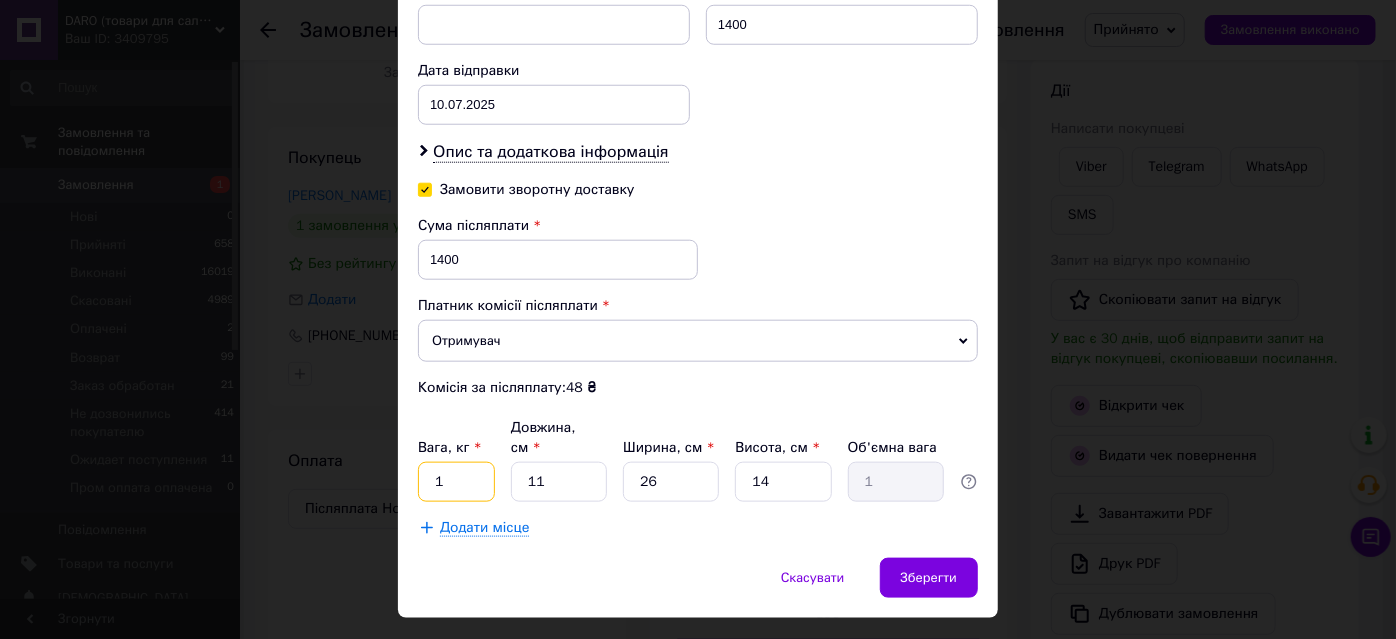 drag, startPoint x: 458, startPoint y: 430, endPoint x: 931, endPoint y: 396, distance: 474.2204 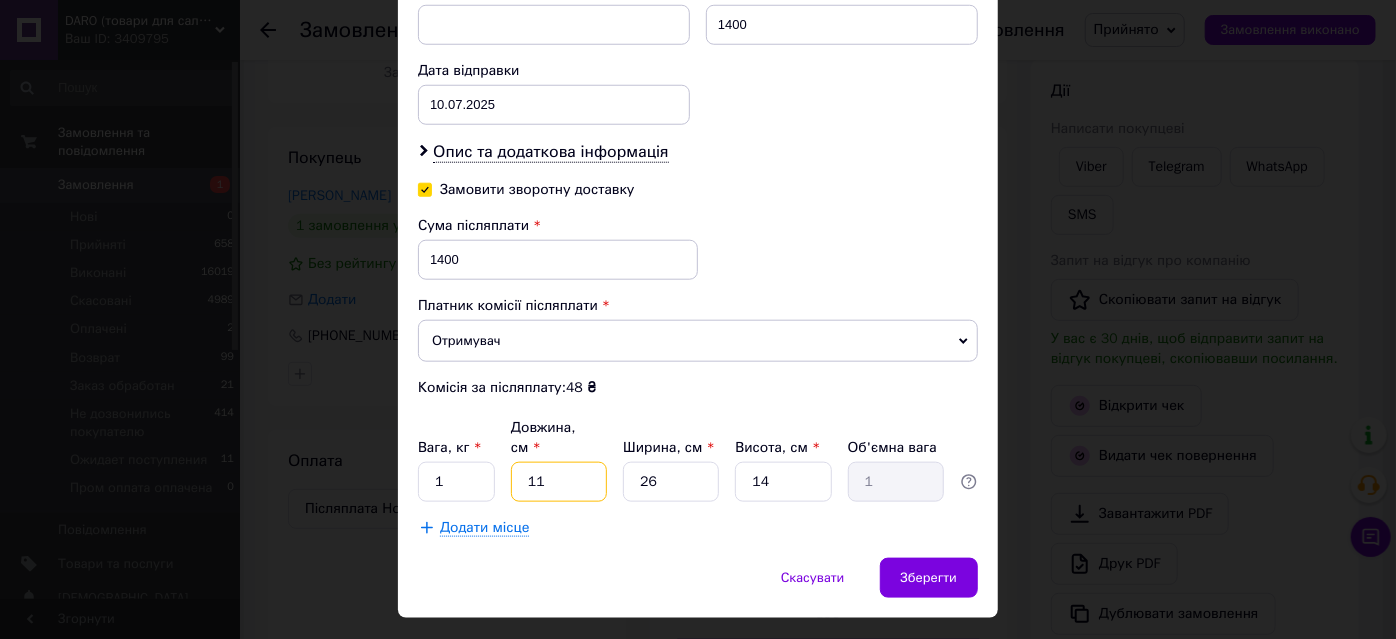 click on "11" at bounding box center [559, 482] 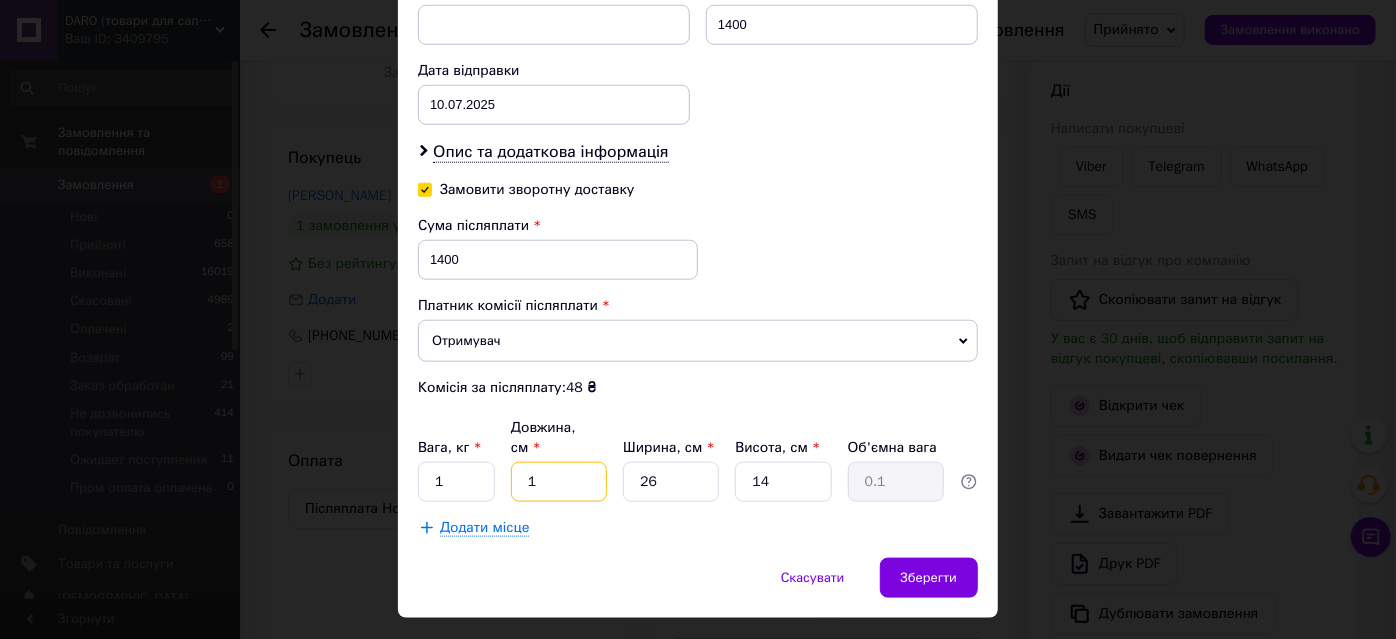 type 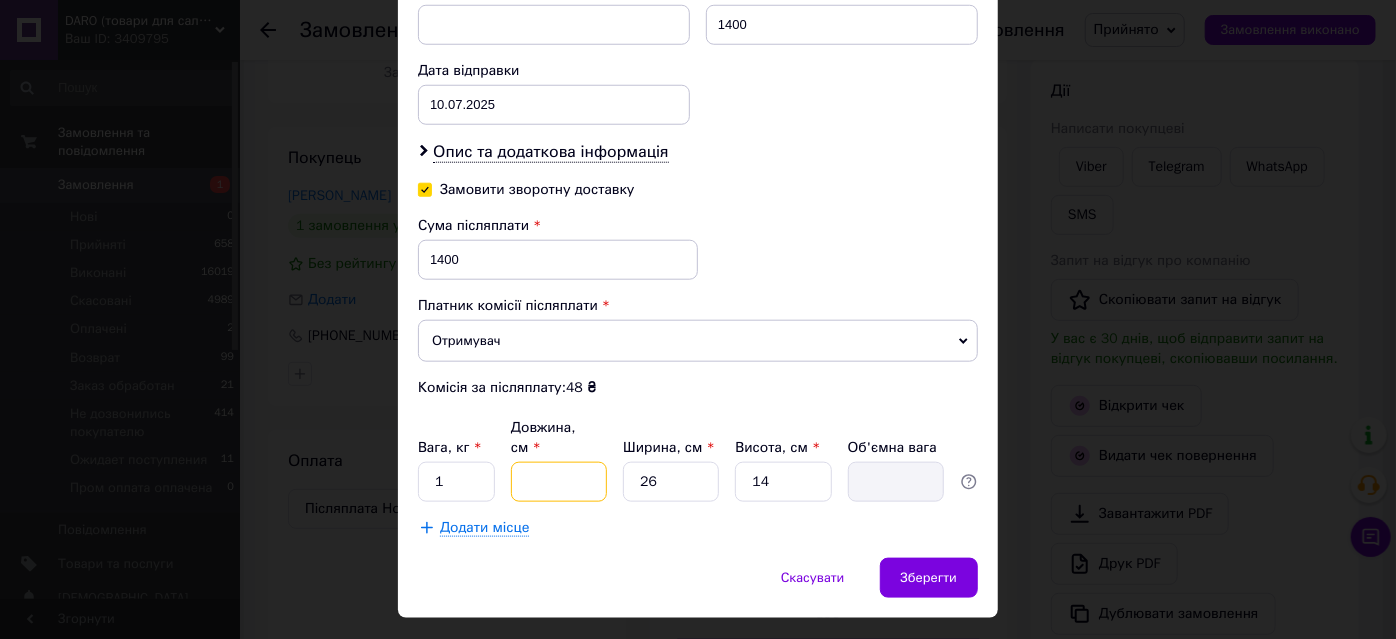 type on "2" 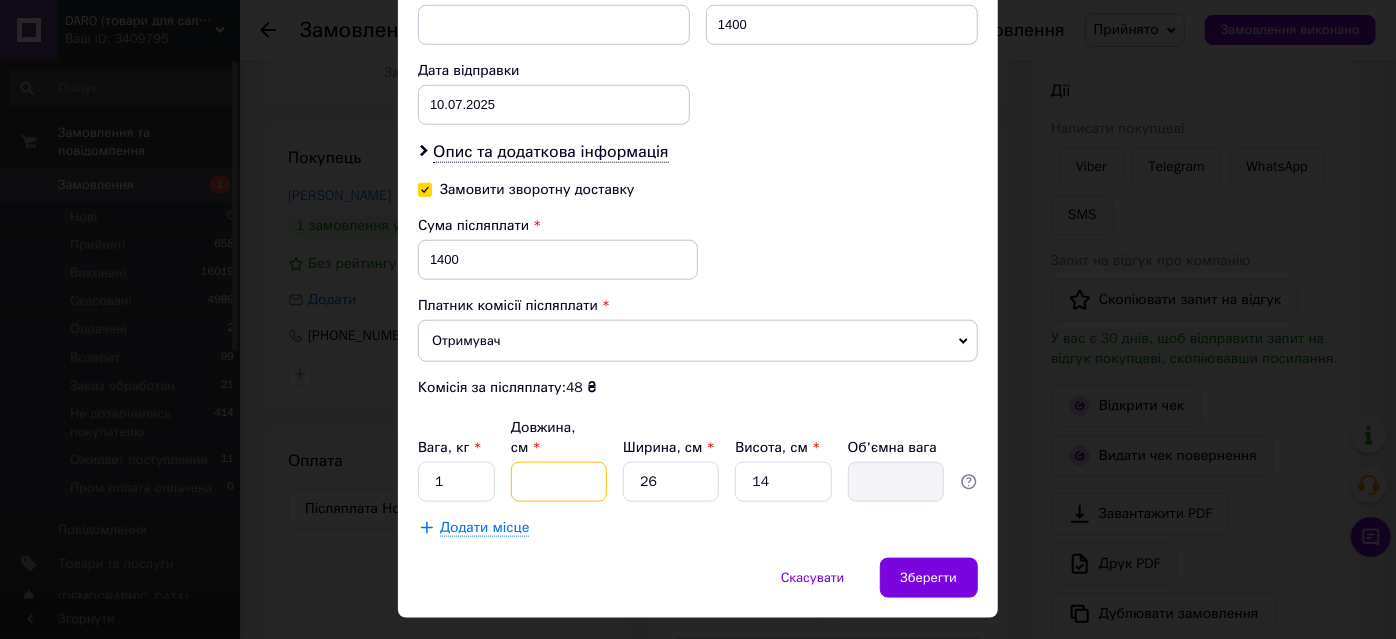 type on "0.18" 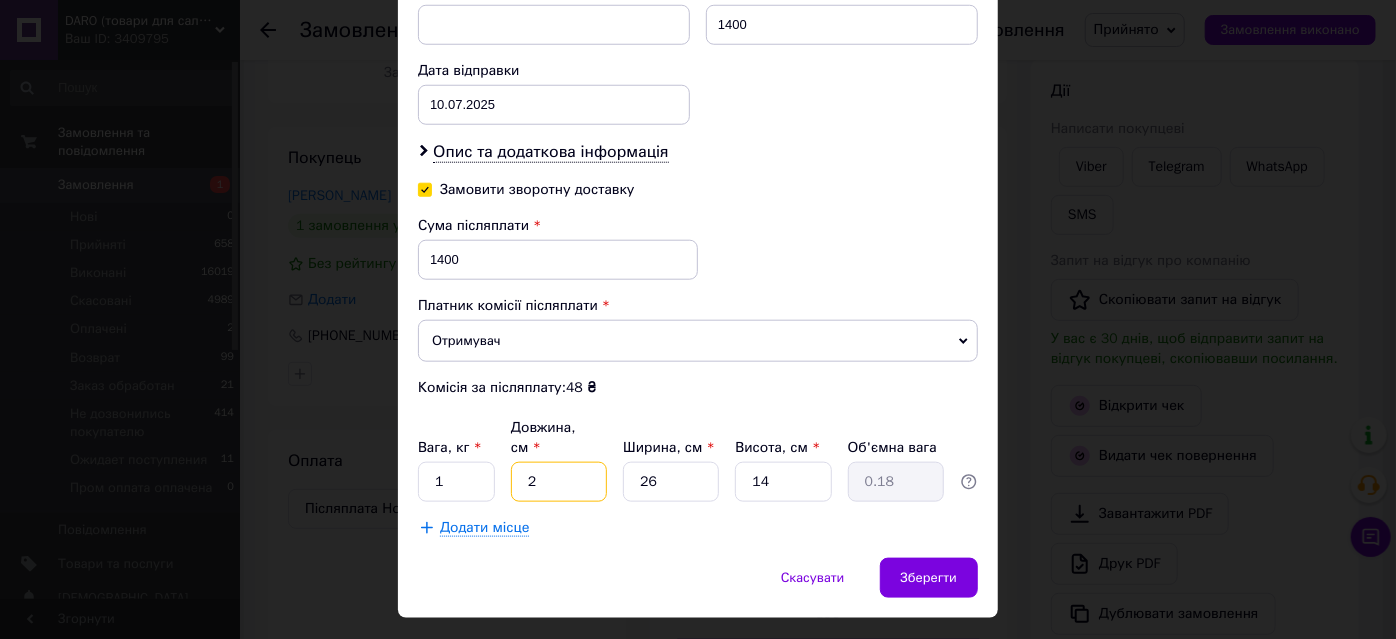 type on "20" 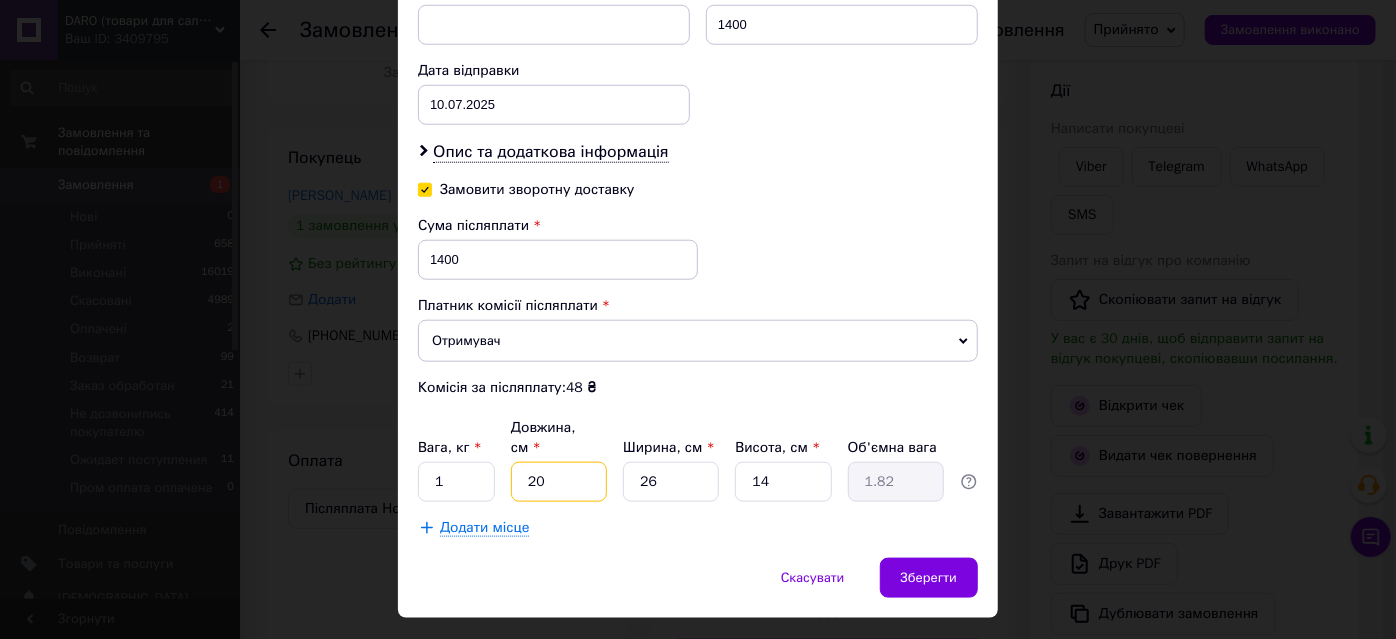 type on "20" 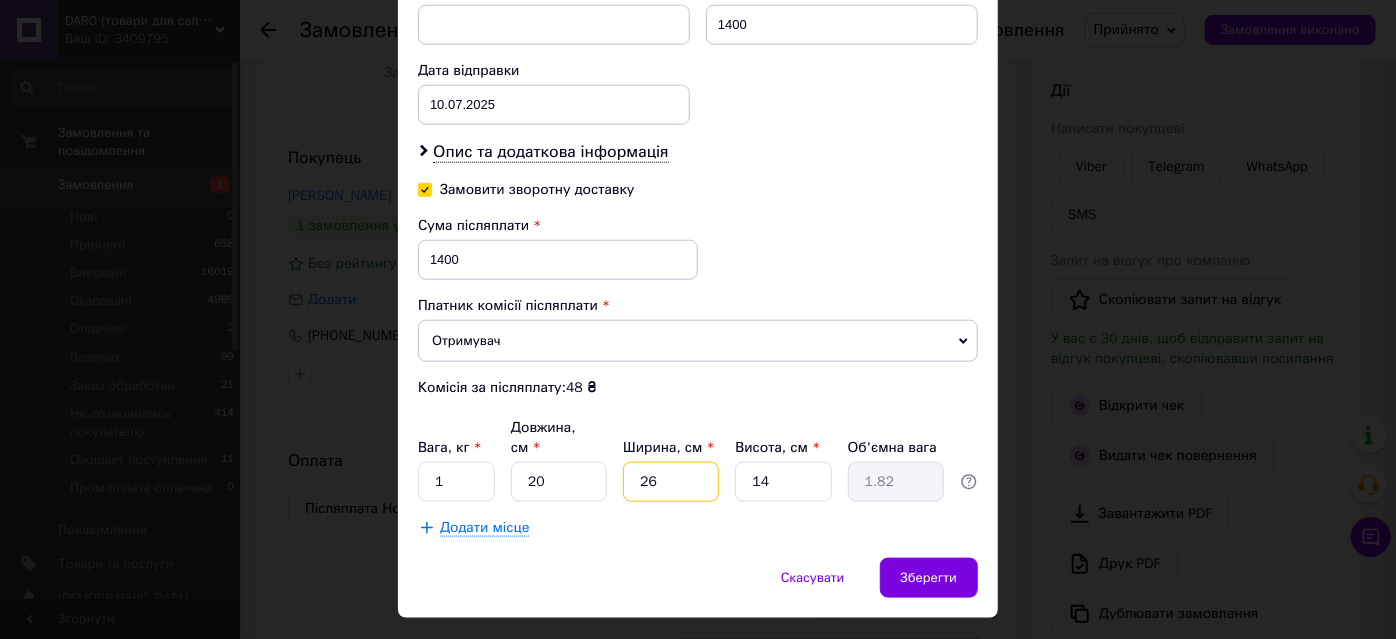 type on "2" 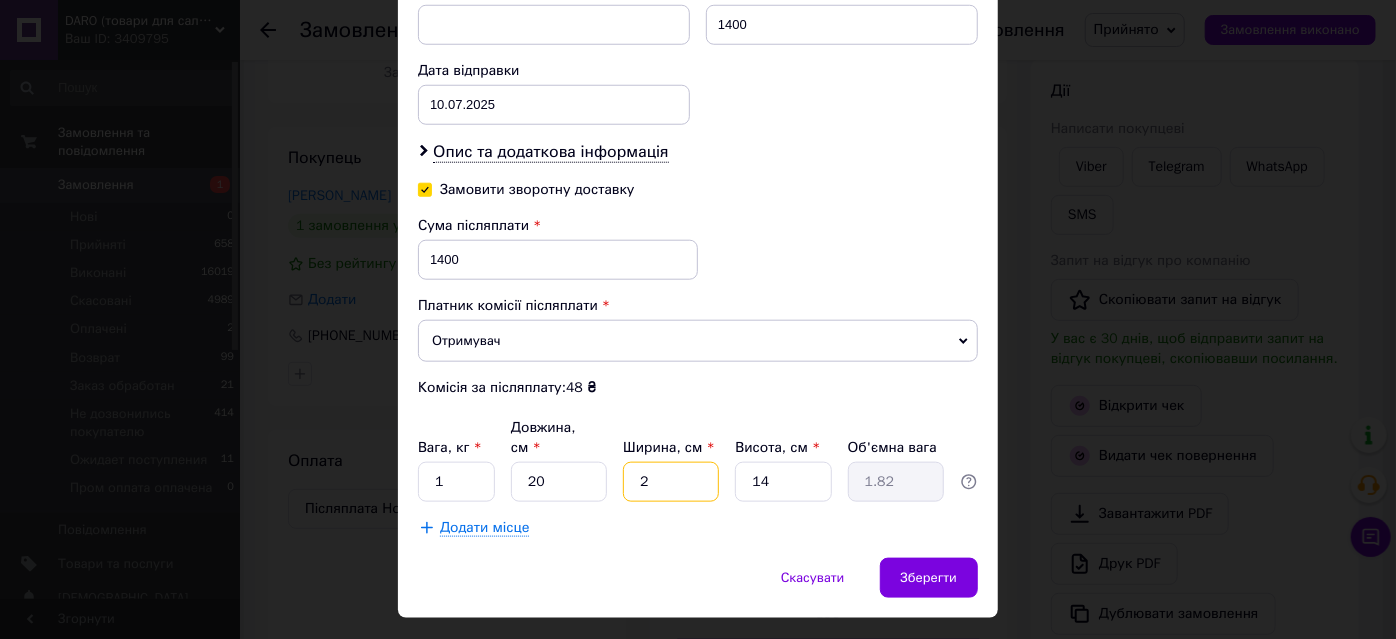type on "0.14" 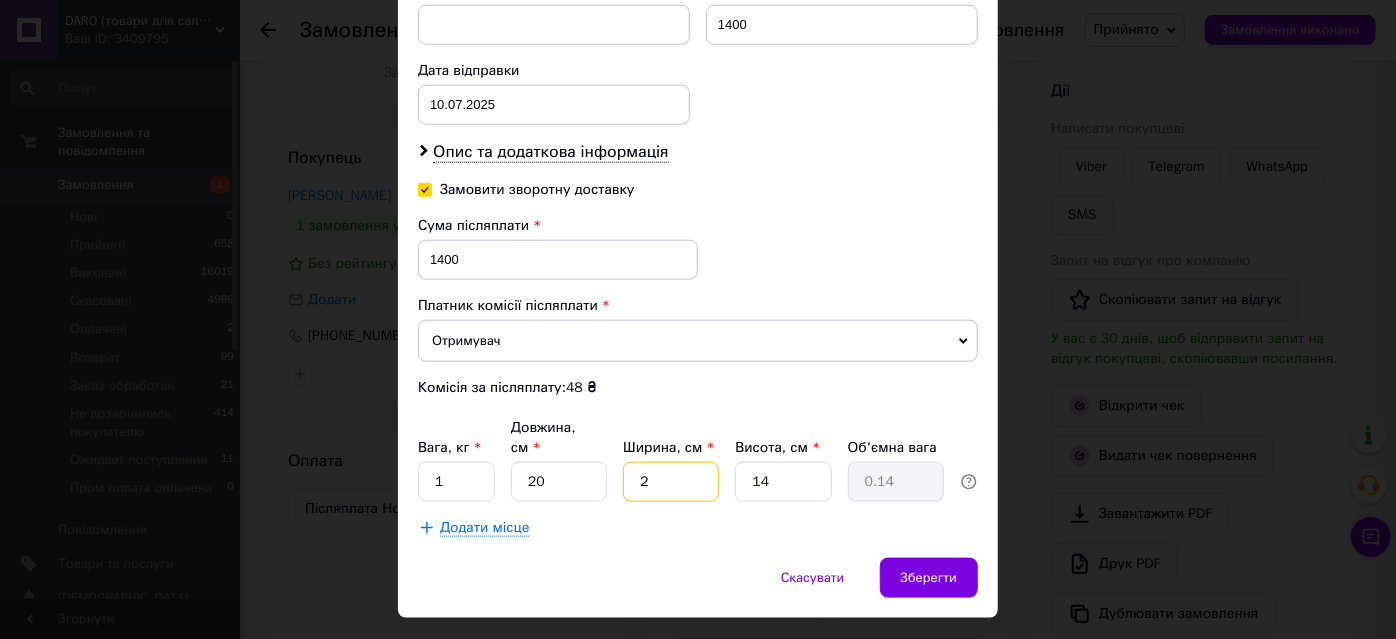 type on "20" 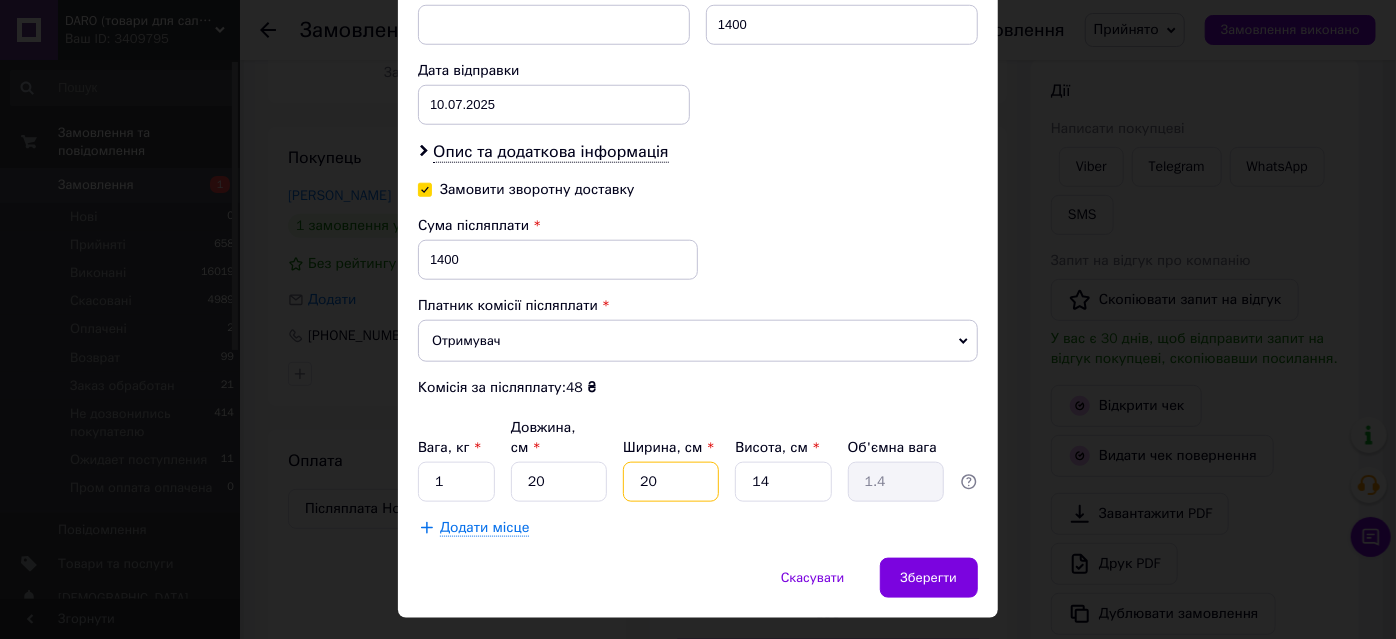 type on "20" 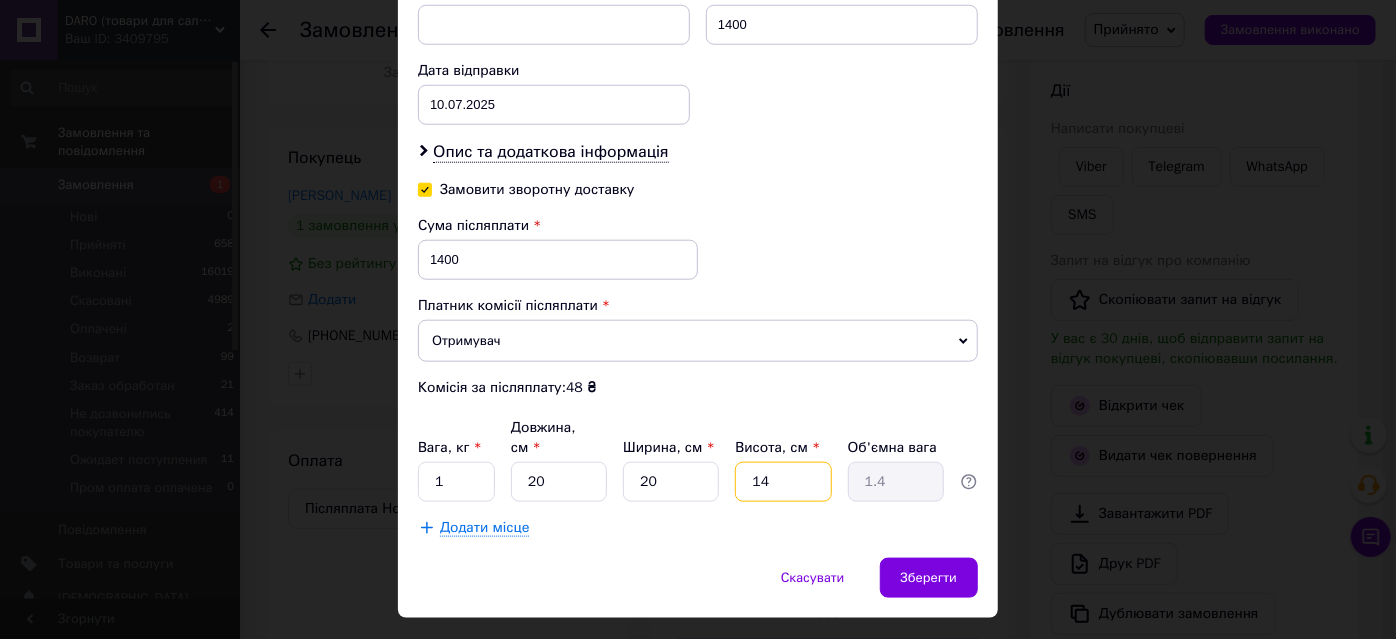 type on "2" 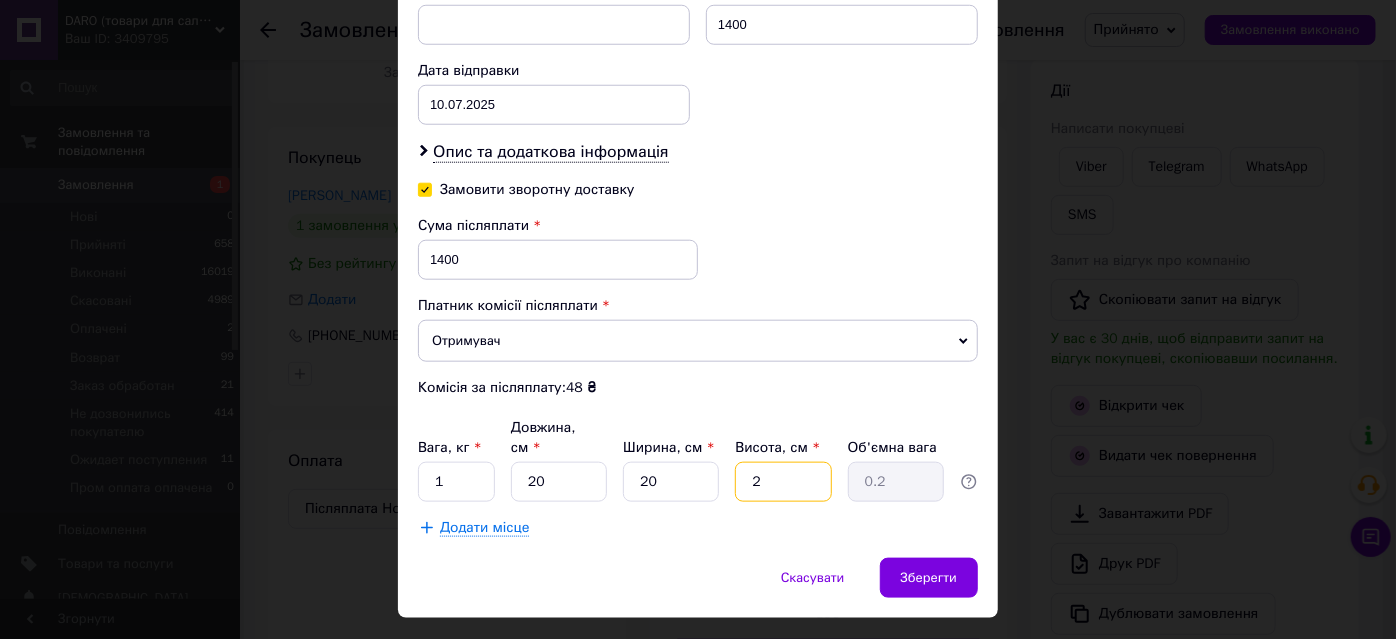 type on "20" 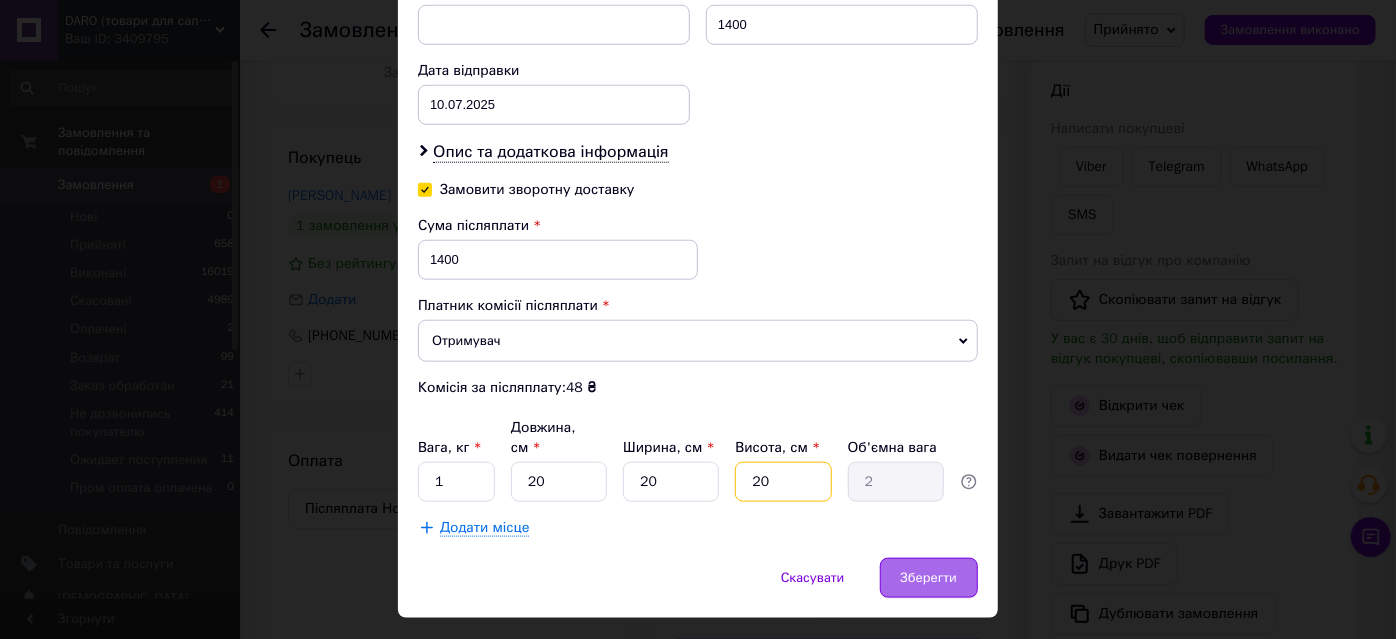 type on "20" 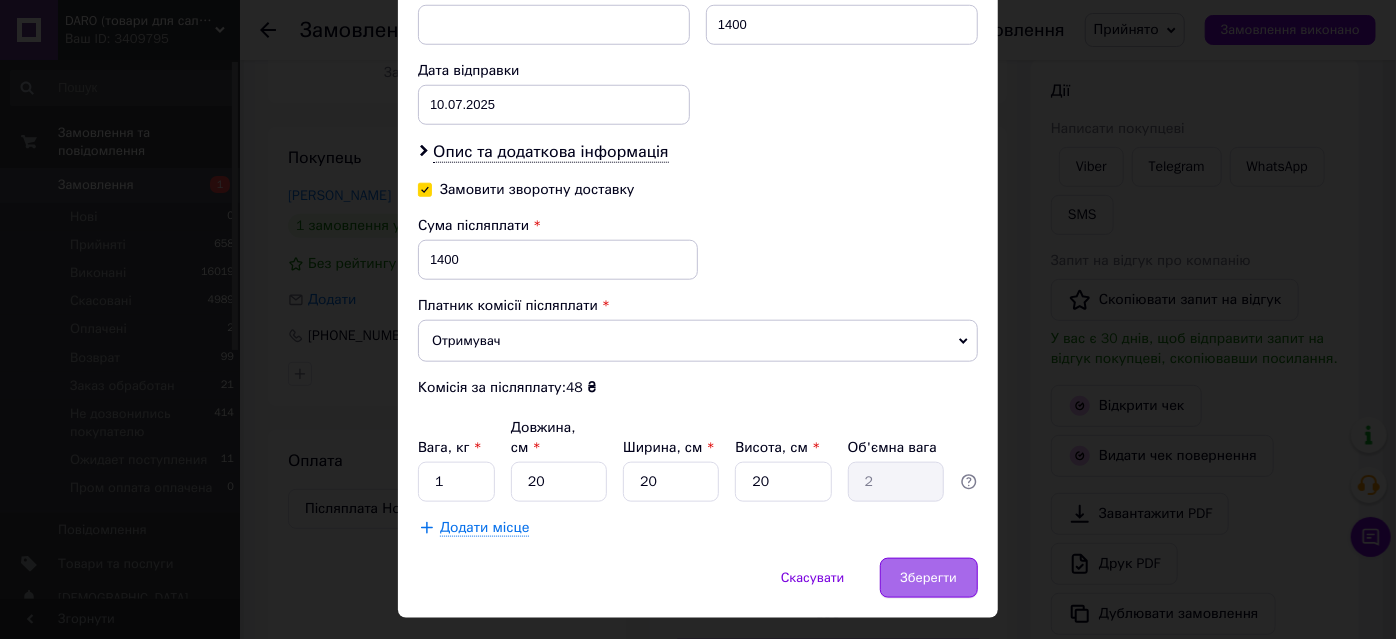 click on "Зберегти" at bounding box center (929, 578) 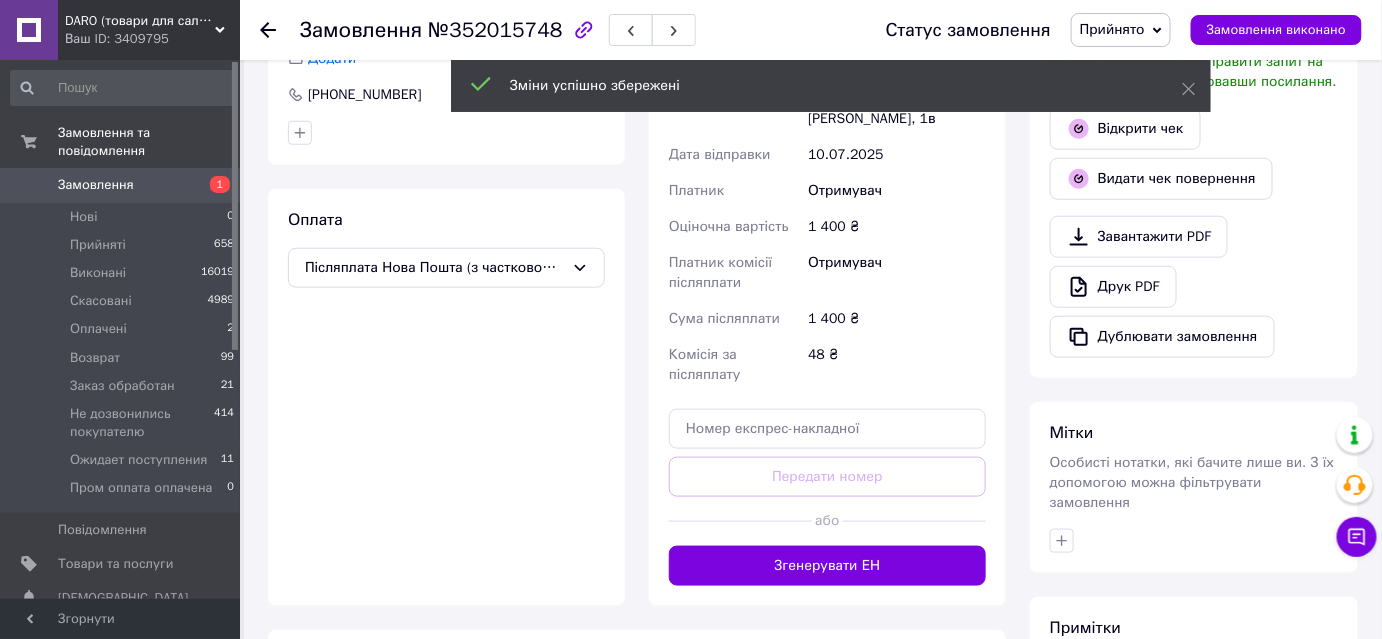 scroll, scrollTop: 545, scrollLeft: 0, axis: vertical 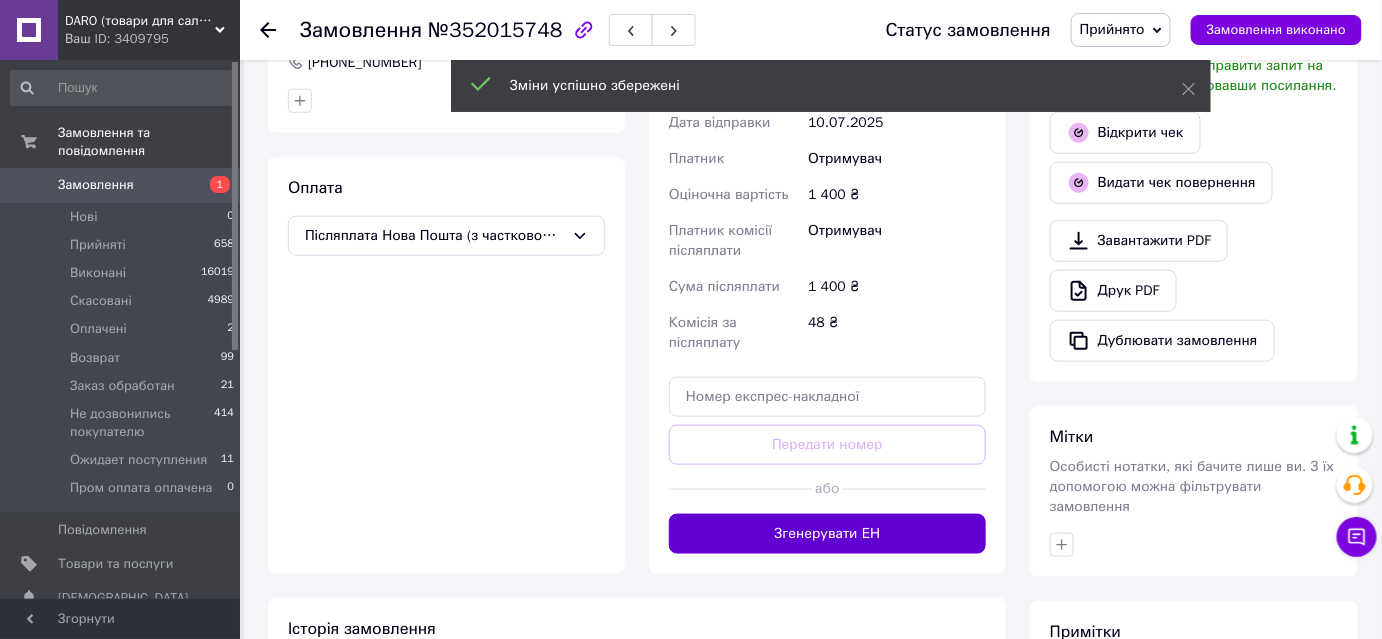 click on "Згенерувати ЕН" at bounding box center [827, 534] 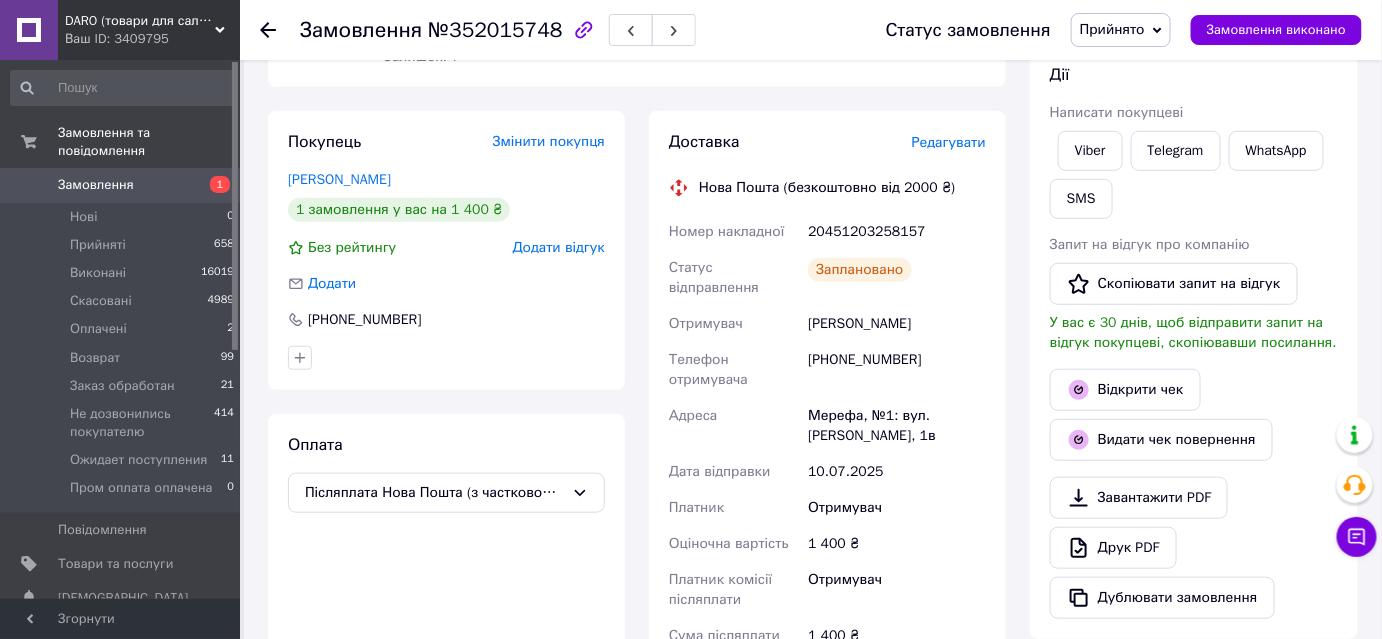 scroll, scrollTop: 272, scrollLeft: 0, axis: vertical 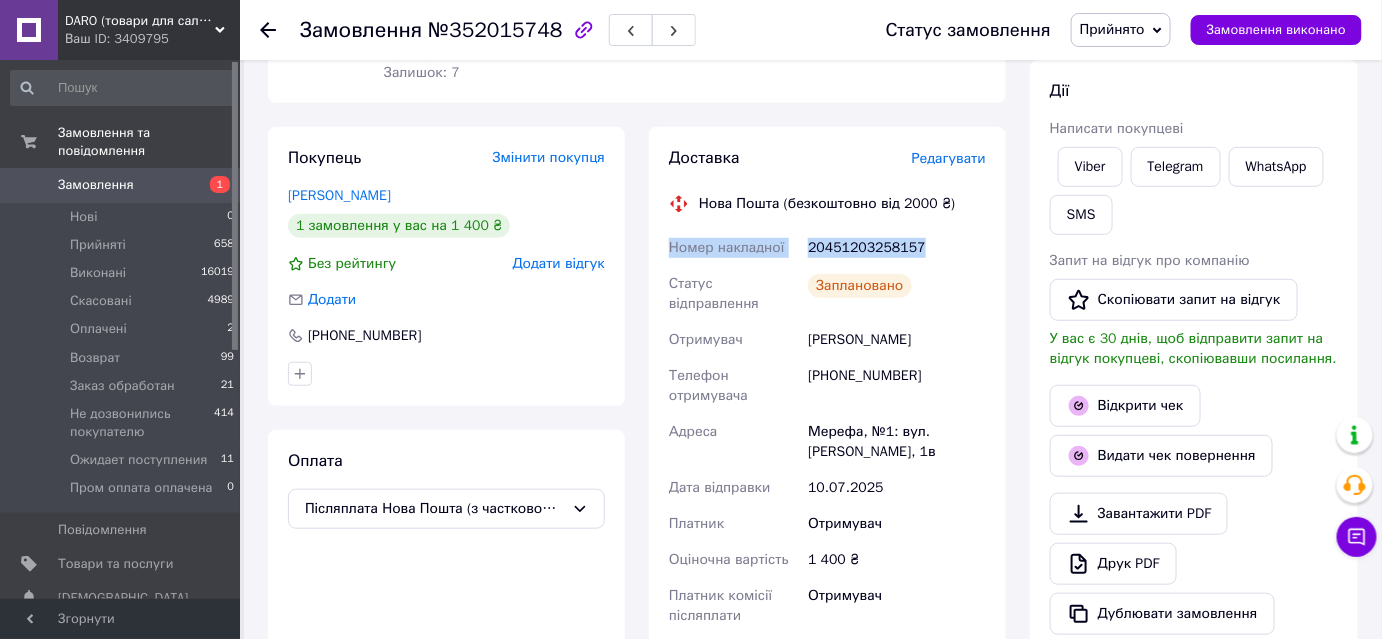 drag, startPoint x: 954, startPoint y: 234, endPoint x: 700, endPoint y: 253, distance: 254.70964 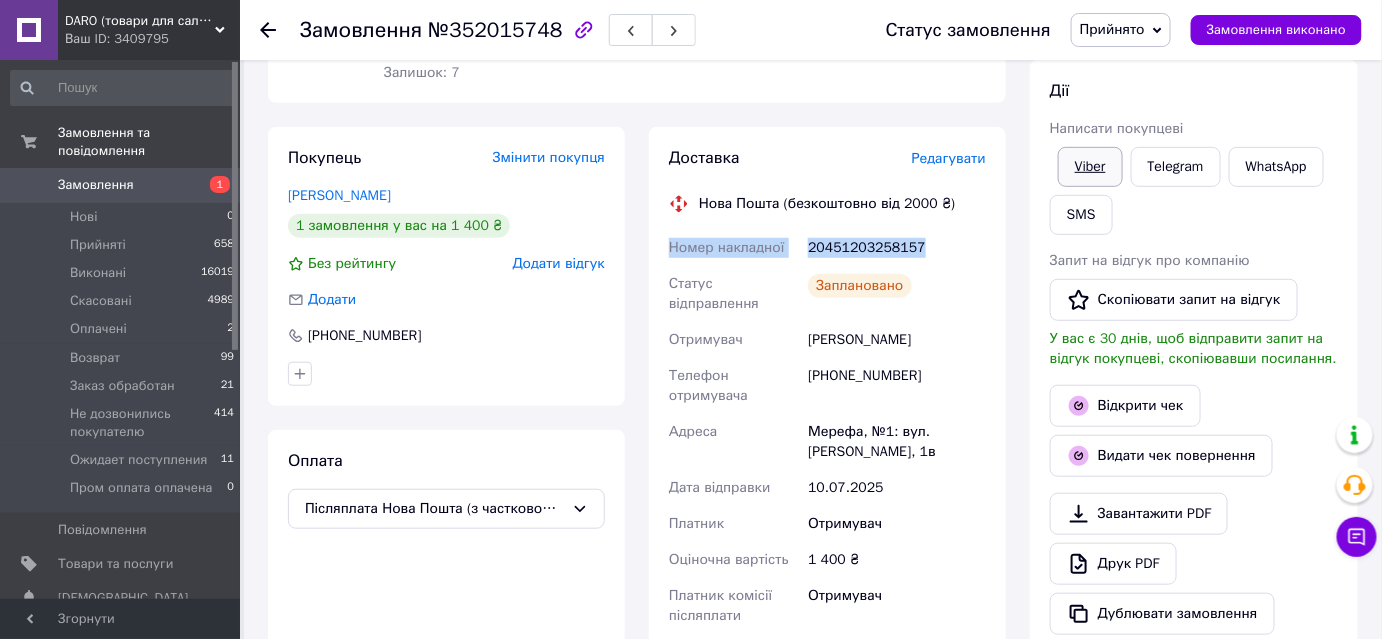 click on "Viber" at bounding box center (1090, 167) 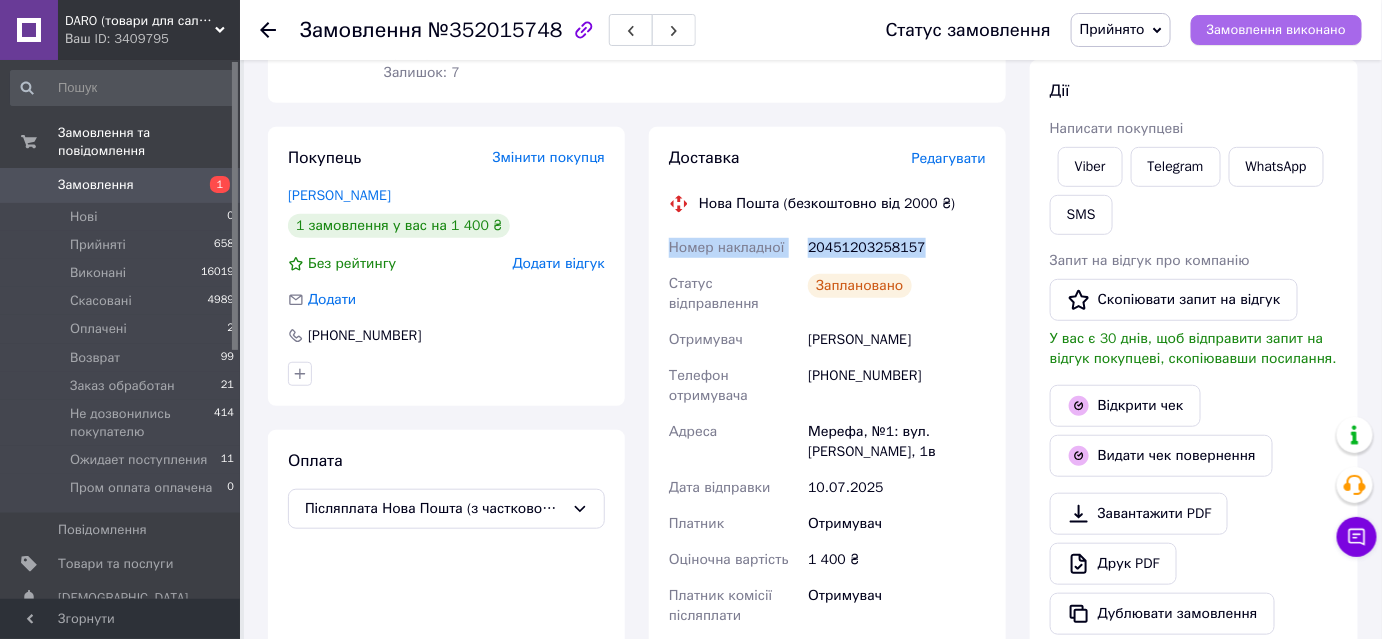 click on "Замовлення виконано" at bounding box center (1276, 30) 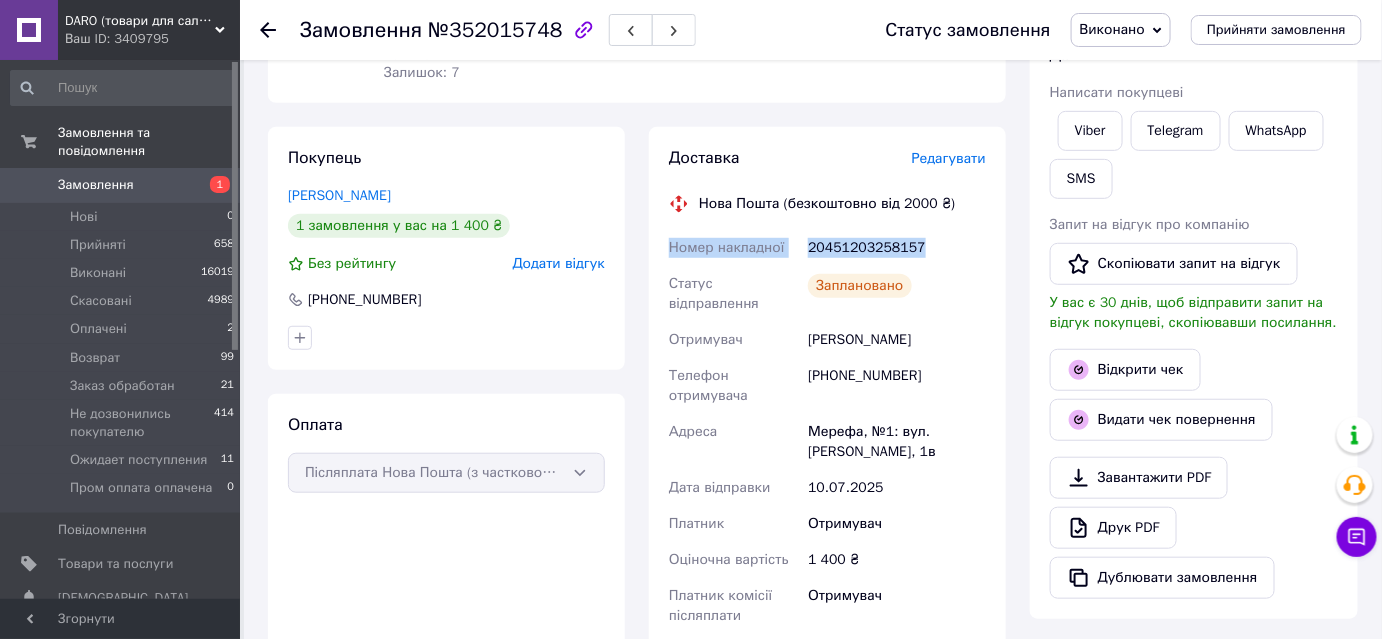 click on "Замовлення" at bounding box center [96, 185] 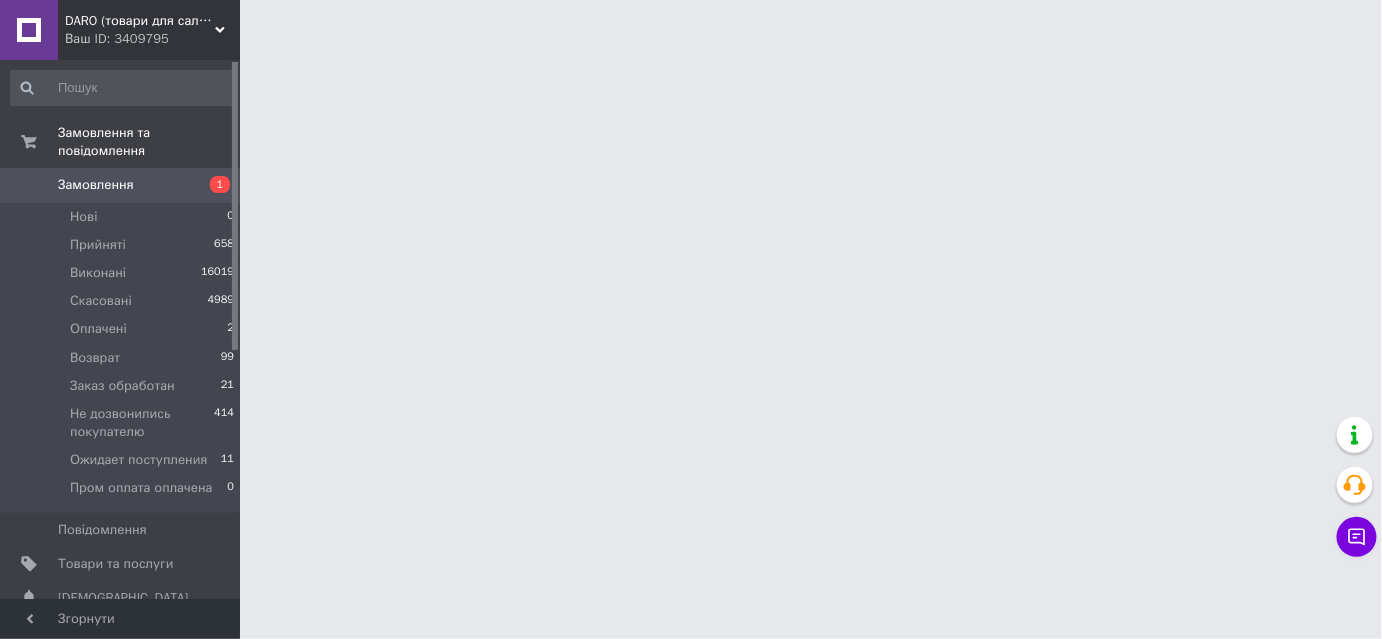 scroll, scrollTop: 0, scrollLeft: 0, axis: both 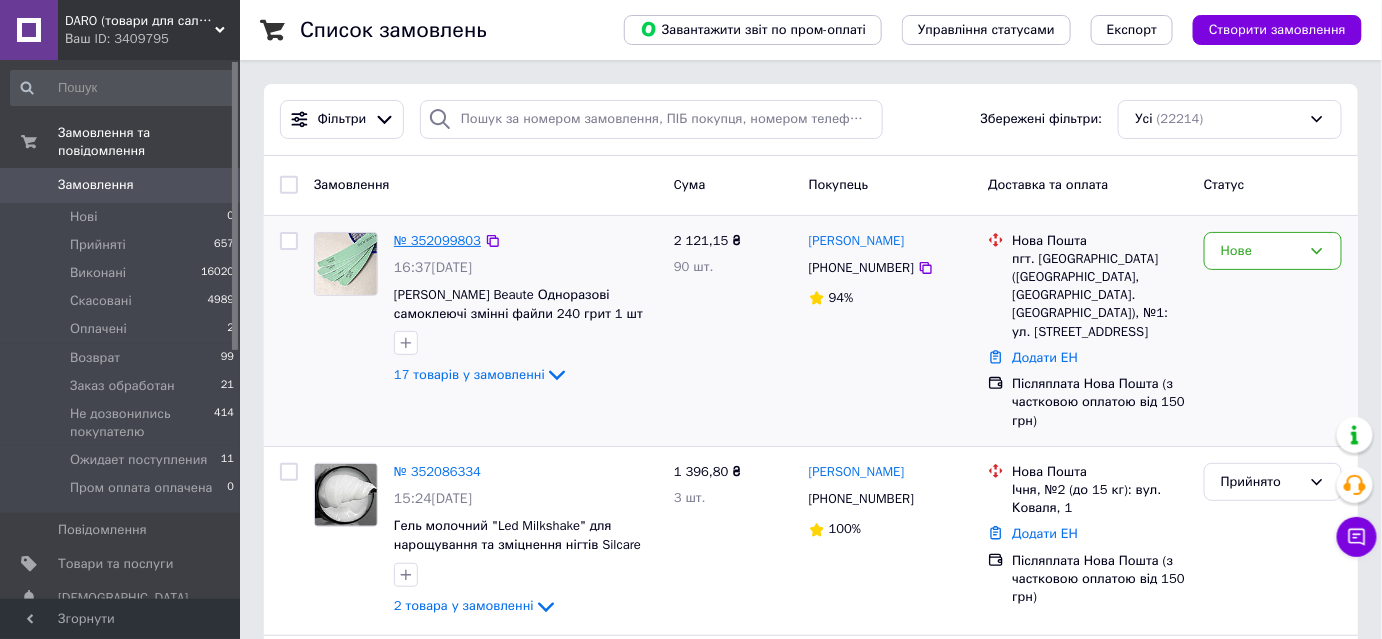 click on "№ 352099803" at bounding box center [437, 240] 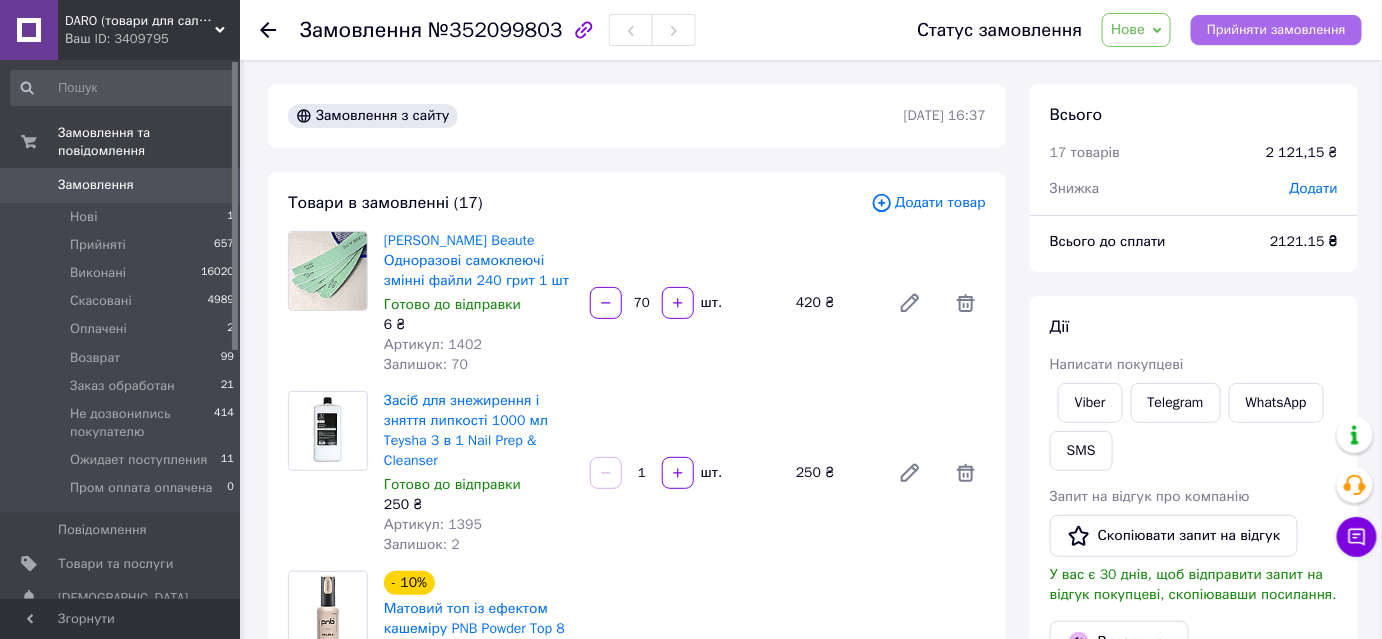 click on "Прийняти замовлення" at bounding box center (1276, 30) 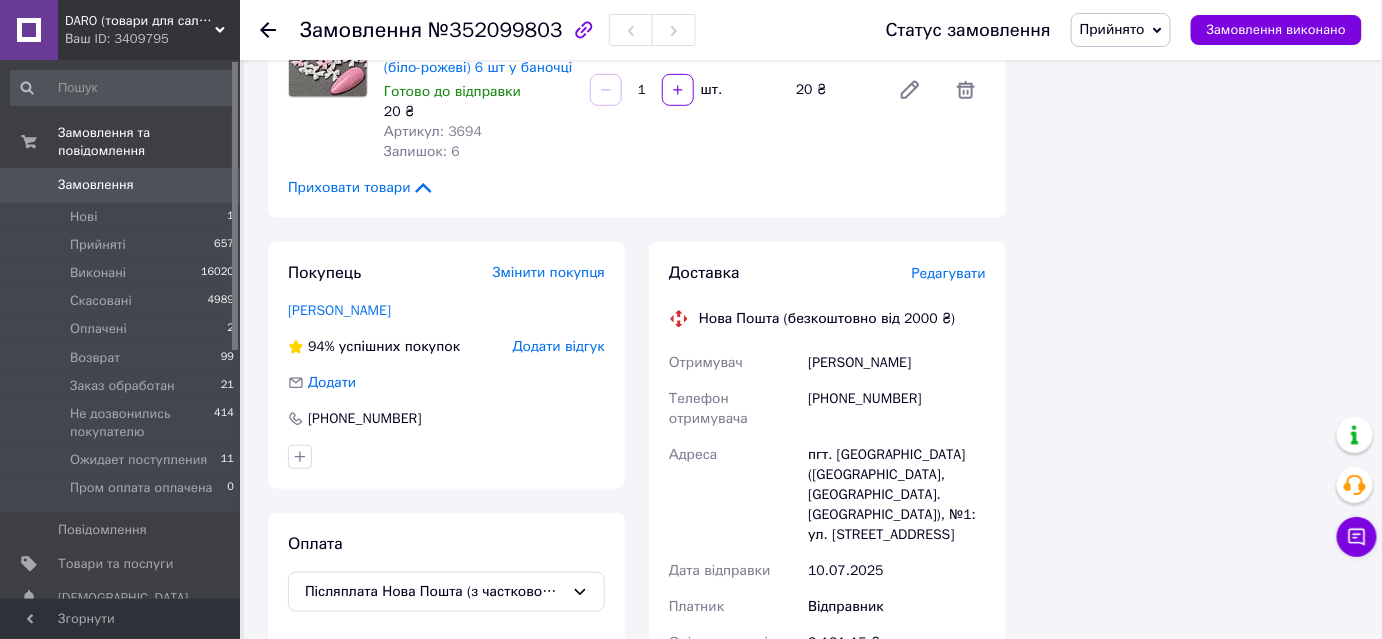 scroll, scrollTop: 2909, scrollLeft: 0, axis: vertical 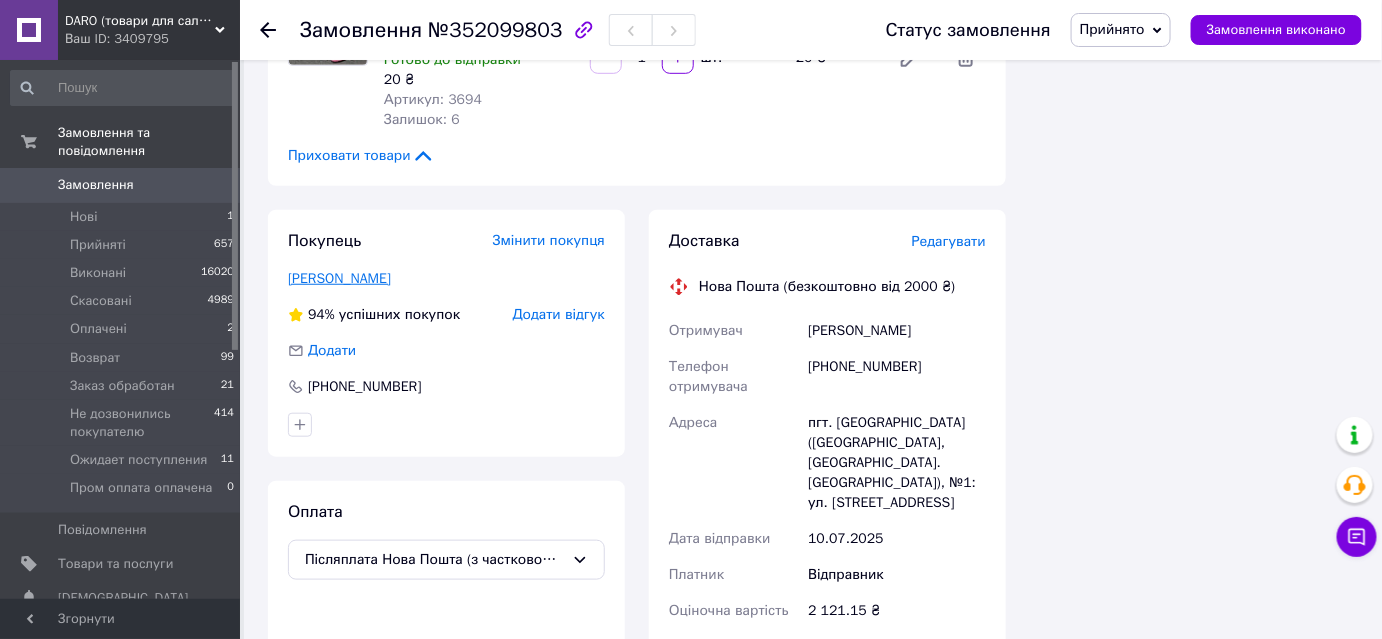 click on "[PERSON_NAME]" at bounding box center [339, 278] 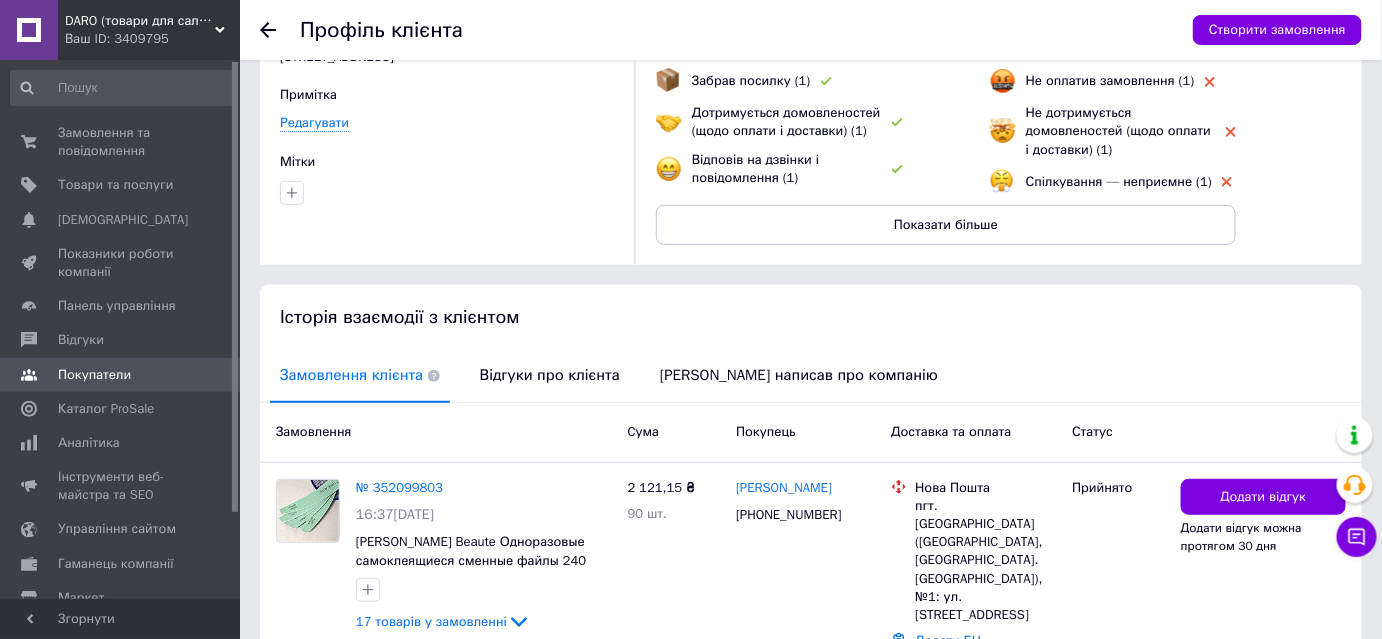 scroll, scrollTop: 272, scrollLeft: 0, axis: vertical 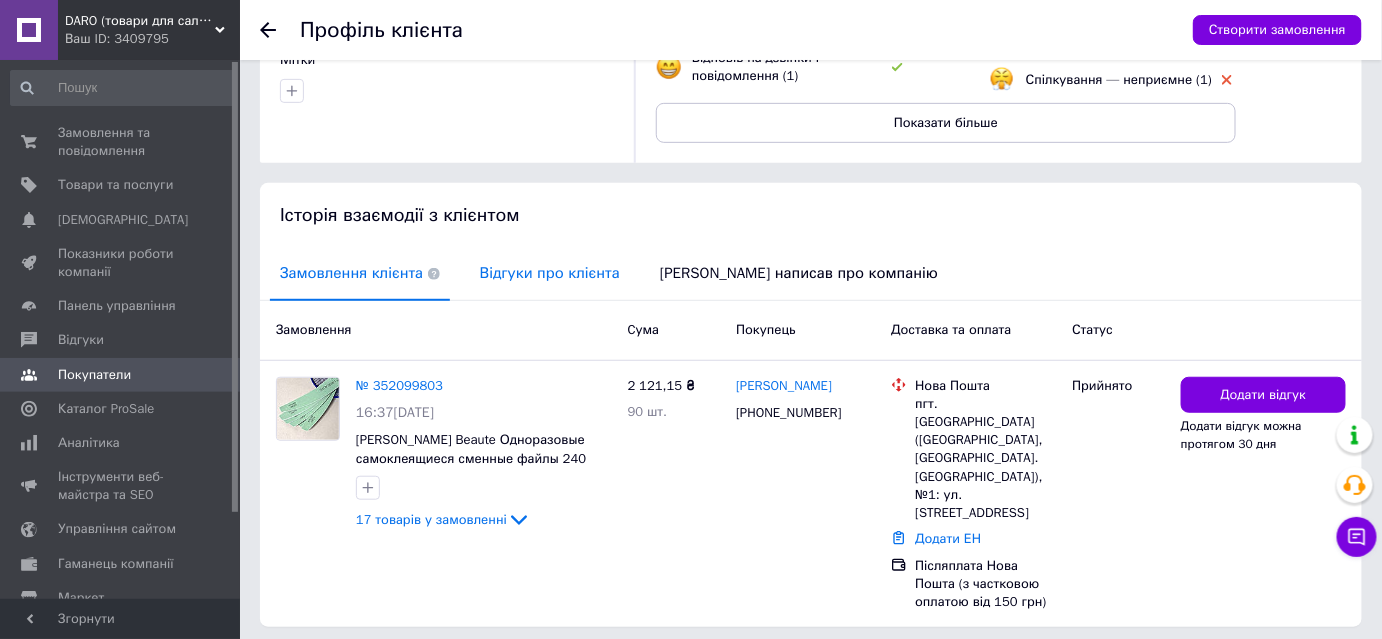 click on "Відгуки про клієнта" at bounding box center (550, 273) 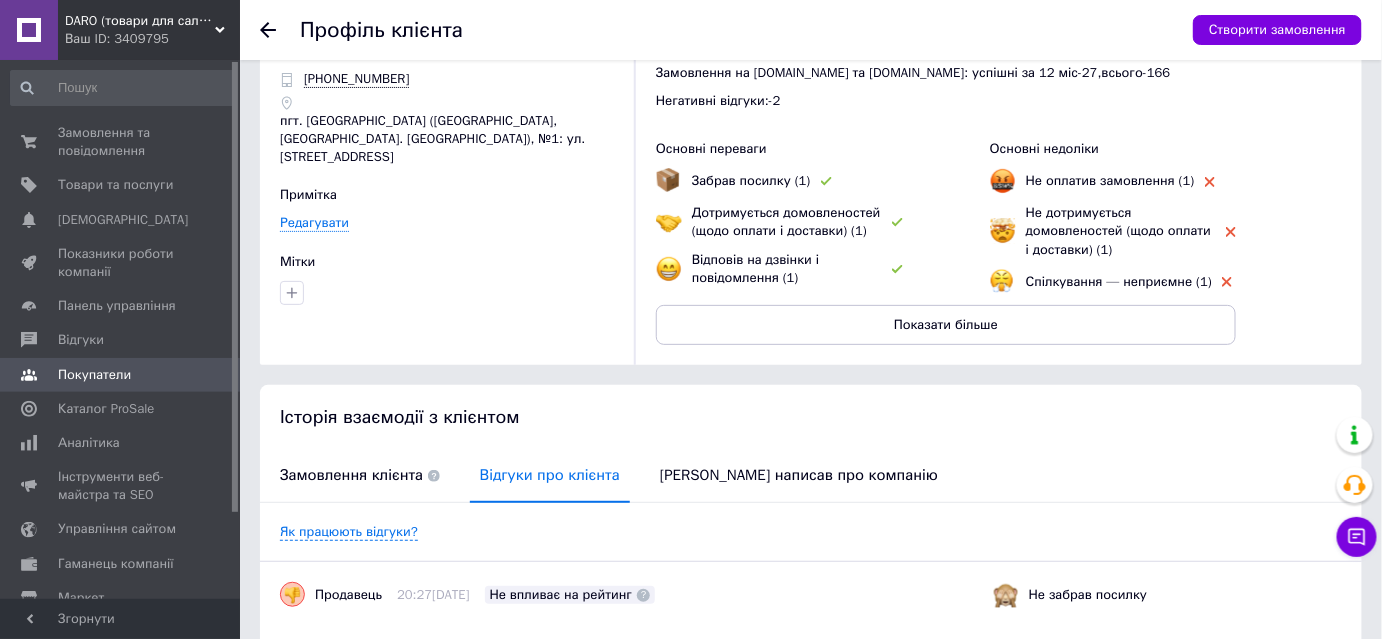 scroll, scrollTop: 0, scrollLeft: 0, axis: both 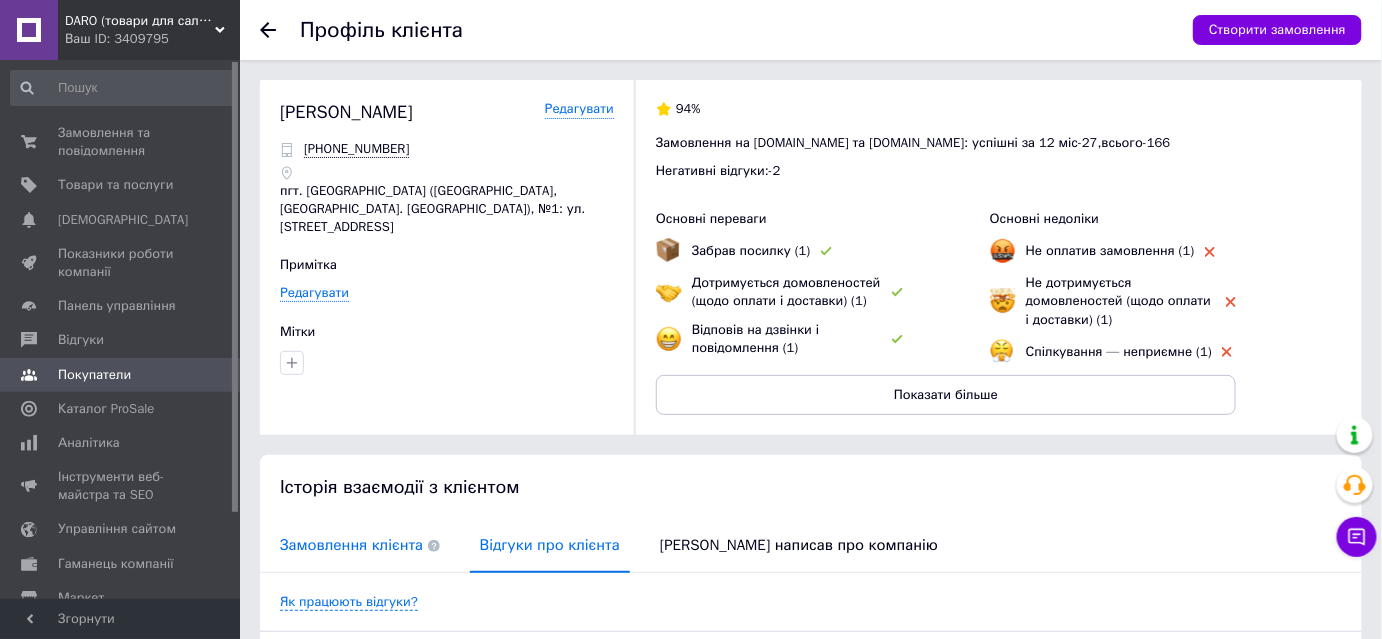 click on "Замовлення клієнта" at bounding box center [360, 545] 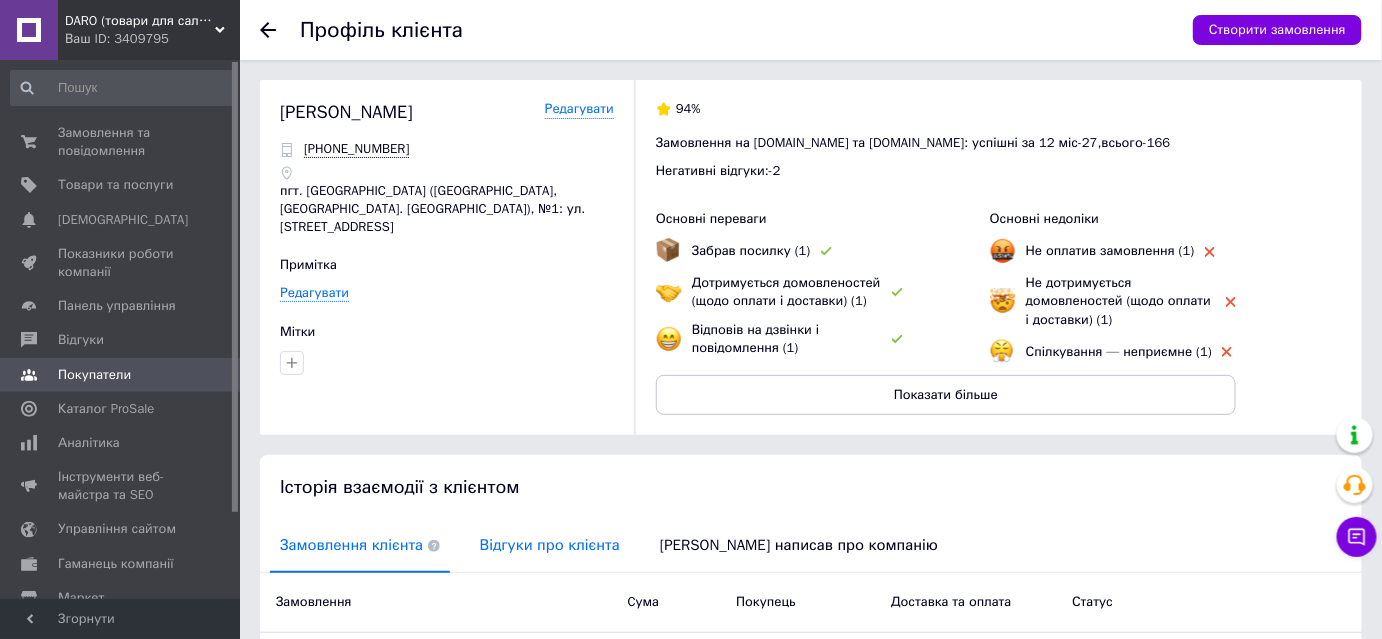 click on "Відгуки про клієнта" at bounding box center [550, 545] 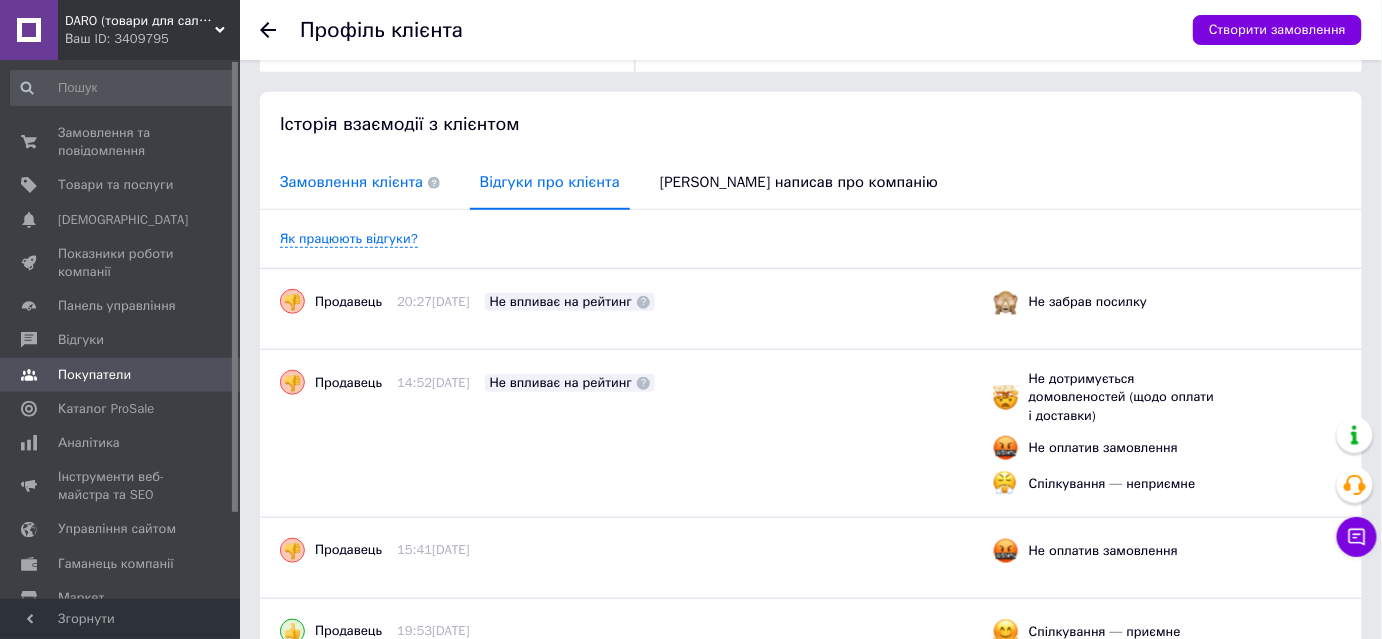 click on "Замовлення клієнта" at bounding box center [360, 182] 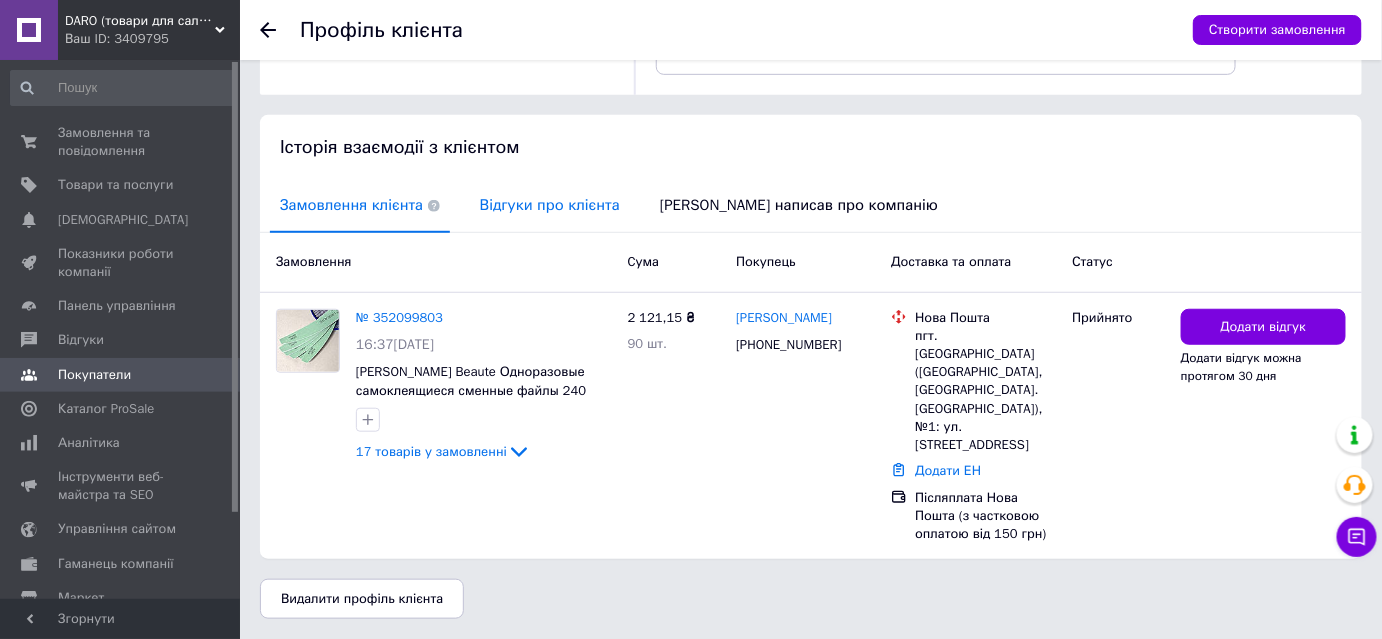 scroll, scrollTop: 320, scrollLeft: 0, axis: vertical 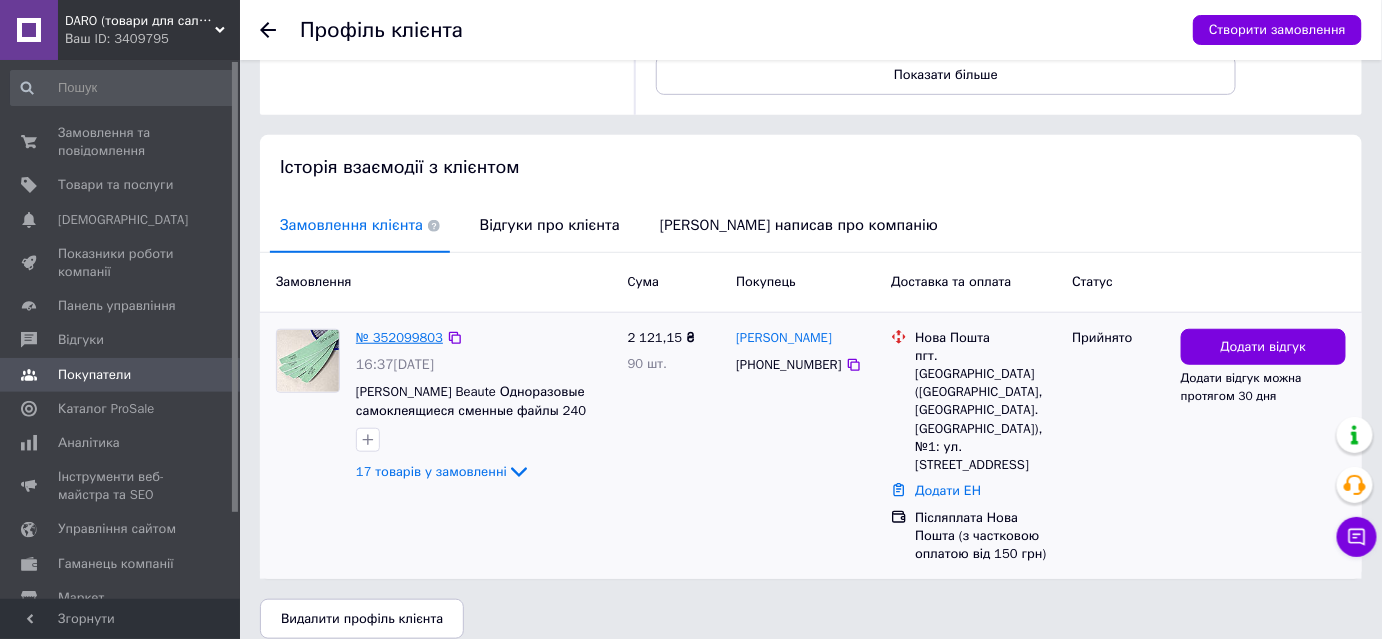 click on "№ 352099803" at bounding box center (399, 337) 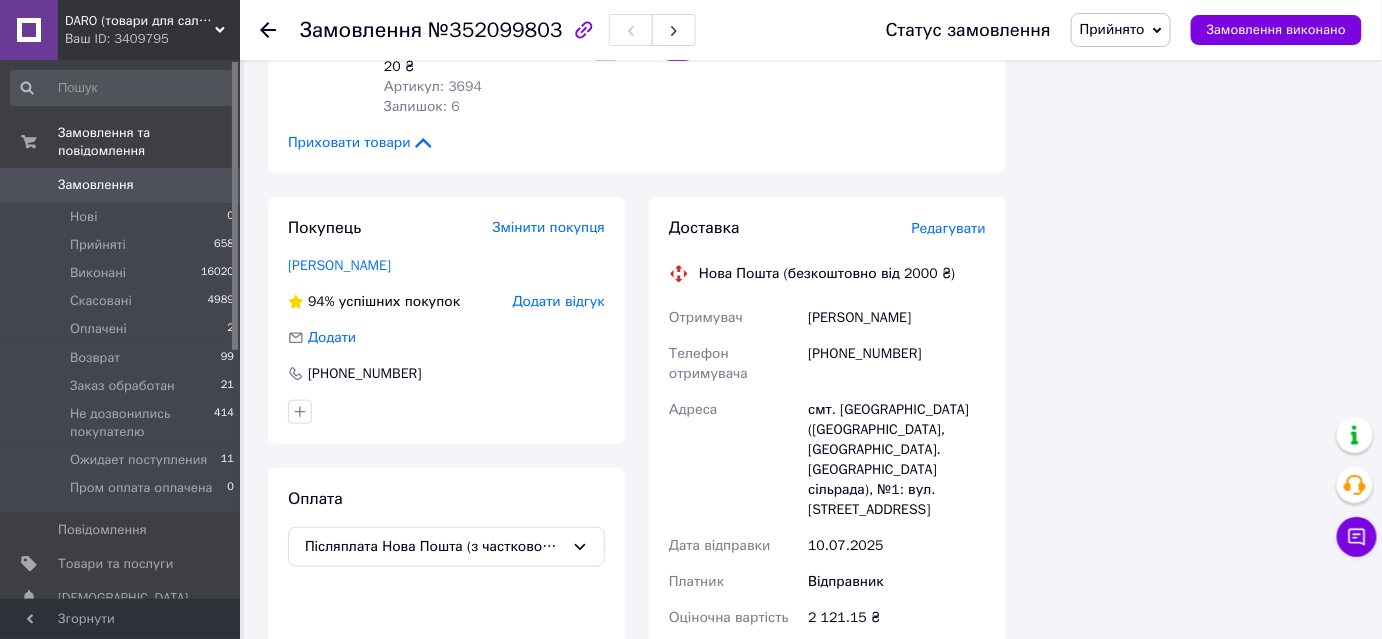 scroll, scrollTop: 2818, scrollLeft: 0, axis: vertical 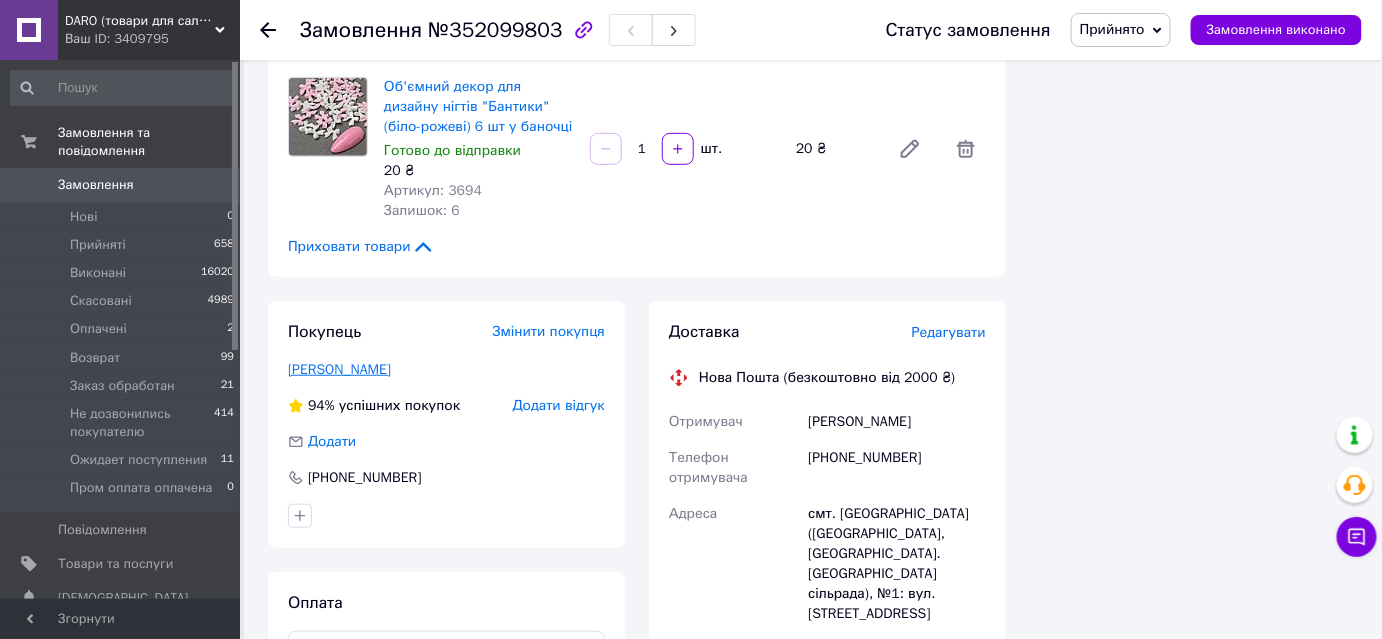 click on "[PERSON_NAME]" at bounding box center (339, 369) 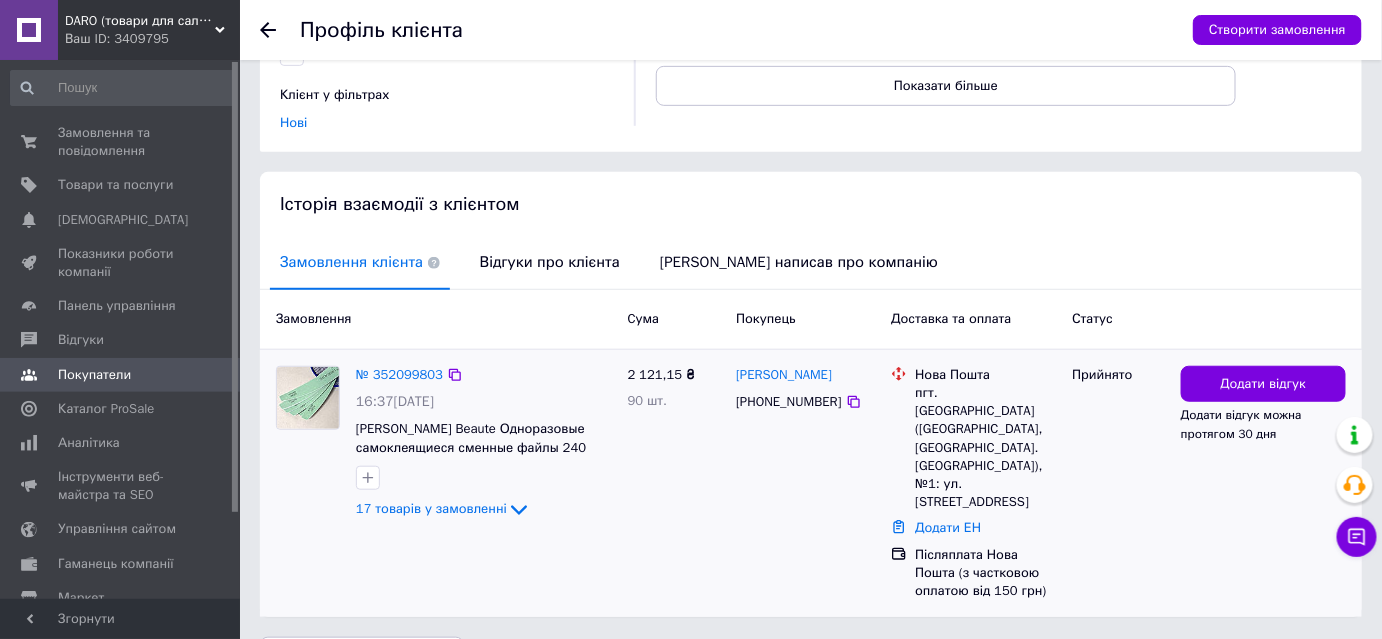 scroll, scrollTop: 329, scrollLeft: 0, axis: vertical 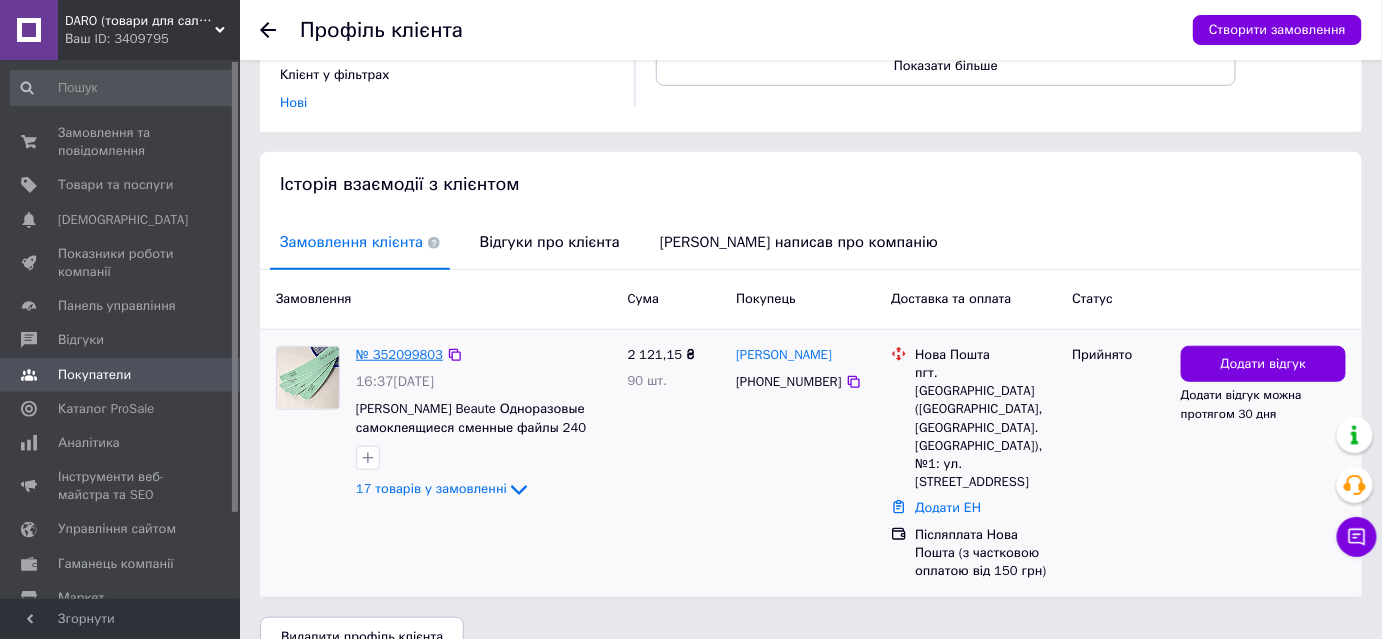 click on "№ 352099803" at bounding box center [399, 354] 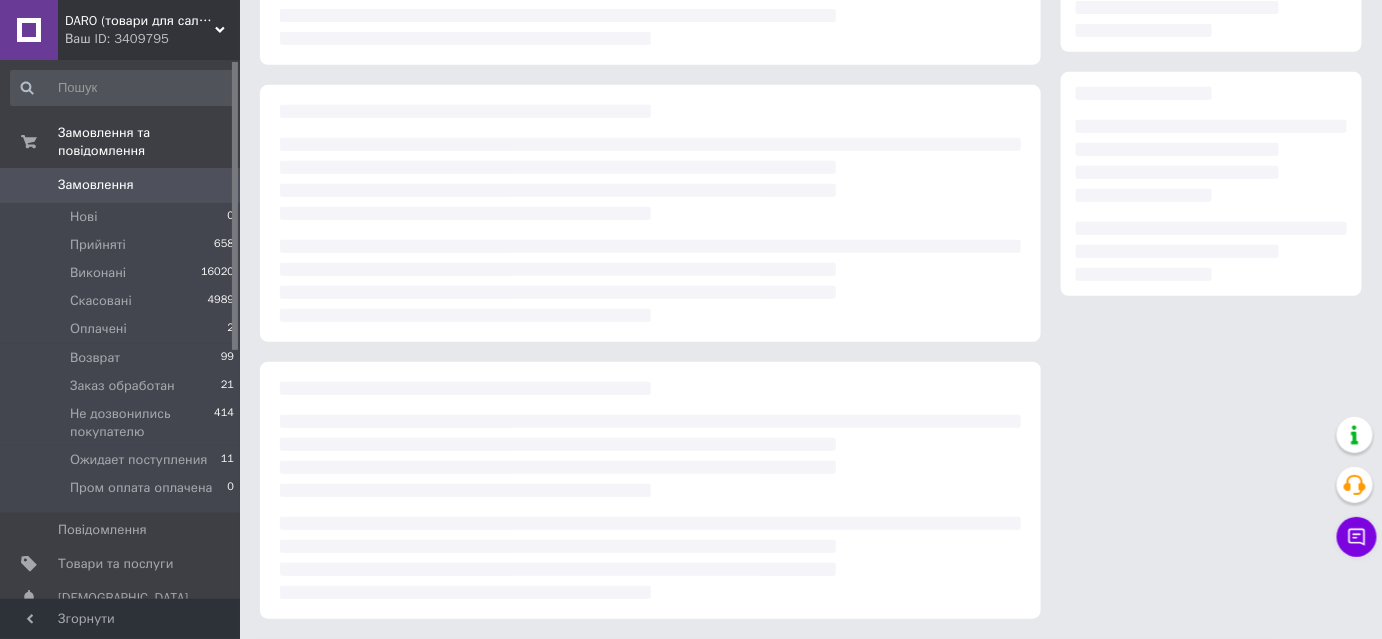 scroll, scrollTop: 0, scrollLeft: 0, axis: both 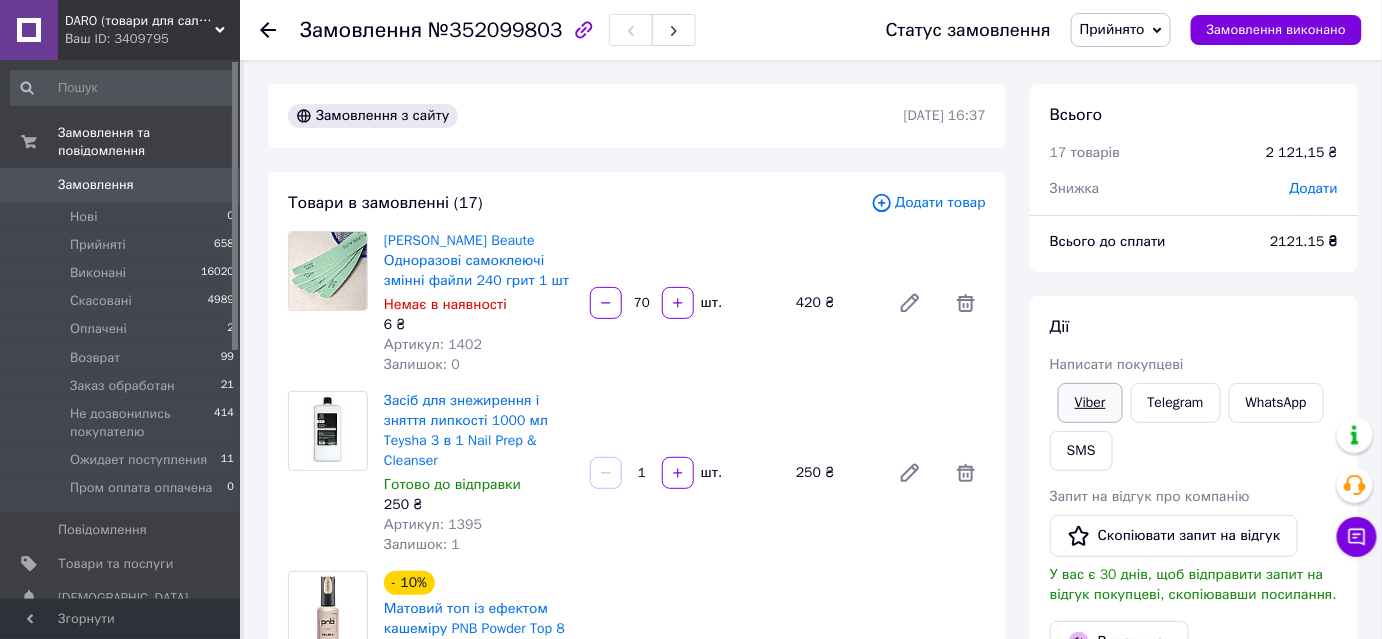 click on "Viber" at bounding box center [1090, 403] 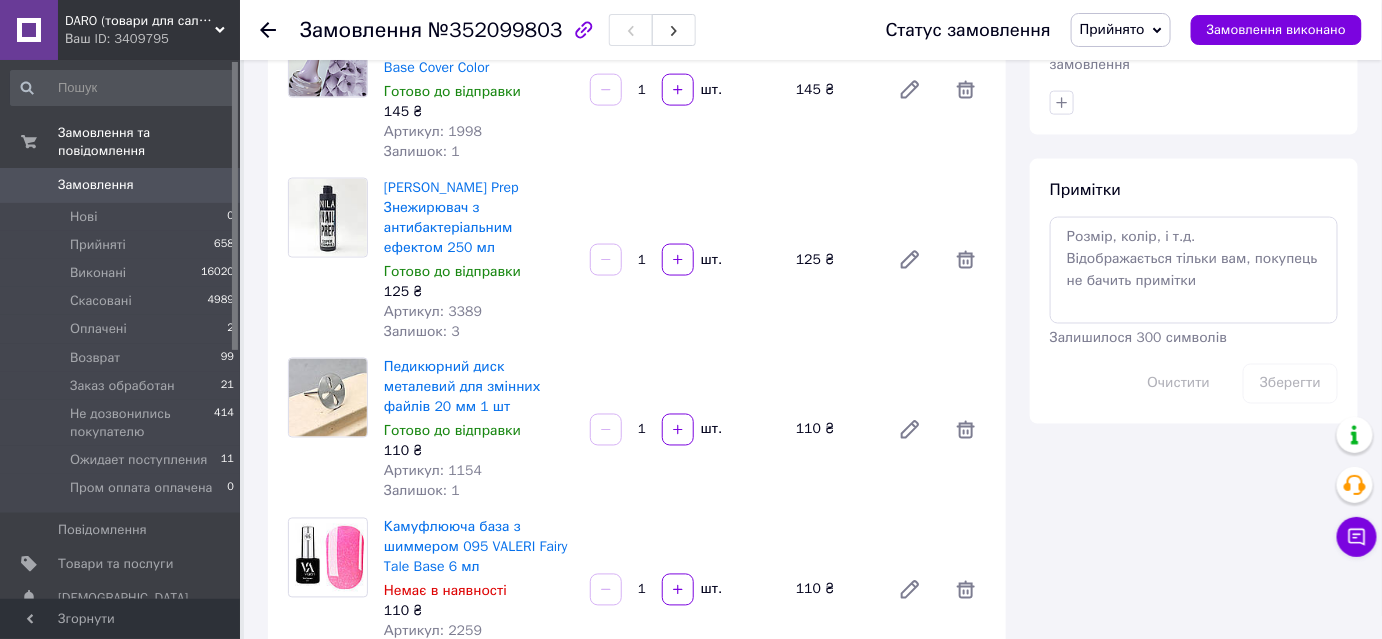 scroll, scrollTop: 454, scrollLeft: 0, axis: vertical 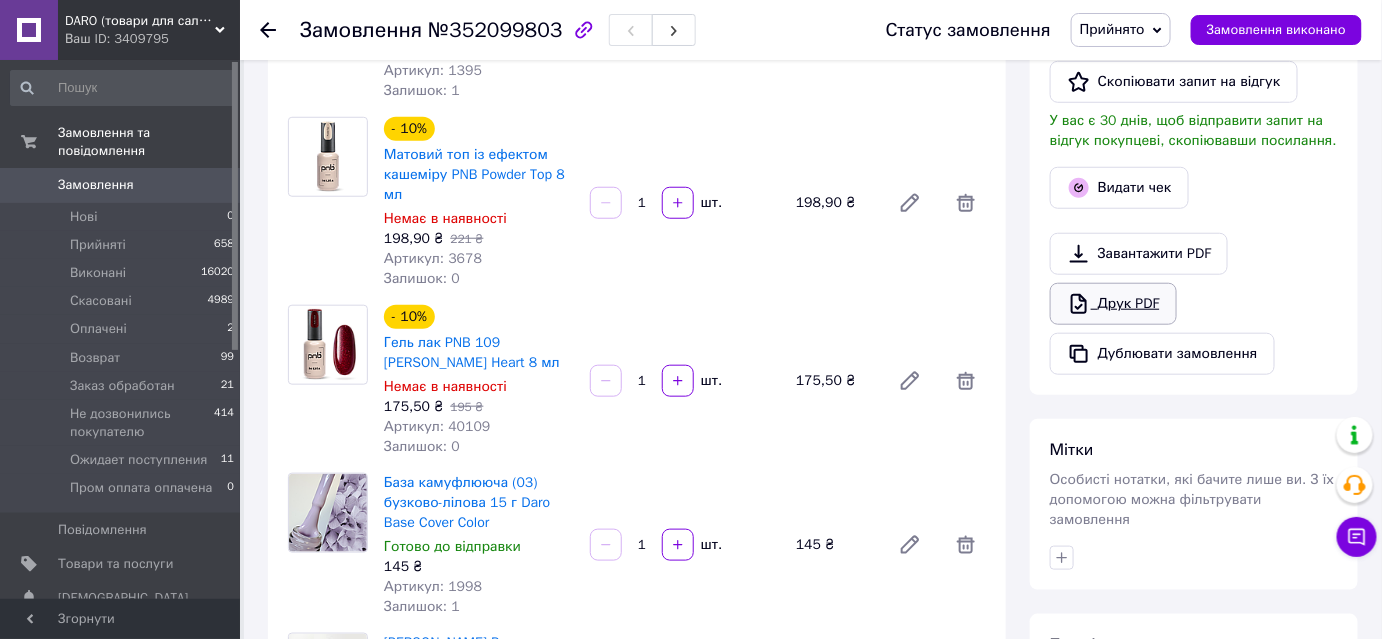 click on "Друк PDF" at bounding box center [1113, 304] 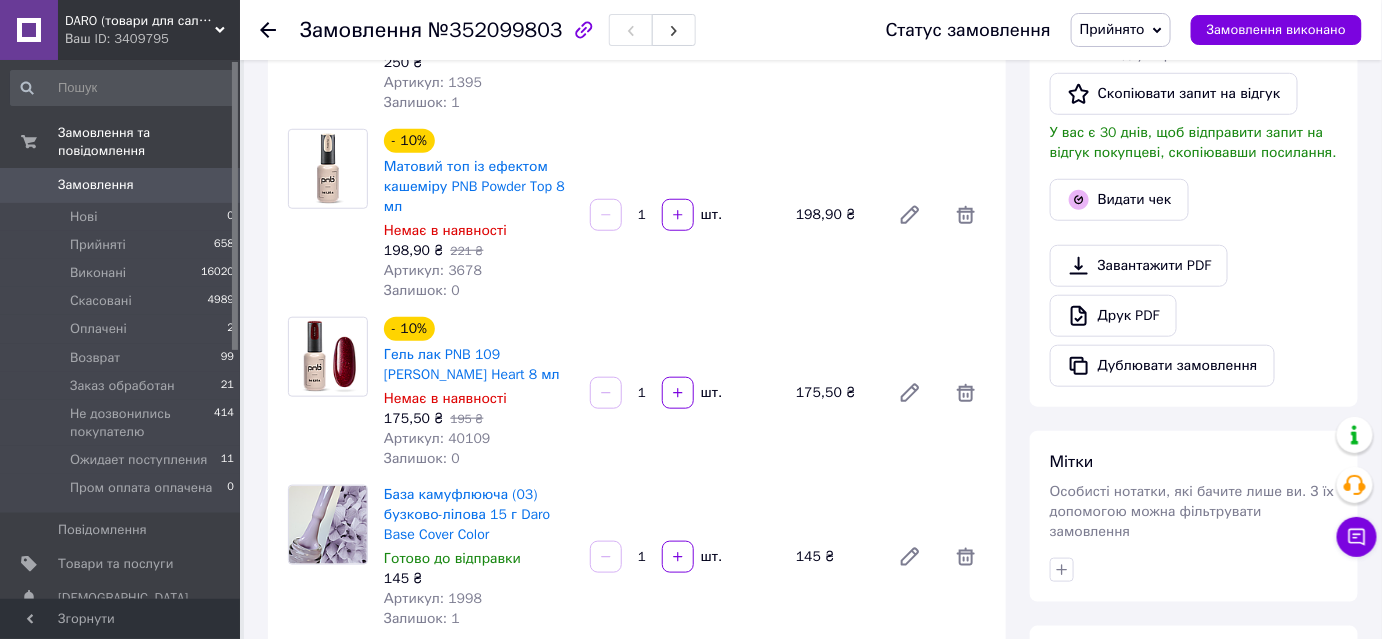scroll, scrollTop: 454, scrollLeft: 0, axis: vertical 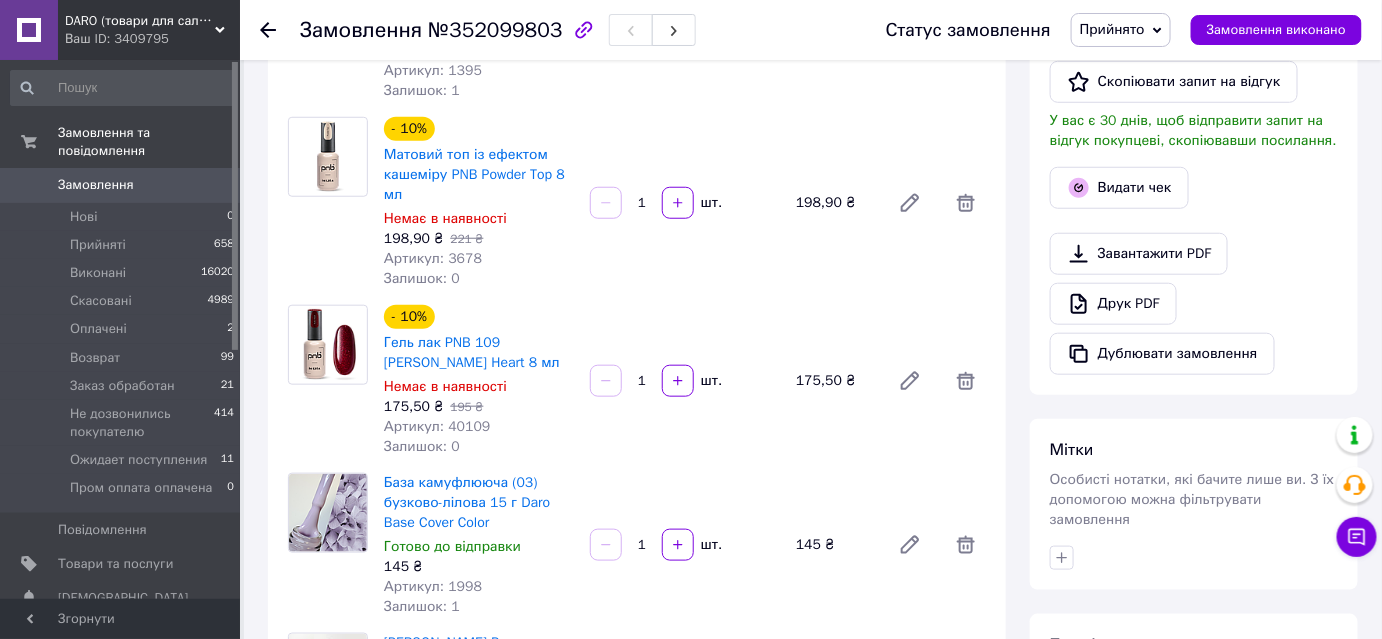 click on "Замовлення" at bounding box center (96, 185) 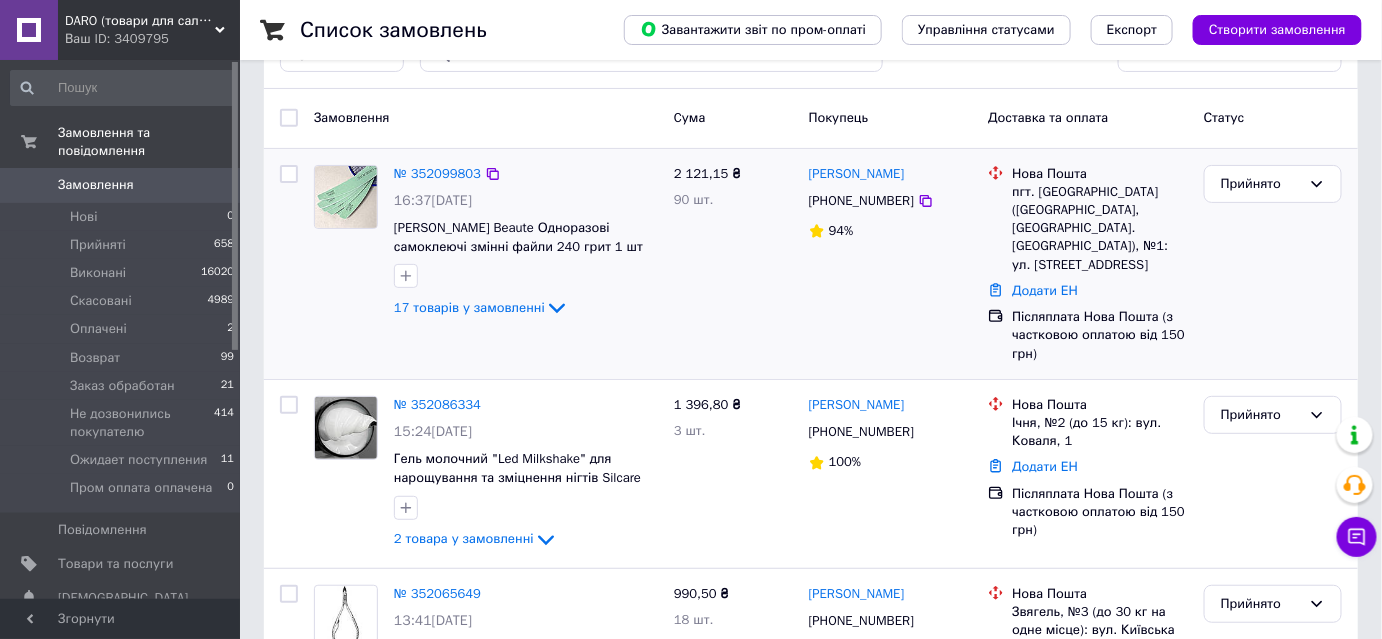 scroll, scrollTop: 181, scrollLeft: 0, axis: vertical 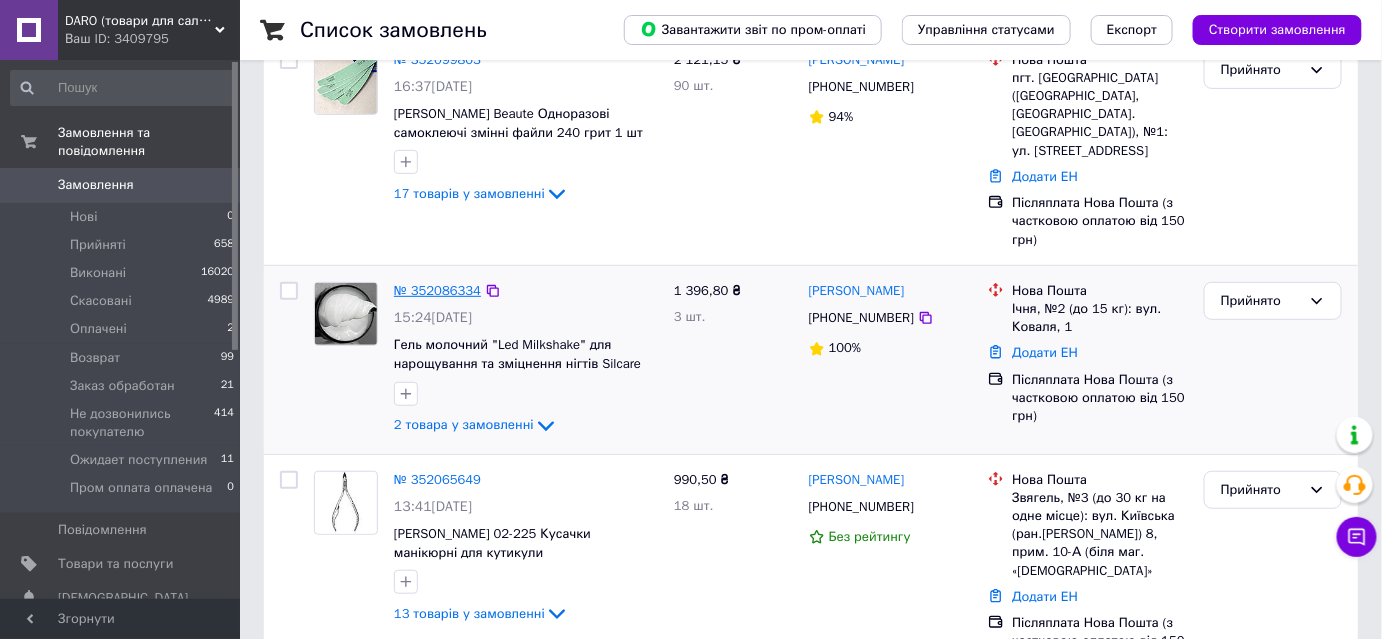 click on "№ 352086334" at bounding box center (437, 290) 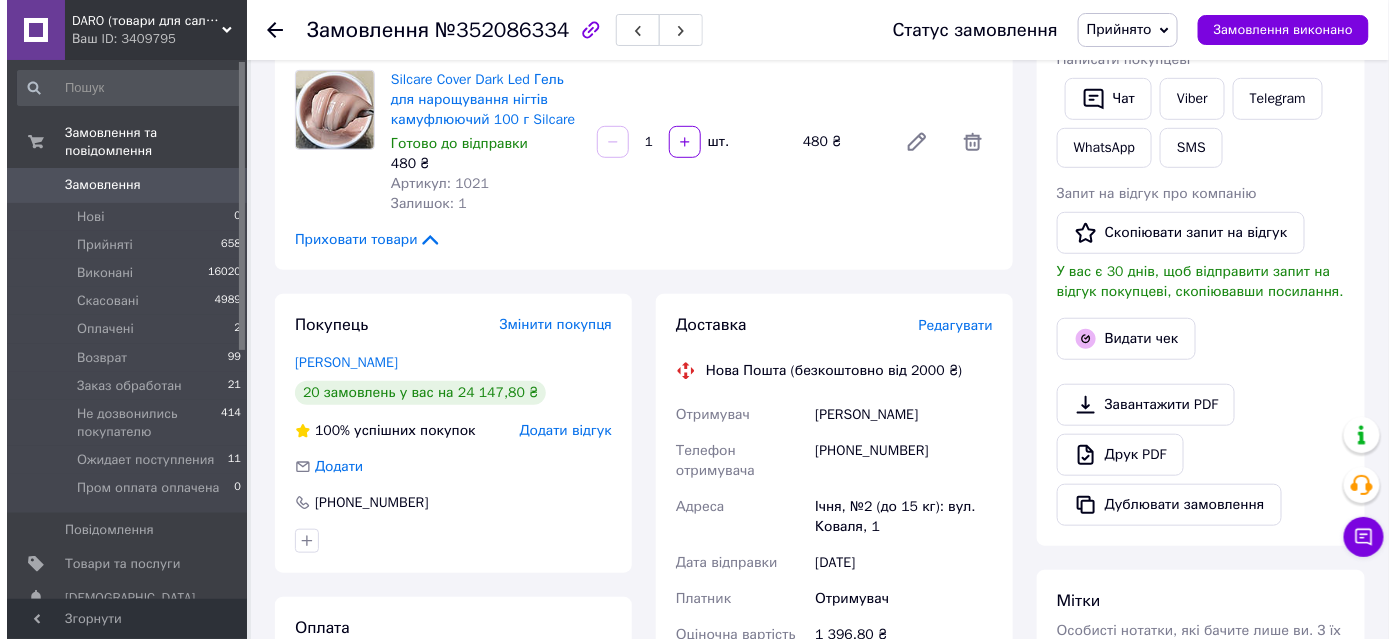 scroll, scrollTop: 363, scrollLeft: 0, axis: vertical 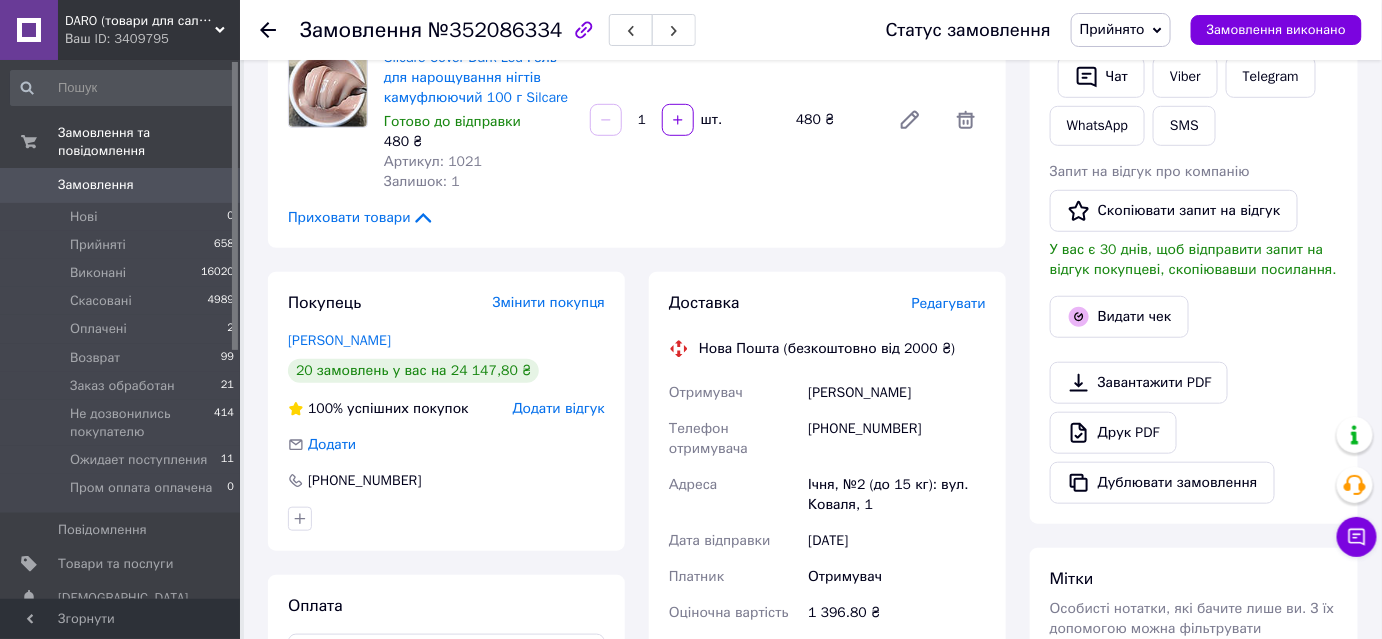 click on "Редагувати" at bounding box center (949, 303) 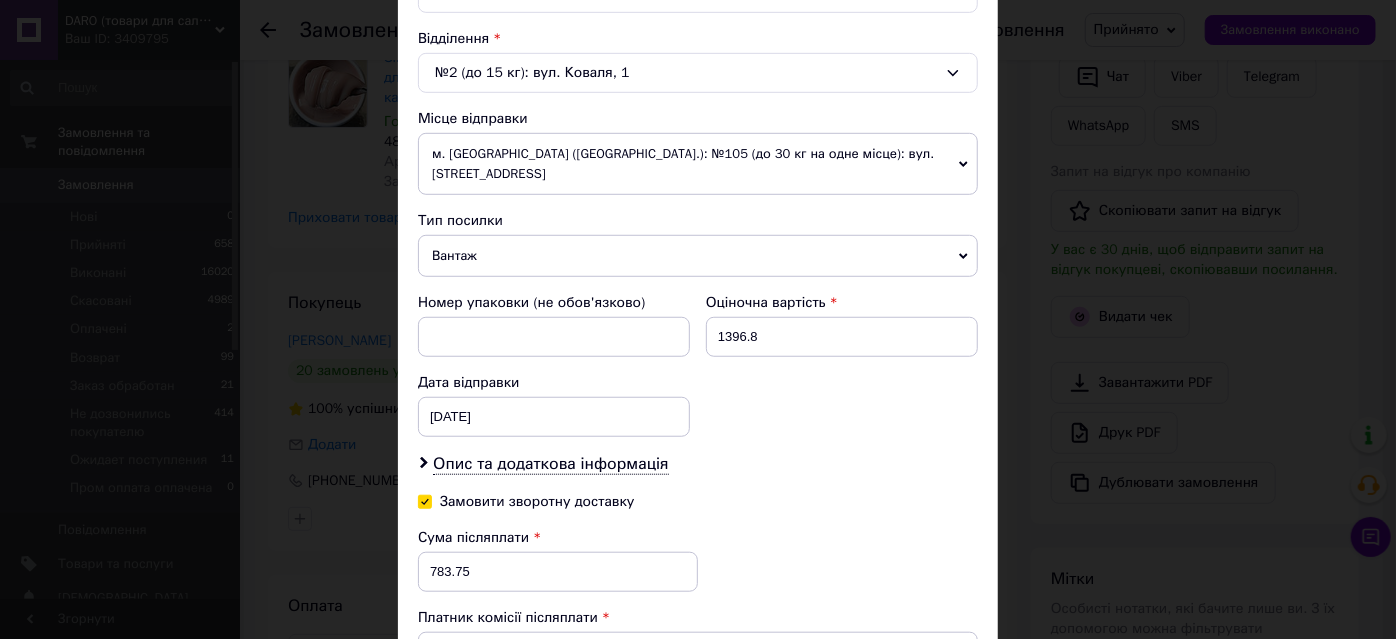 scroll, scrollTop: 636, scrollLeft: 0, axis: vertical 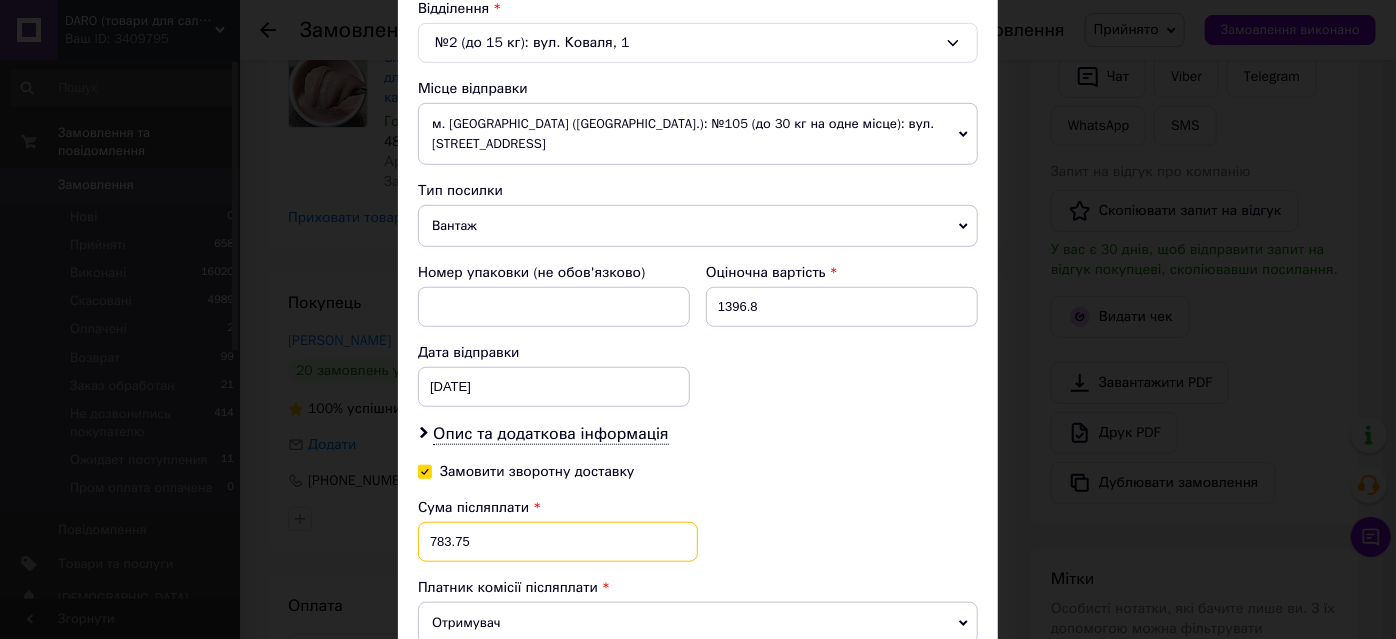 drag, startPoint x: 479, startPoint y: 523, endPoint x: 408, endPoint y: 519, distance: 71.11259 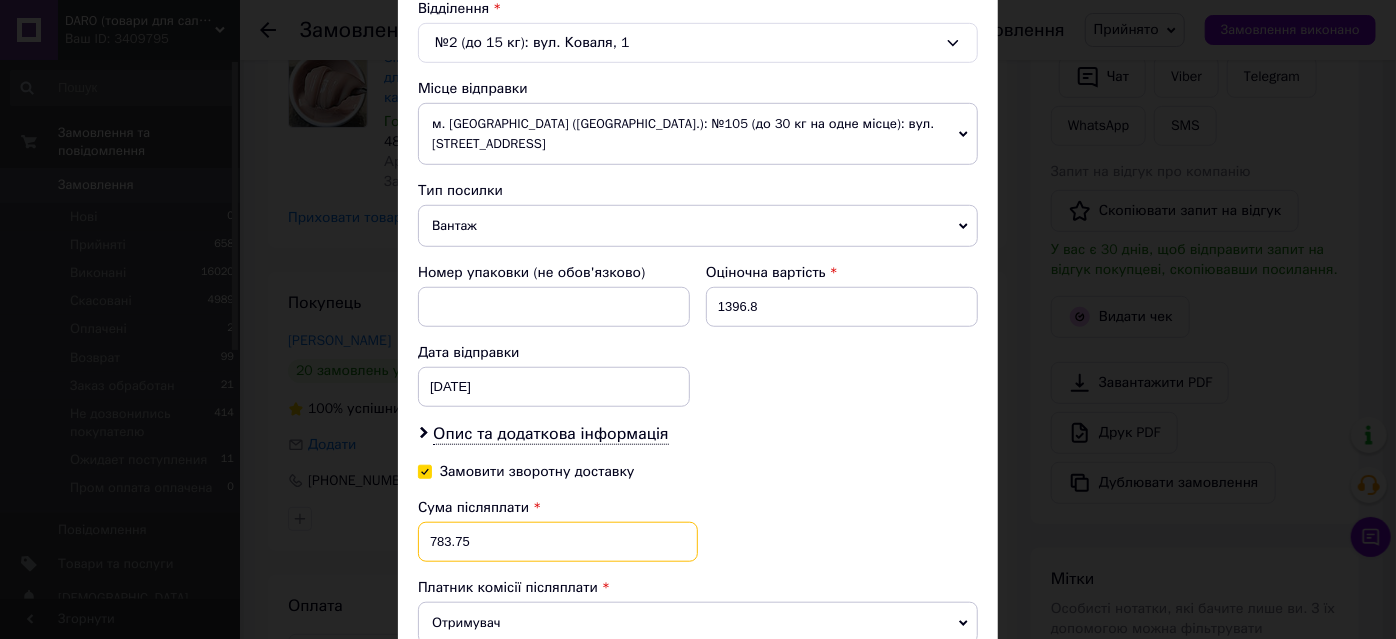 click on "Спосіб доставки Нова Пошта (безкоштовно від 2000 ₴) Платник Отримувач Відправник Прізвище отримувача [PERSON_NAME] отримувача [PERSON_NAME] По батькові отримувача Телефон отримувача [PHONE_NUMBER] Тип доставки У відділенні Кур'єром В поштоматі Місто Ічня Відділення №2 (до 15 кг): вул. Коваля, 1 Місце відправки м. [GEOGRAPHIC_DATA] ([GEOGRAPHIC_DATA].): №105 (до 30 кг на одне місце): вул. [STREET_ADDRESS] Немає збігів. Спробуйте змінити умови пошуку Додати ще місце відправки Тип посилки Вантаж Документи Номер упаковки (не обов'язково) Оціночна вартість 1396.8 Дата відправки [DATE] < 2025 > < Май > Пн Вт Ср Чт Пт 28" at bounding box center [698, 167] 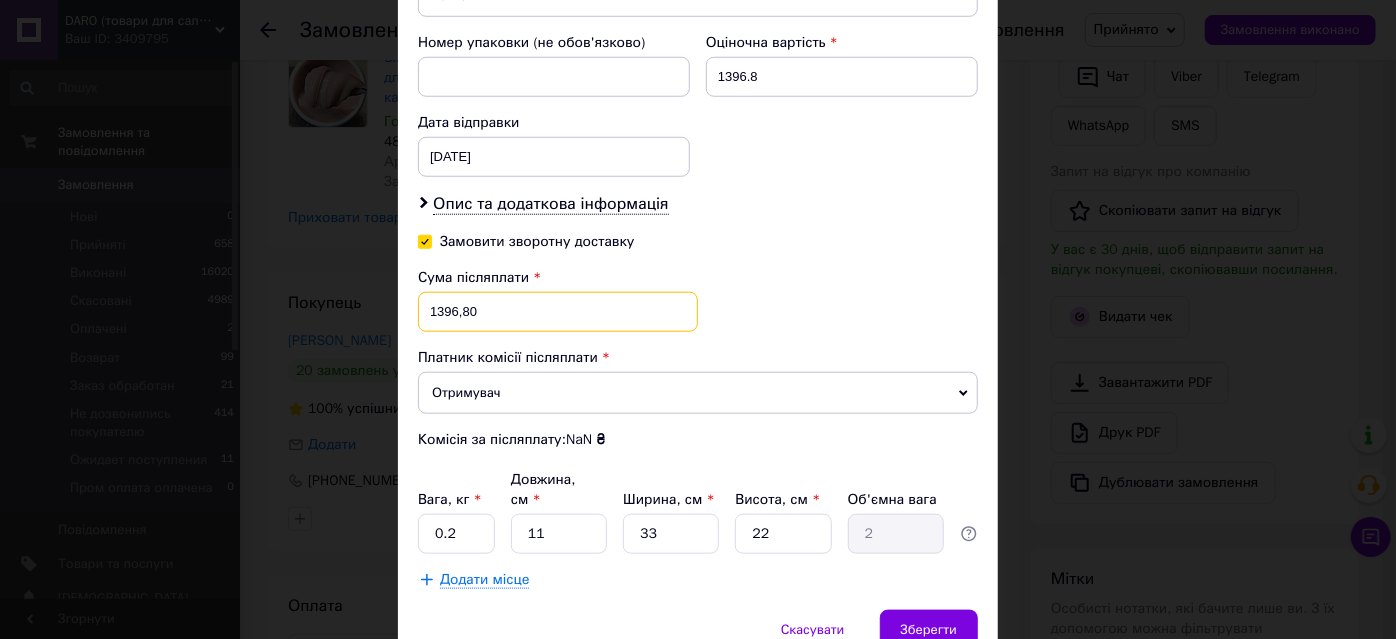 scroll, scrollTop: 909, scrollLeft: 0, axis: vertical 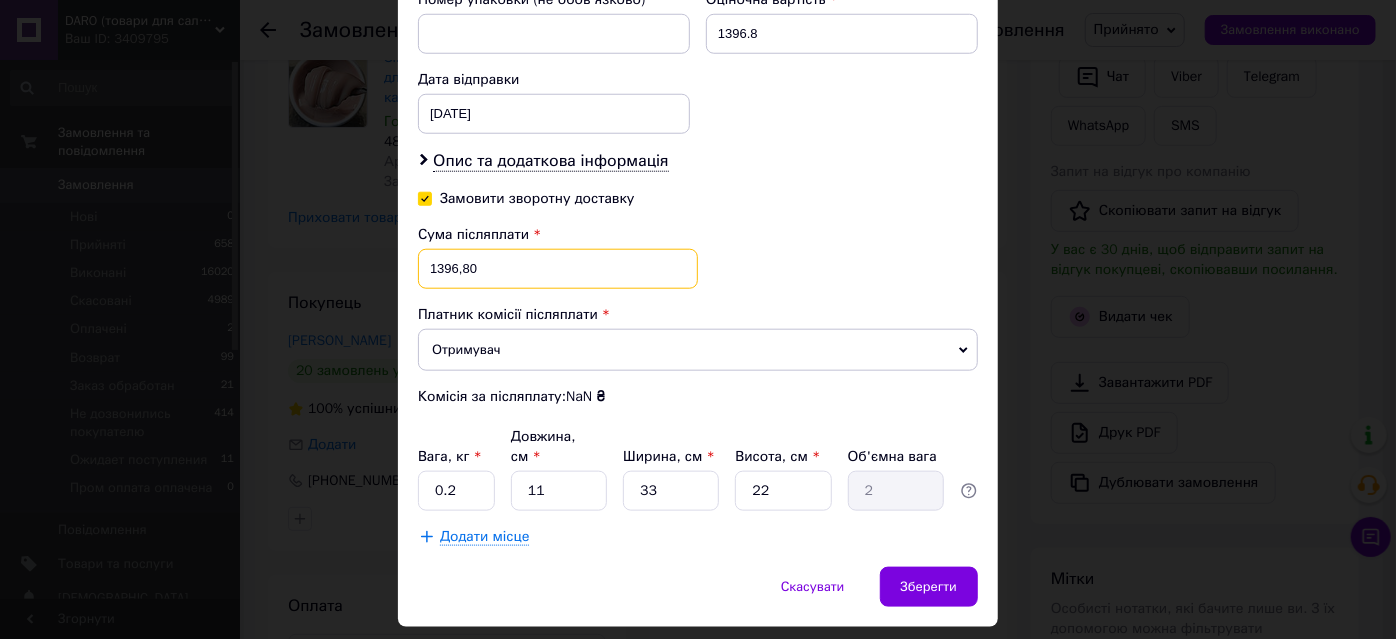 type on "1396,80" 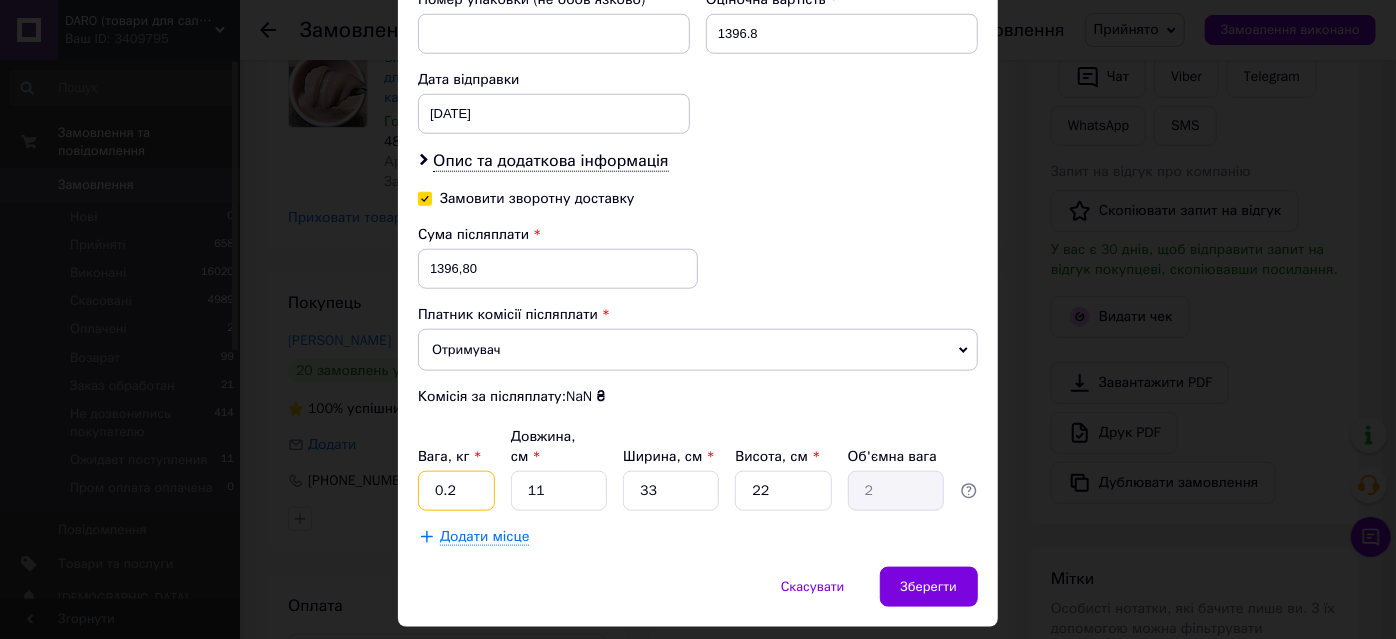 click on "0.2" at bounding box center (456, 491) 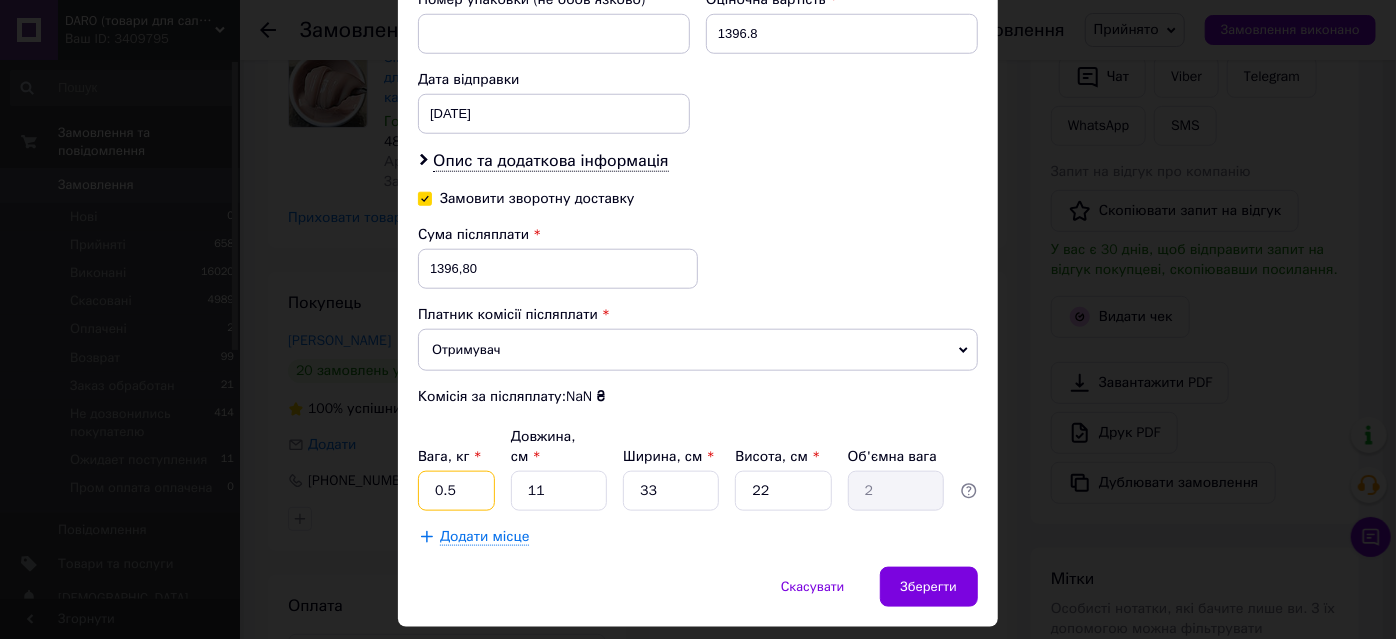 type on "0.5" 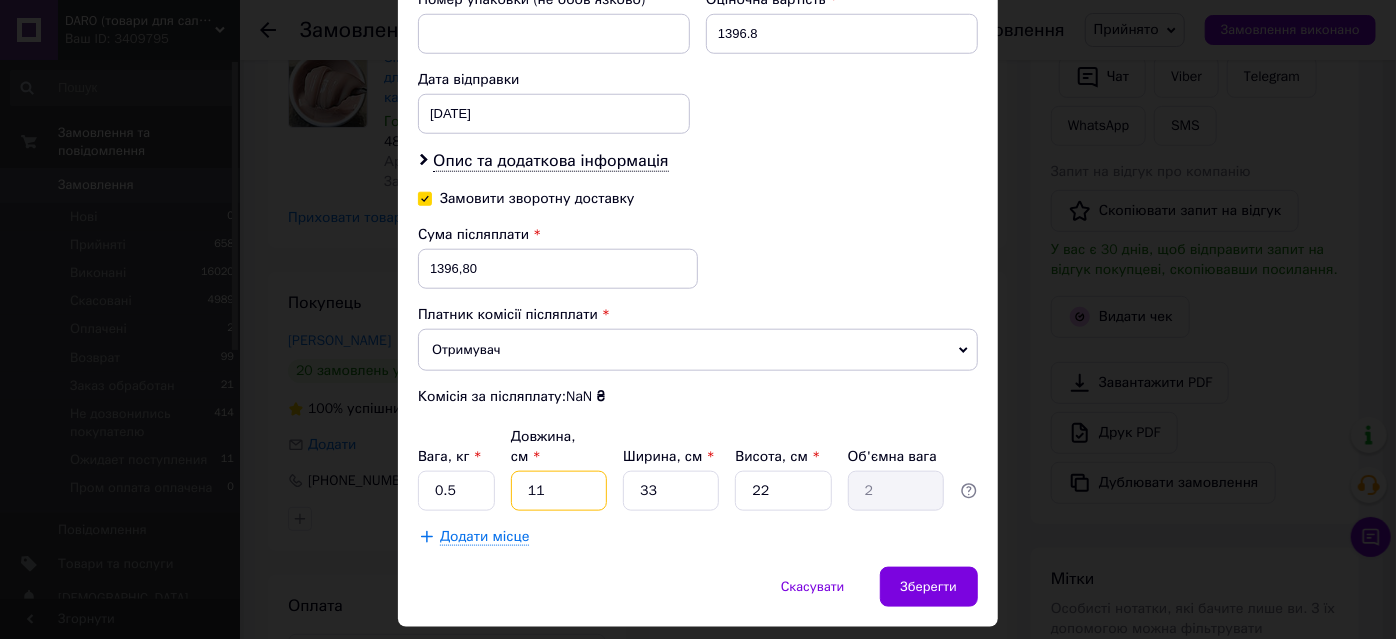 type on "2" 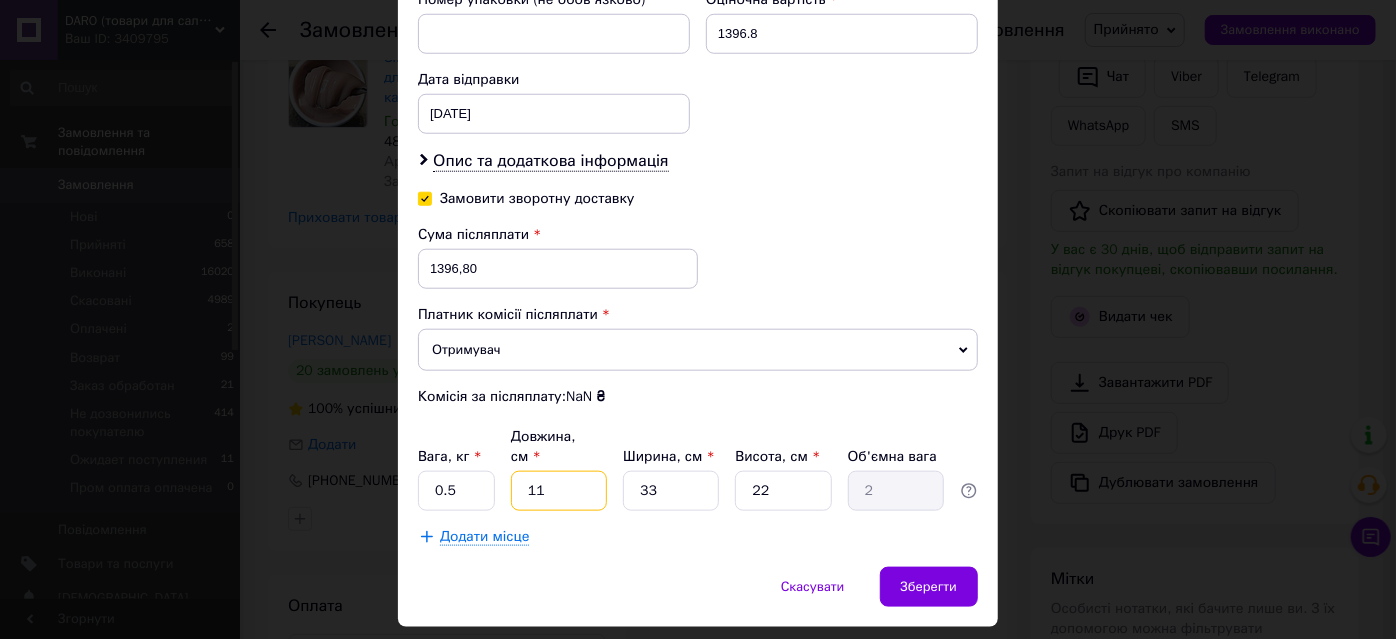 type on "0.36" 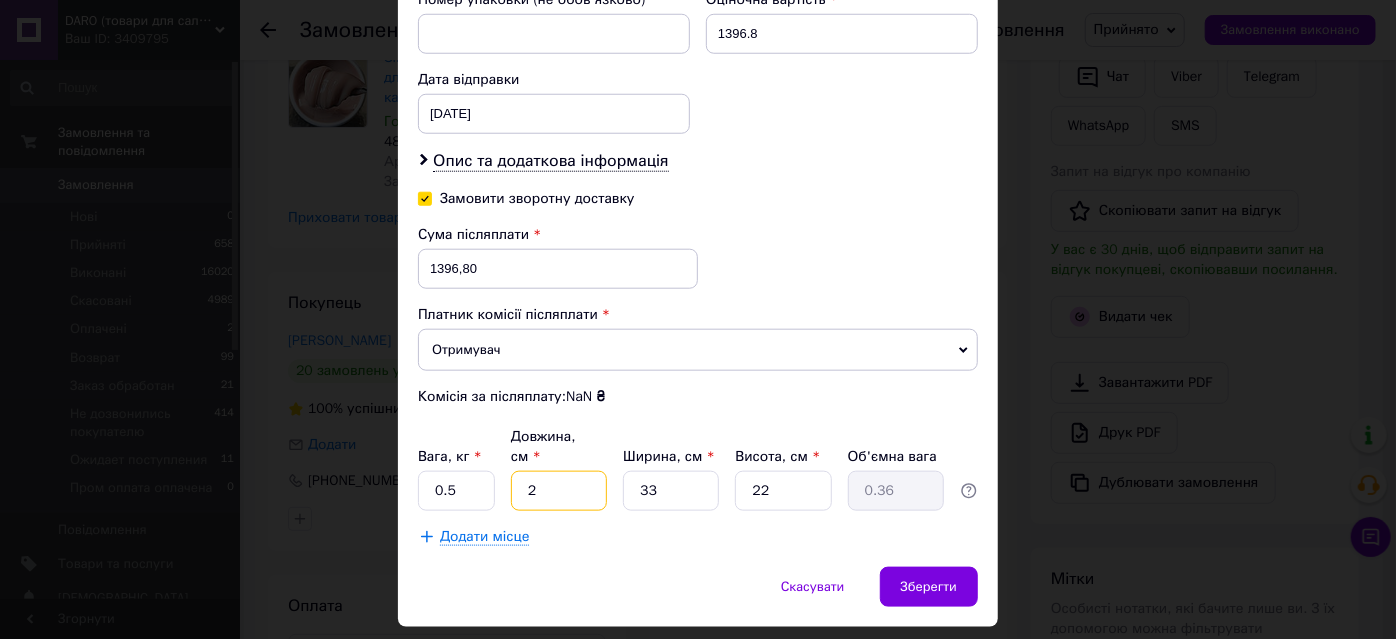 type on "25" 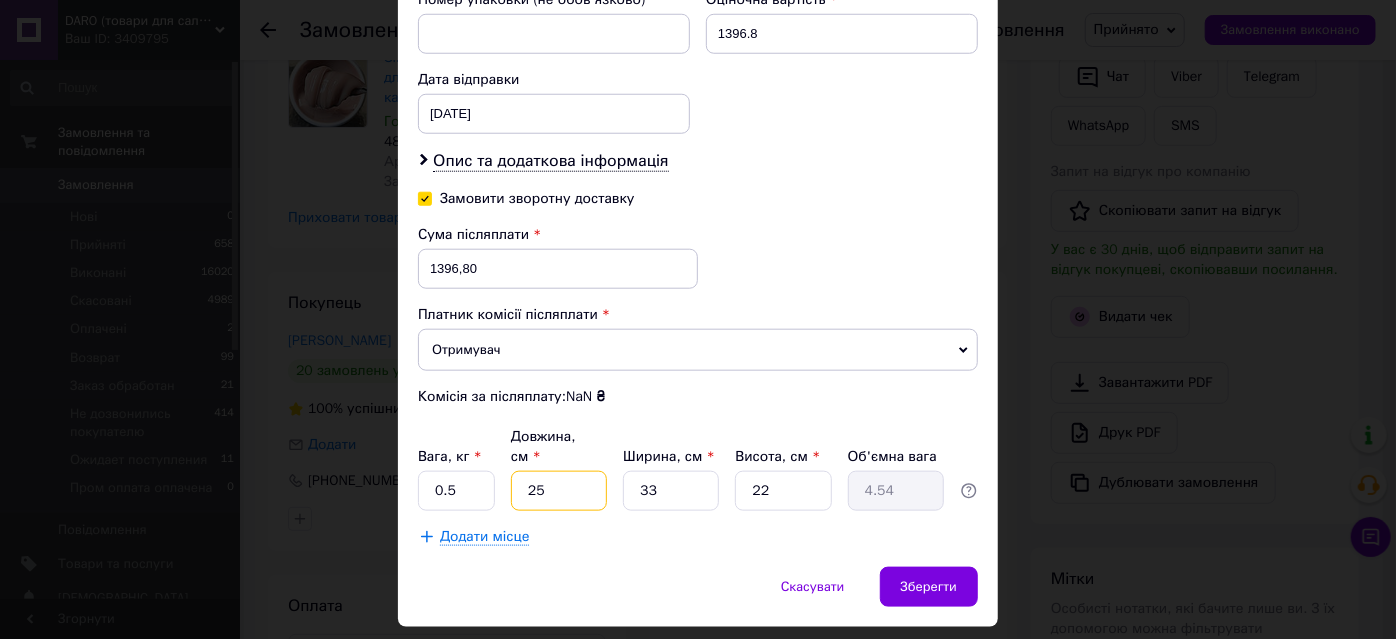 type on "25" 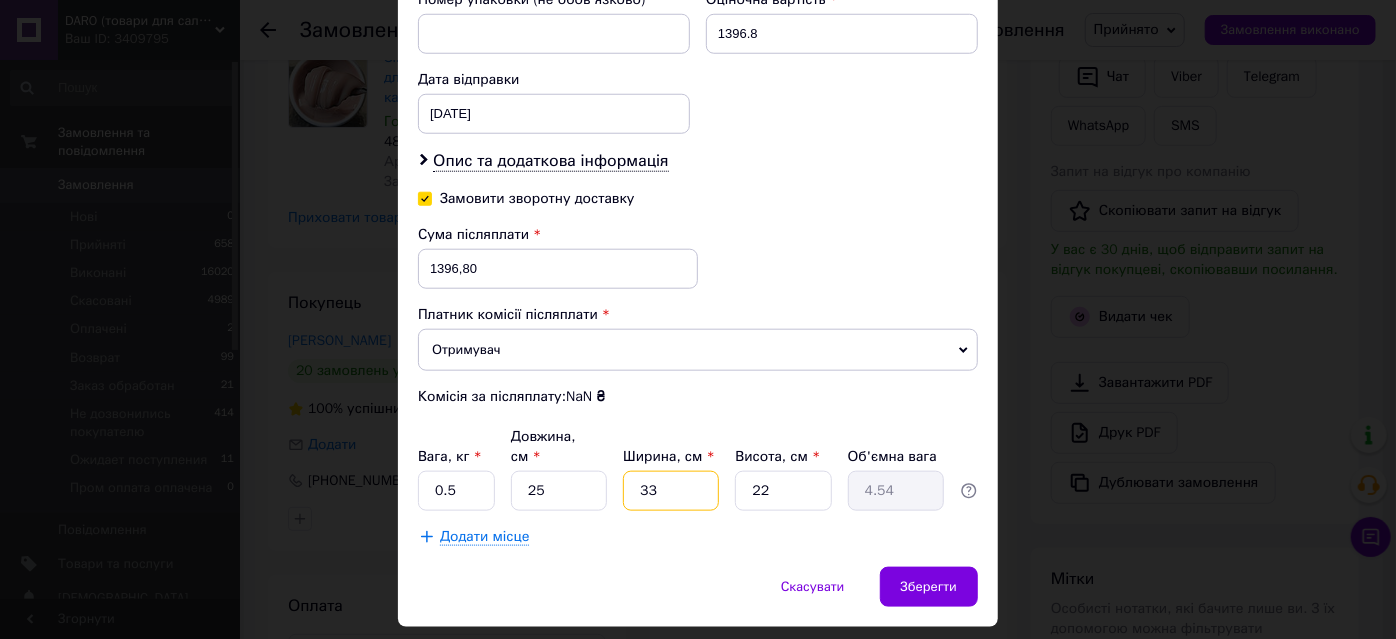 type on "1" 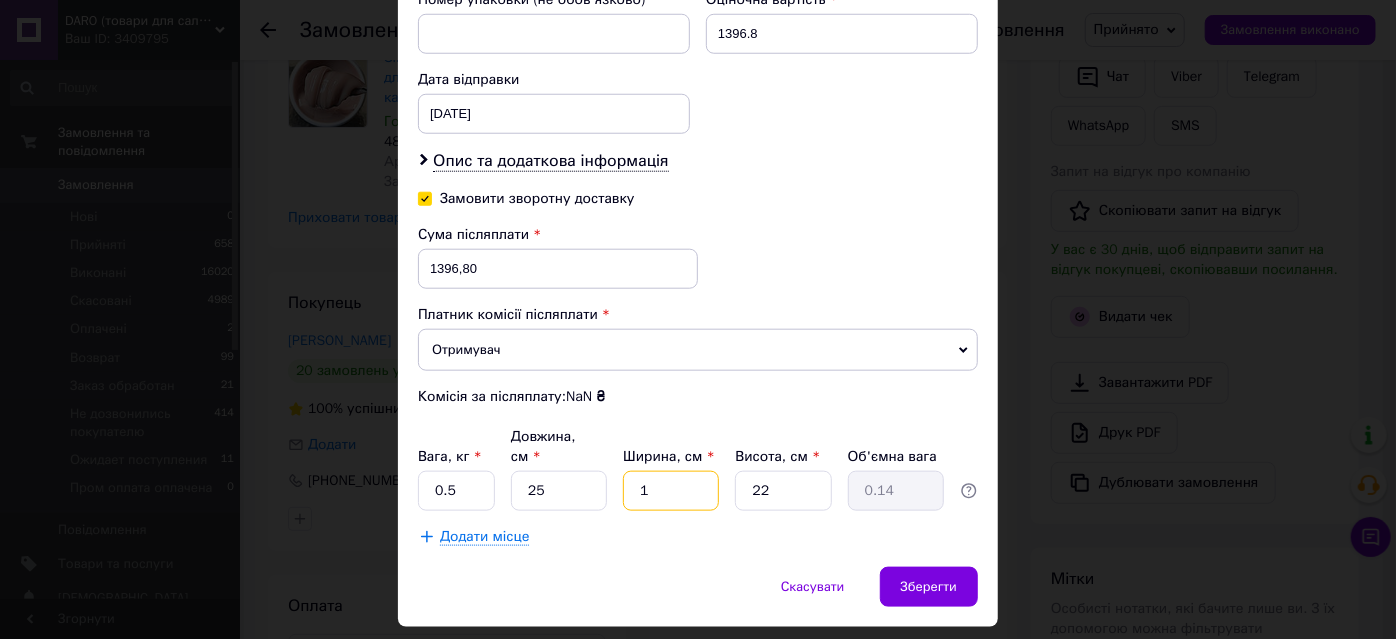 type on "10" 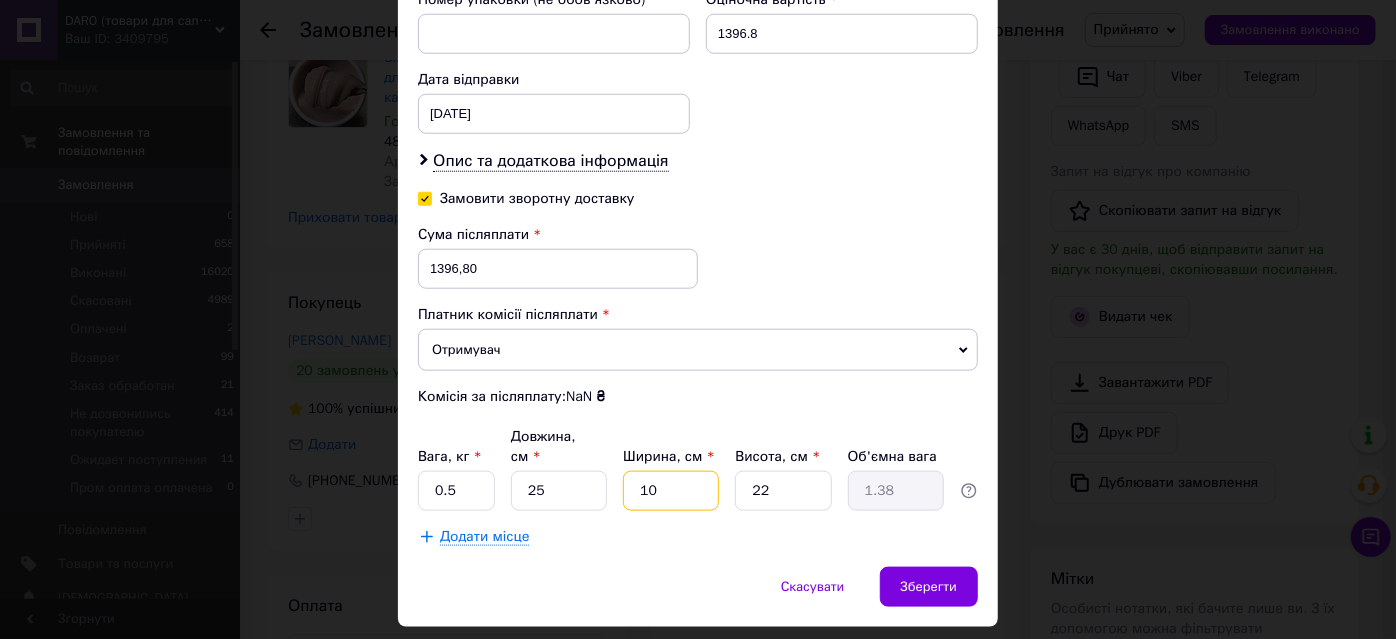 type on "10" 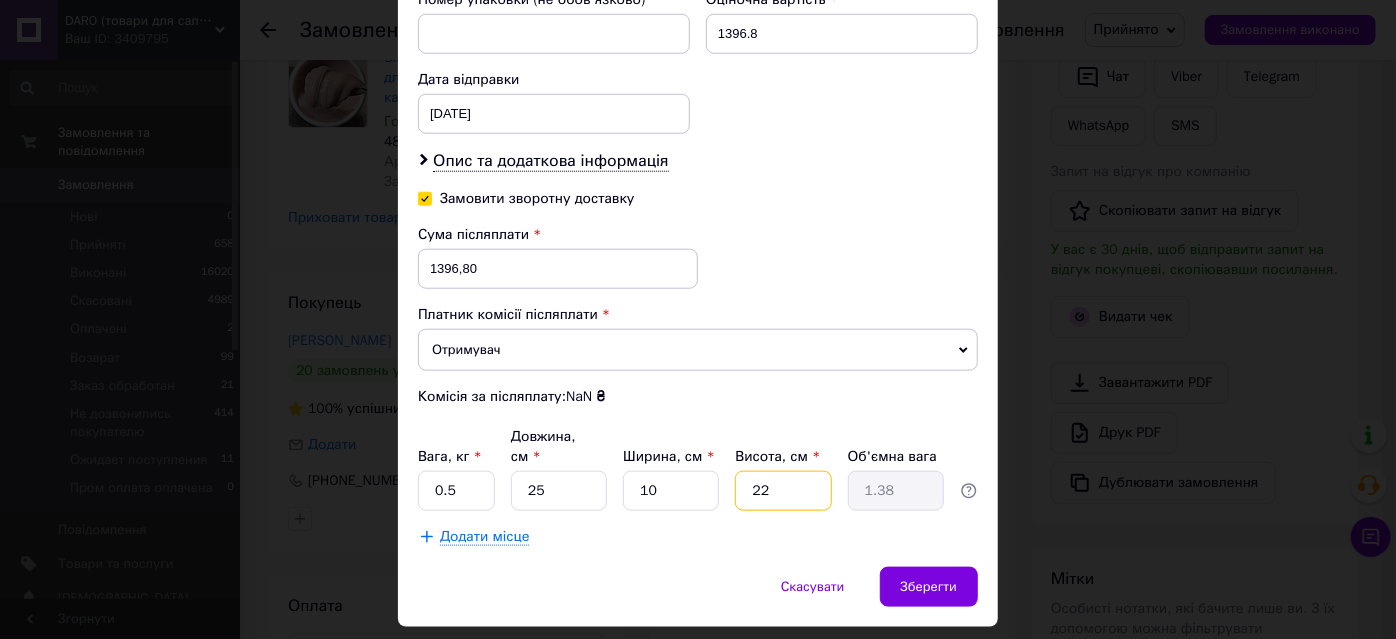 type on "1" 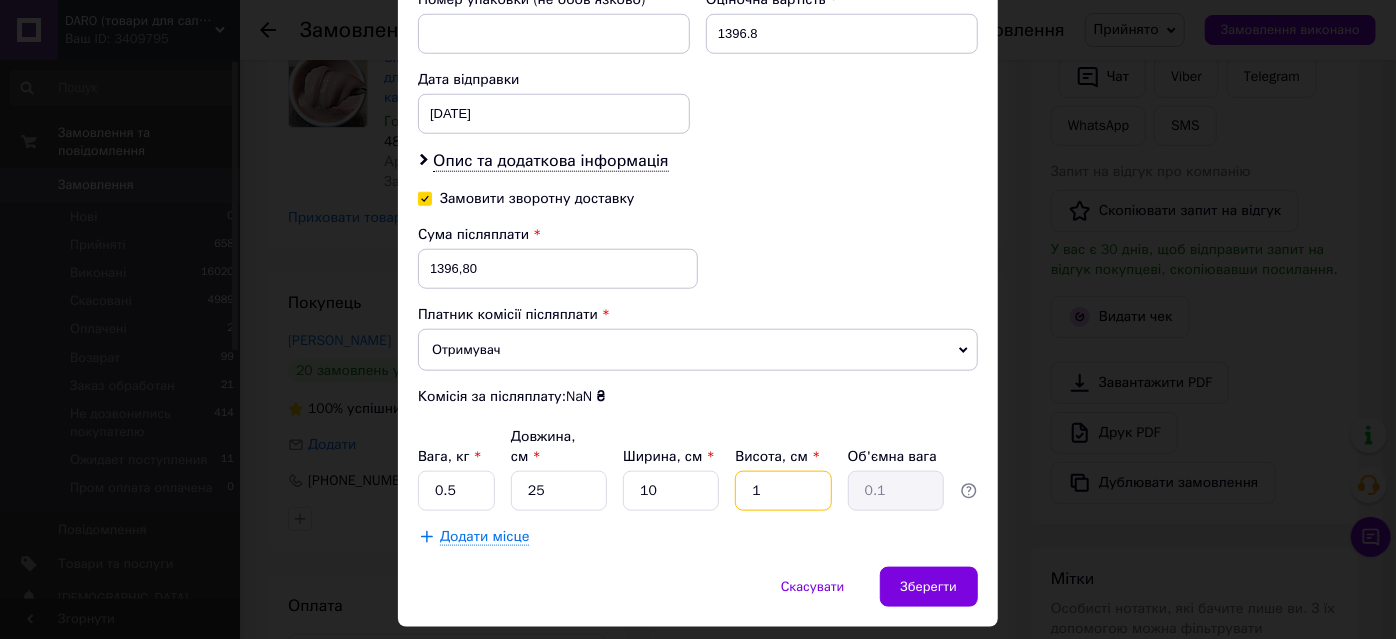 type on "10" 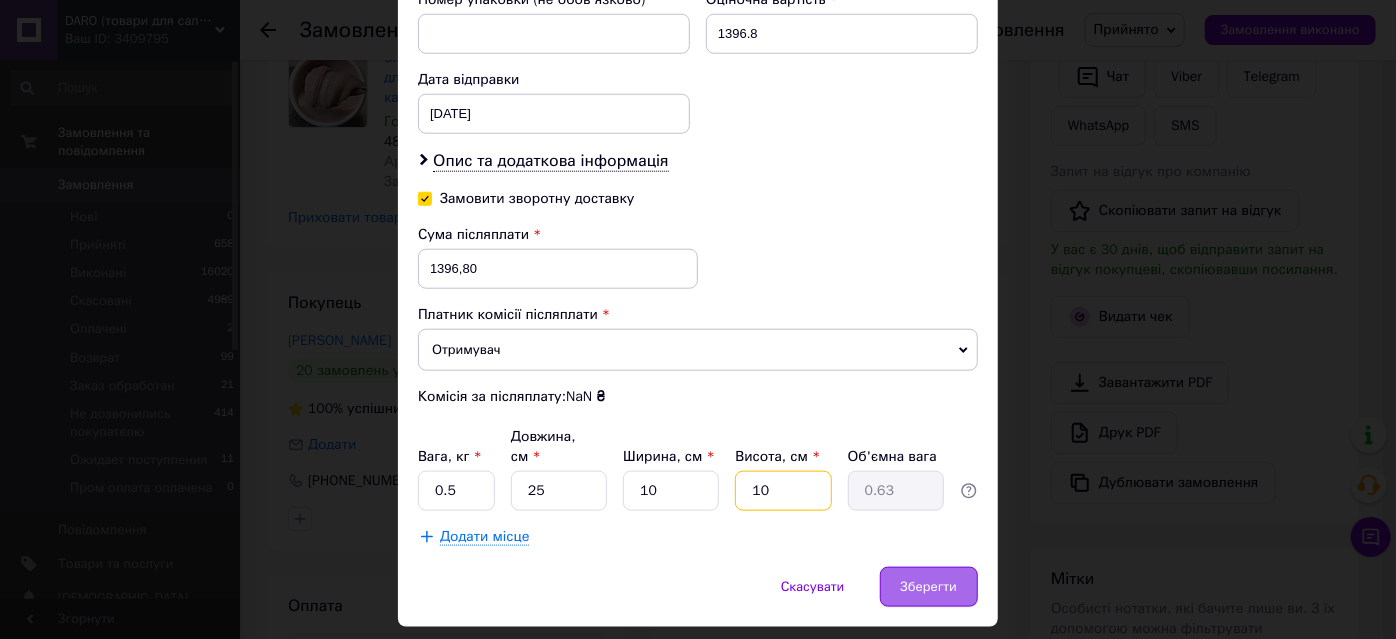 type on "10" 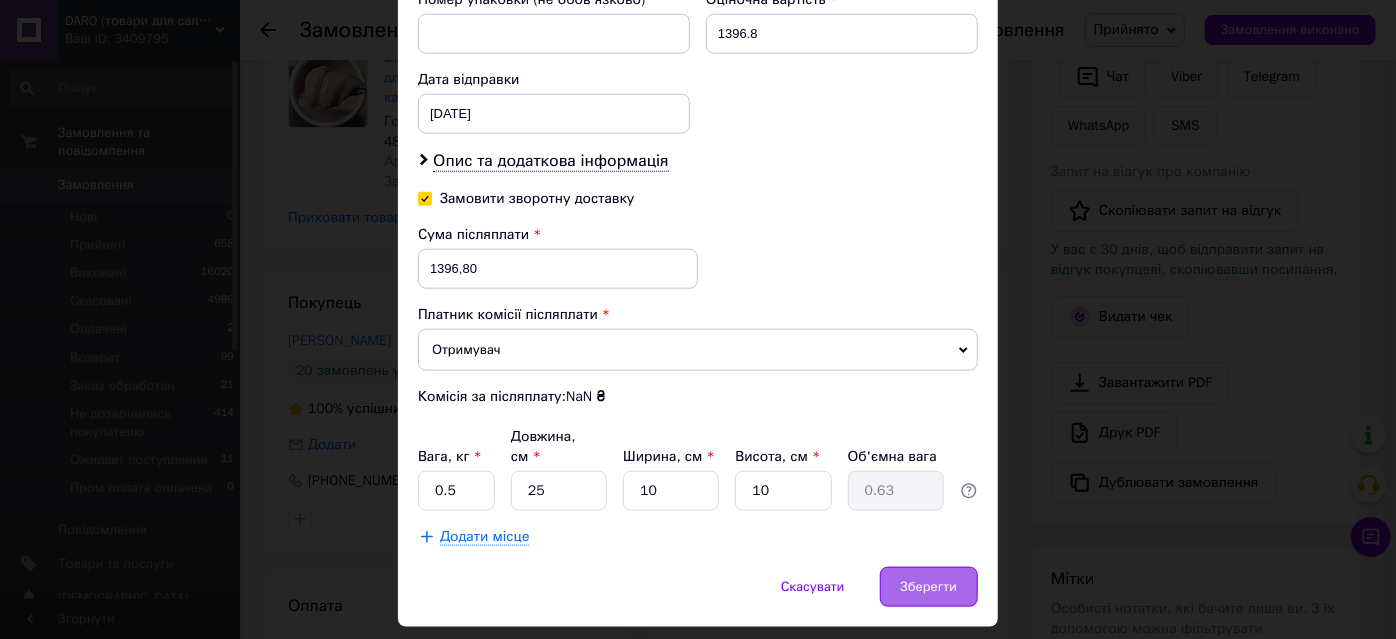 click on "Зберегти" at bounding box center (929, 587) 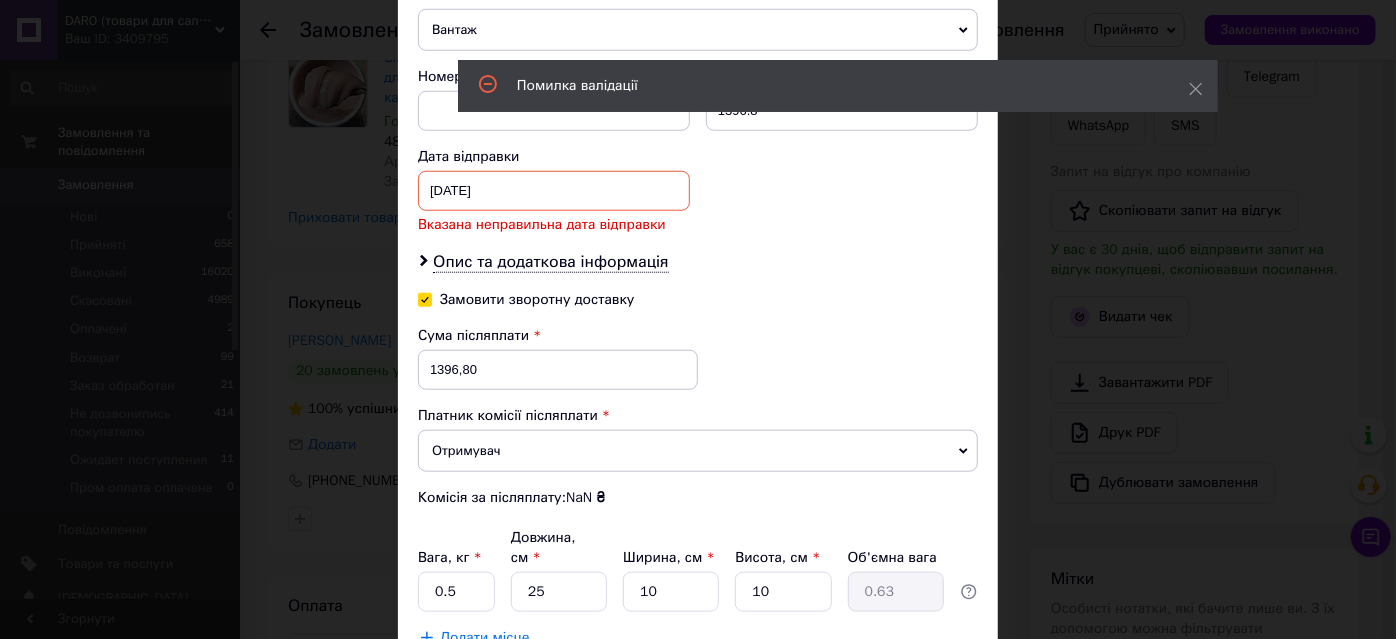 scroll, scrollTop: 727, scrollLeft: 0, axis: vertical 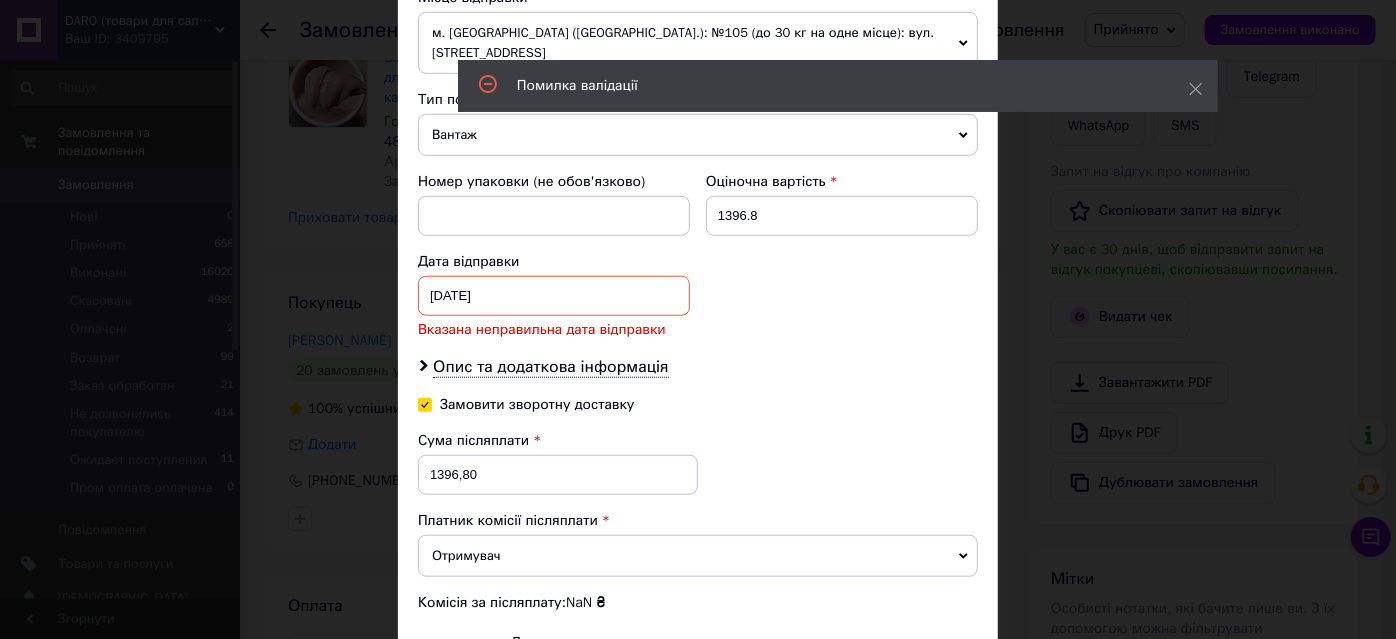 click on "[DATE] < 2025 > < Май > Пн Вт Ср Чт Пт Сб Вс 28 29 30 1 2 3 4 5 6 7 8 9 10 11 12 13 14 15 16 17 18 19 20 21 22 23 24 25 26 27 28 29 30 31 1 2 3 4 5 6 7 8" at bounding box center [554, 296] 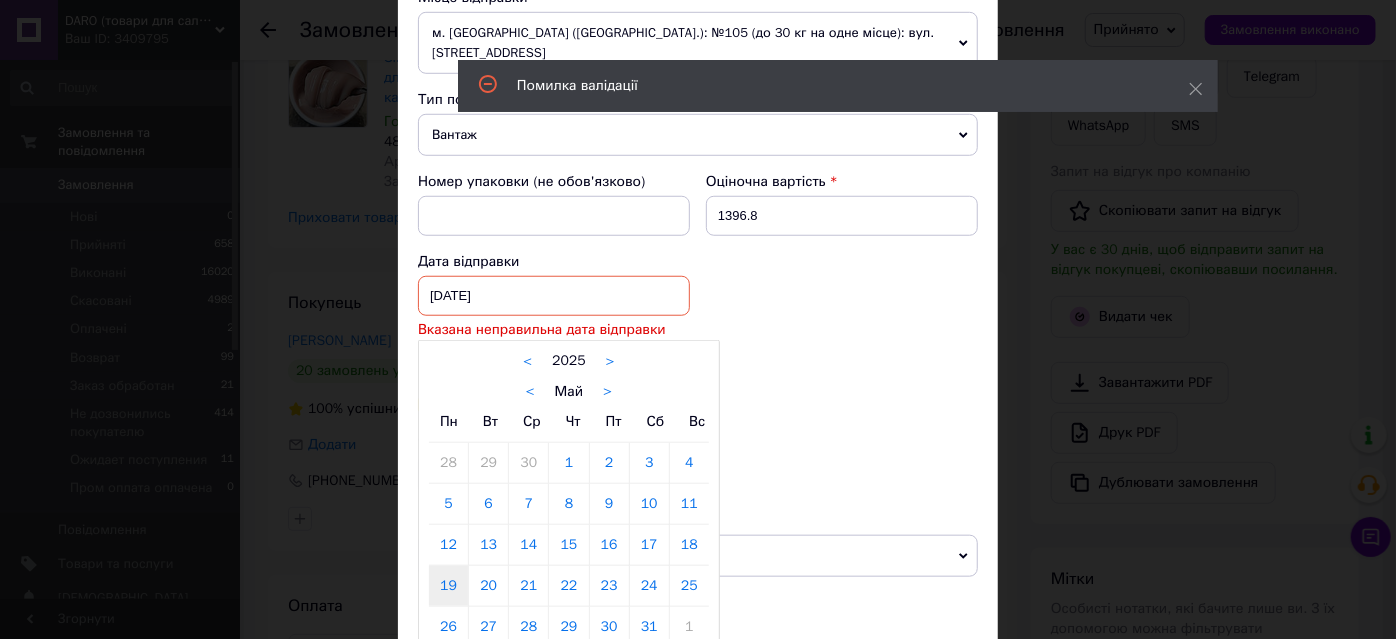 click on ">" at bounding box center (607, 392) 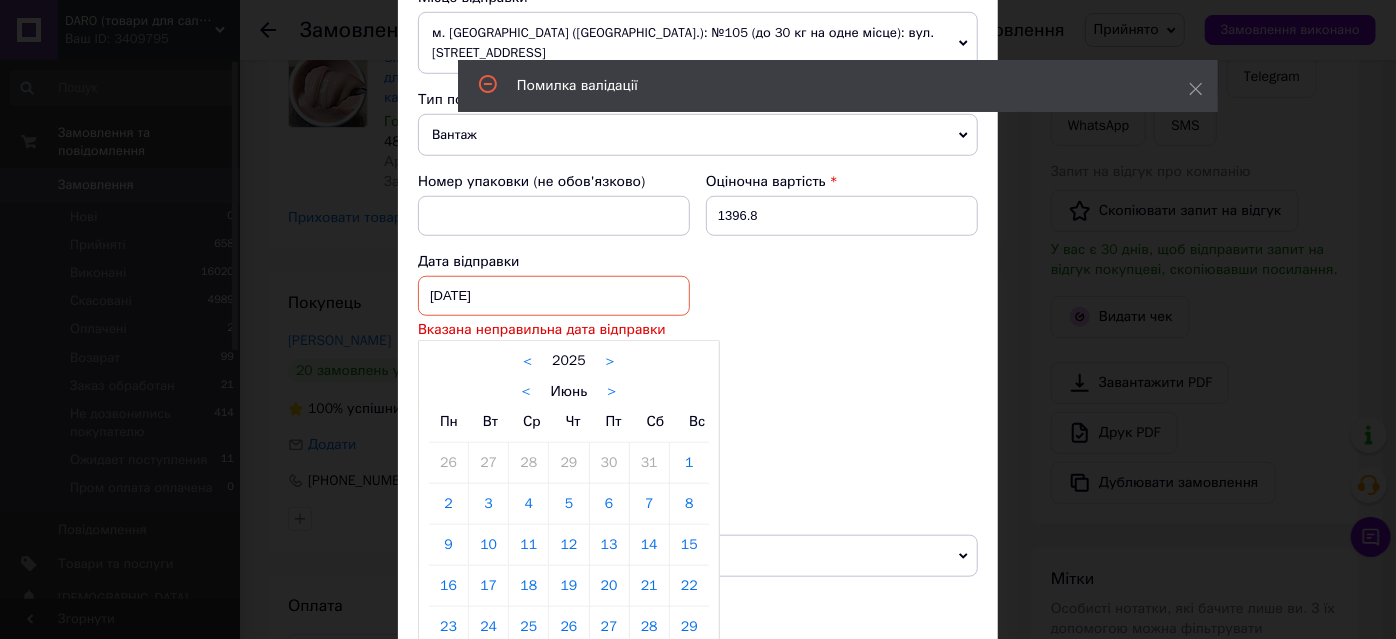 click on "< Июнь >" at bounding box center [569, 391] 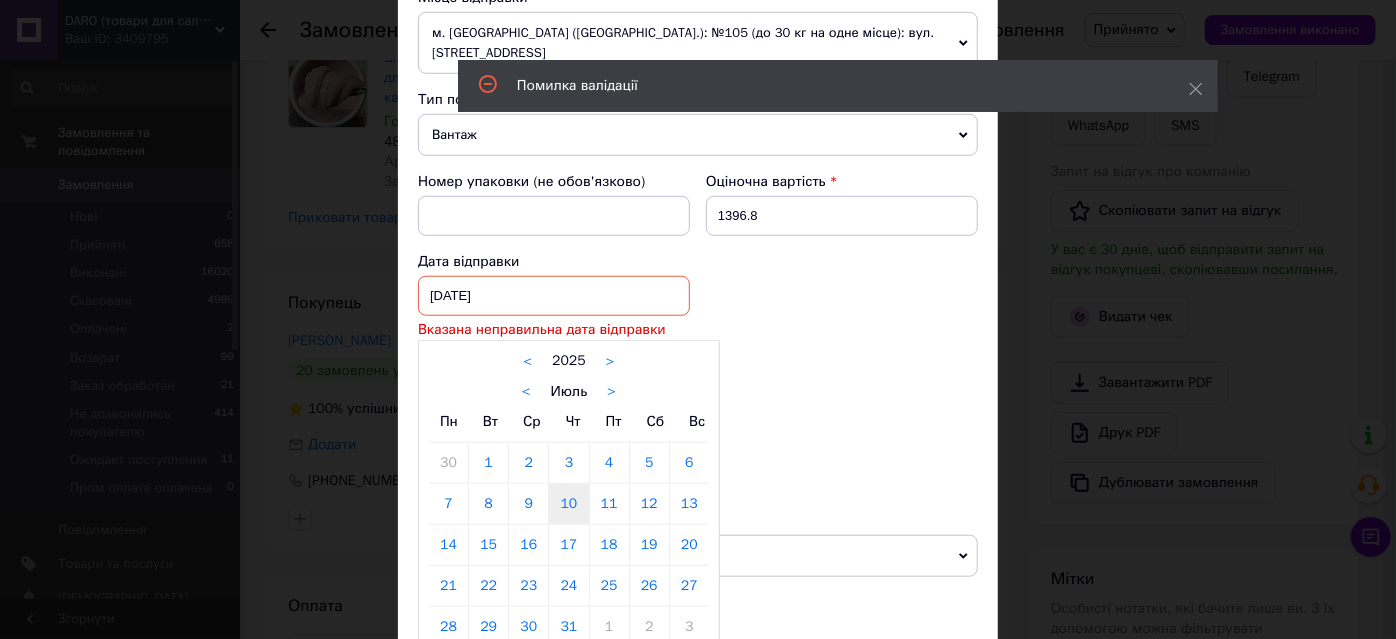click on "10" at bounding box center (568, 504) 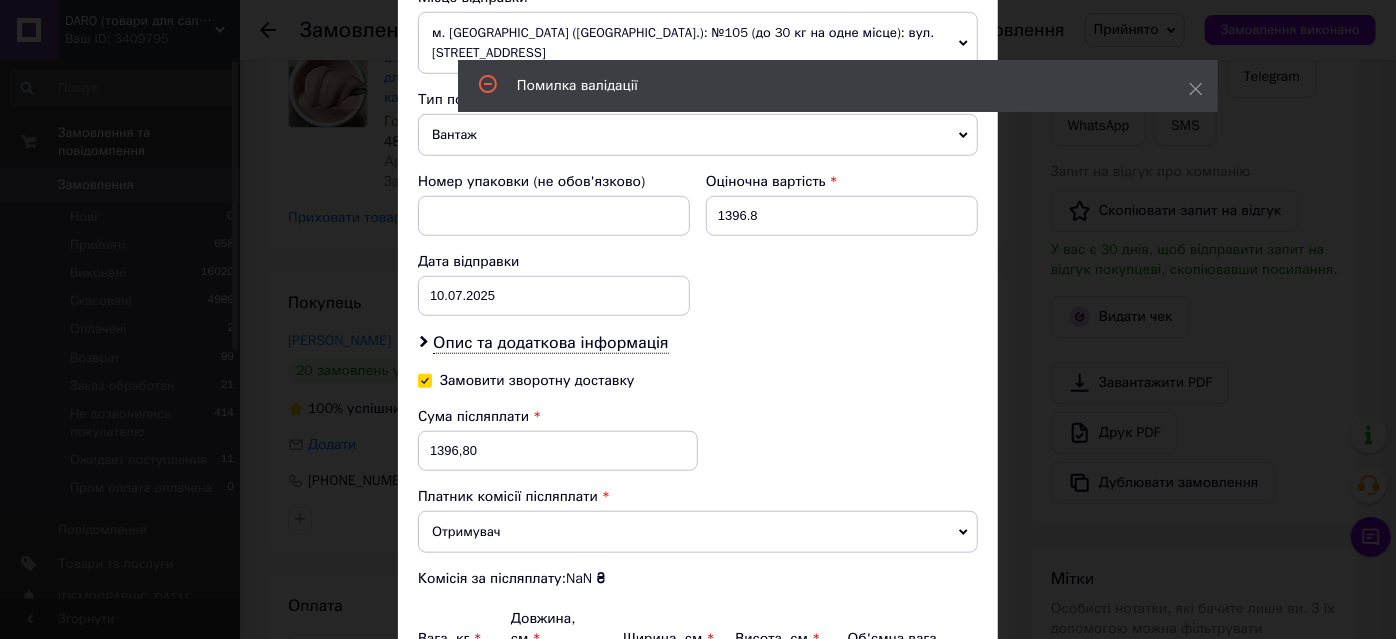 type on "10.07.2025" 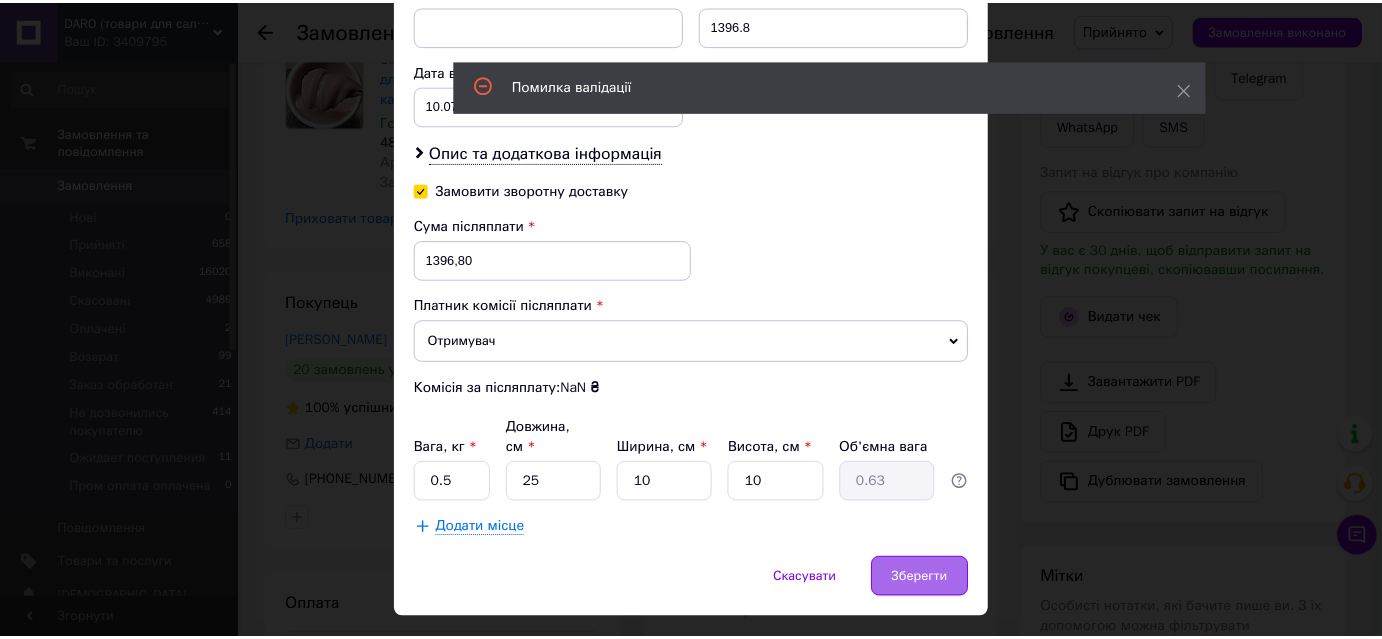 scroll, scrollTop: 918, scrollLeft: 0, axis: vertical 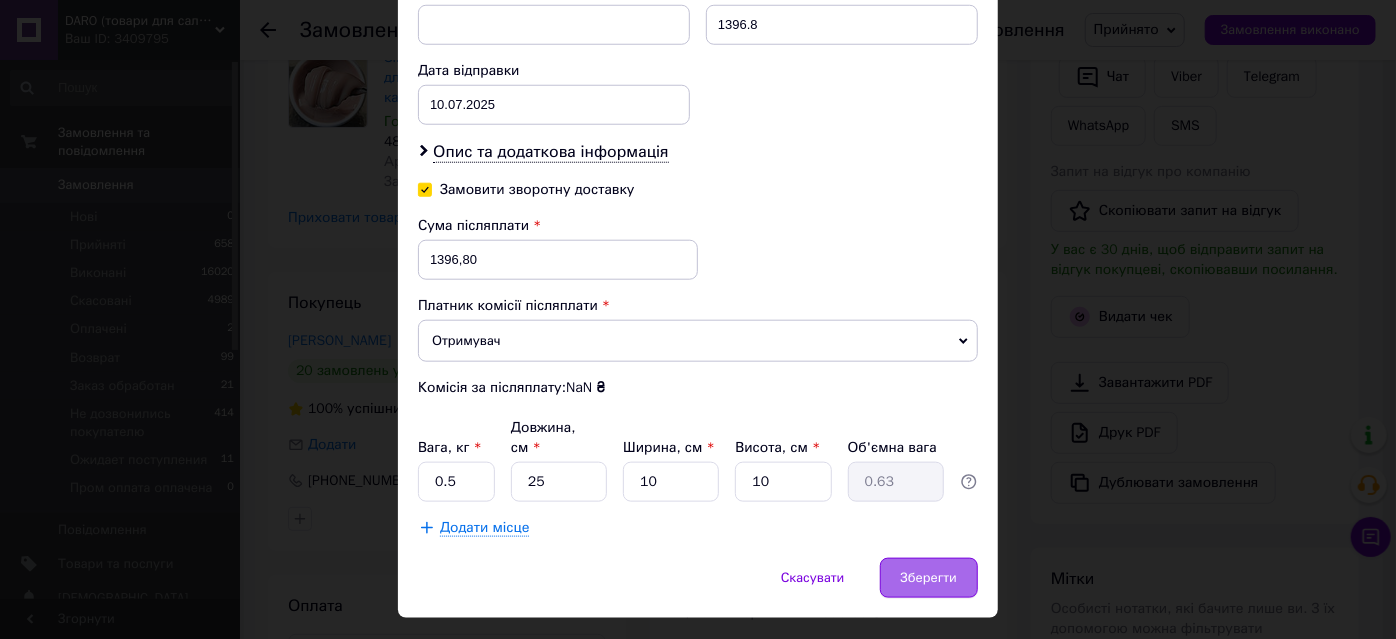 click on "Зберегти" at bounding box center [929, 578] 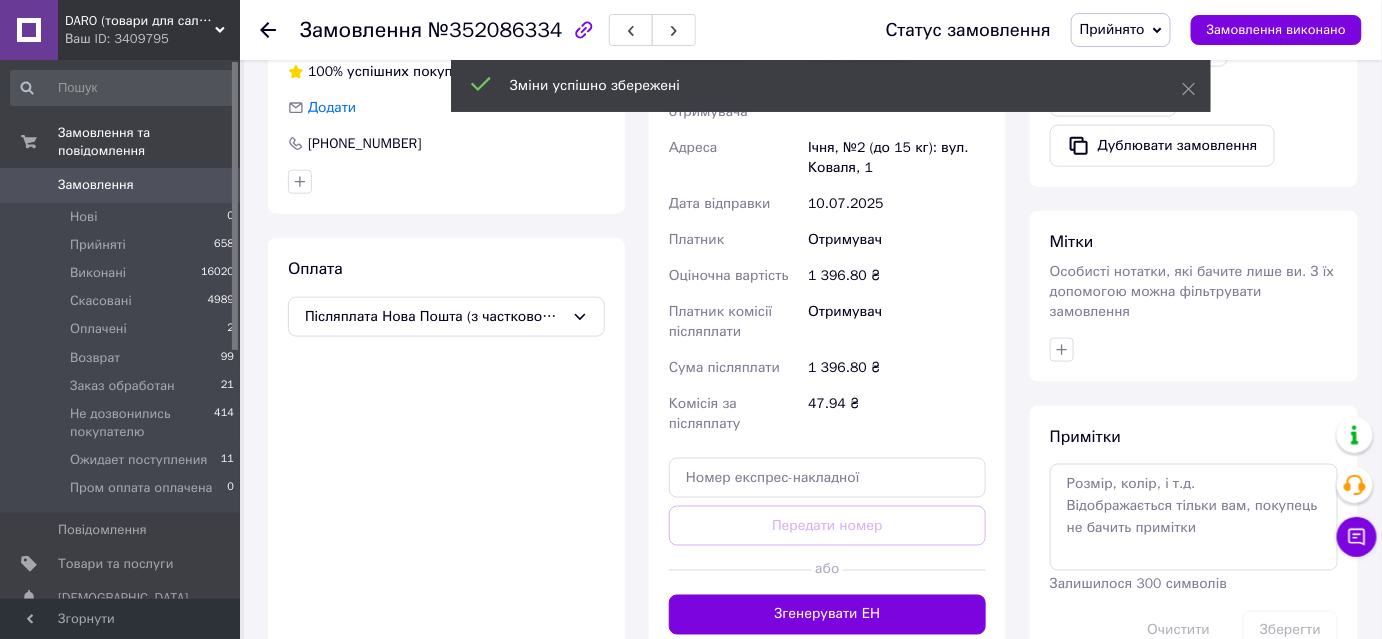 scroll, scrollTop: 727, scrollLeft: 0, axis: vertical 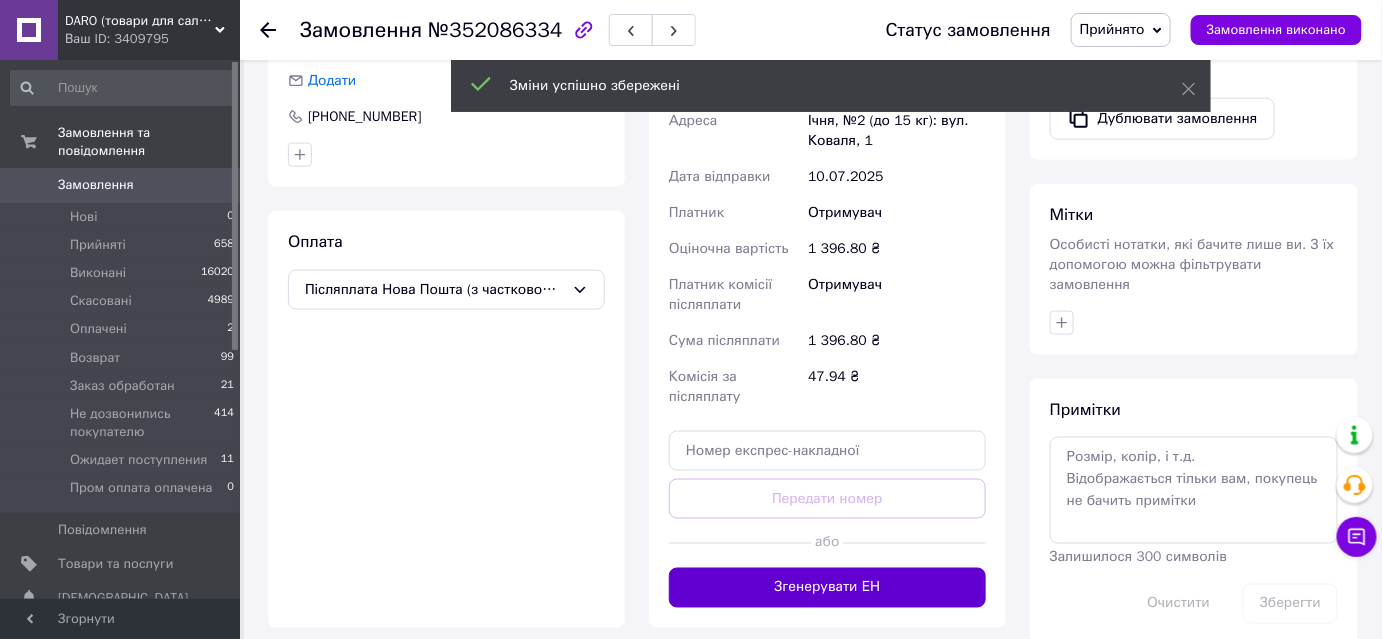 click on "Згенерувати ЕН" at bounding box center (827, 588) 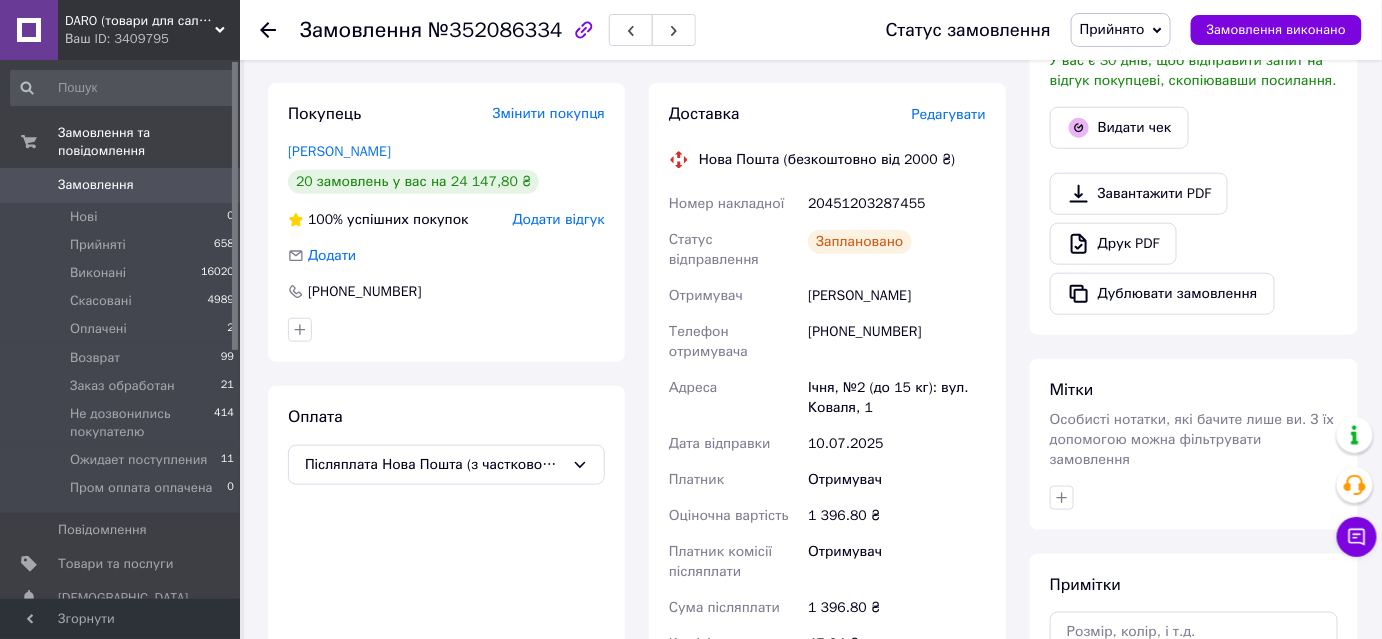 scroll, scrollTop: 545, scrollLeft: 0, axis: vertical 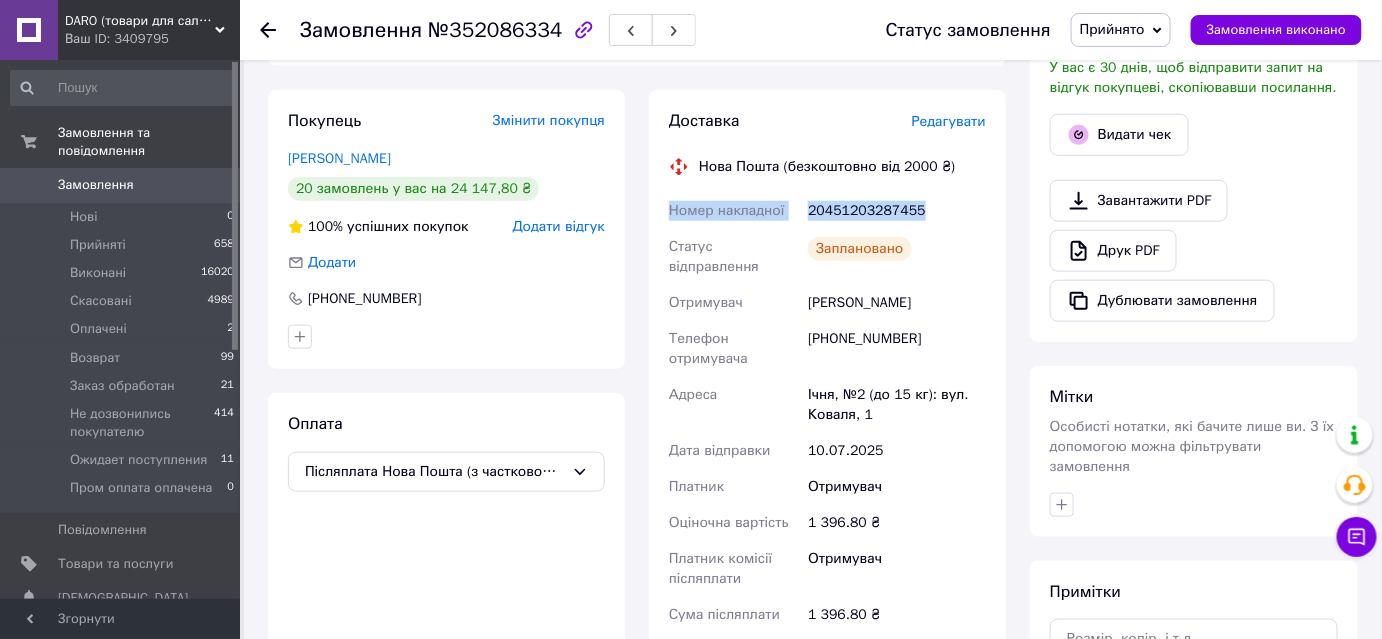 drag, startPoint x: 931, startPoint y: 214, endPoint x: 656, endPoint y: 216, distance: 275.00726 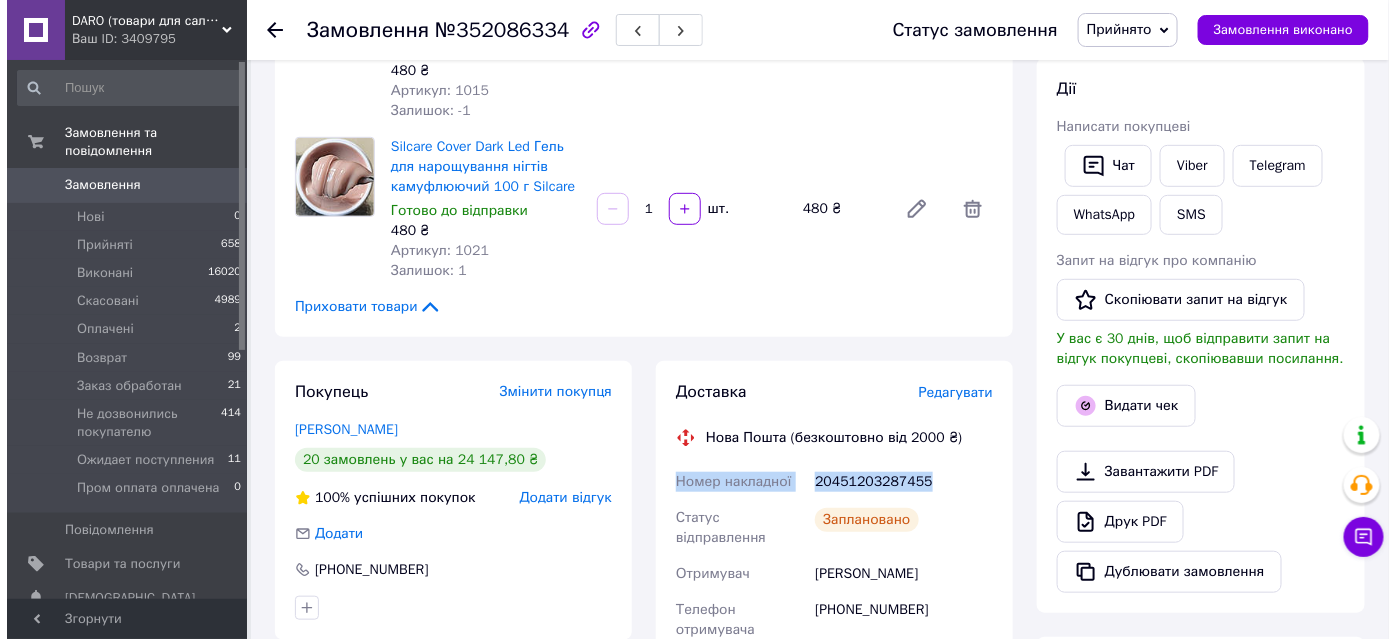 scroll, scrollTop: 272, scrollLeft: 0, axis: vertical 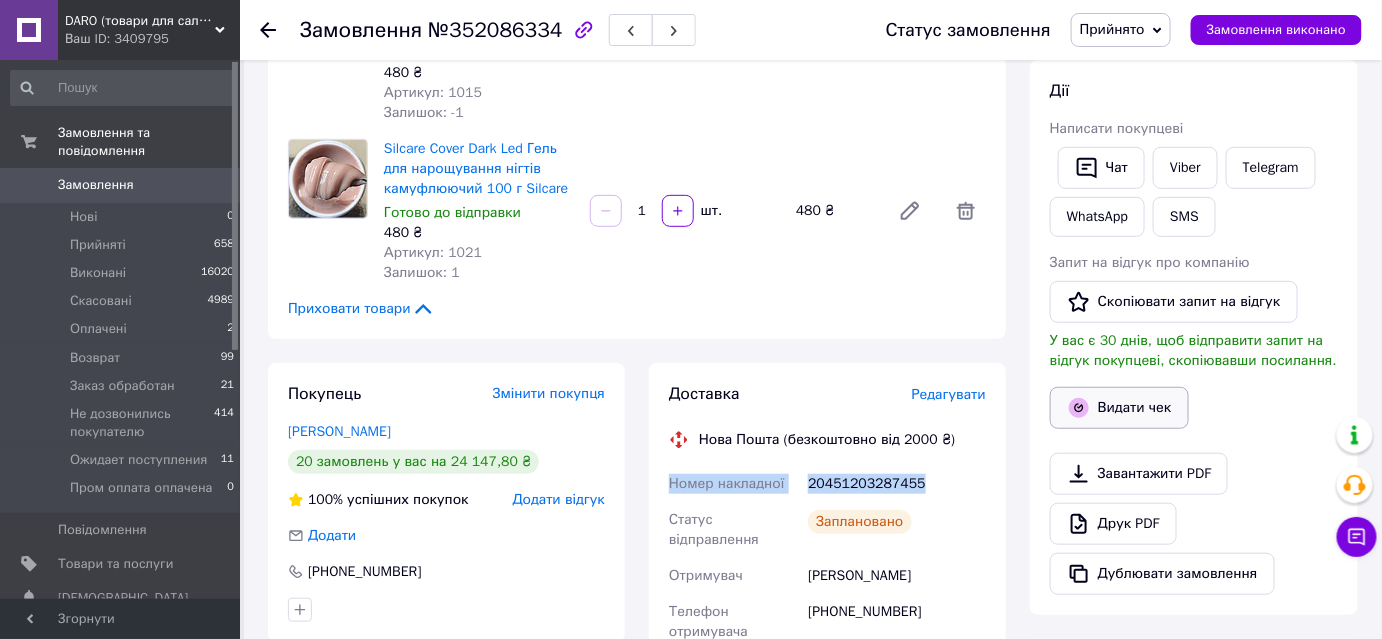 click on "Видати чек" at bounding box center [1119, 408] 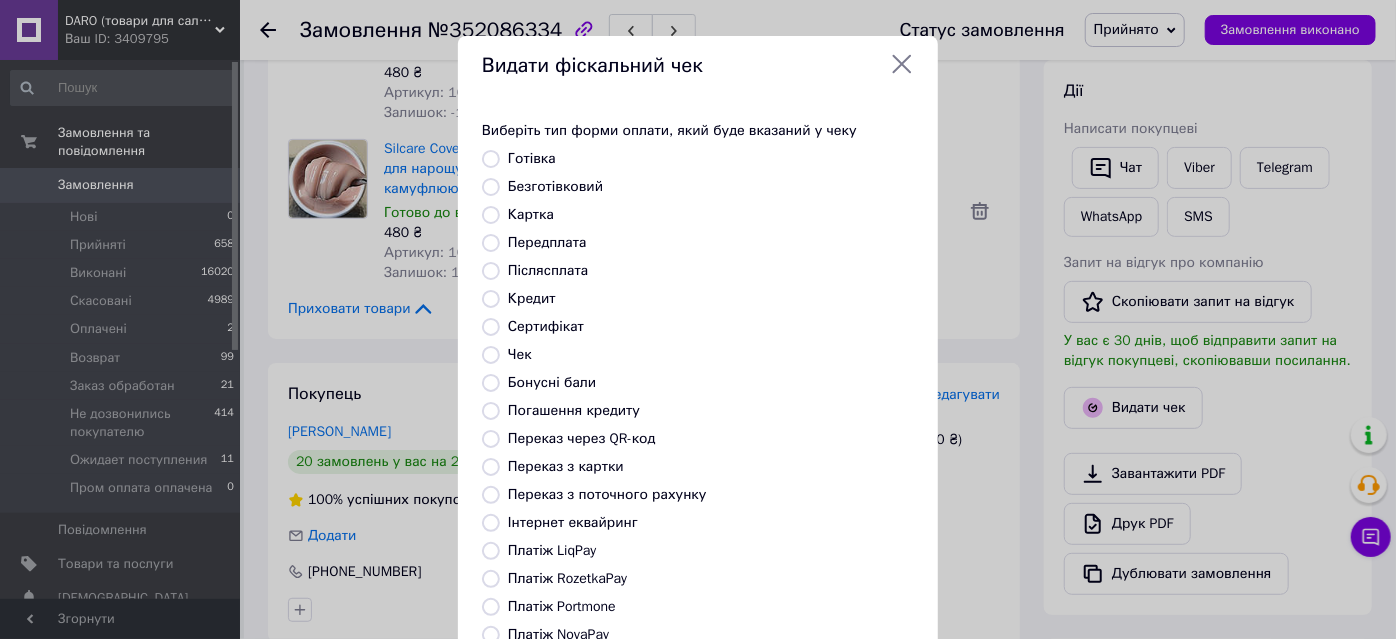 click on "Післясплата" at bounding box center (548, 270) 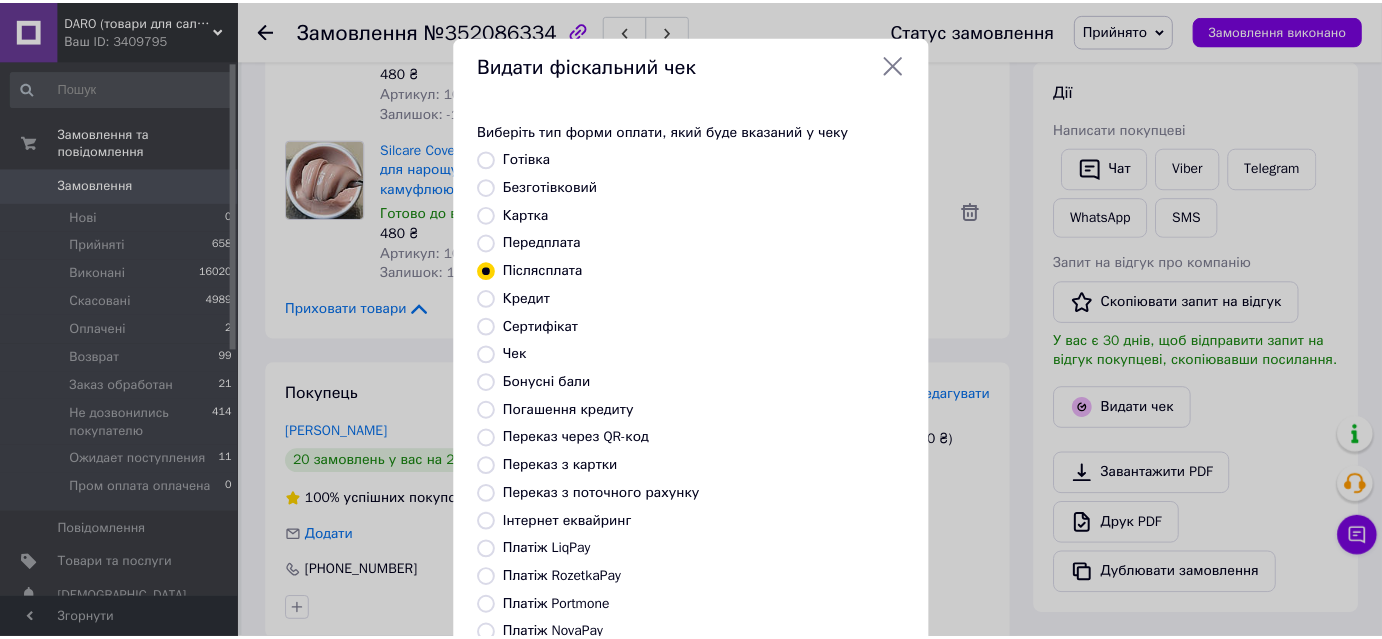 scroll, scrollTop: 219, scrollLeft: 0, axis: vertical 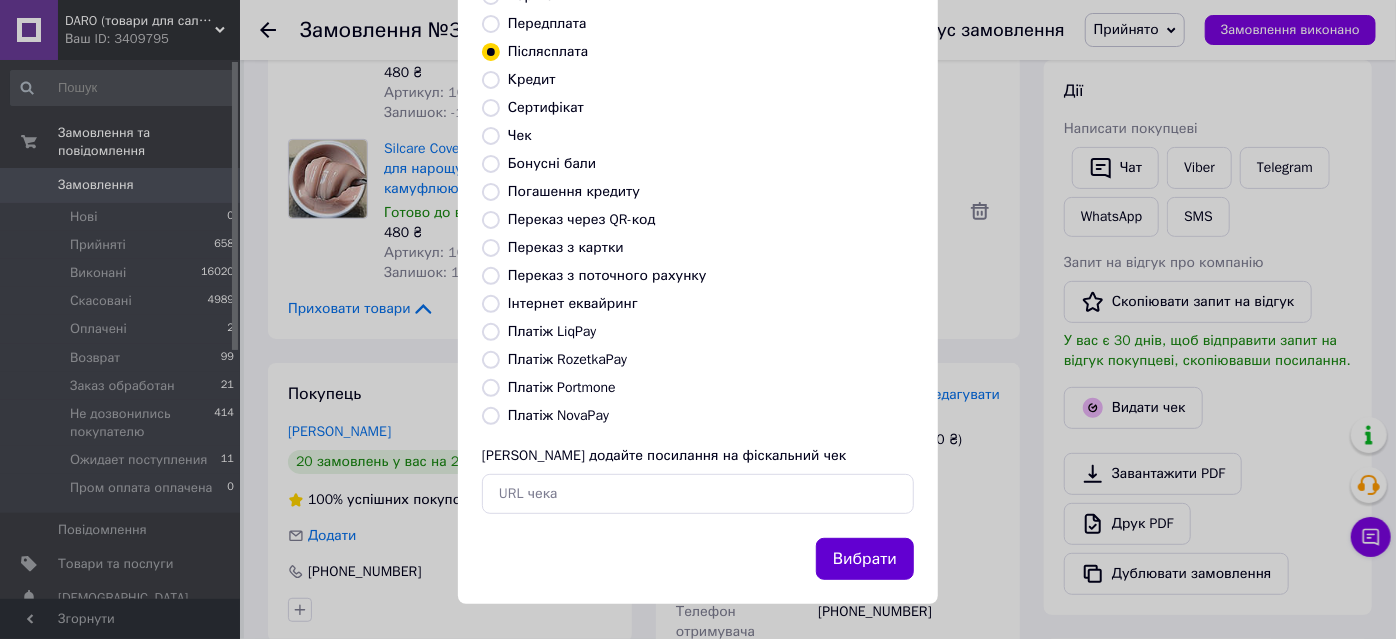 click on "Вибрати" at bounding box center (865, 559) 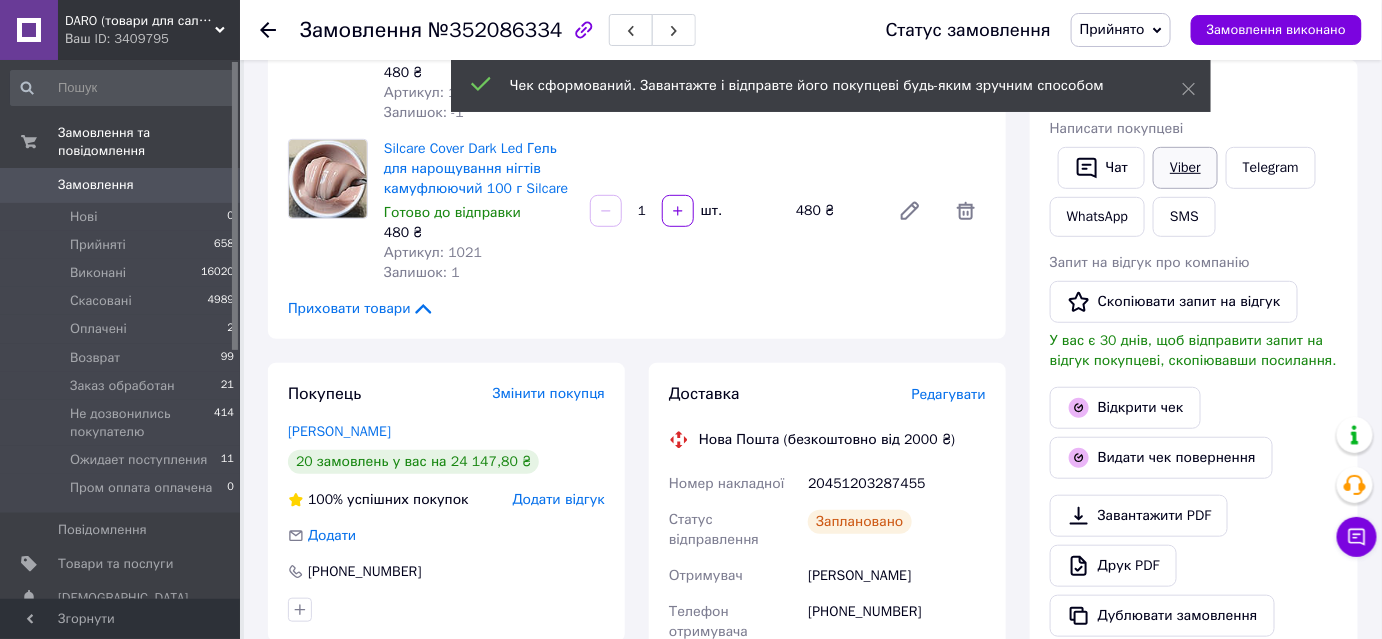 click on "Viber" at bounding box center (1185, 168) 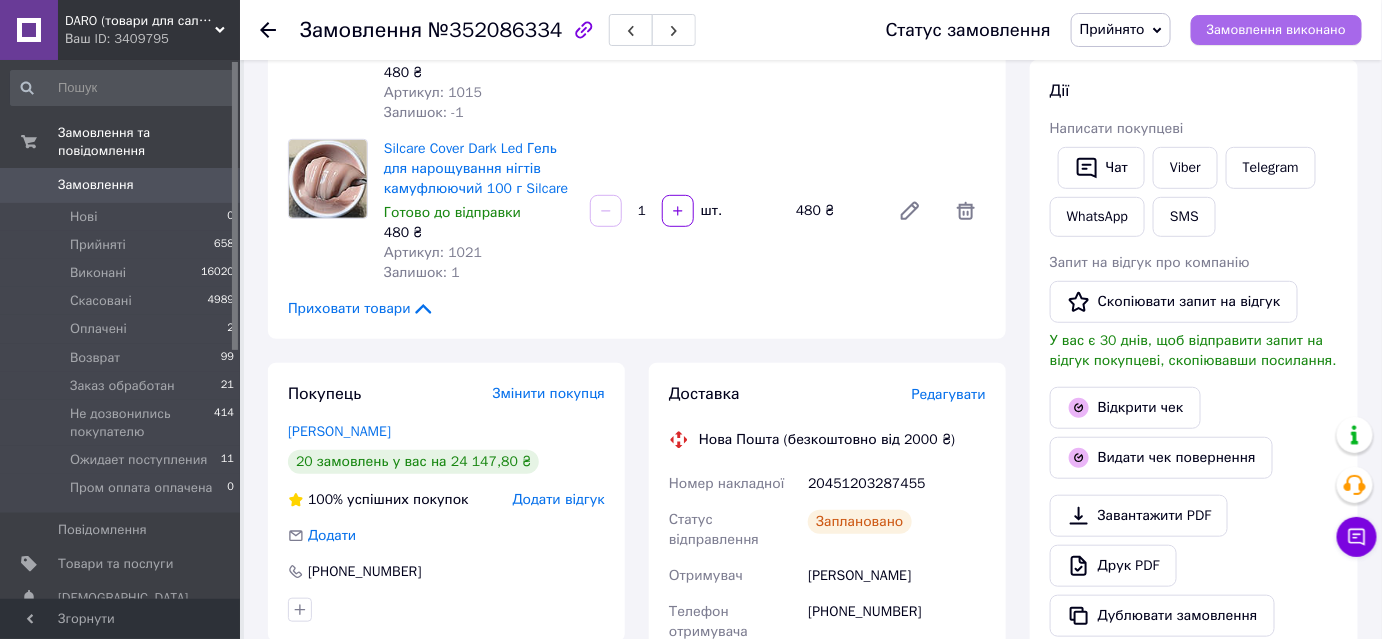 drag, startPoint x: 1244, startPoint y: 34, endPoint x: 1176, endPoint y: 4, distance: 74.323616 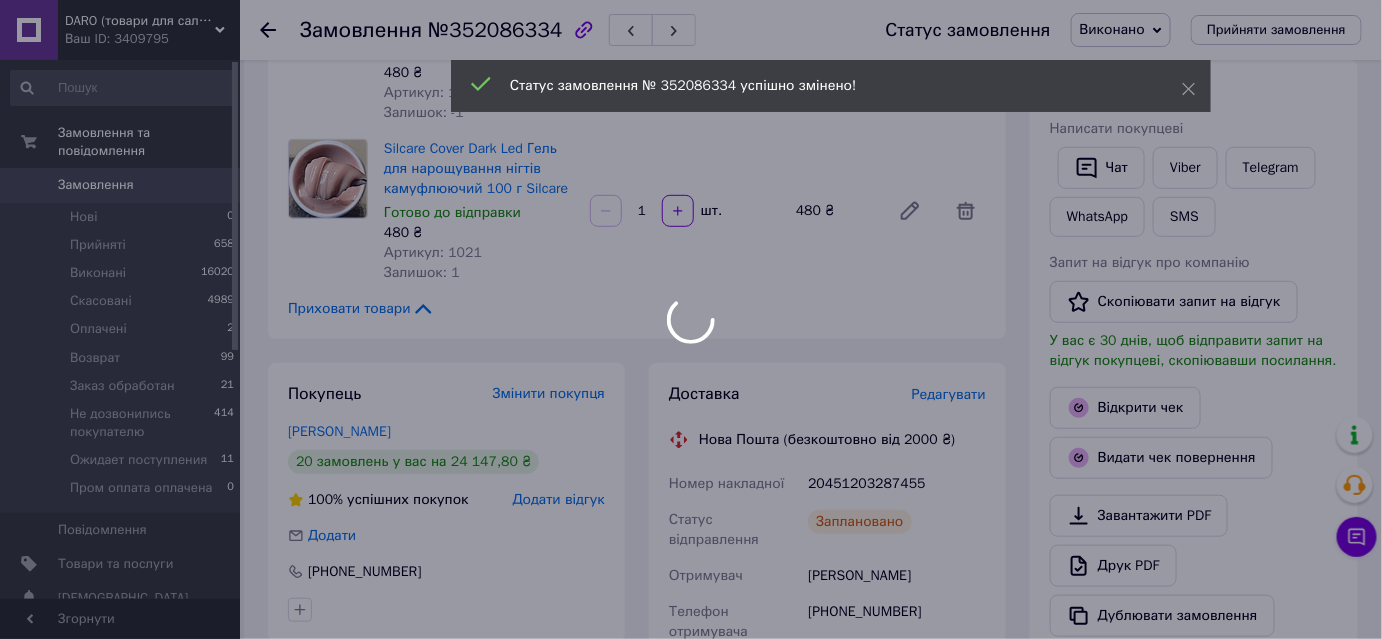 scroll, scrollTop: 40, scrollLeft: 0, axis: vertical 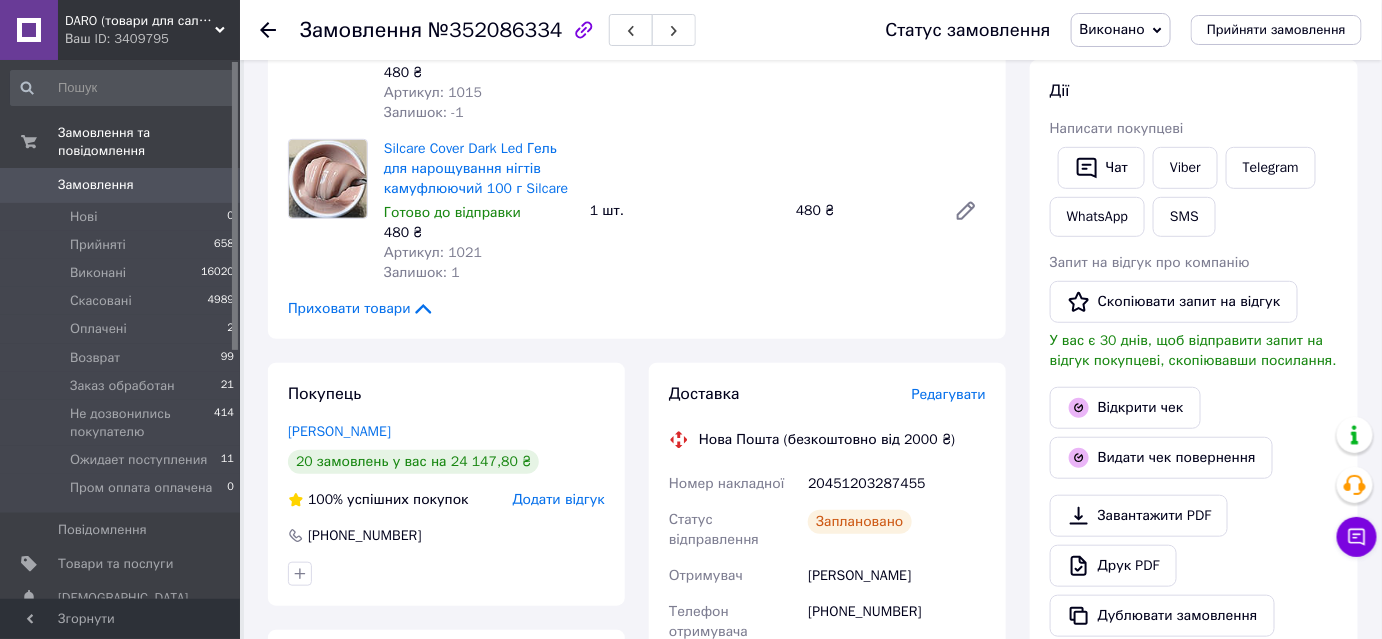 click on "Замовлення" at bounding box center (96, 185) 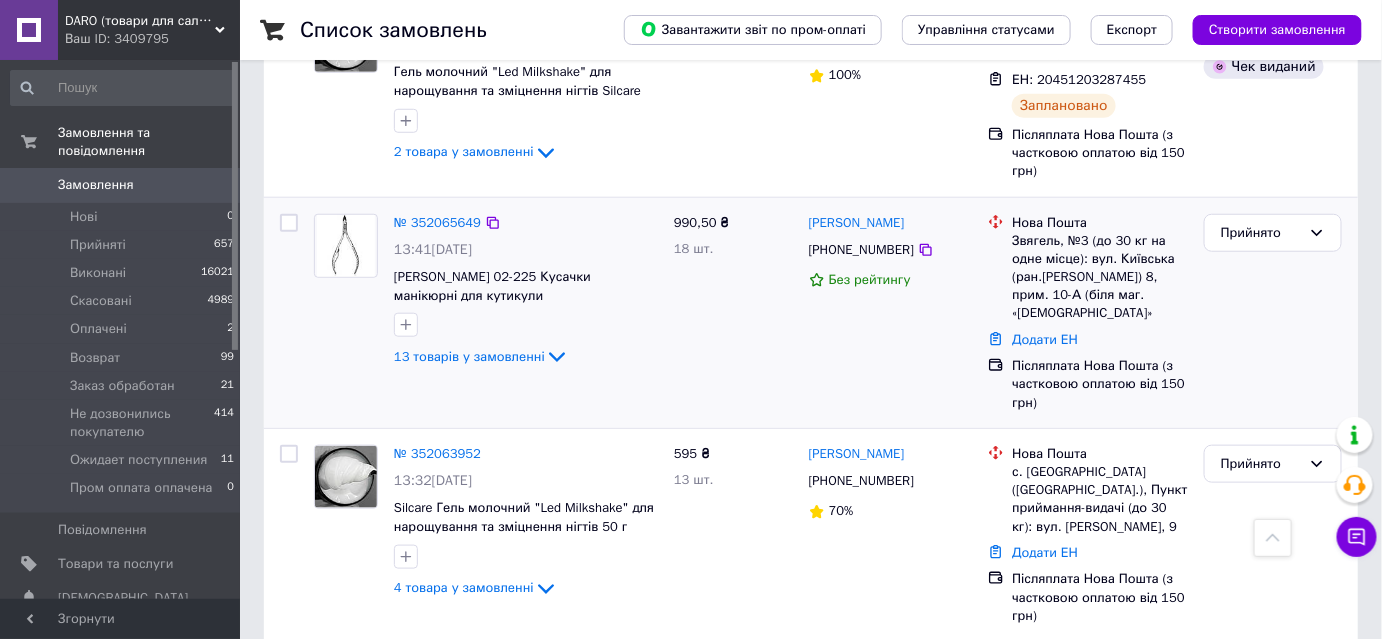 scroll, scrollTop: 636, scrollLeft: 0, axis: vertical 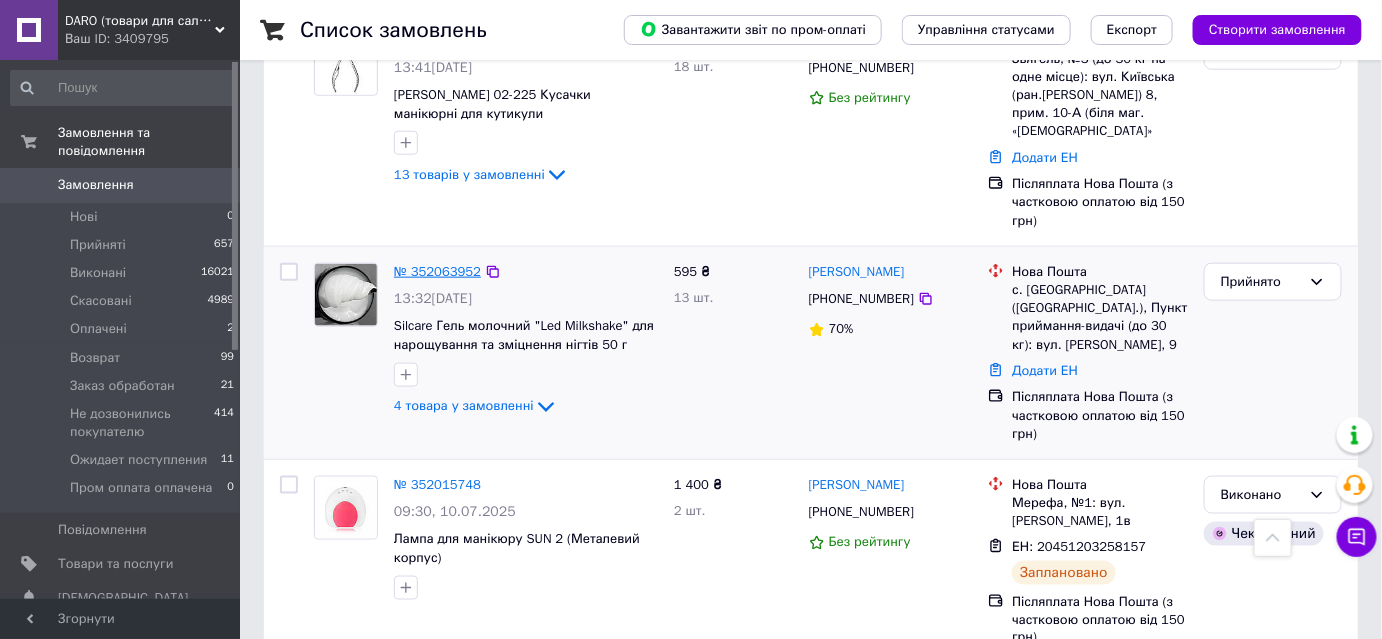 click on "№ 352063952" at bounding box center (437, 271) 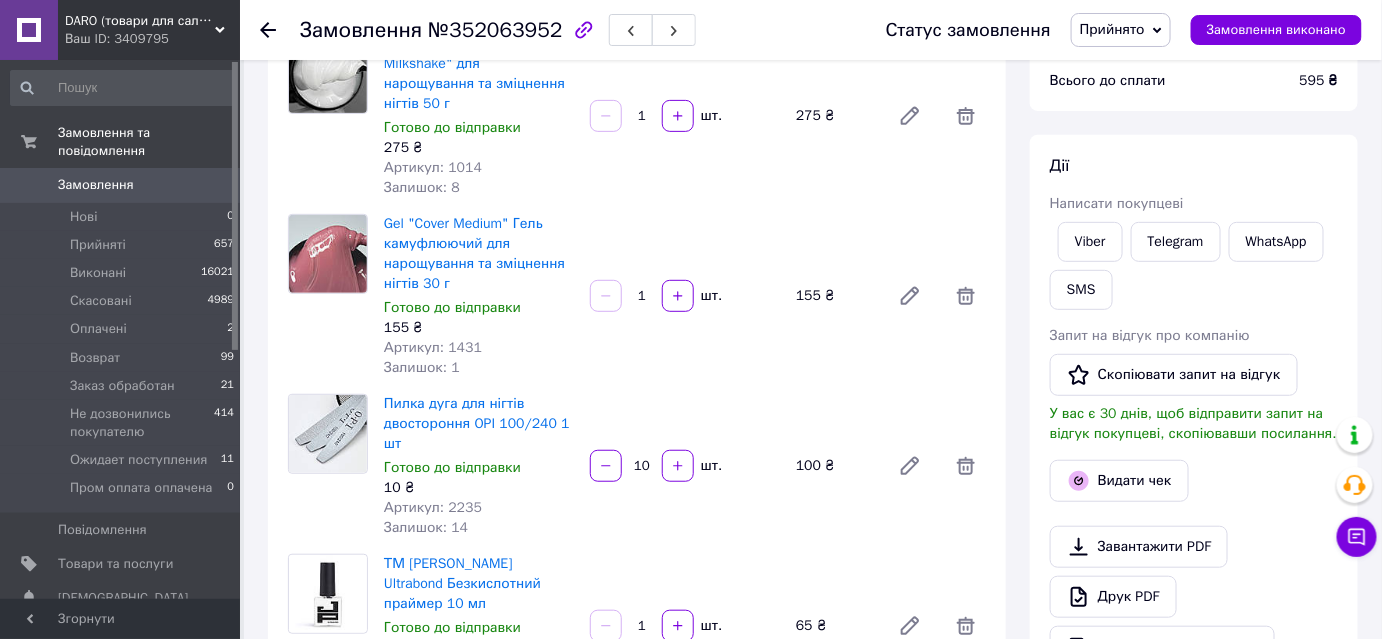 scroll, scrollTop: 181, scrollLeft: 0, axis: vertical 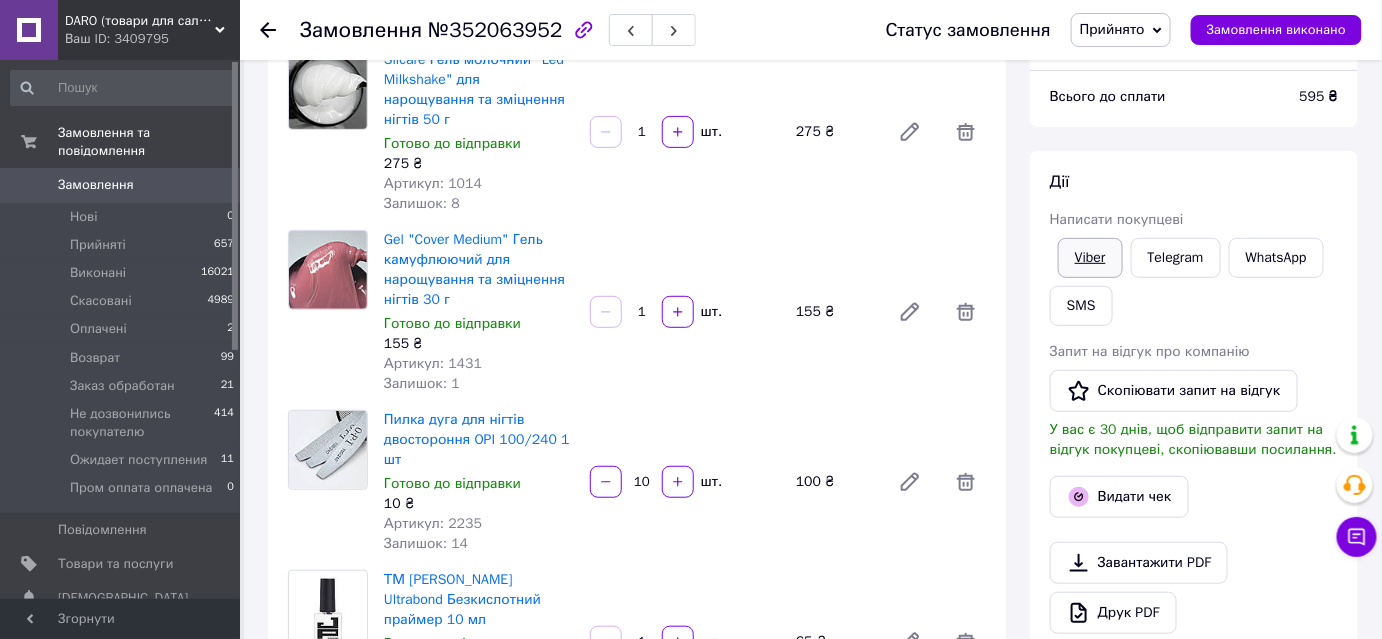 click on "Viber" at bounding box center (1090, 258) 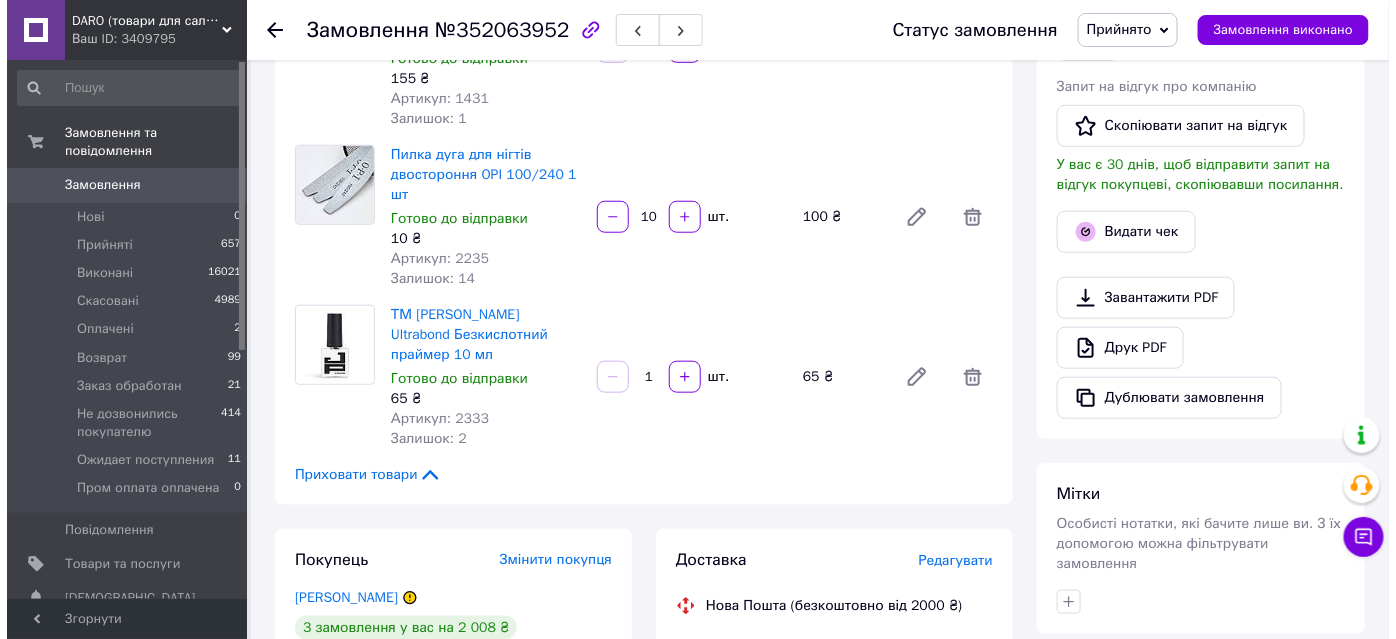 scroll, scrollTop: 727, scrollLeft: 0, axis: vertical 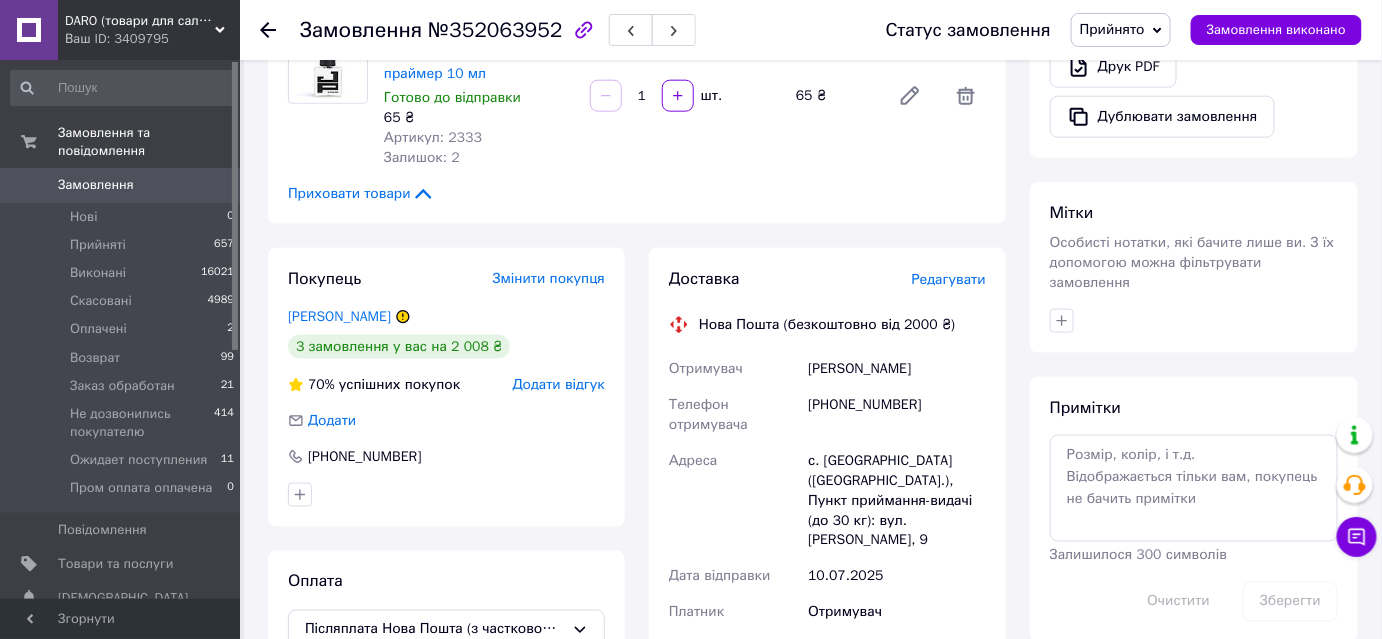 click on "Редагувати" at bounding box center (949, 279) 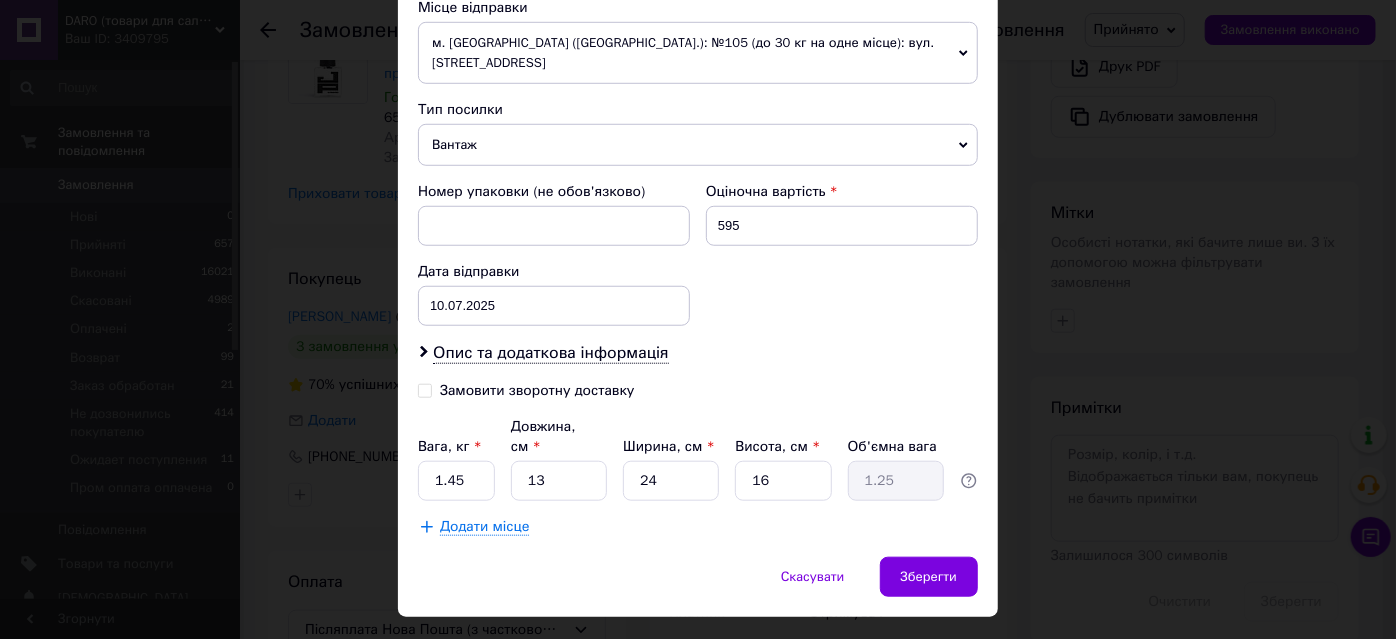 click on "Замовити зворотну доставку" at bounding box center (537, 390) 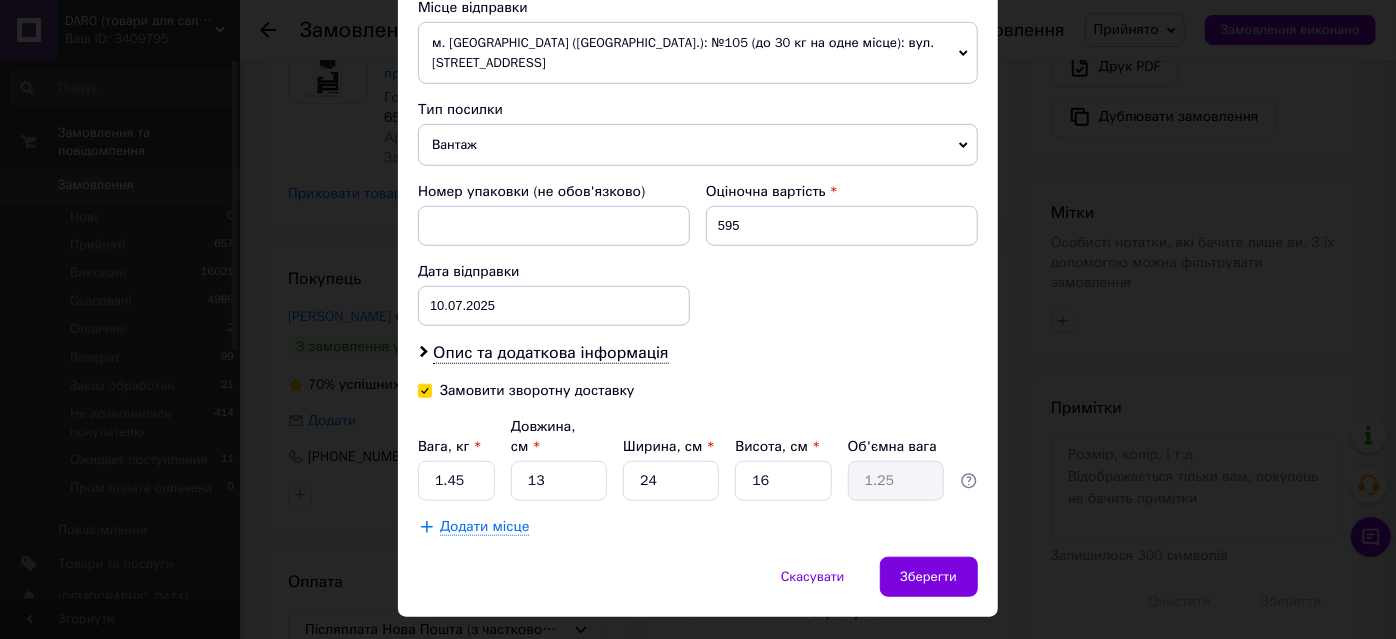 checkbox on "true" 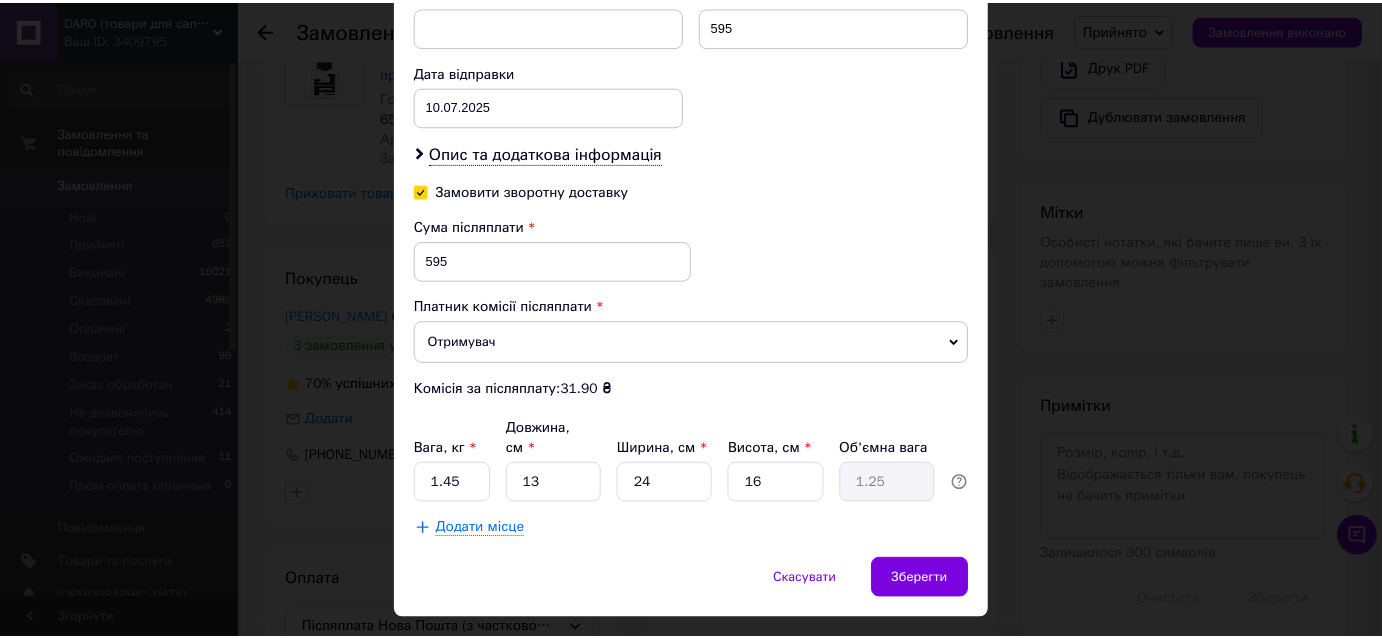 scroll, scrollTop: 918, scrollLeft: 0, axis: vertical 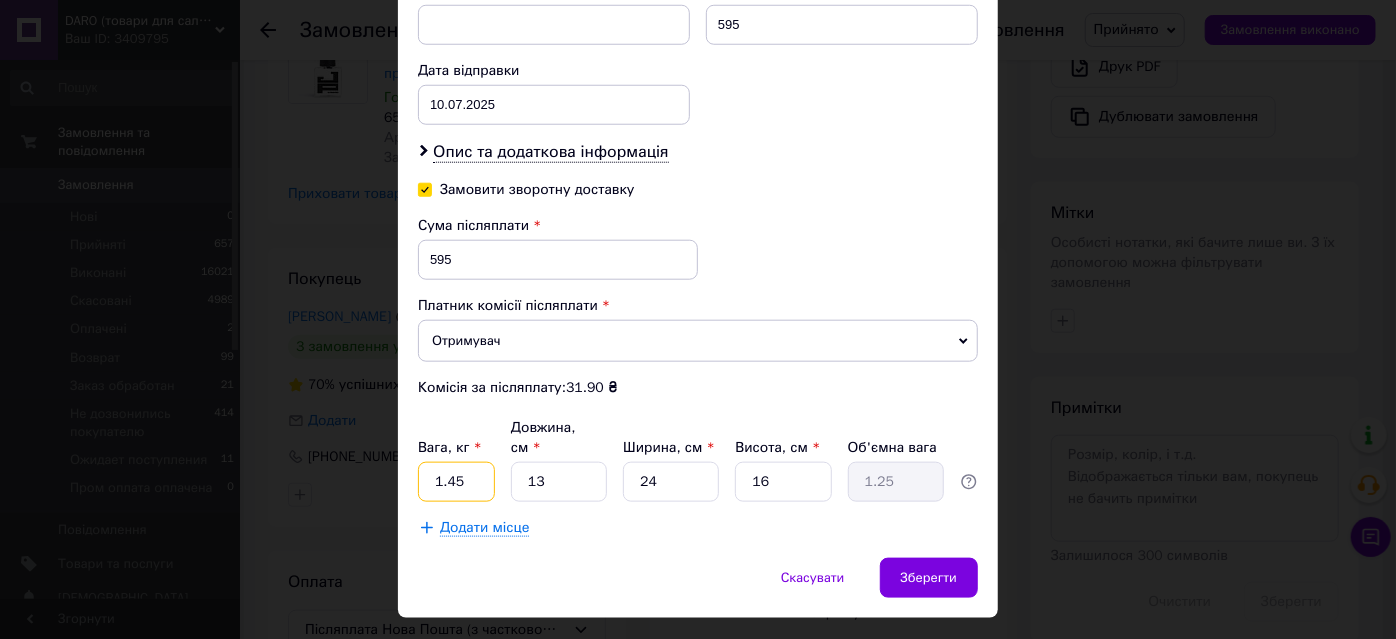 click on "1.45" at bounding box center [456, 482] 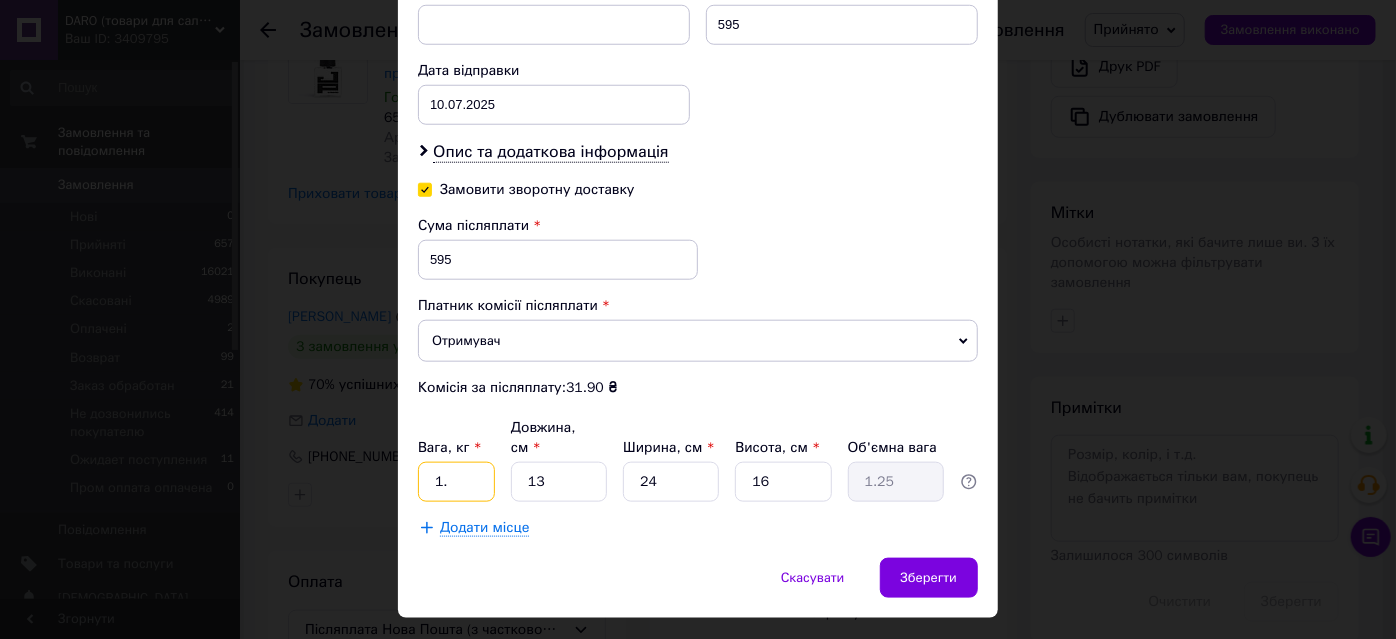 type on "1" 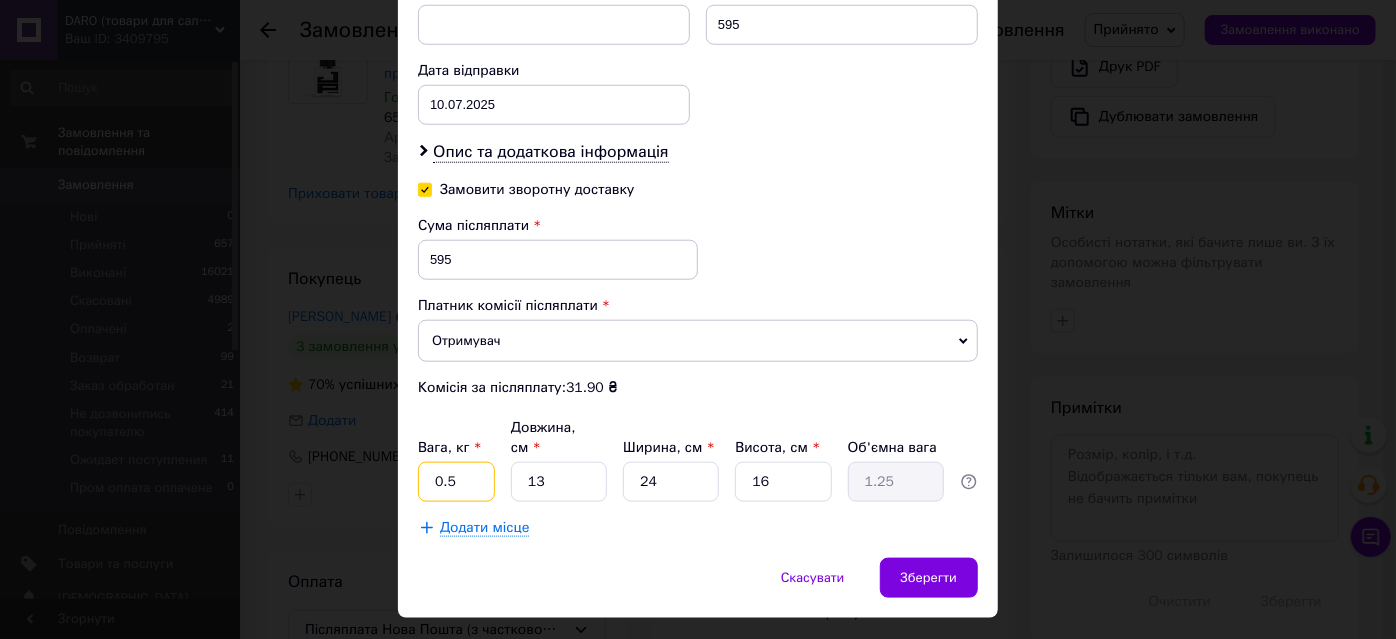 type on "0.5" 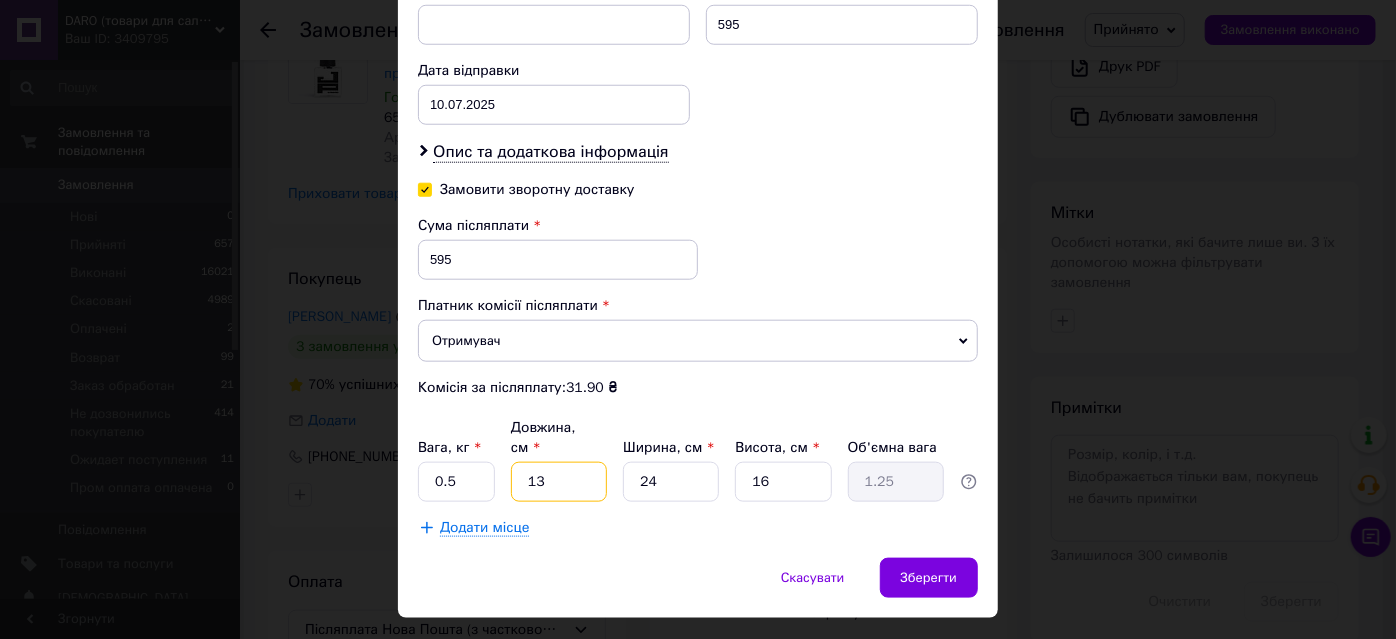 type on "2" 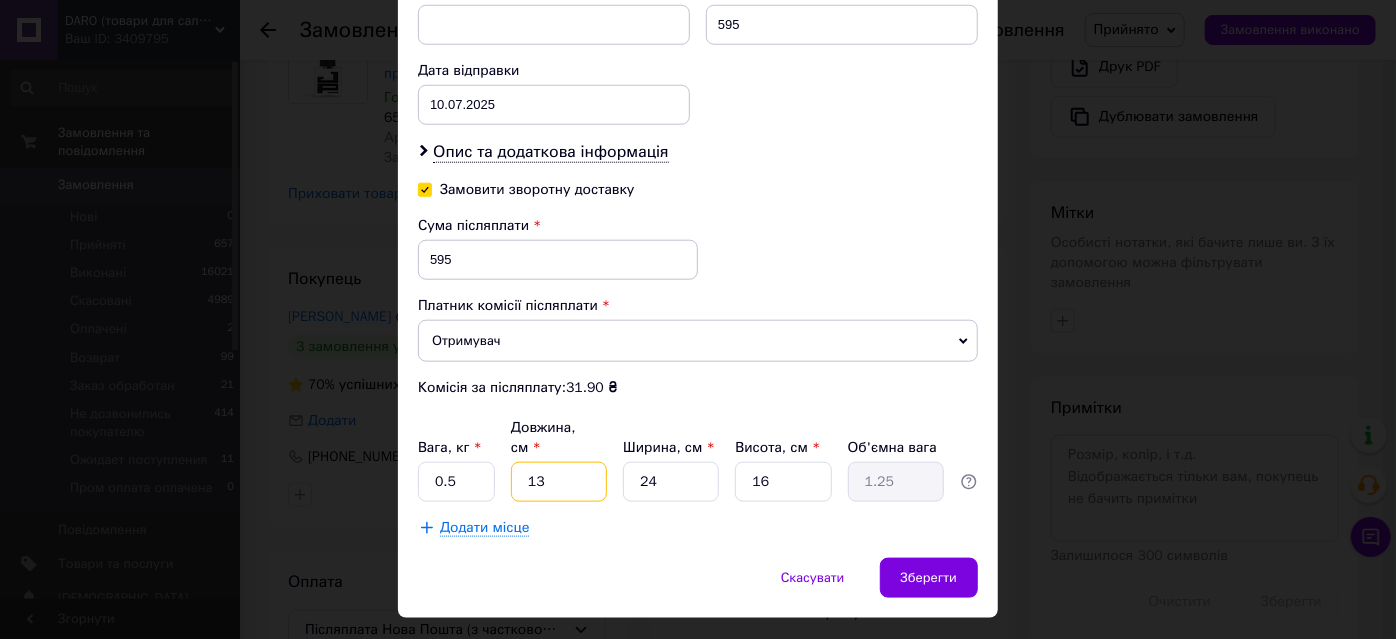 type on "0.19" 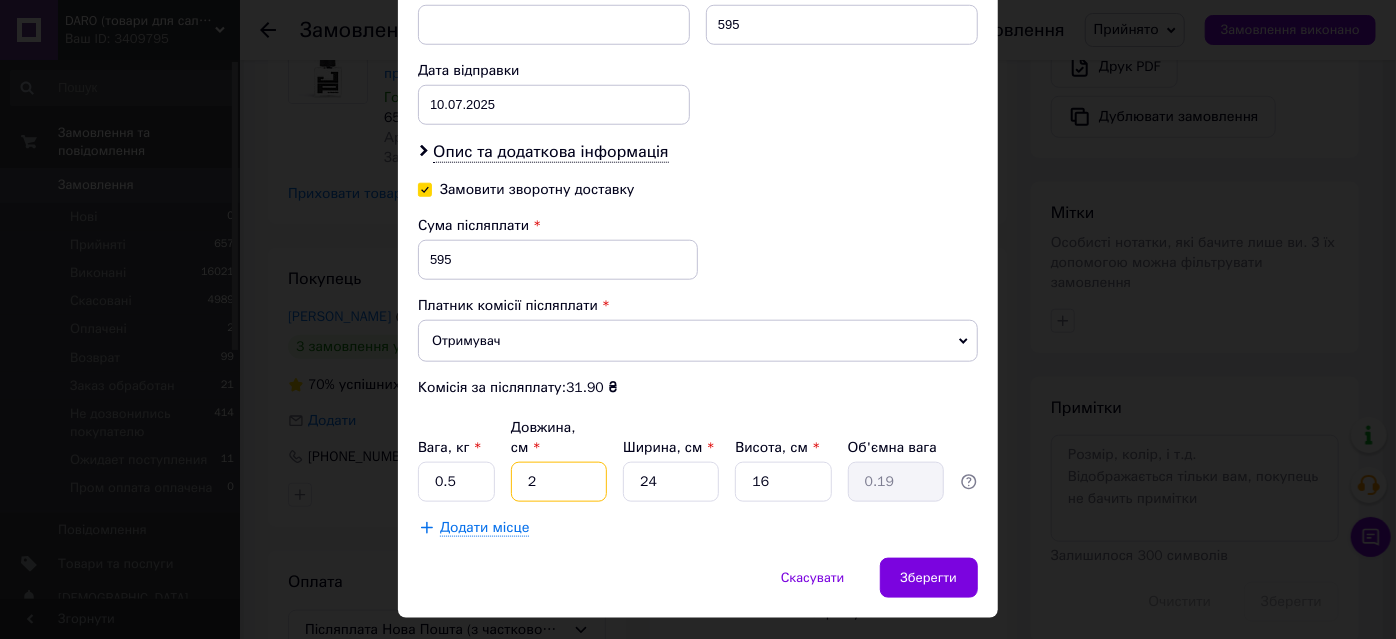 type on "20" 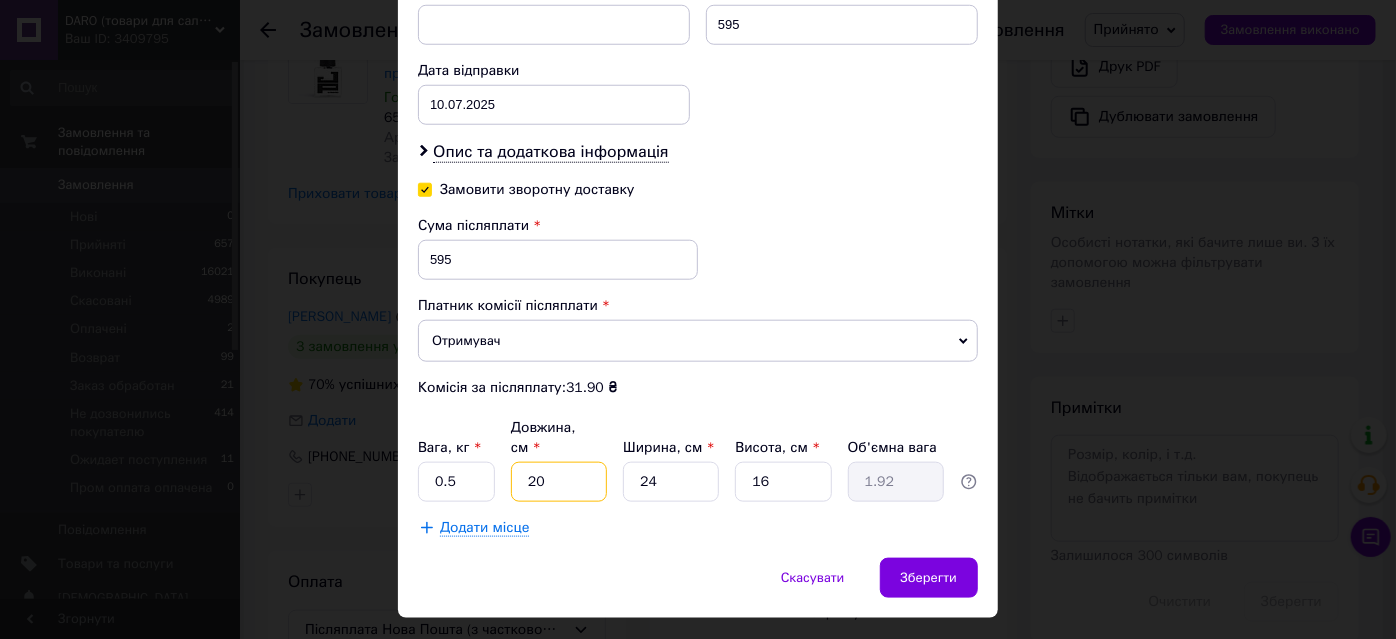 type on "20" 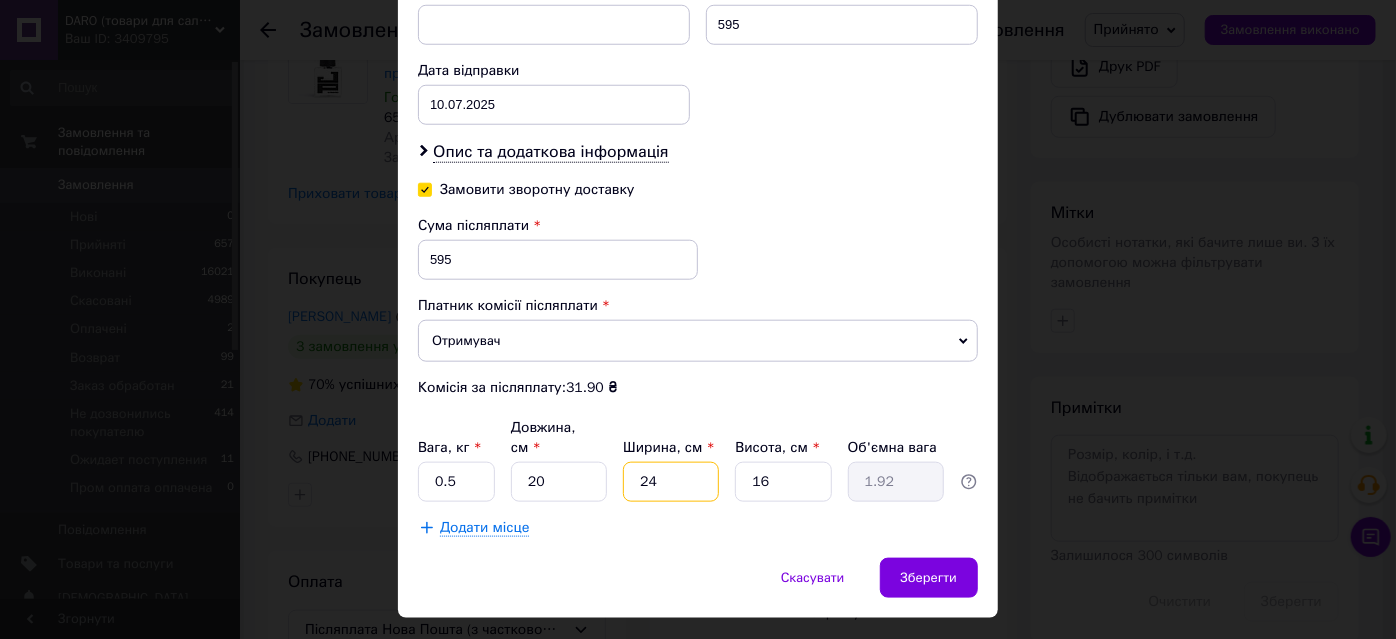 type on "1" 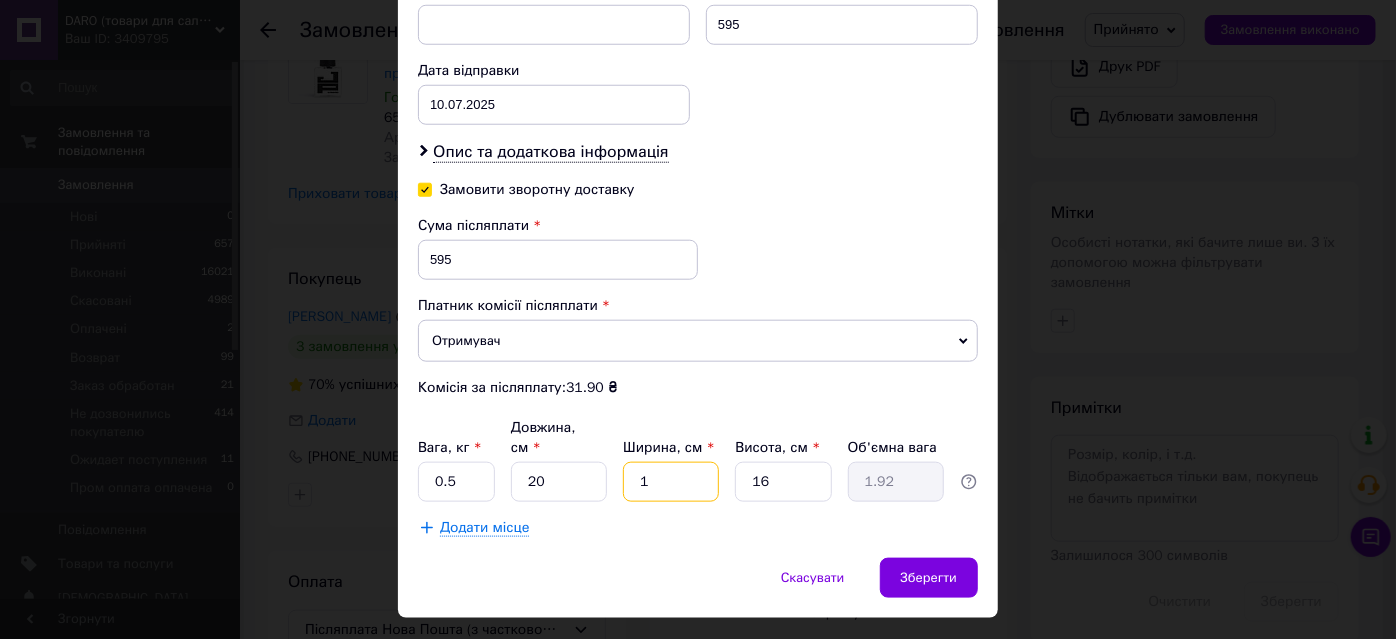 type on "0.1" 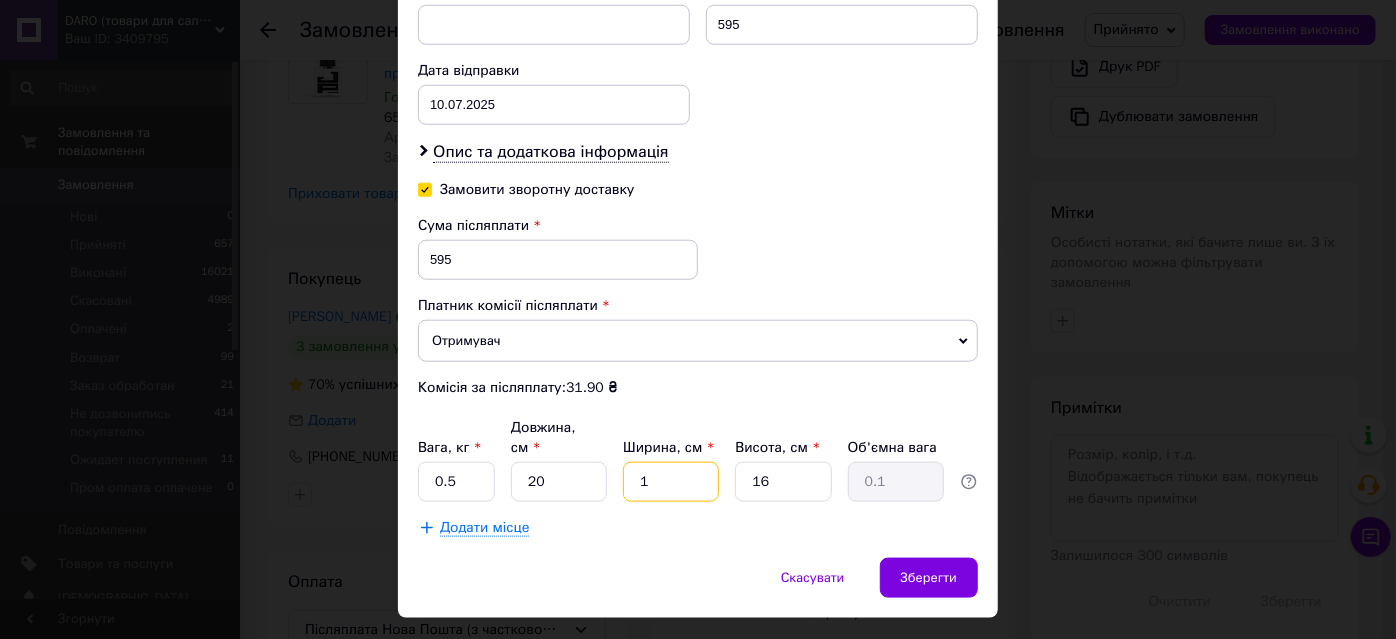 type on "10" 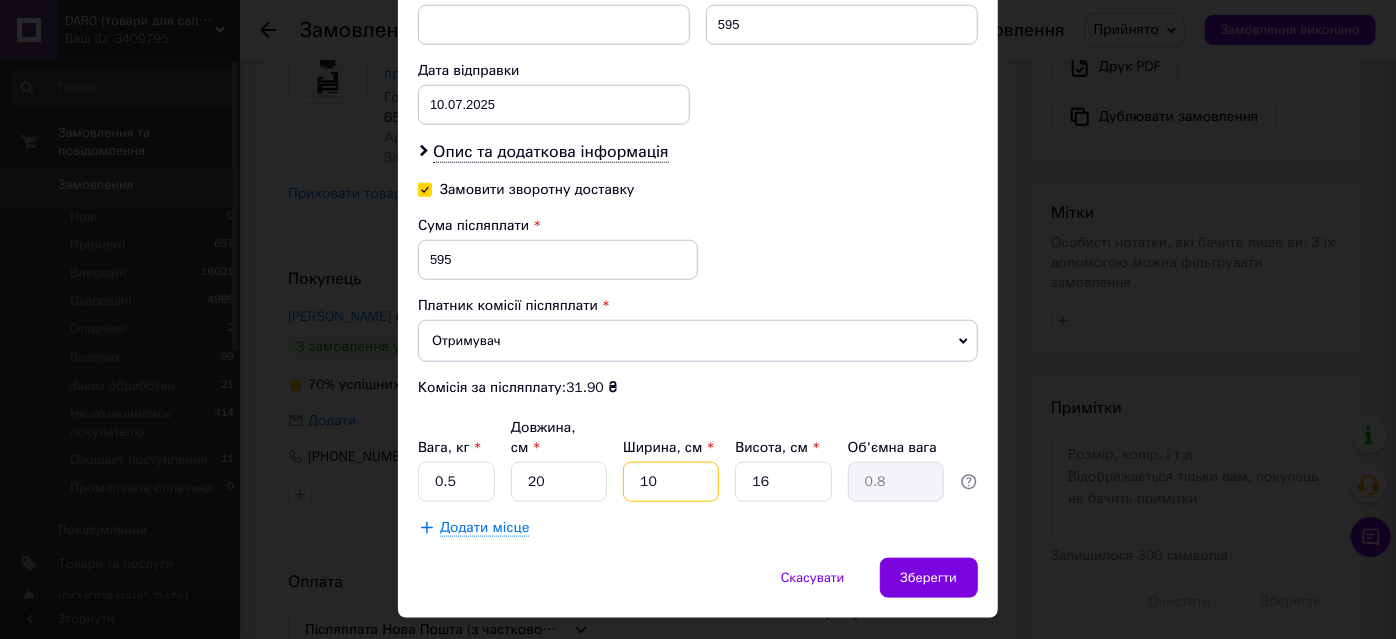 type on "10" 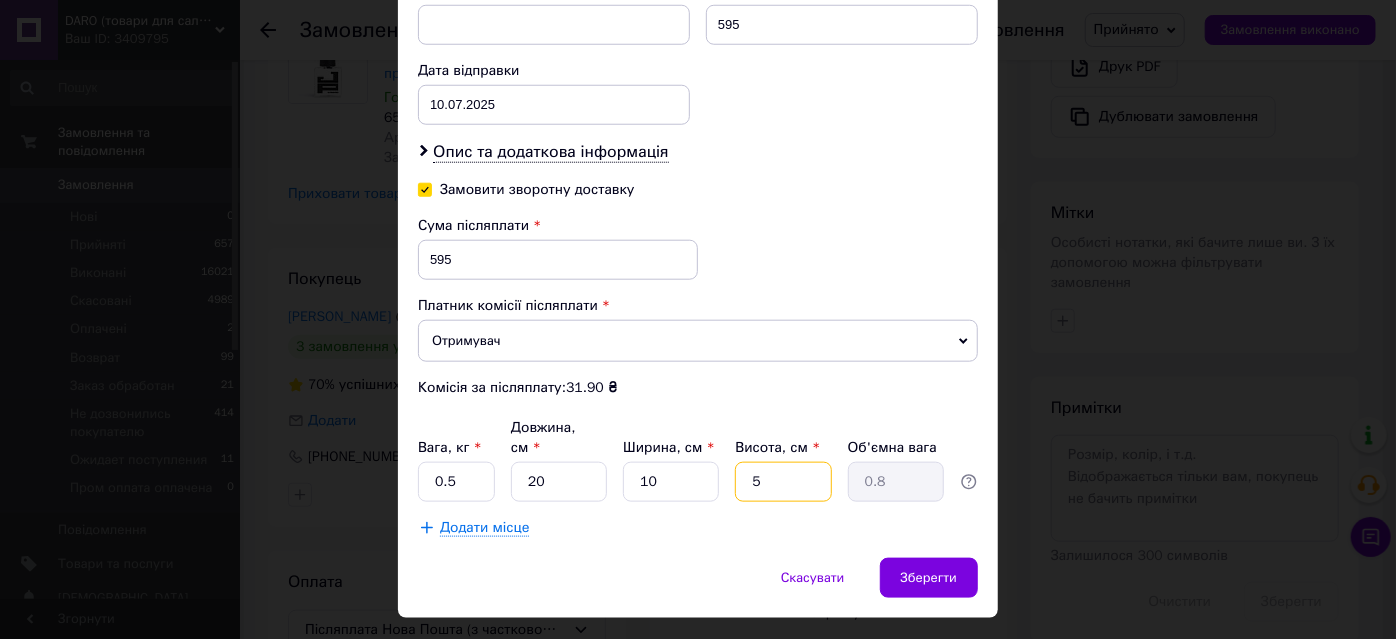 type on "5" 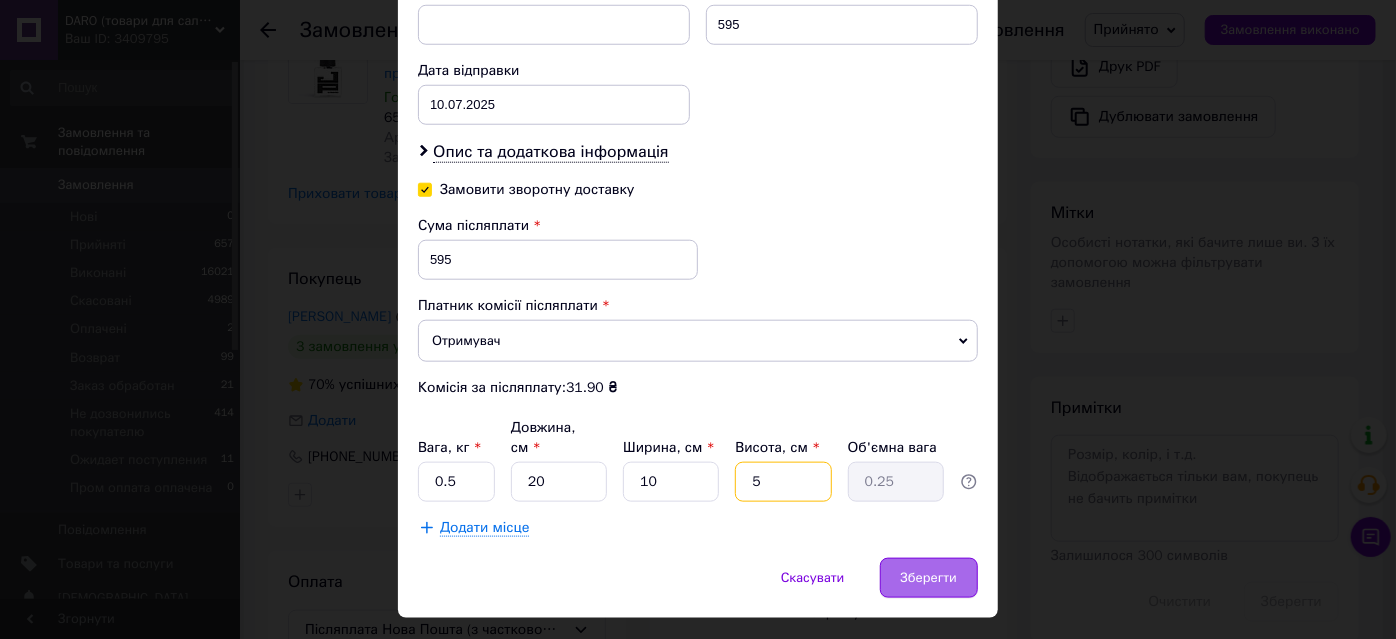 type on "5" 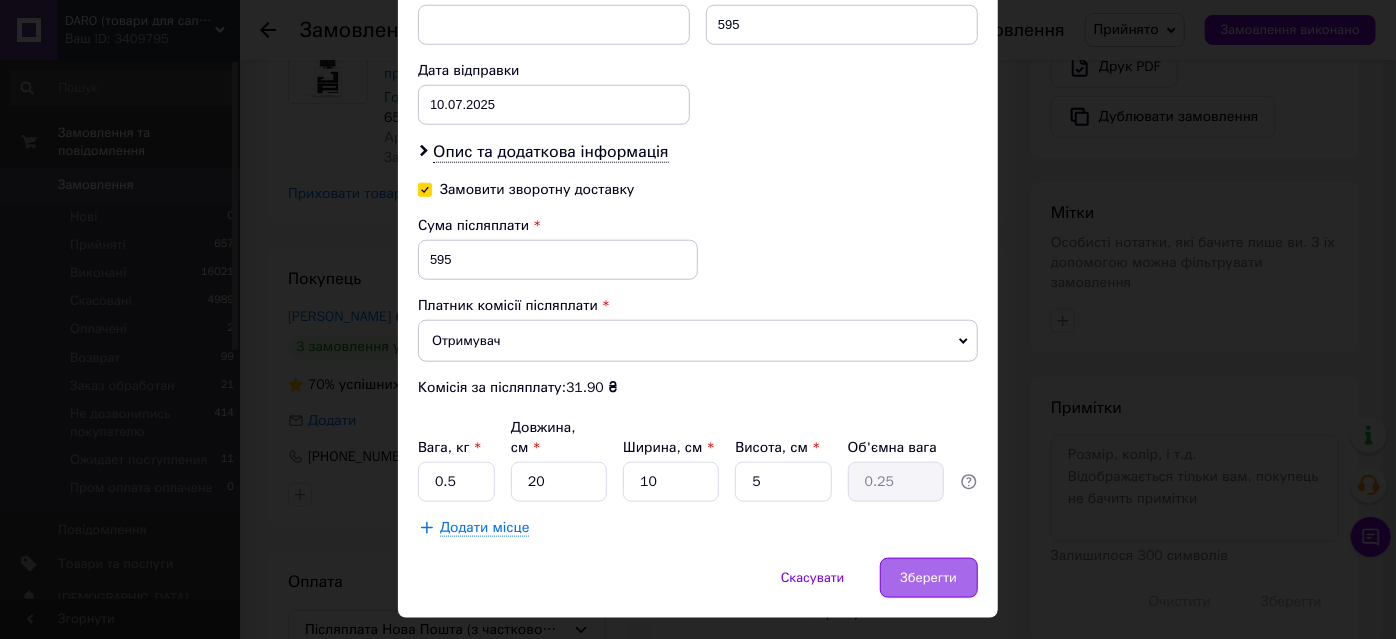drag, startPoint x: 906, startPoint y: 540, endPoint x: 918, endPoint y: 540, distance: 12 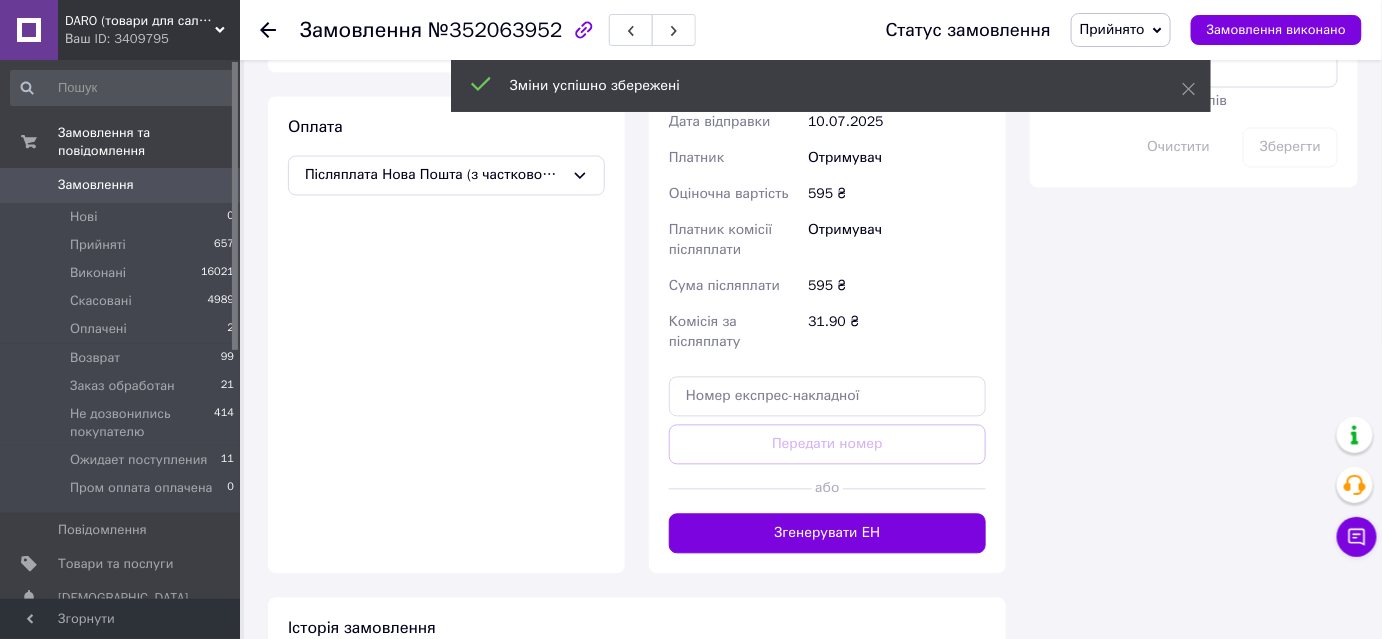 scroll, scrollTop: 1181, scrollLeft: 0, axis: vertical 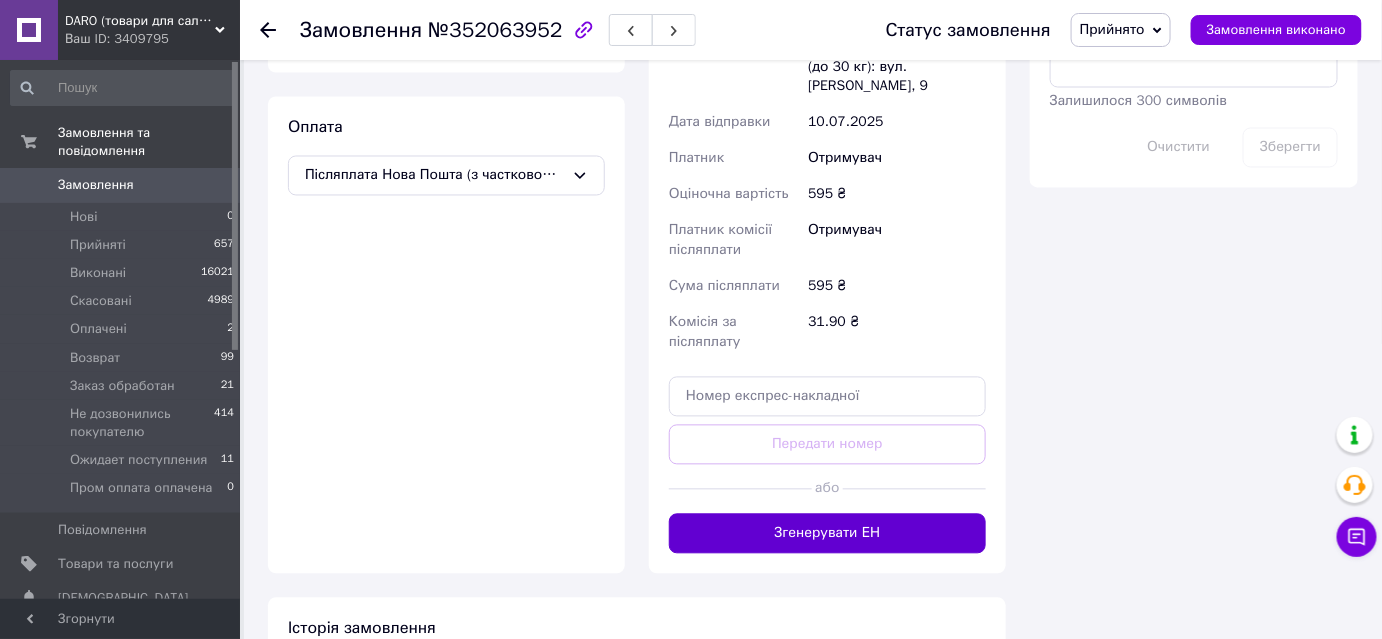 click on "Згенерувати ЕН" at bounding box center [827, 534] 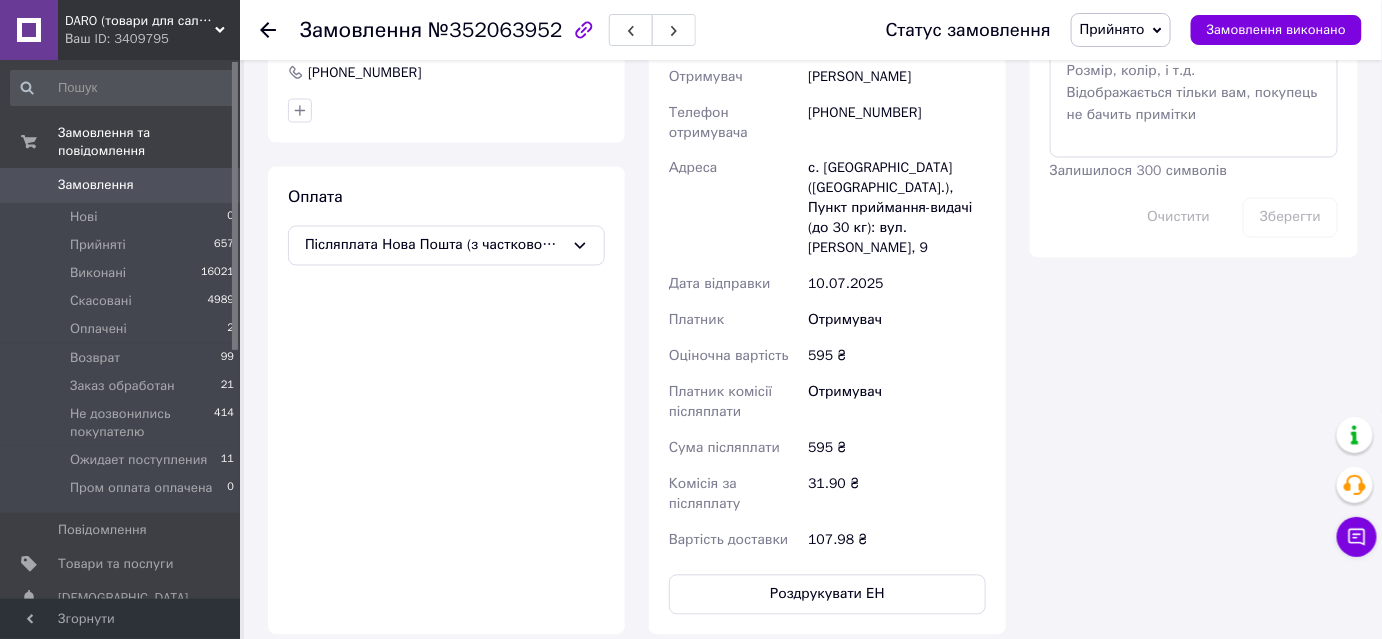 scroll, scrollTop: 909, scrollLeft: 0, axis: vertical 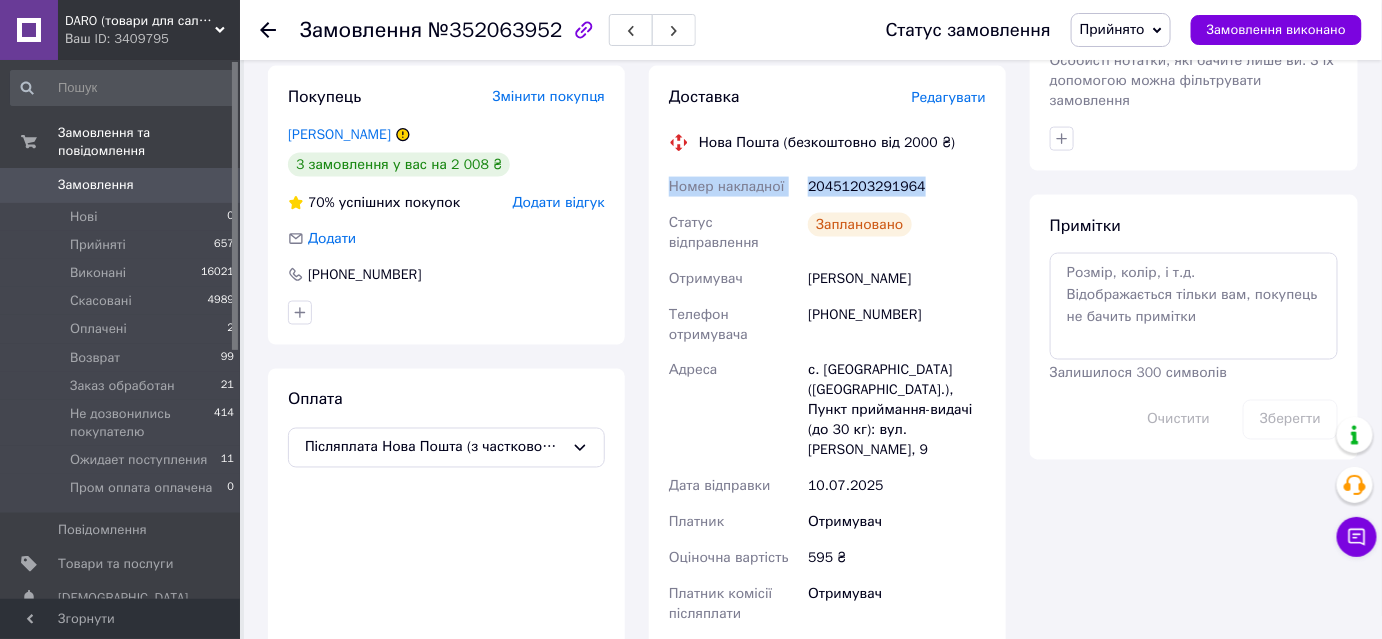 drag, startPoint x: 928, startPoint y: 149, endPoint x: 669, endPoint y: 140, distance: 259.1563 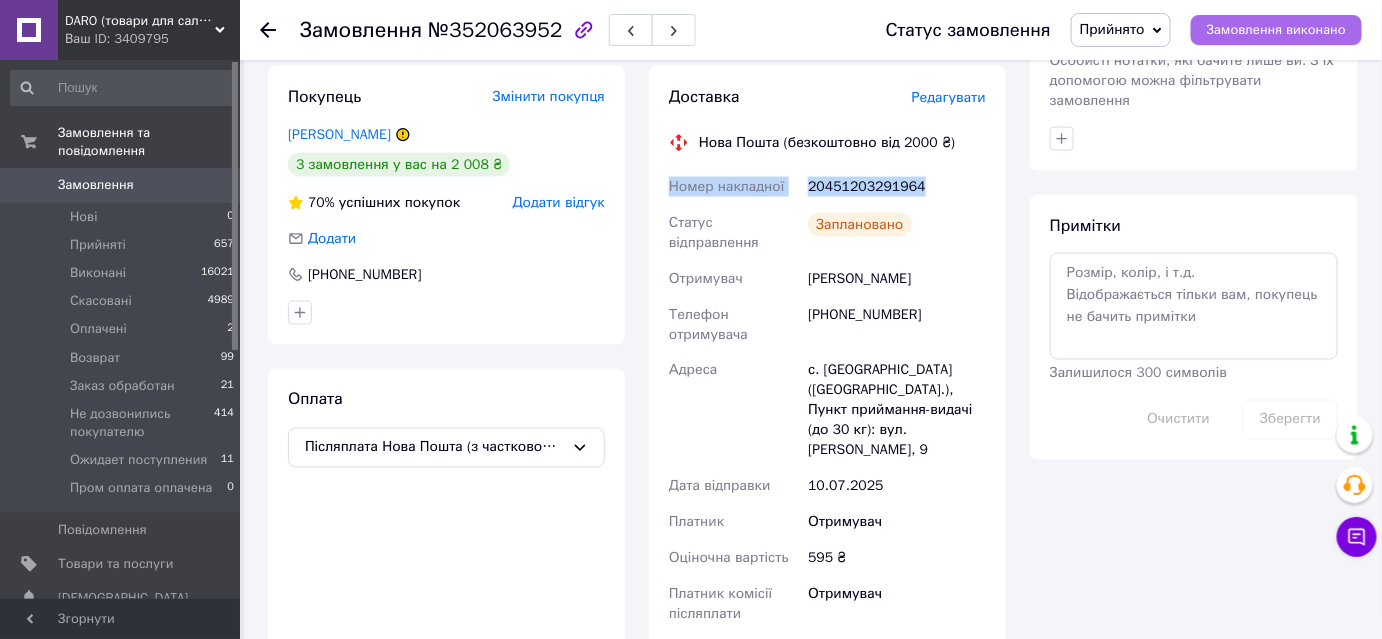 click on "Замовлення виконано" at bounding box center (1276, 30) 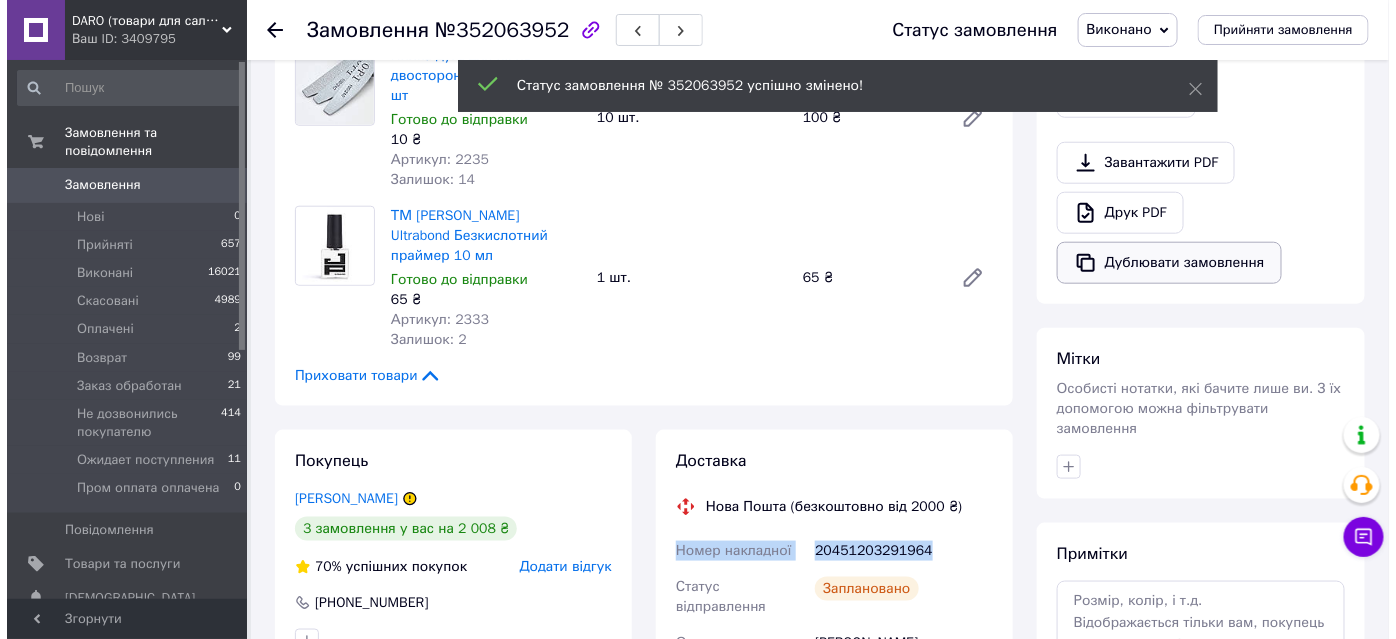 scroll, scrollTop: 454, scrollLeft: 0, axis: vertical 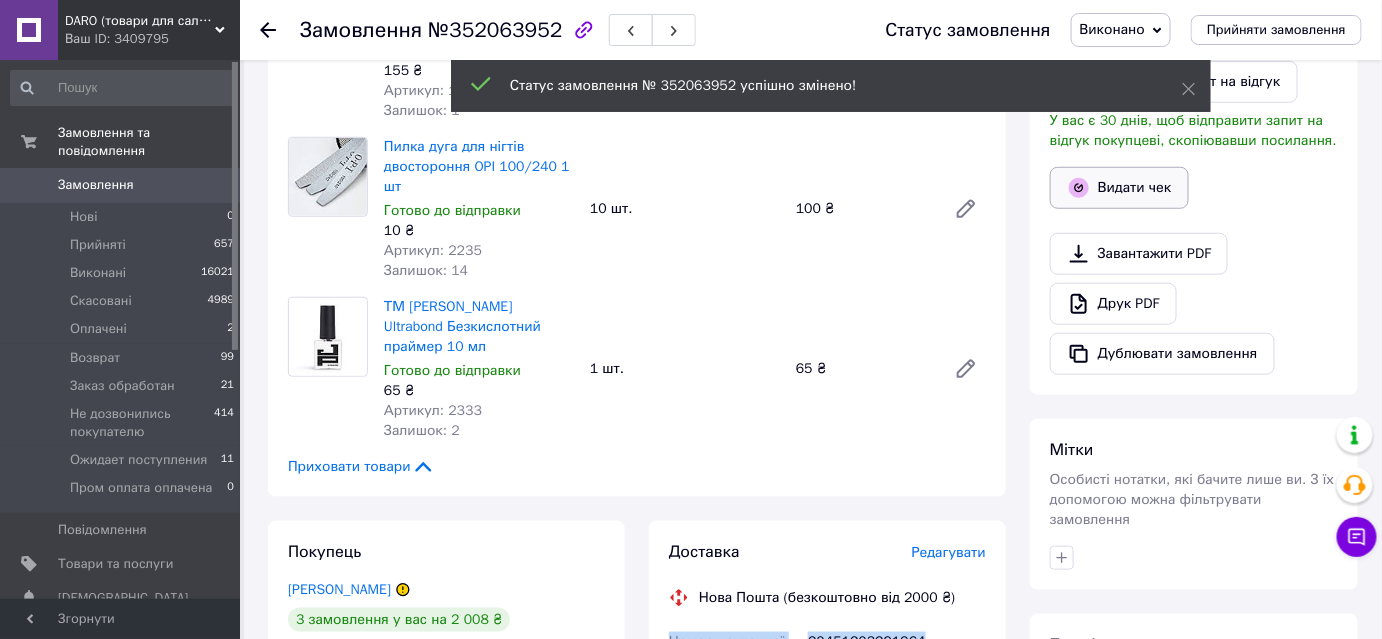 click on "Видати чек" at bounding box center (1119, 188) 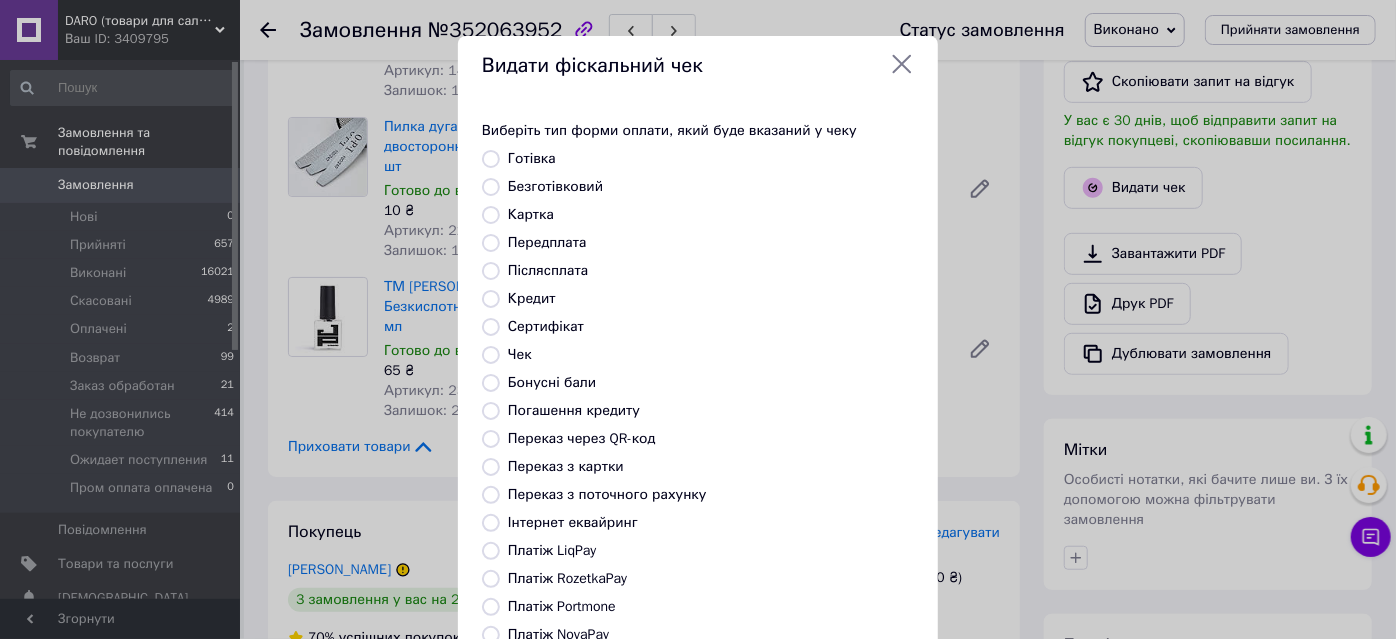 click on "Післясплата" at bounding box center (548, 270) 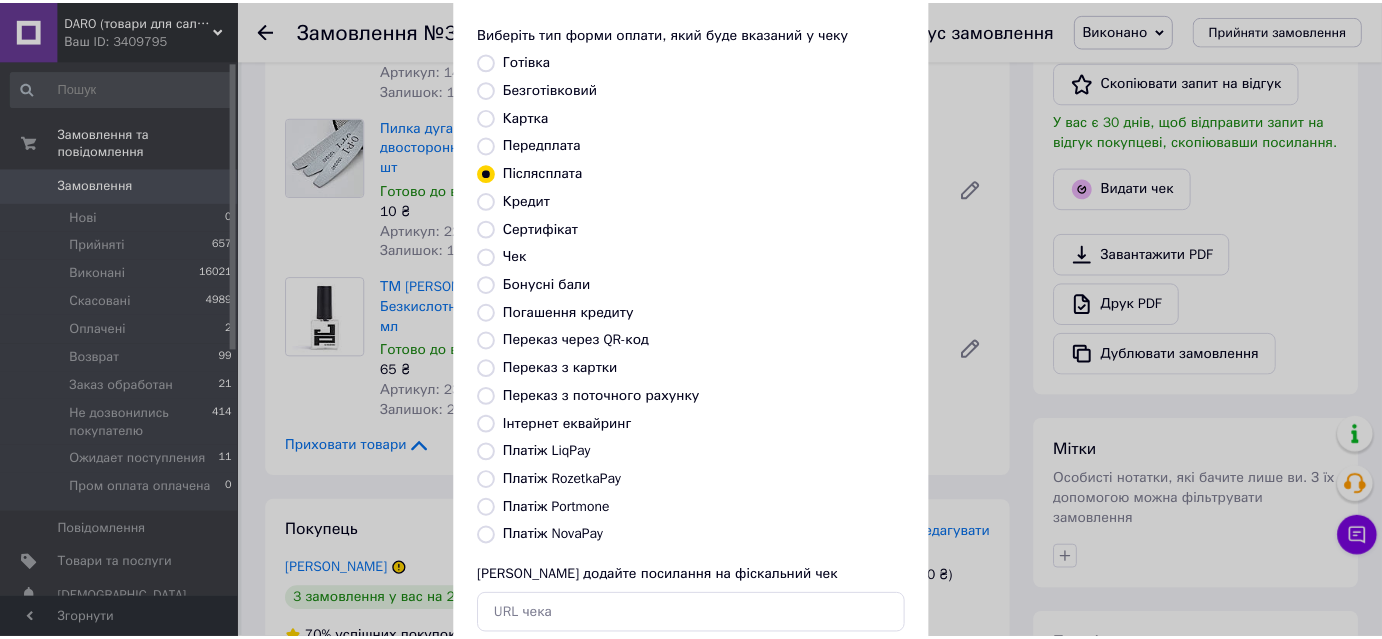 scroll, scrollTop: 219, scrollLeft: 0, axis: vertical 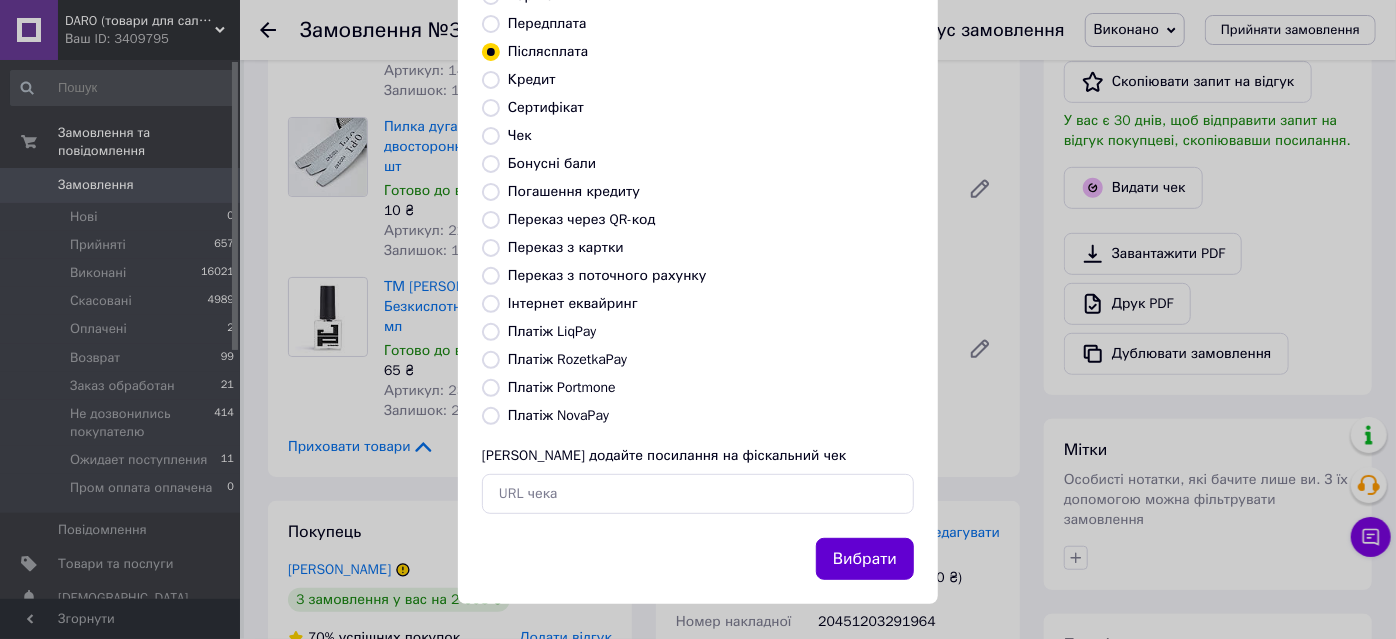 click on "Вибрати" at bounding box center [865, 559] 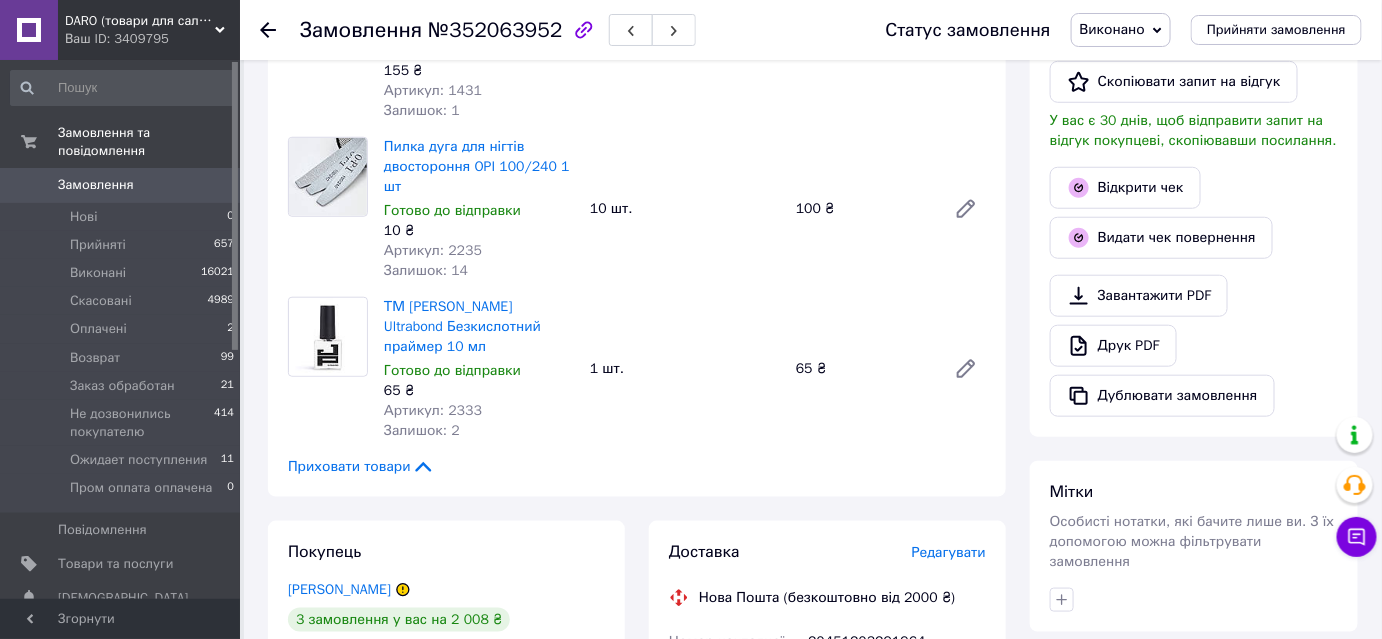click on "Замовлення" at bounding box center (96, 185) 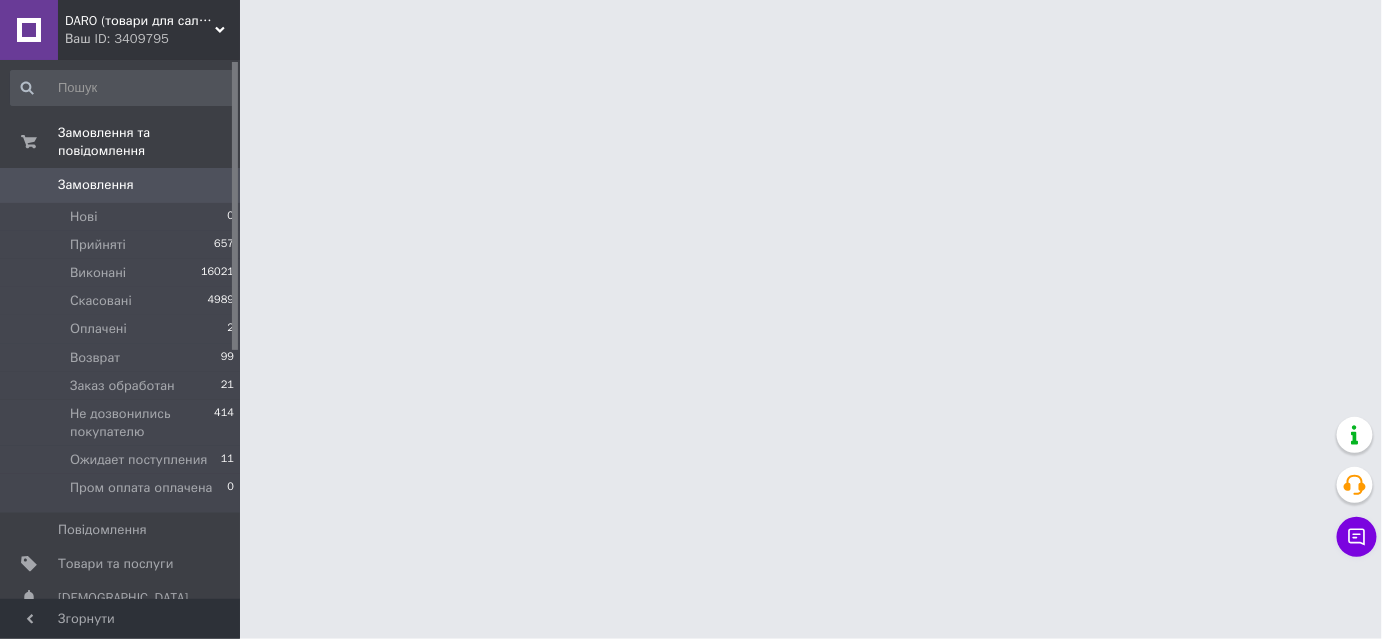 scroll, scrollTop: 0, scrollLeft: 0, axis: both 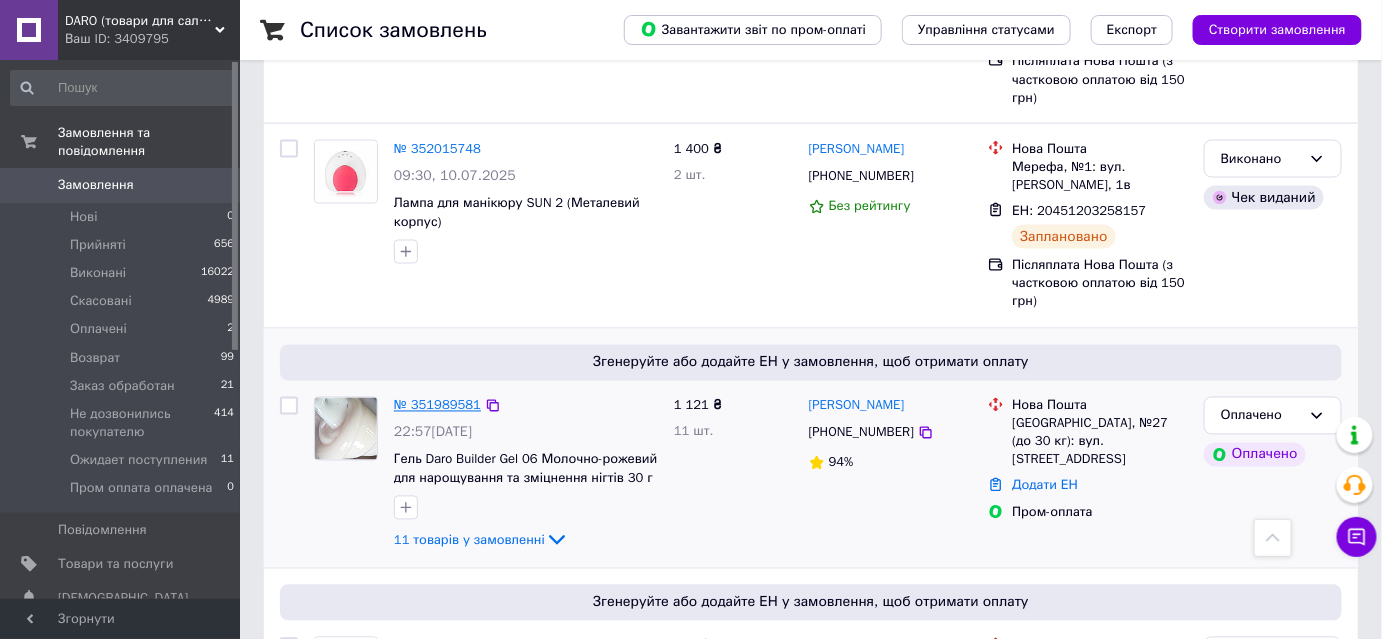 click on "№ 351989581" at bounding box center (437, 405) 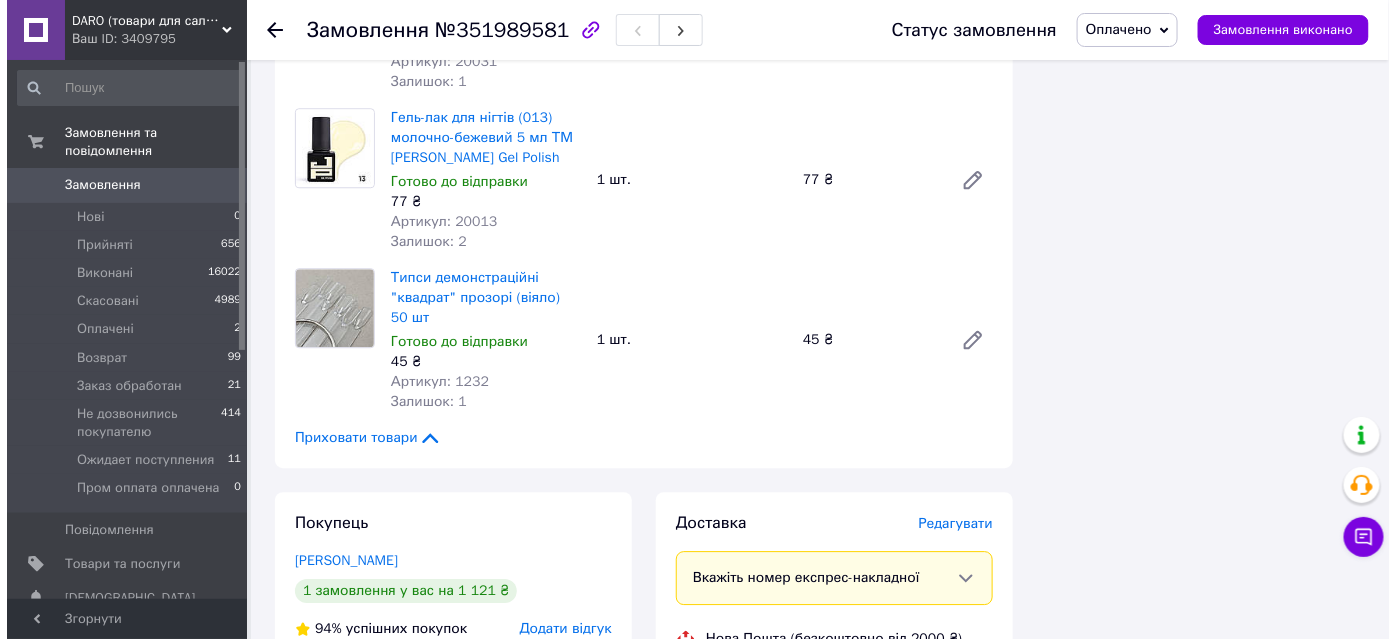 scroll, scrollTop: 1909, scrollLeft: 0, axis: vertical 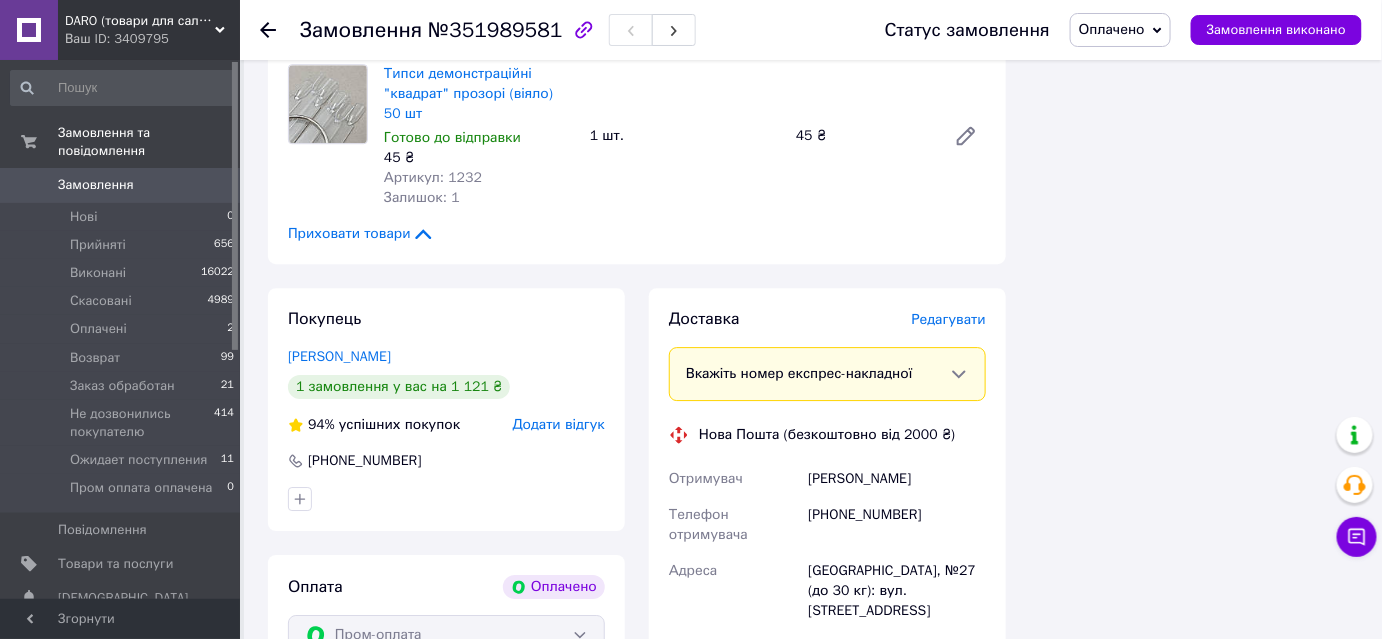 click on "Редагувати" at bounding box center (949, 319) 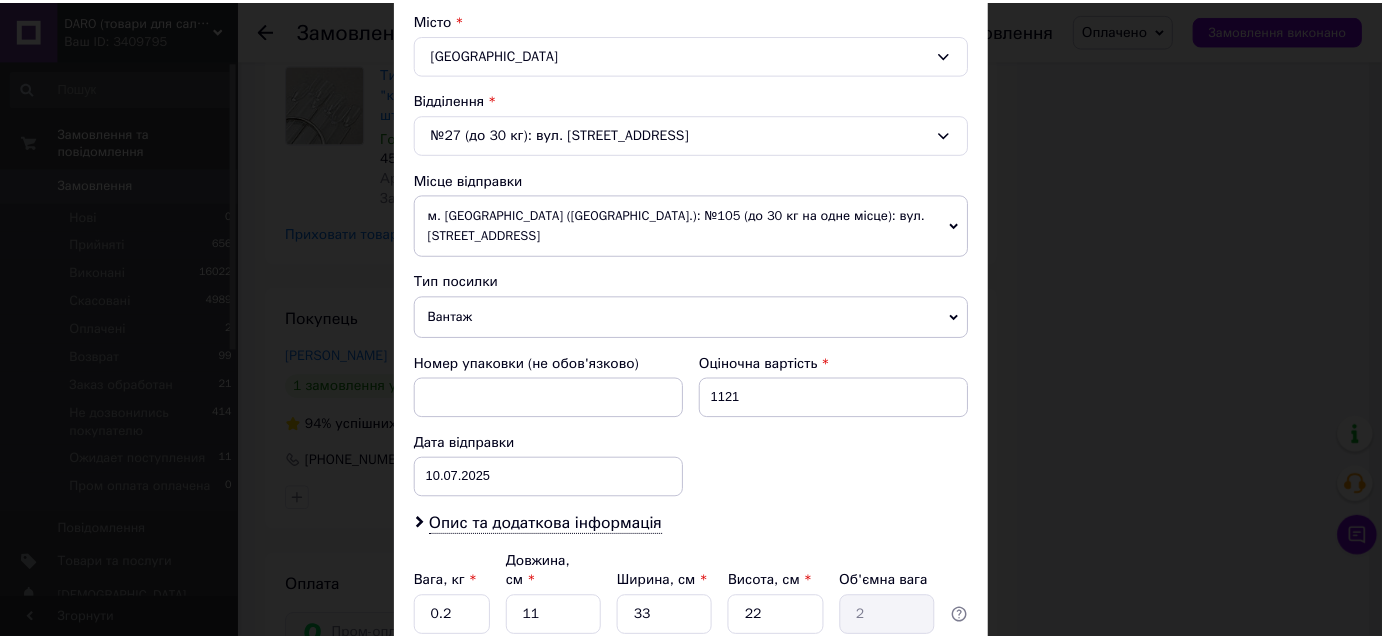 scroll, scrollTop: 681, scrollLeft: 0, axis: vertical 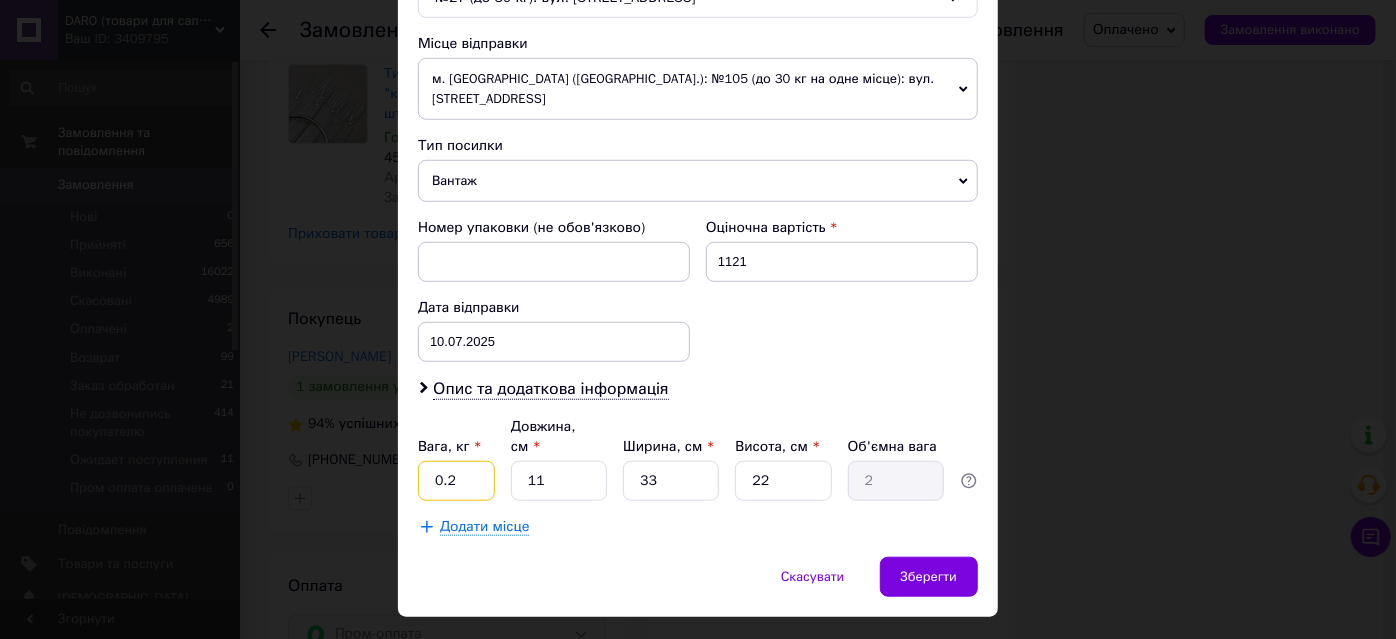click on "0.2" at bounding box center (456, 481) 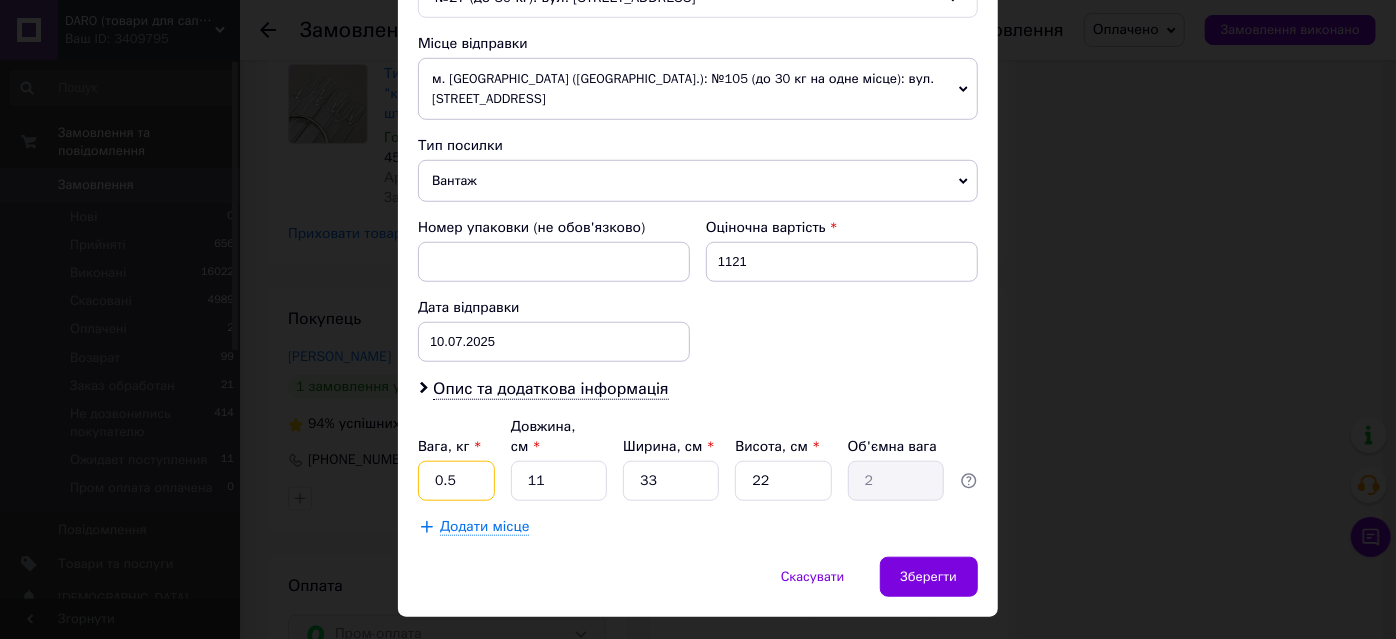 type on "0.5" 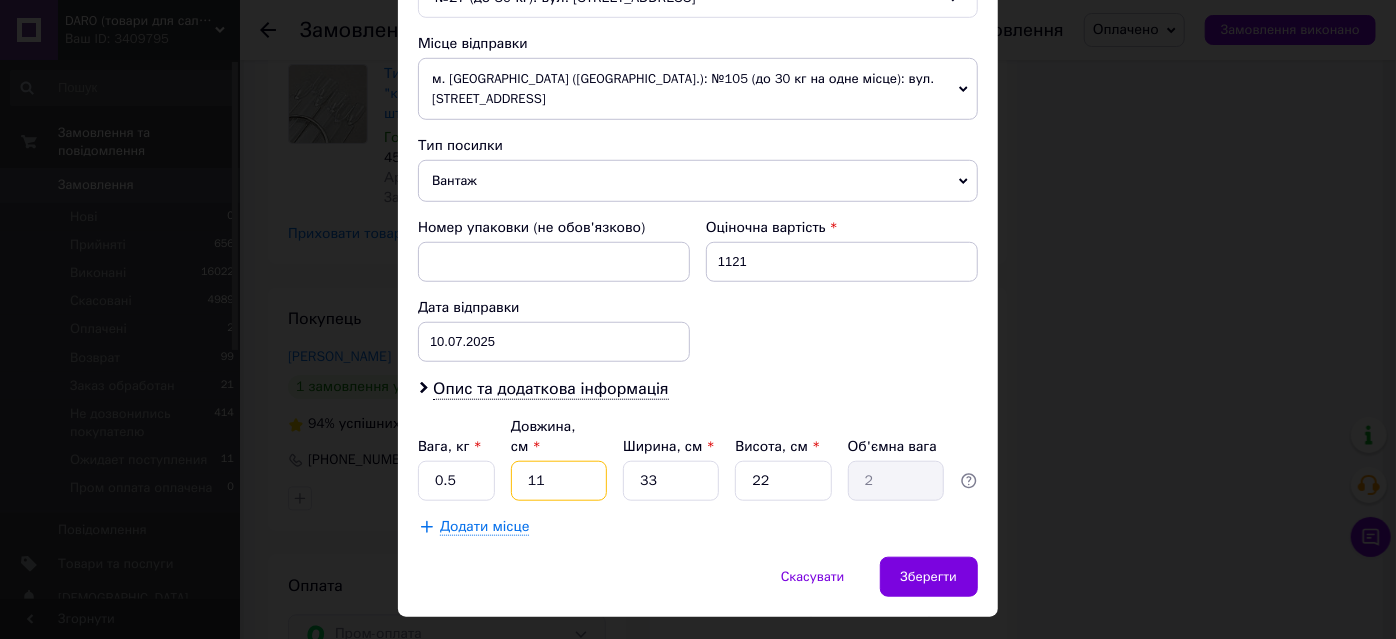 type on "2" 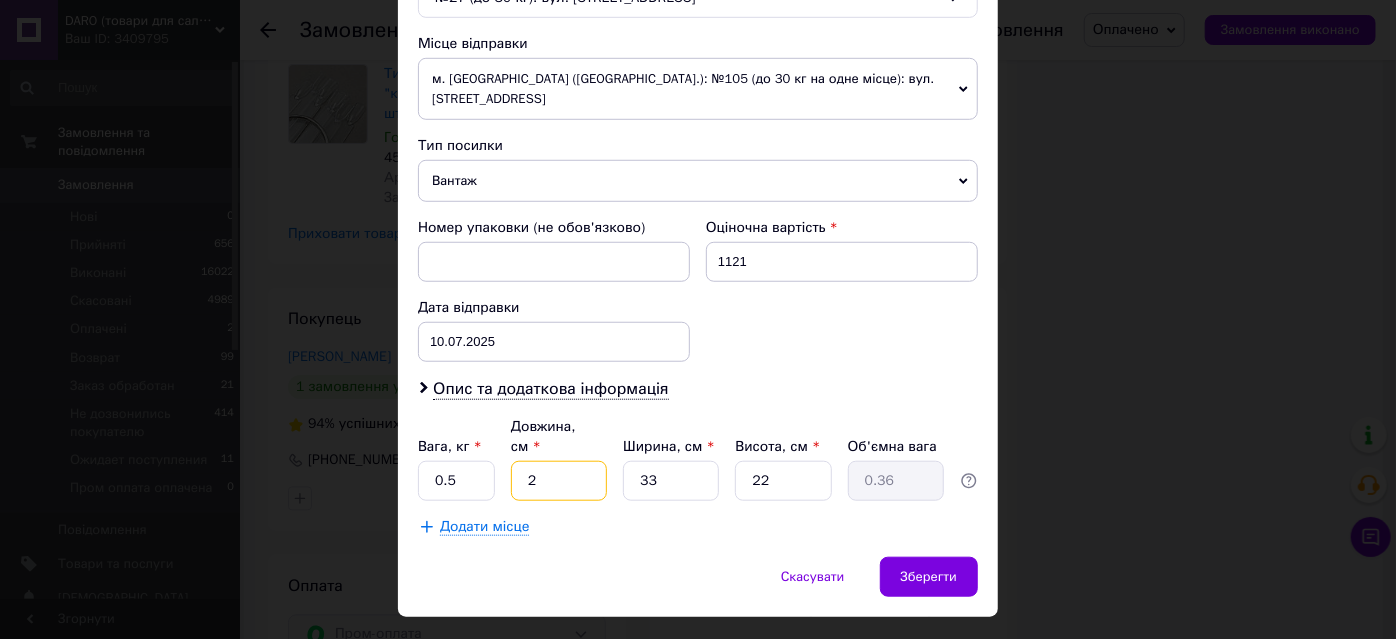 type on "20" 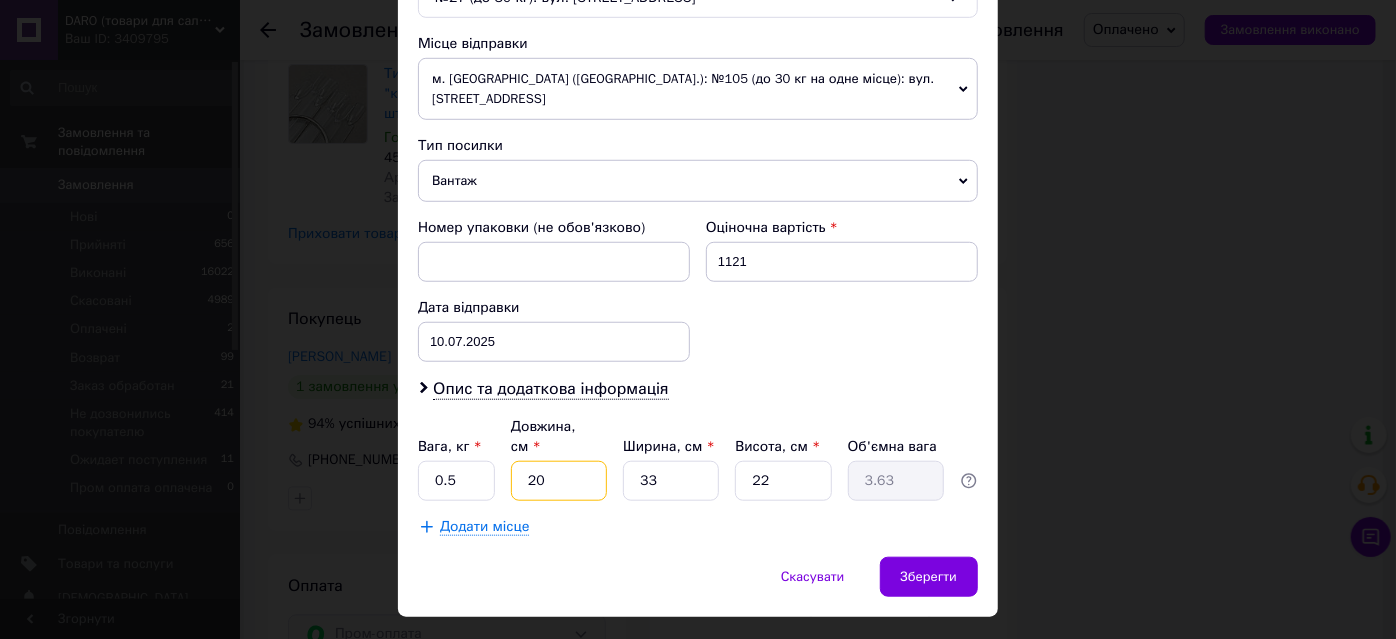 type on "20" 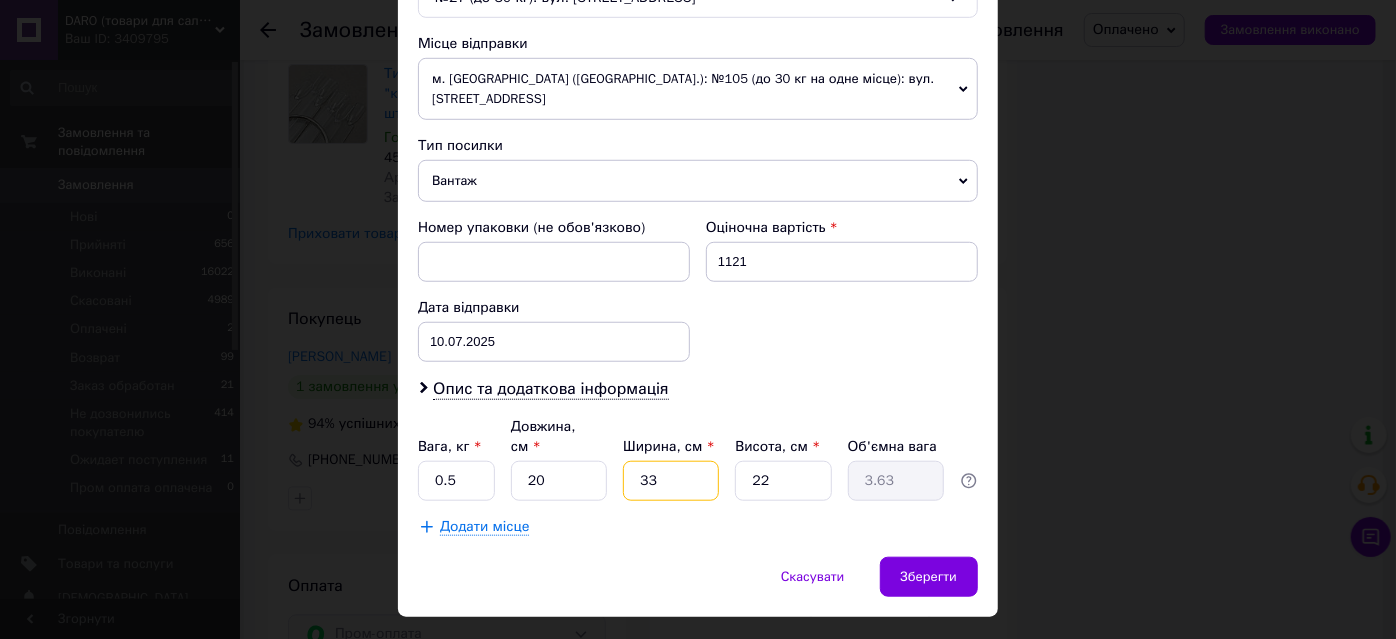 type on "1" 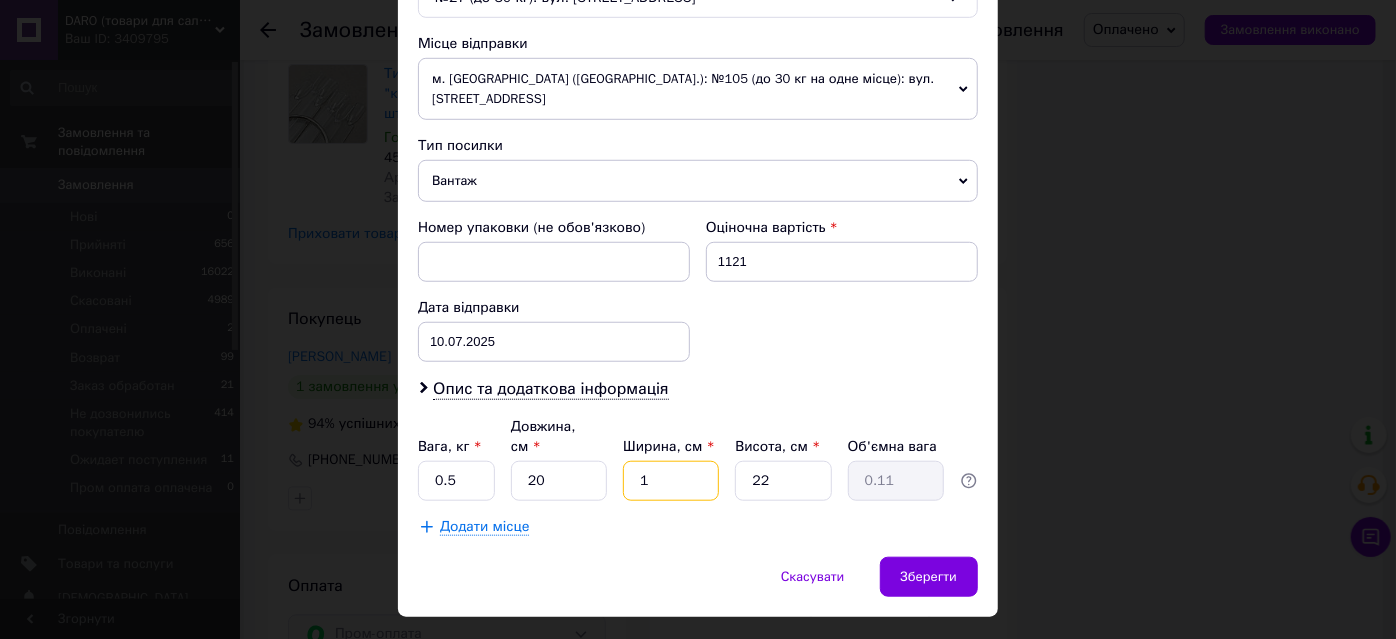type on "15" 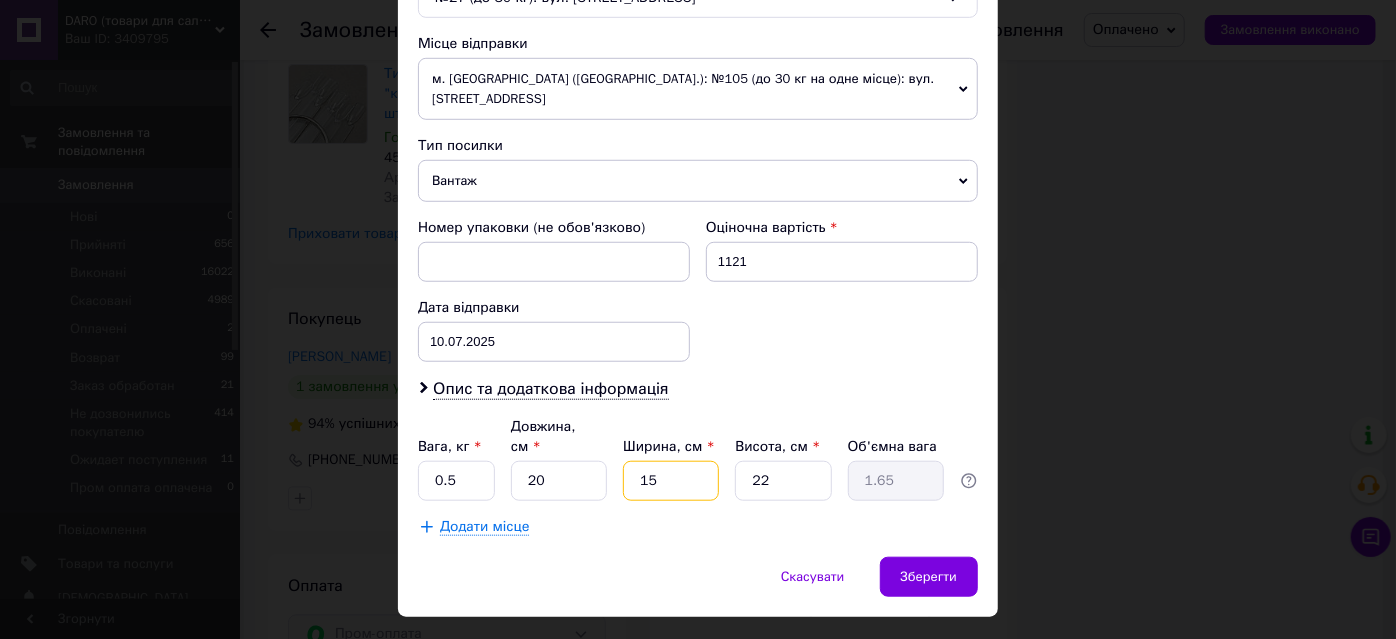 type on "15" 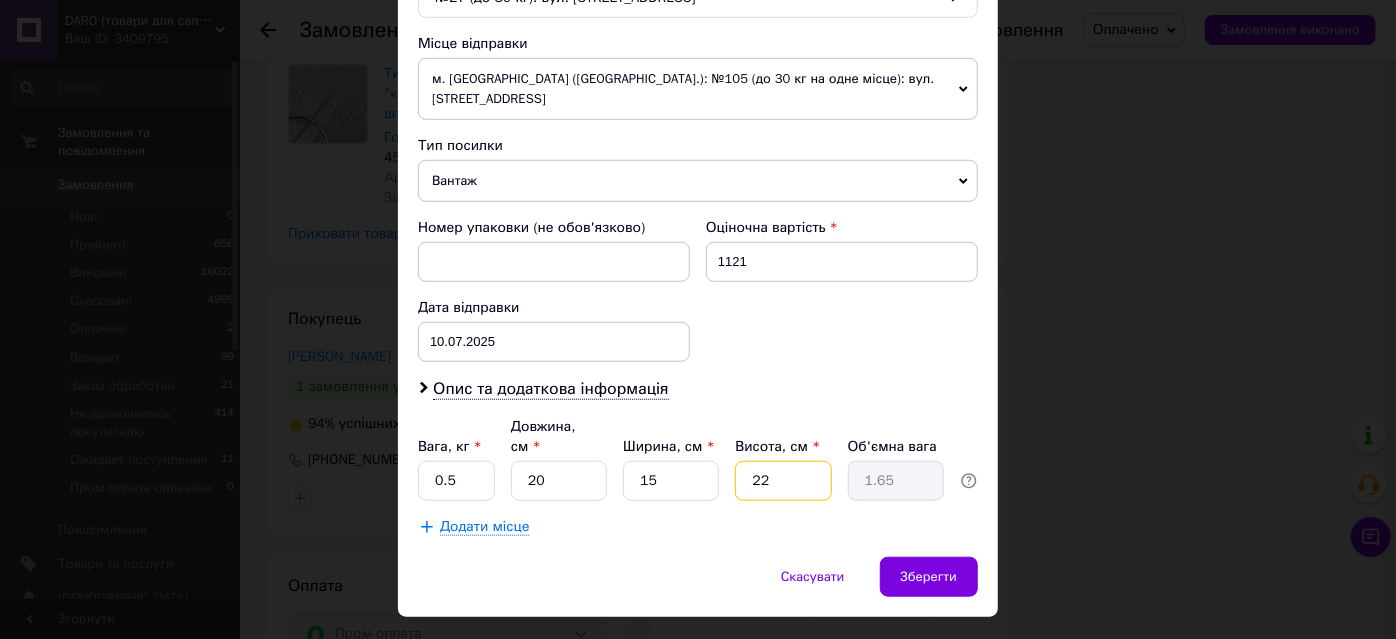 type on "5" 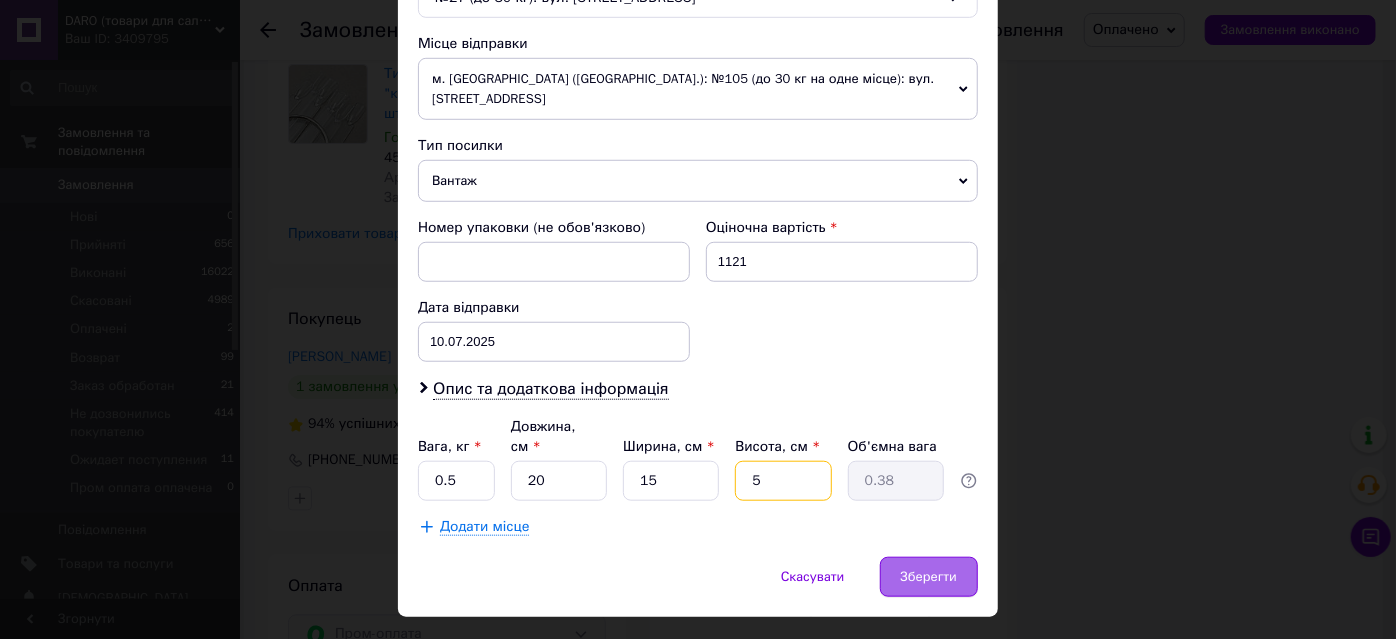 type on "5" 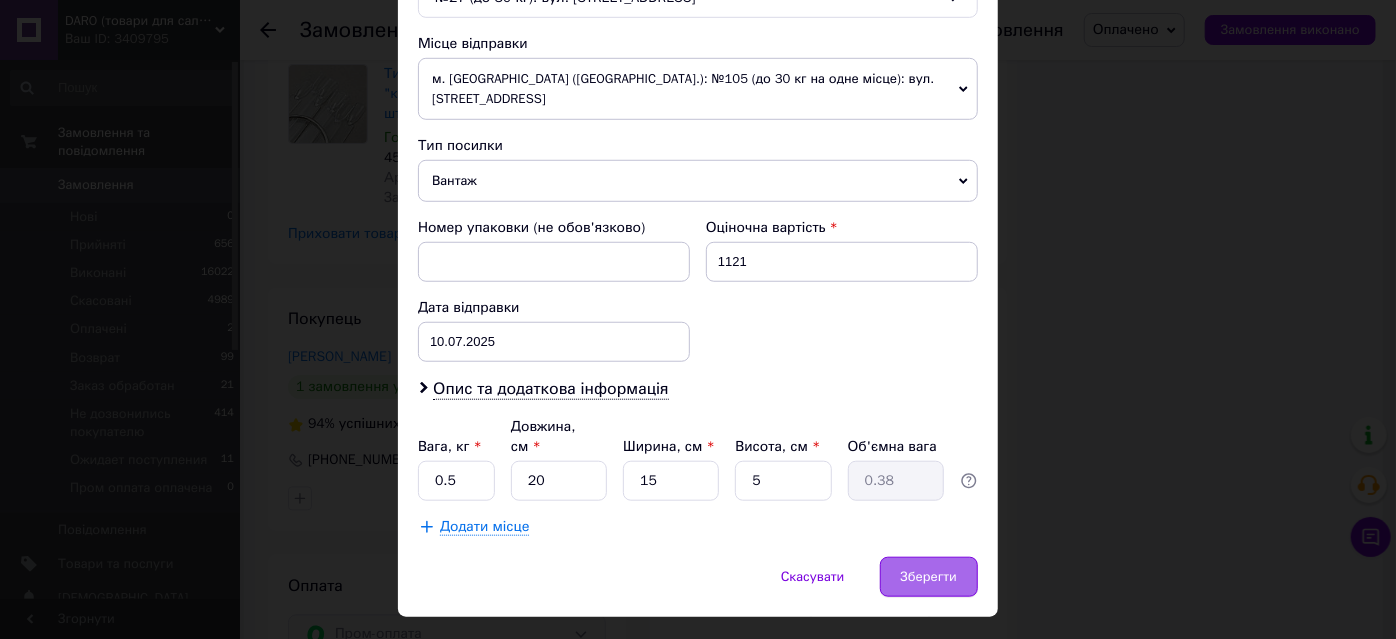click on "Зберегти" at bounding box center [929, 577] 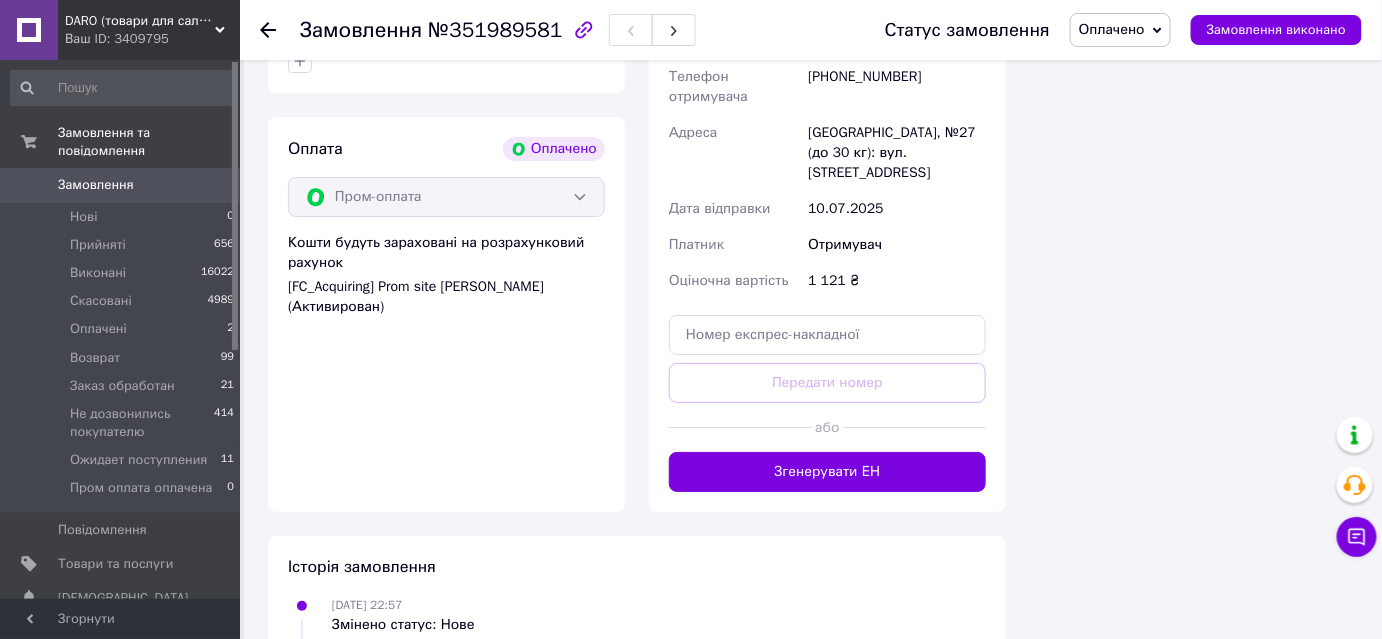 scroll, scrollTop: 2363, scrollLeft: 0, axis: vertical 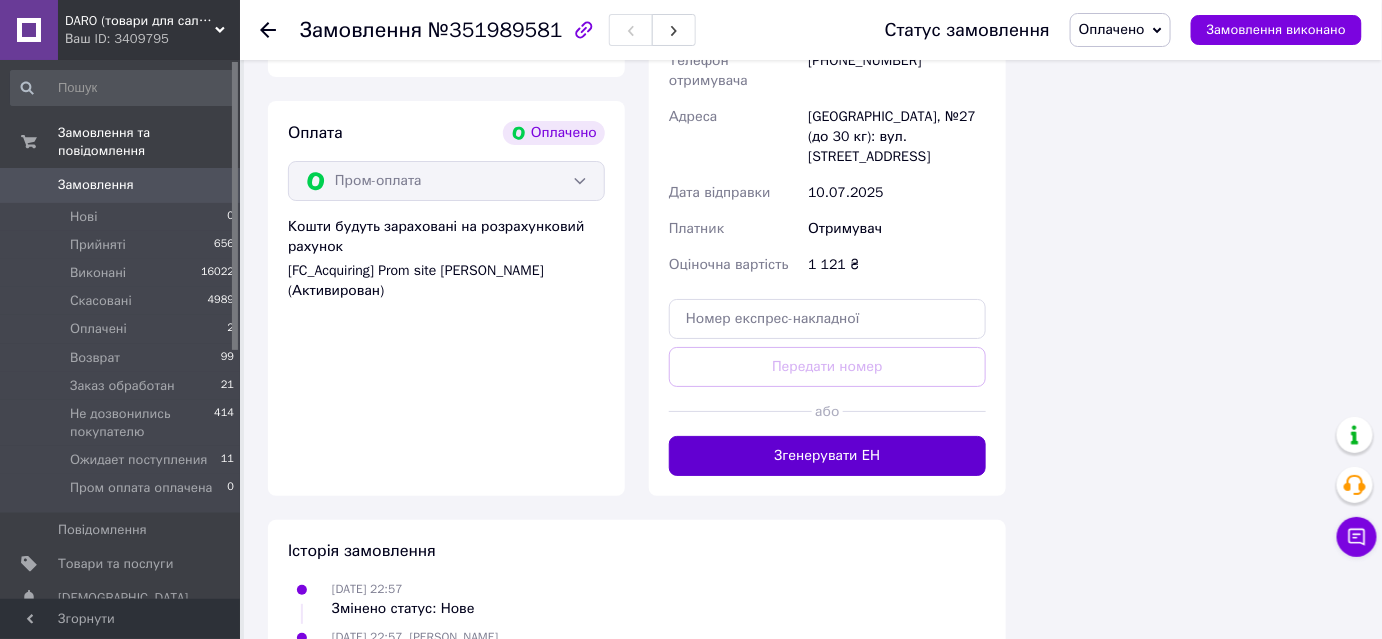 click on "Згенерувати ЕН" at bounding box center [827, 456] 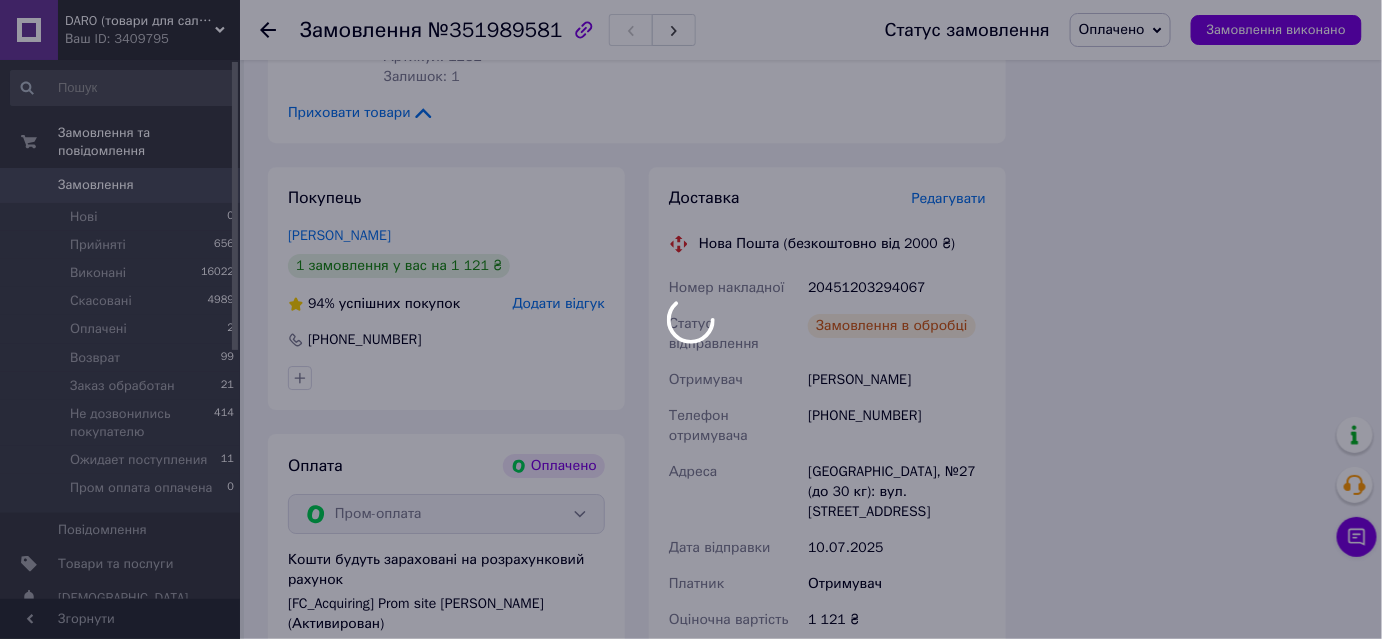 scroll, scrollTop: 2000, scrollLeft: 0, axis: vertical 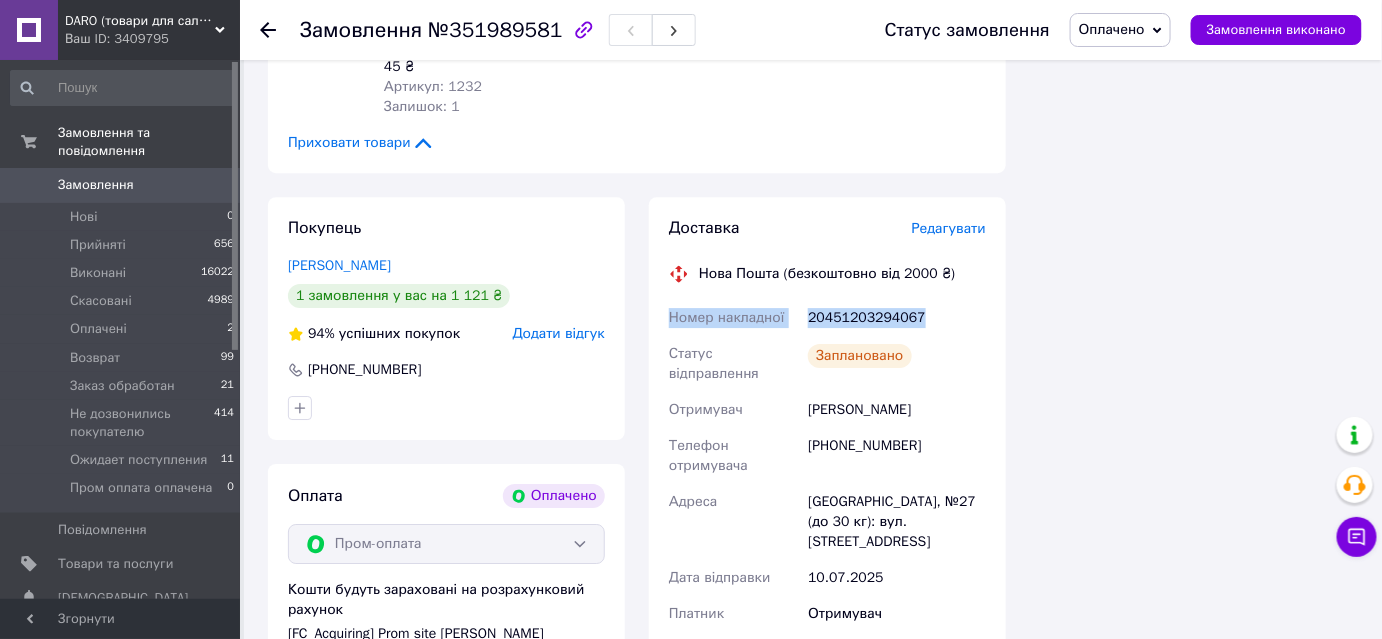 drag, startPoint x: 941, startPoint y: 279, endPoint x: 666, endPoint y: 269, distance: 275.18176 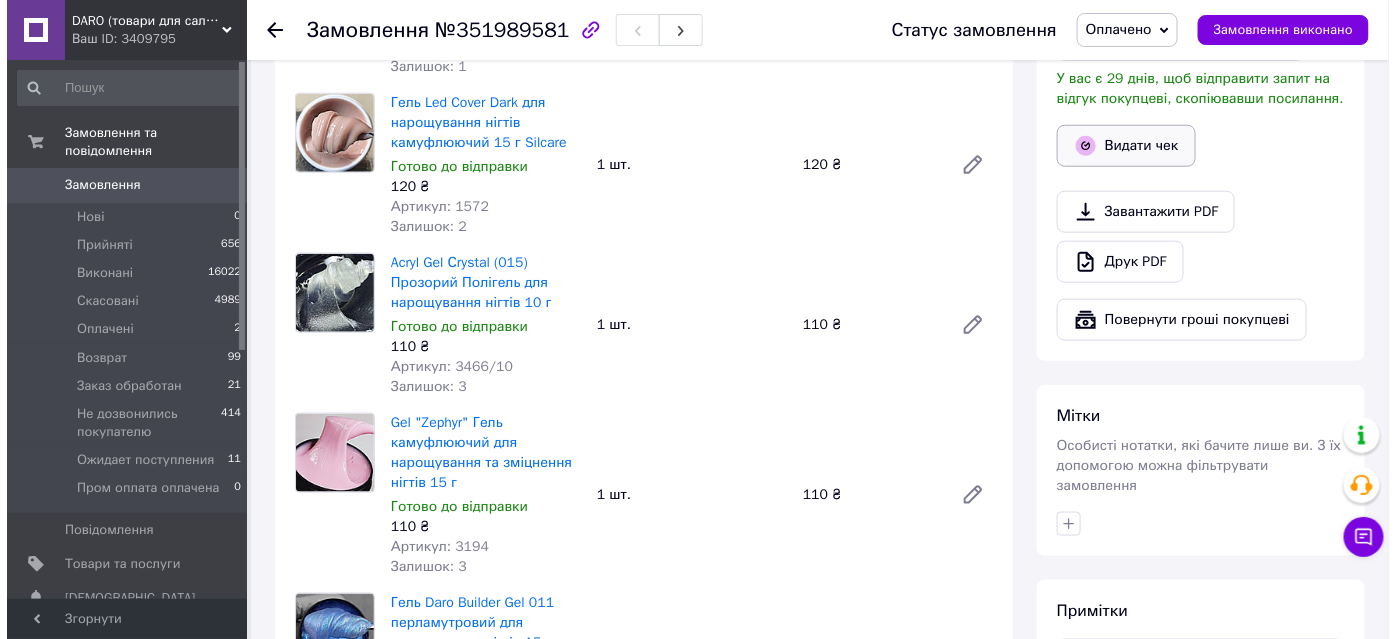 scroll, scrollTop: 363, scrollLeft: 0, axis: vertical 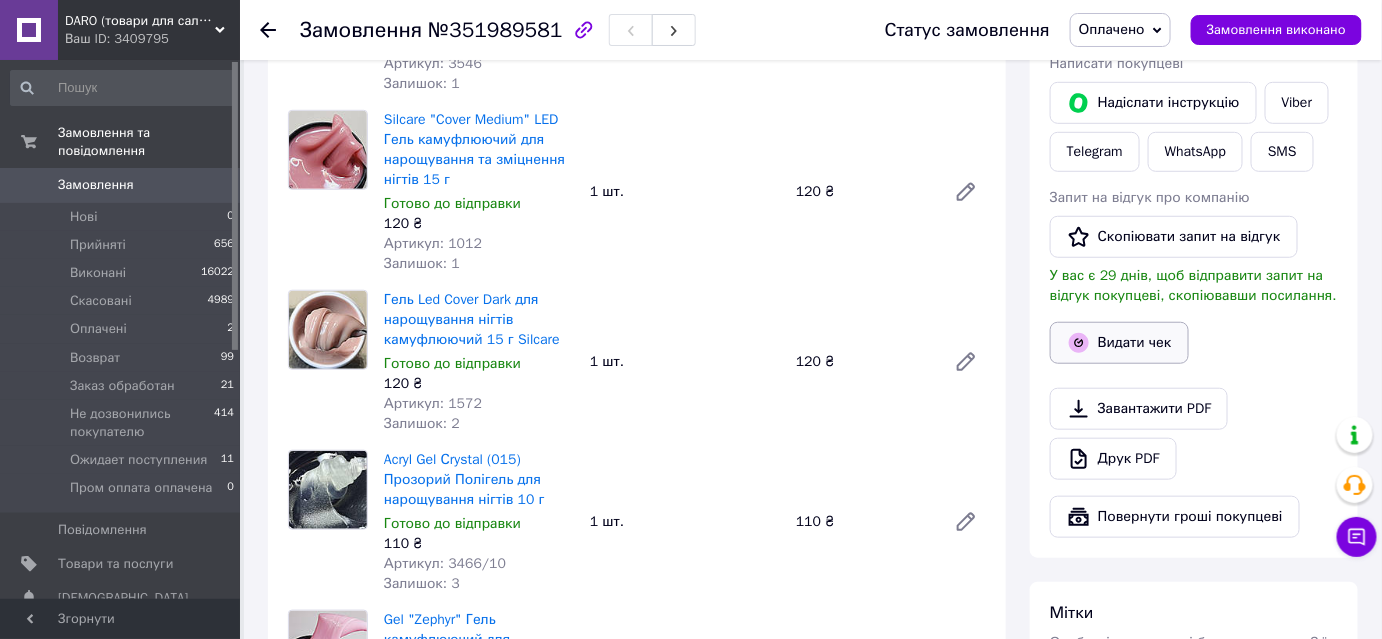 click on "Видати чек" at bounding box center [1119, 343] 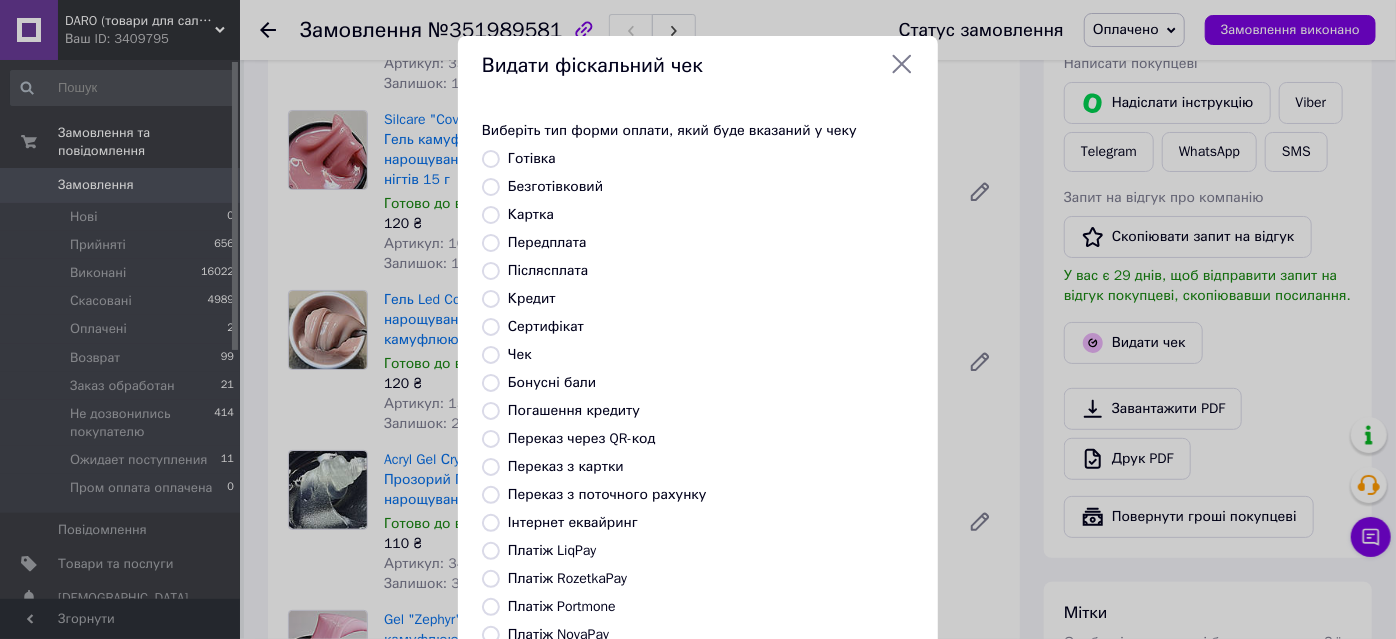 click on "Післясплата" at bounding box center (548, 270) 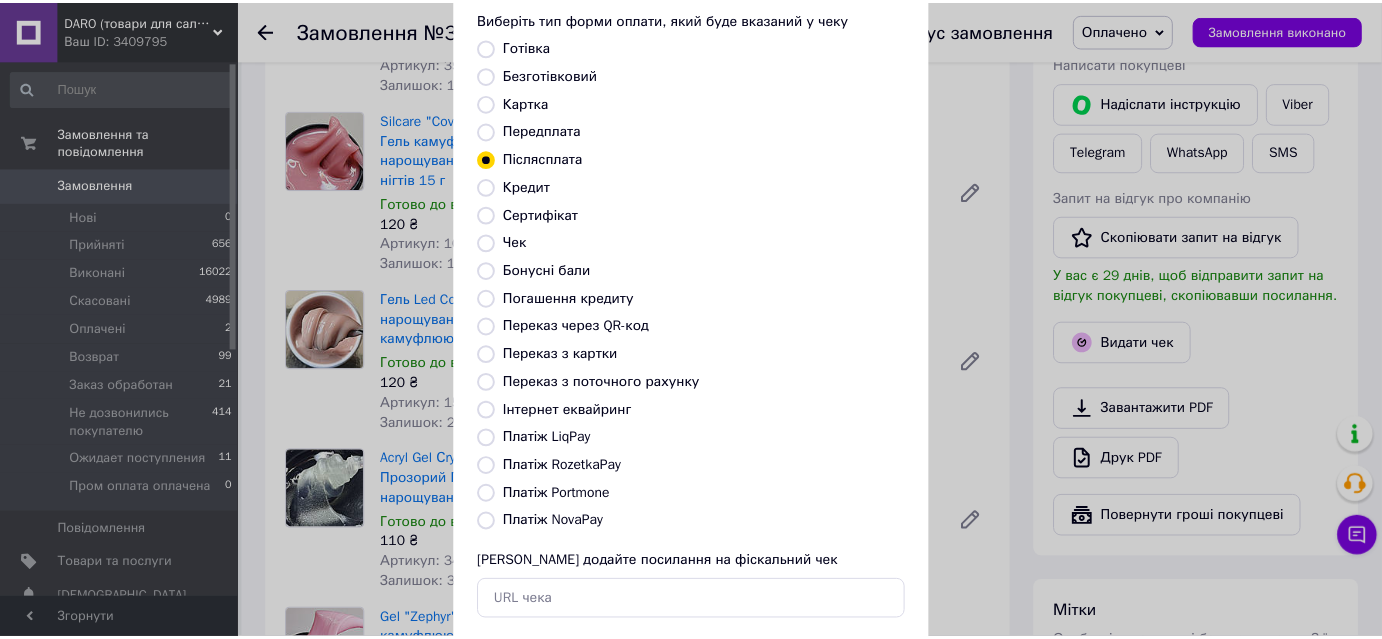 scroll, scrollTop: 219, scrollLeft: 0, axis: vertical 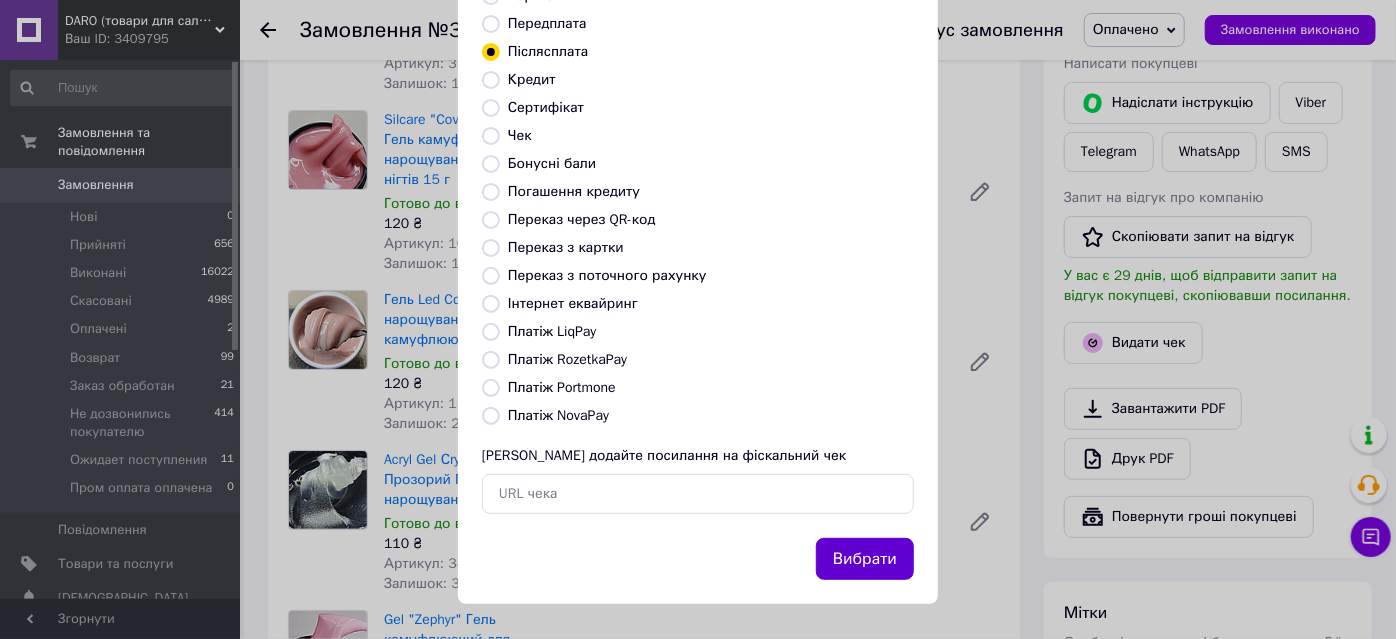 click on "Вибрати" at bounding box center [865, 559] 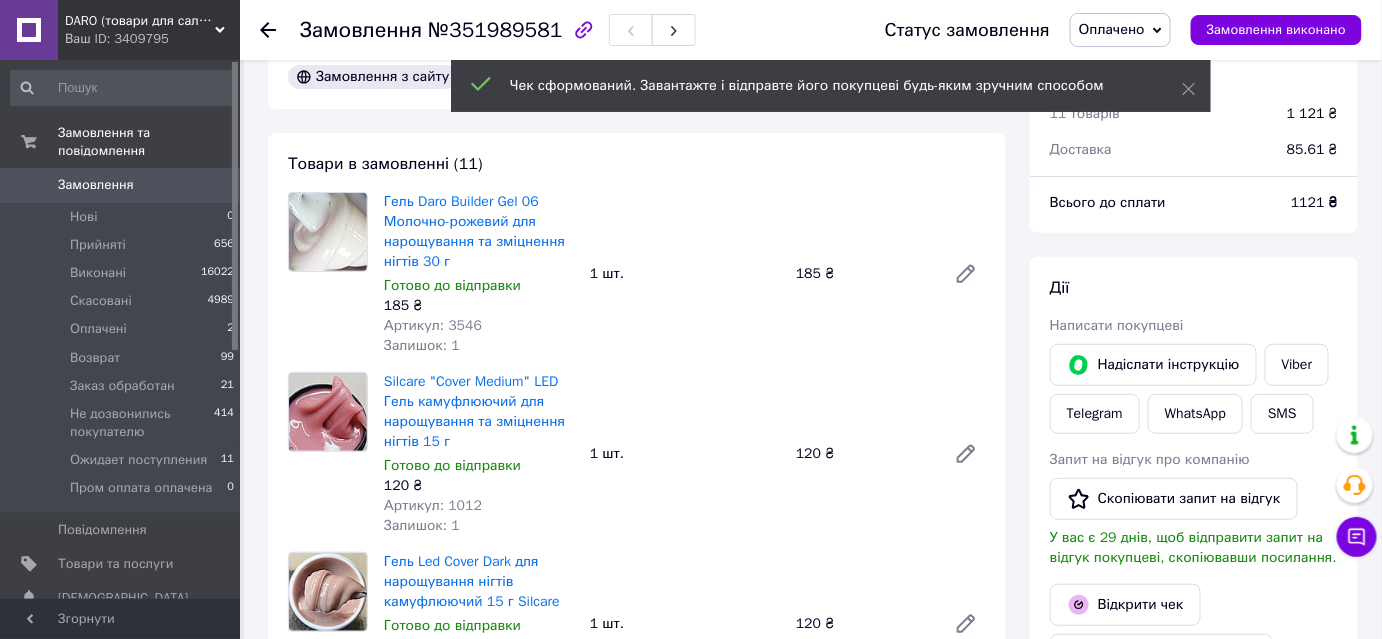 scroll, scrollTop: 90, scrollLeft: 0, axis: vertical 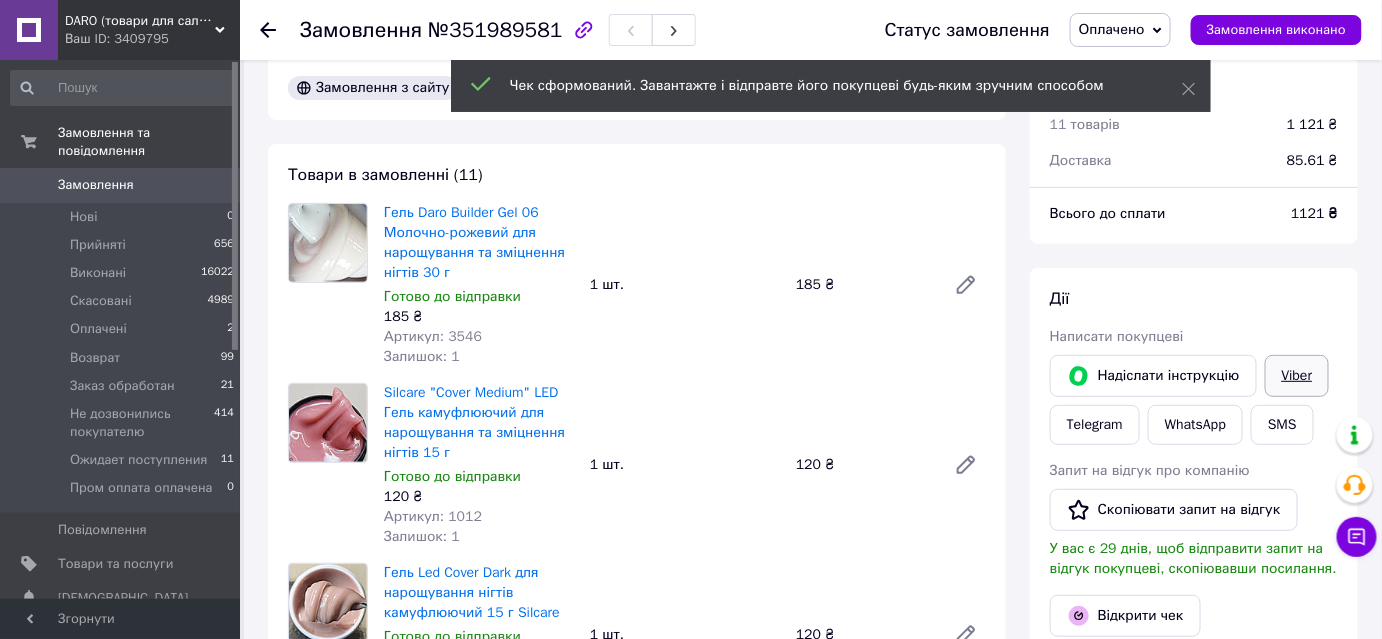 click on "Viber" at bounding box center (1297, 376) 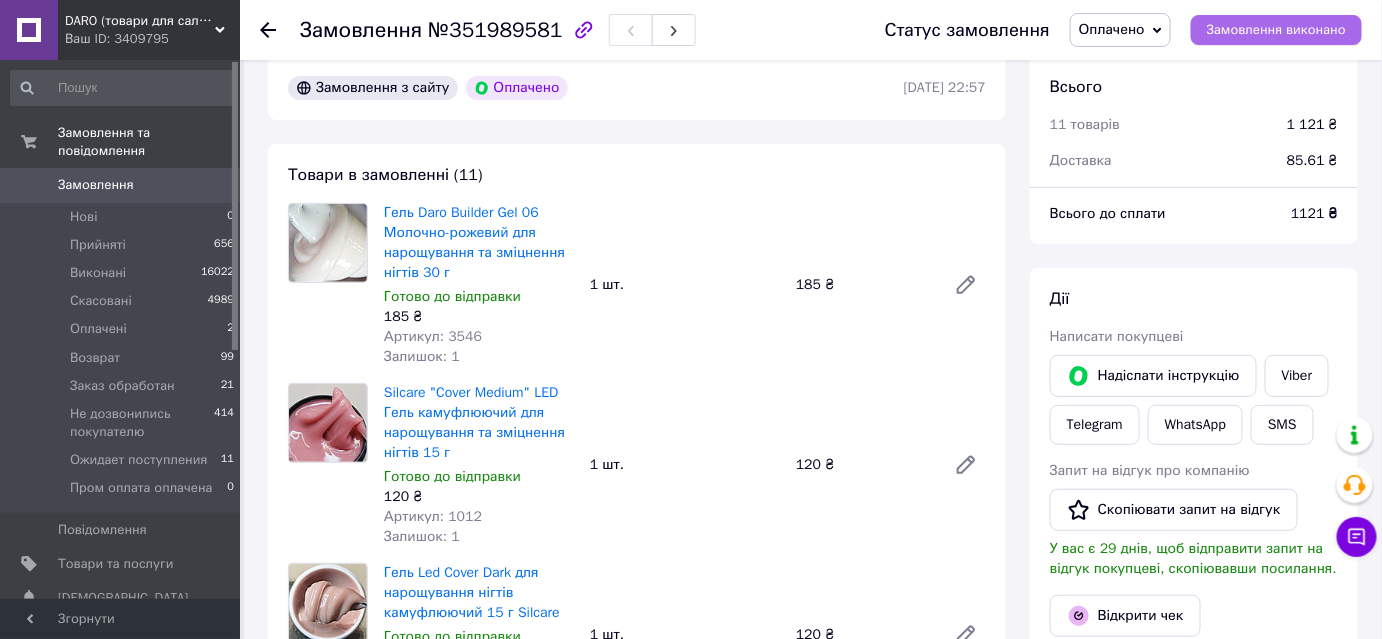click on "Замовлення виконано" at bounding box center [1276, 30] 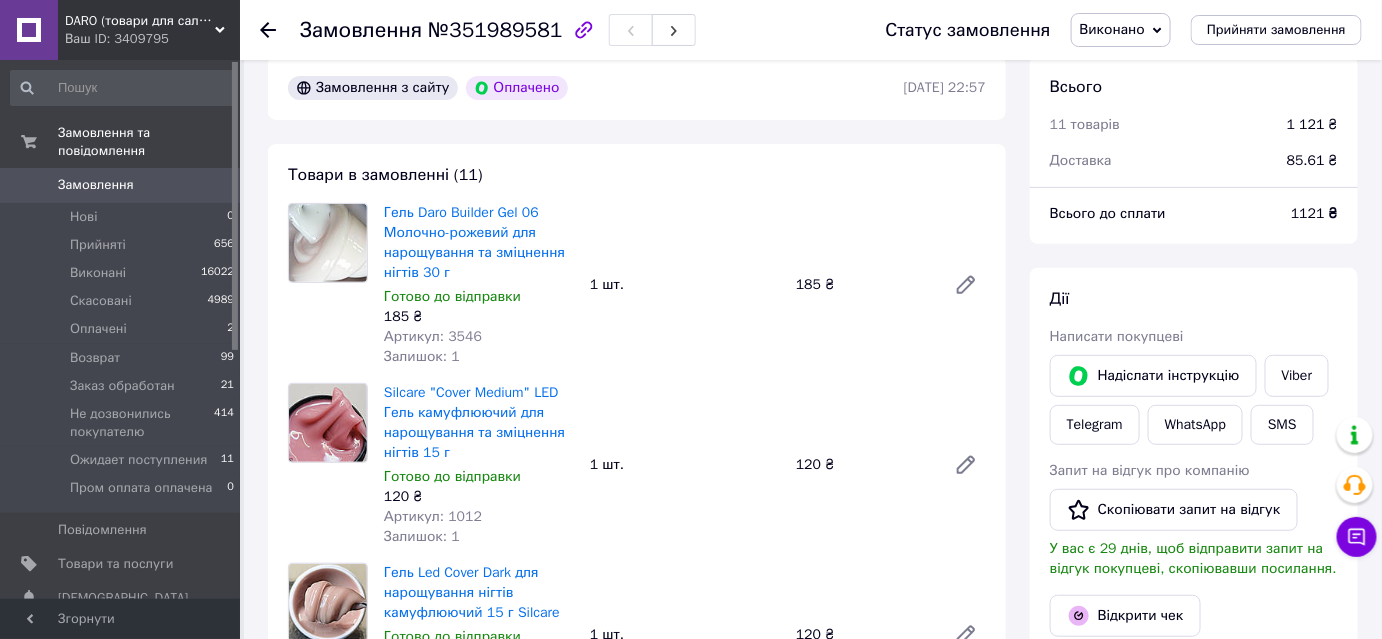 scroll, scrollTop: 20, scrollLeft: 0, axis: vertical 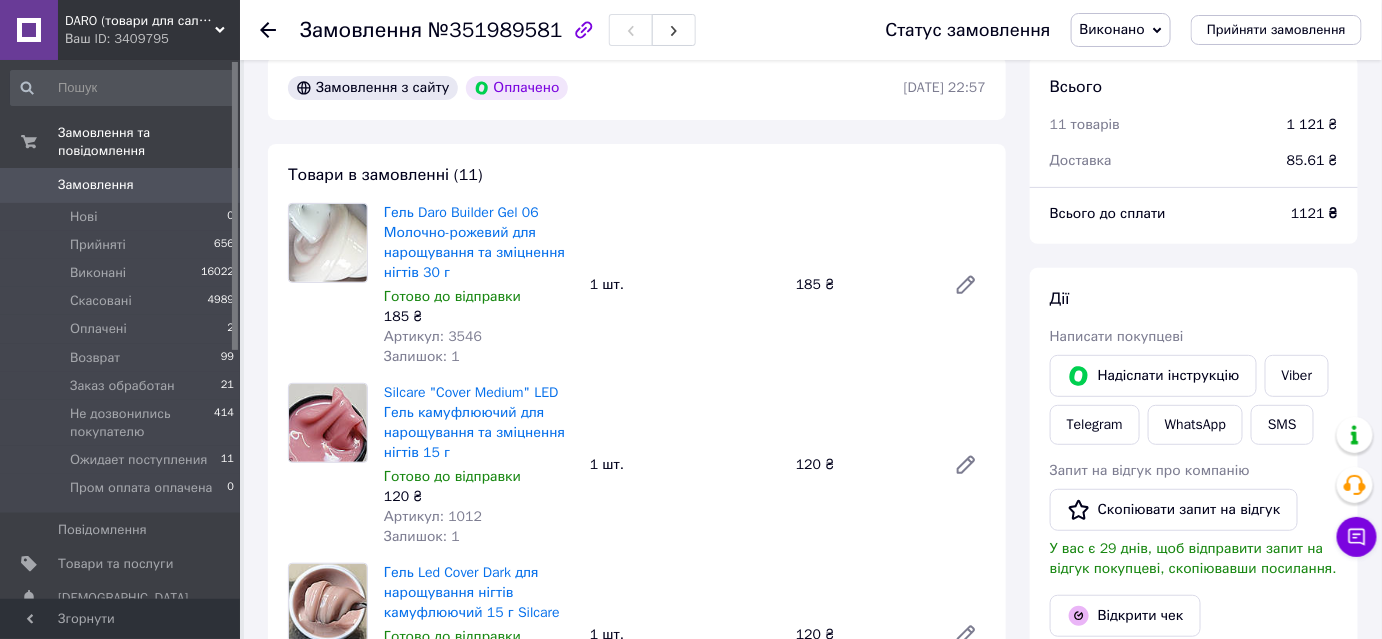 click on "Замовлення" at bounding box center [96, 185] 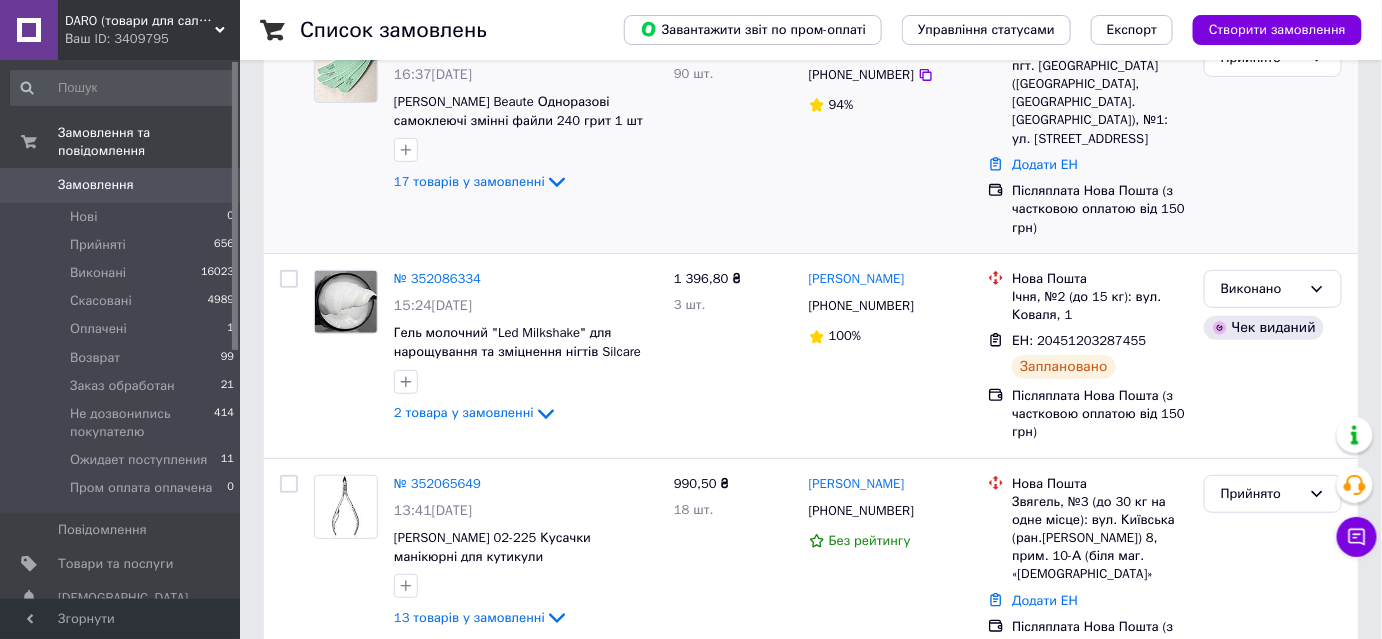 scroll, scrollTop: 363, scrollLeft: 0, axis: vertical 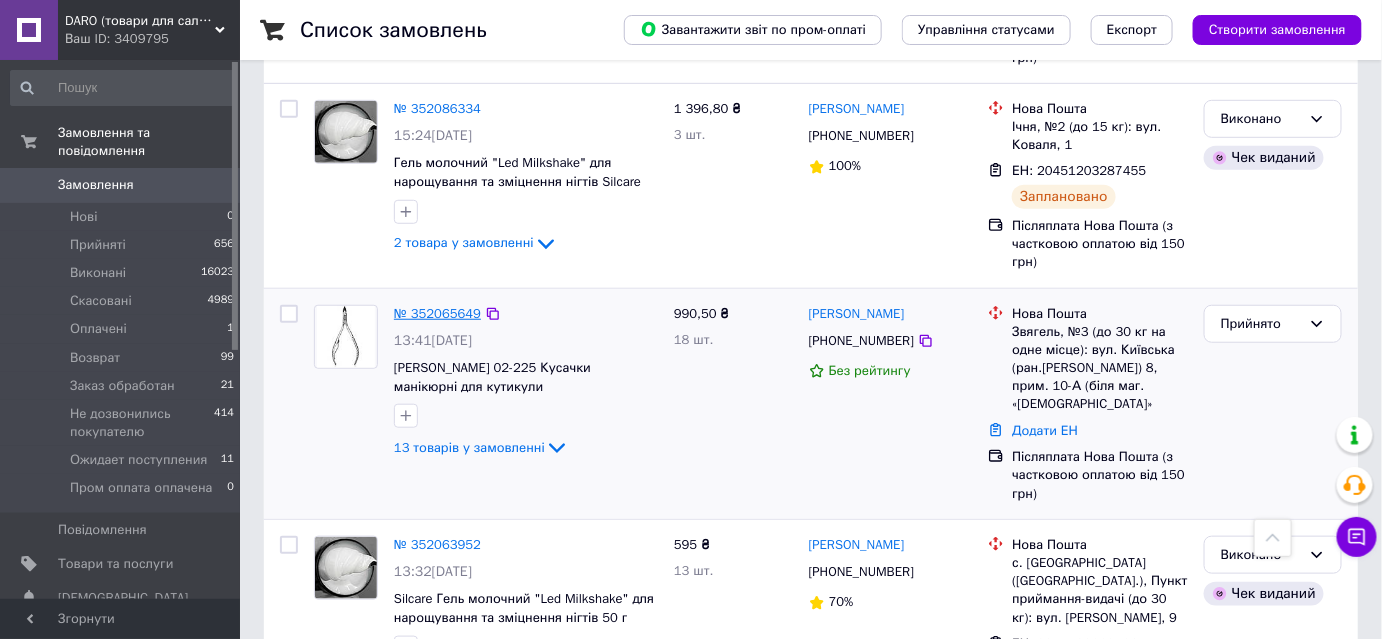 click on "№ 352065649" at bounding box center (437, 313) 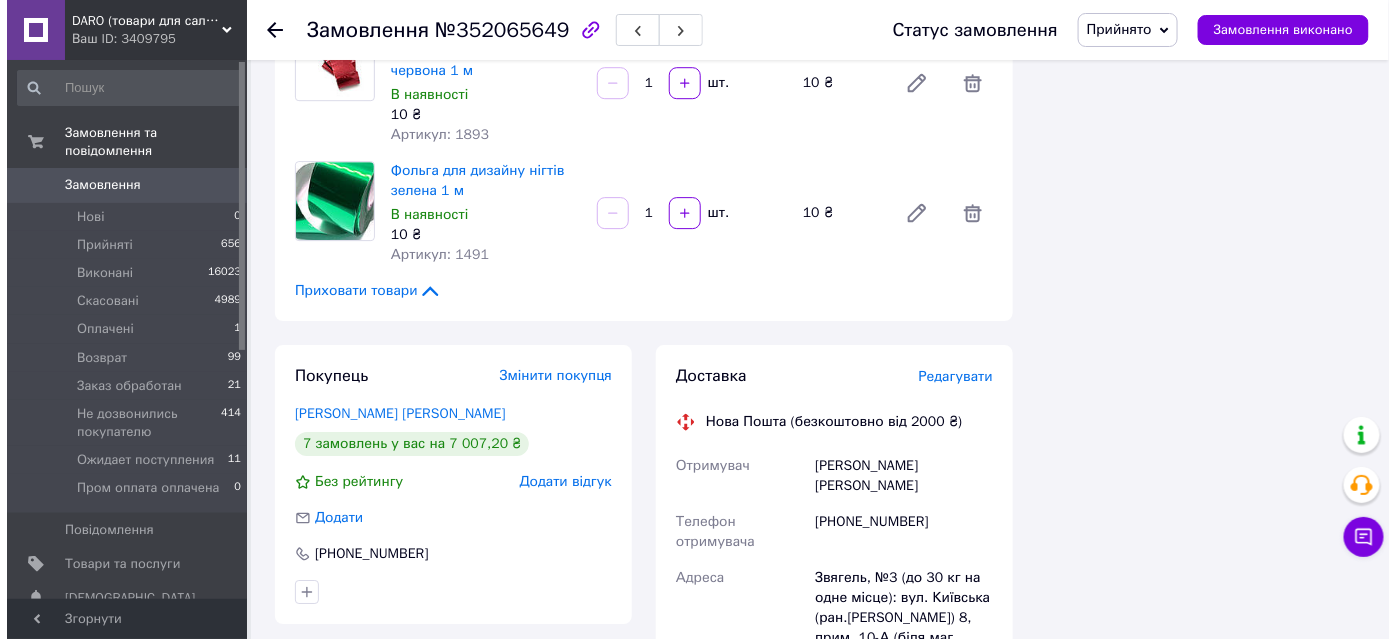 scroll, scrollTop: 2000, scrollLeft: 0, axis: vertical 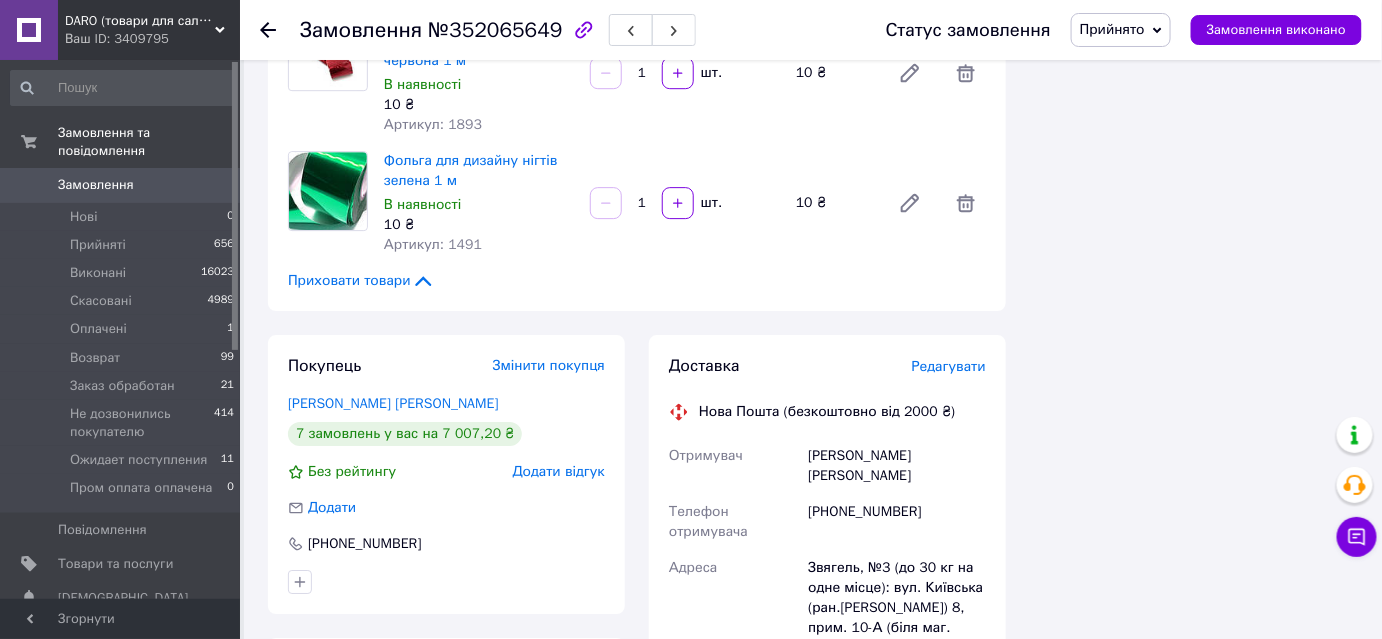 click on "Редагувати" at bounding box center (949, 366) 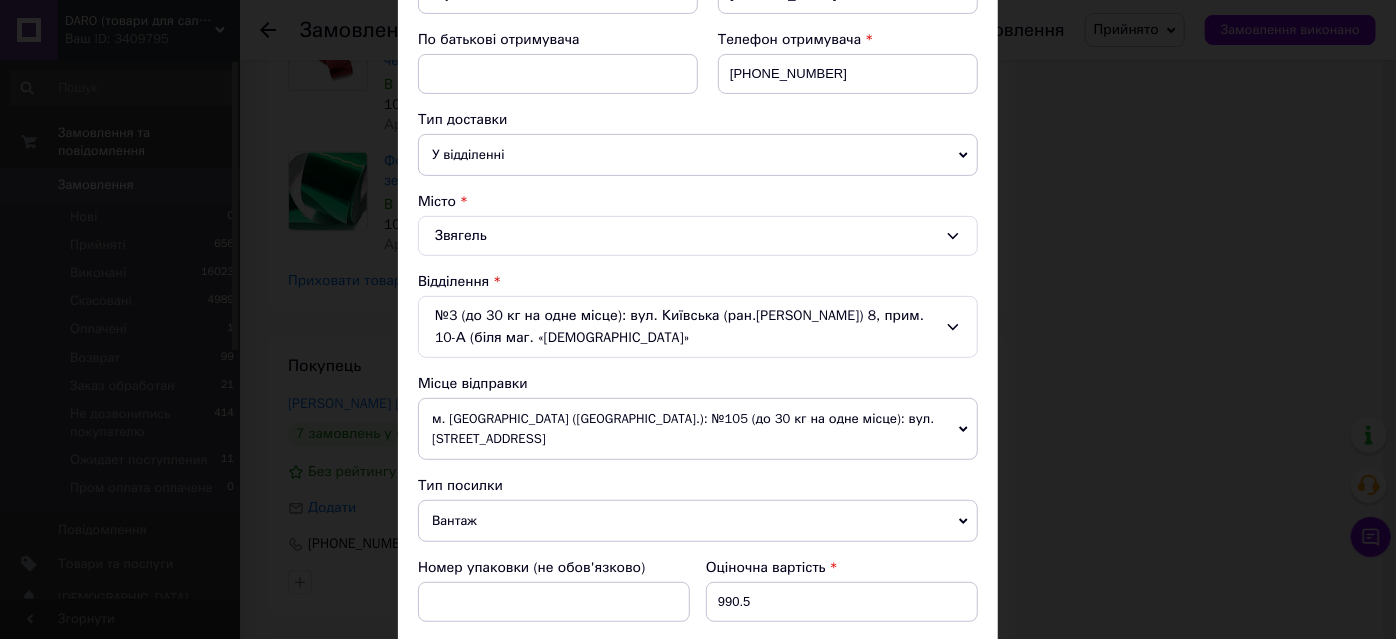 scroll, scrollTop: 739, scrollLeft: 0, axis: vertical 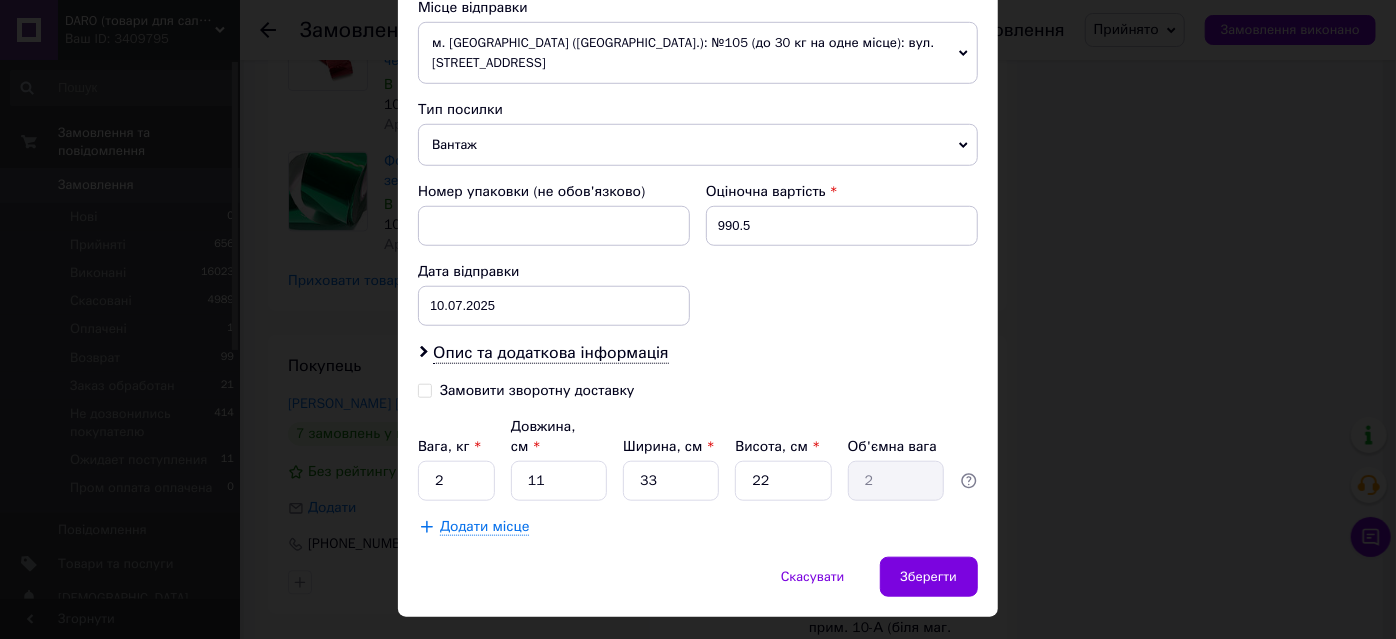 click on "Замовити зворотну доставку" at bounding box center [558, 391] 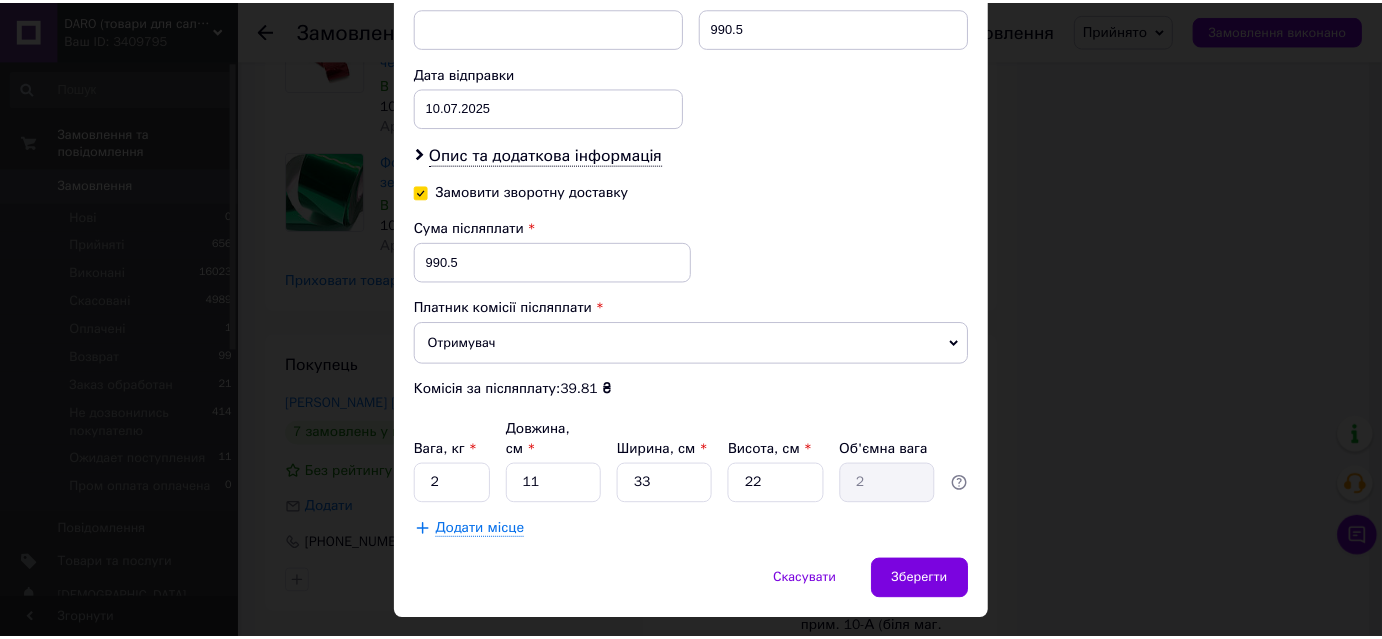 scroll, scrollTop: 940, scrollLeft: 0, axis: vertical 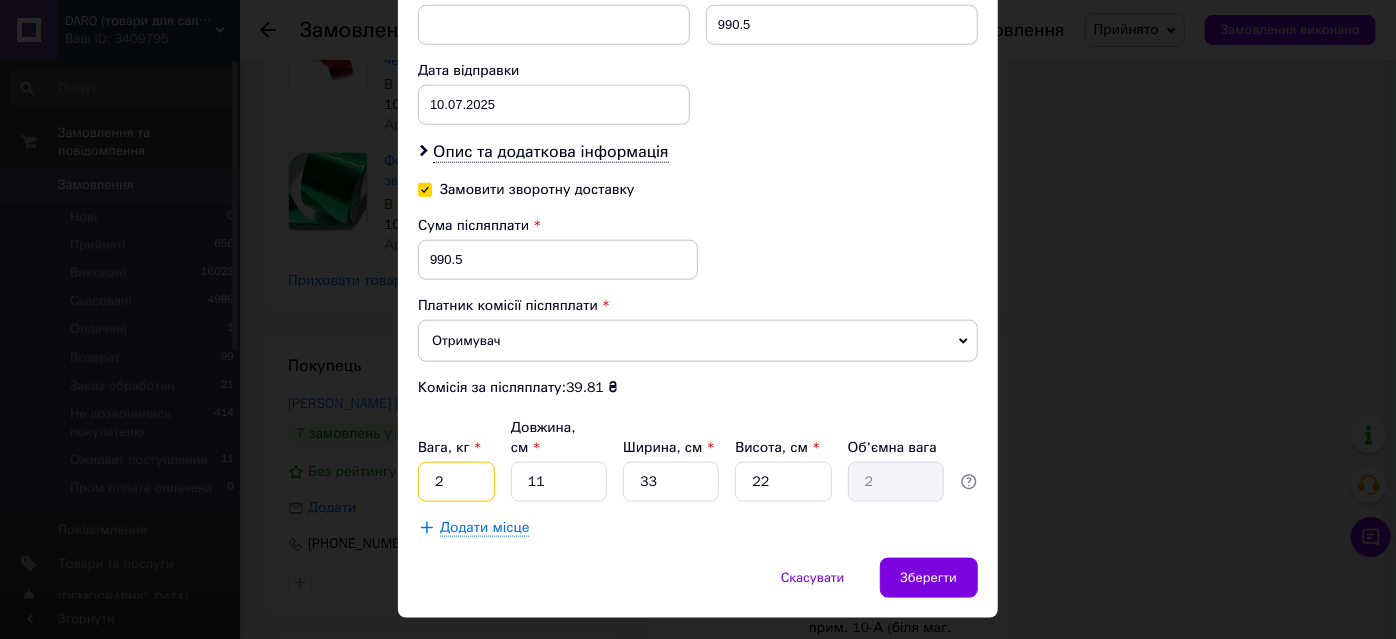 click on "2" at bounding box center (456, 482) 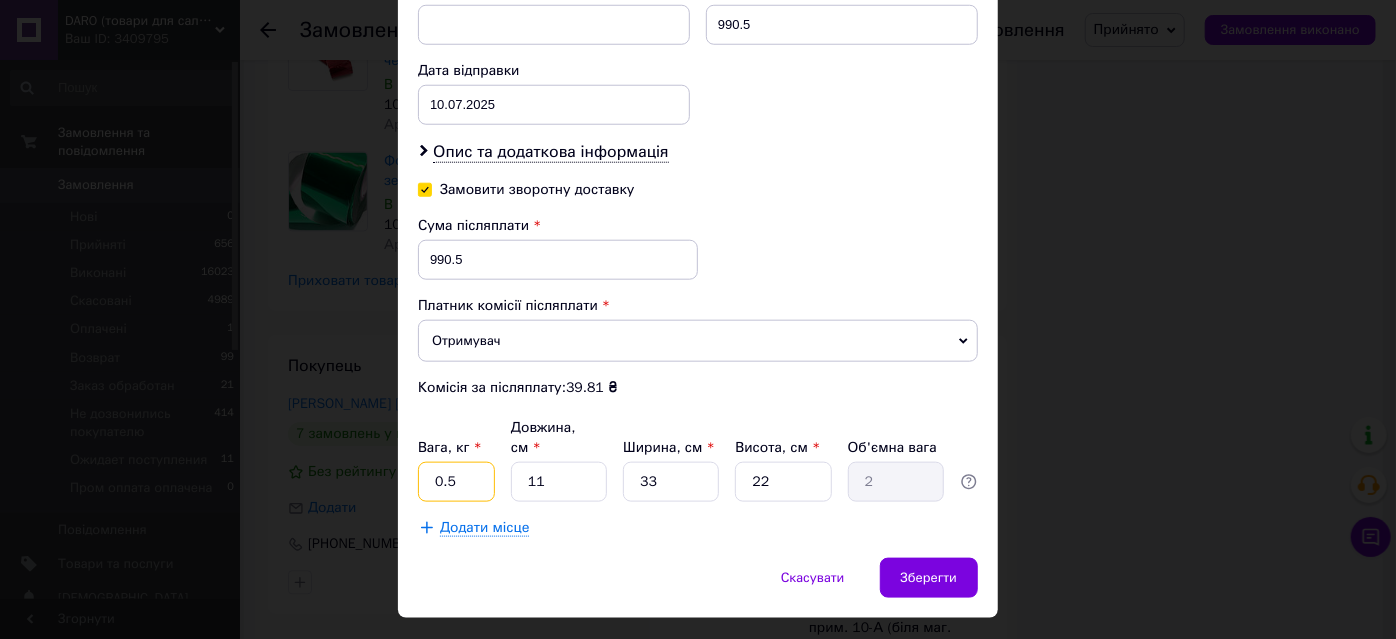 type on "0.5" 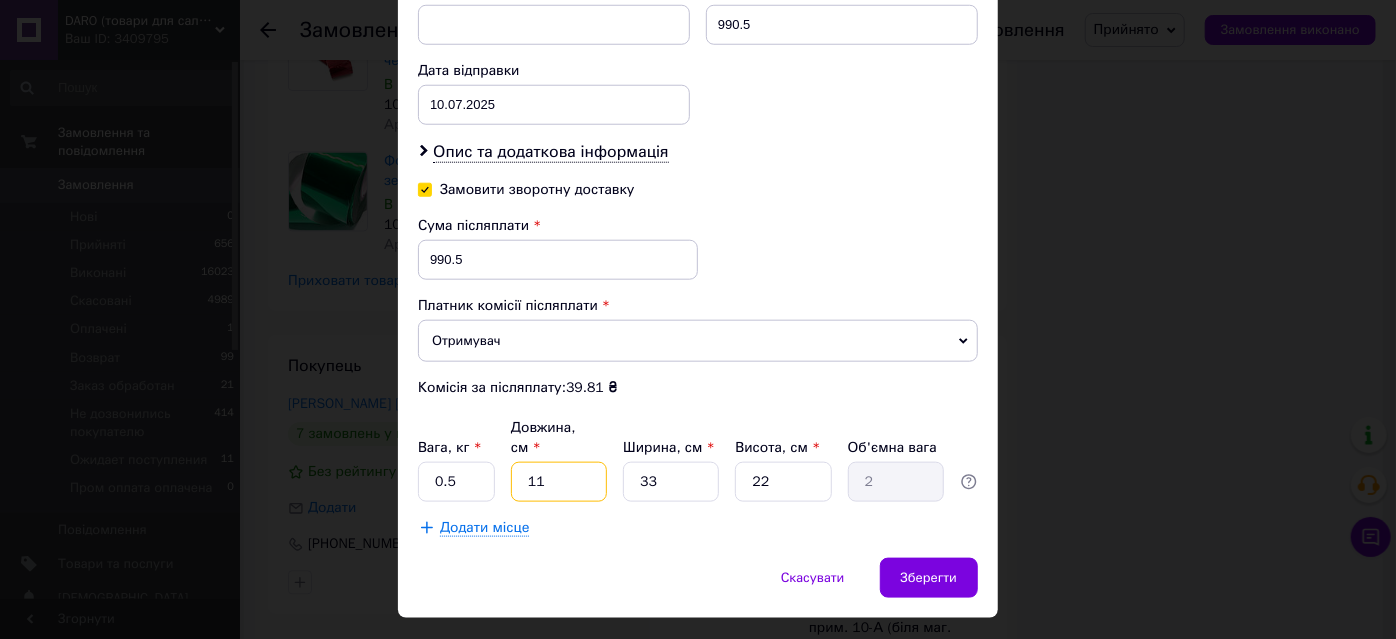 type on "3" 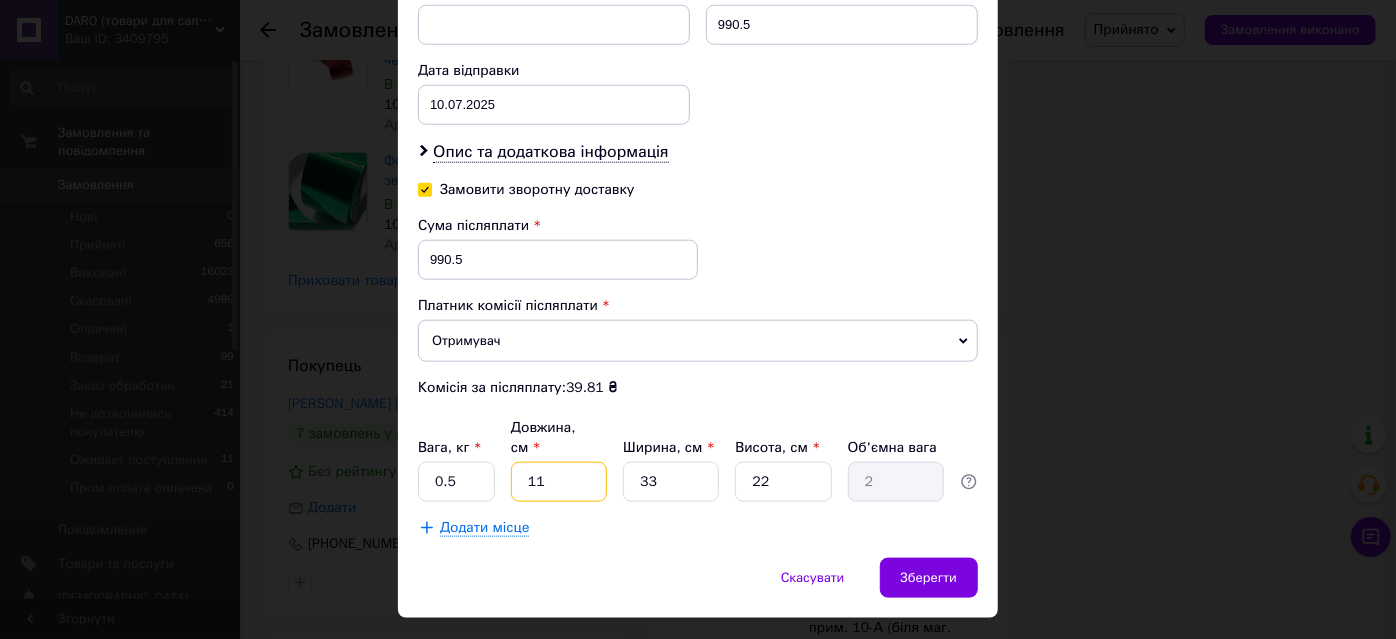 type on "0.54" 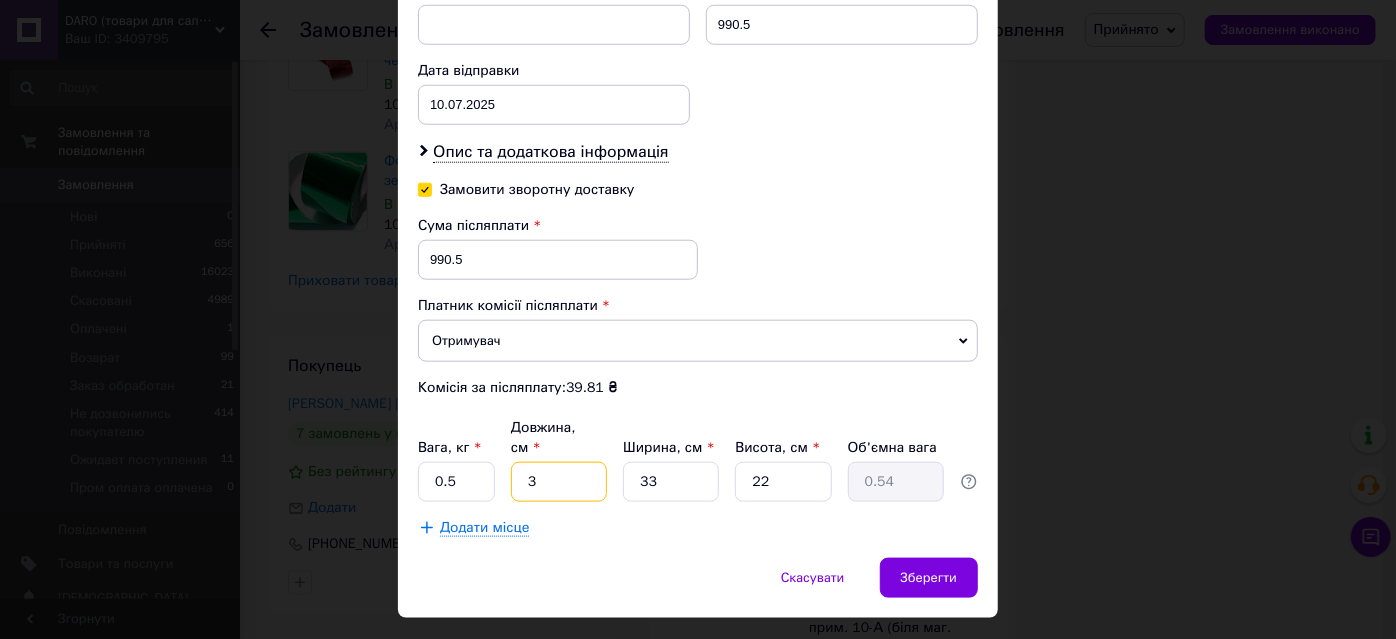 type on "30" 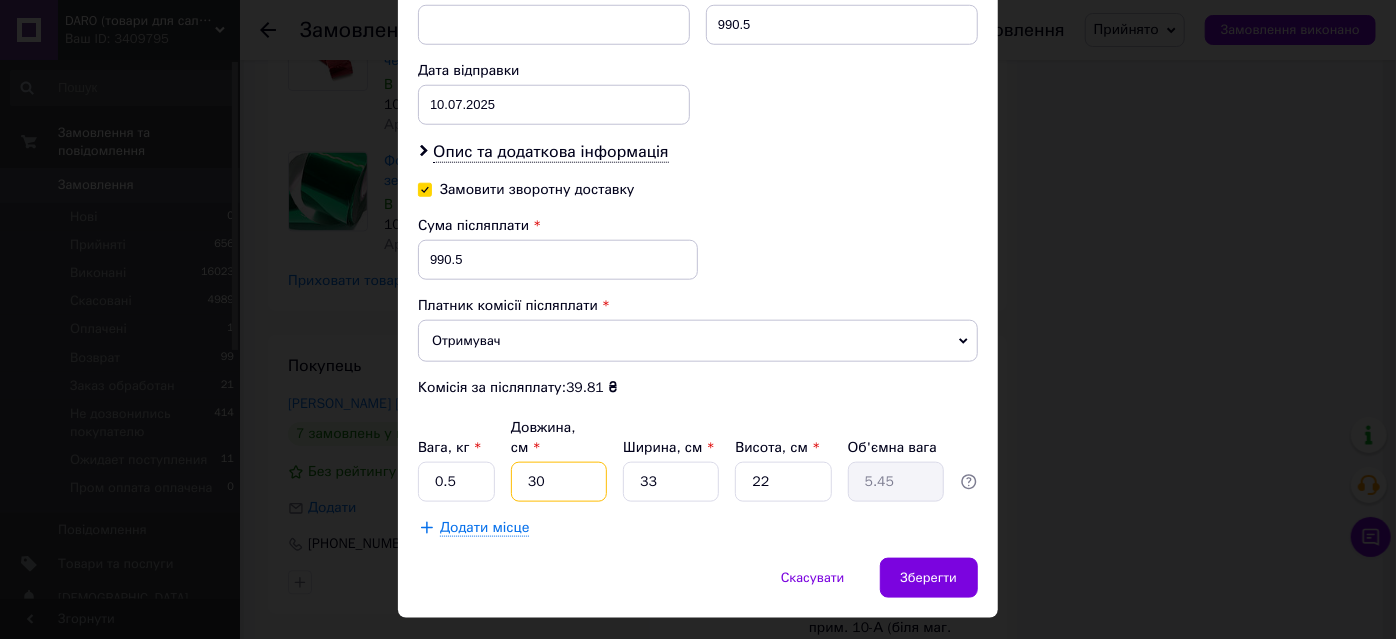 type on "30" 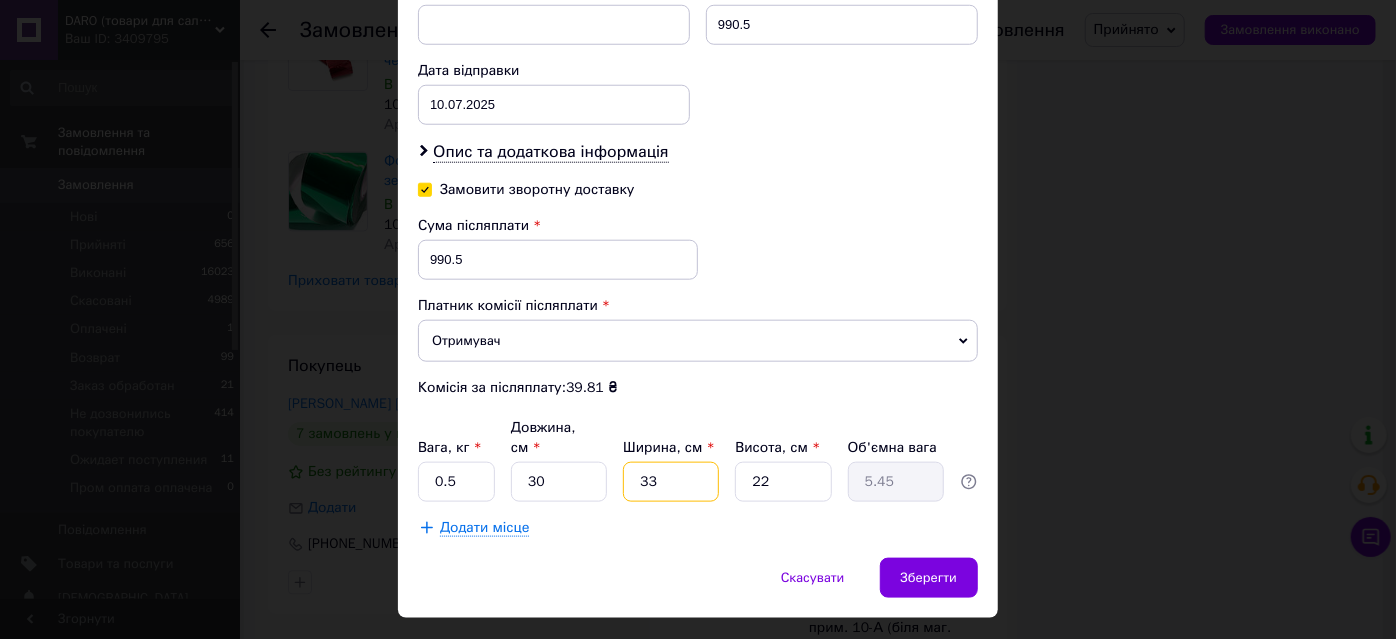 type on "1" 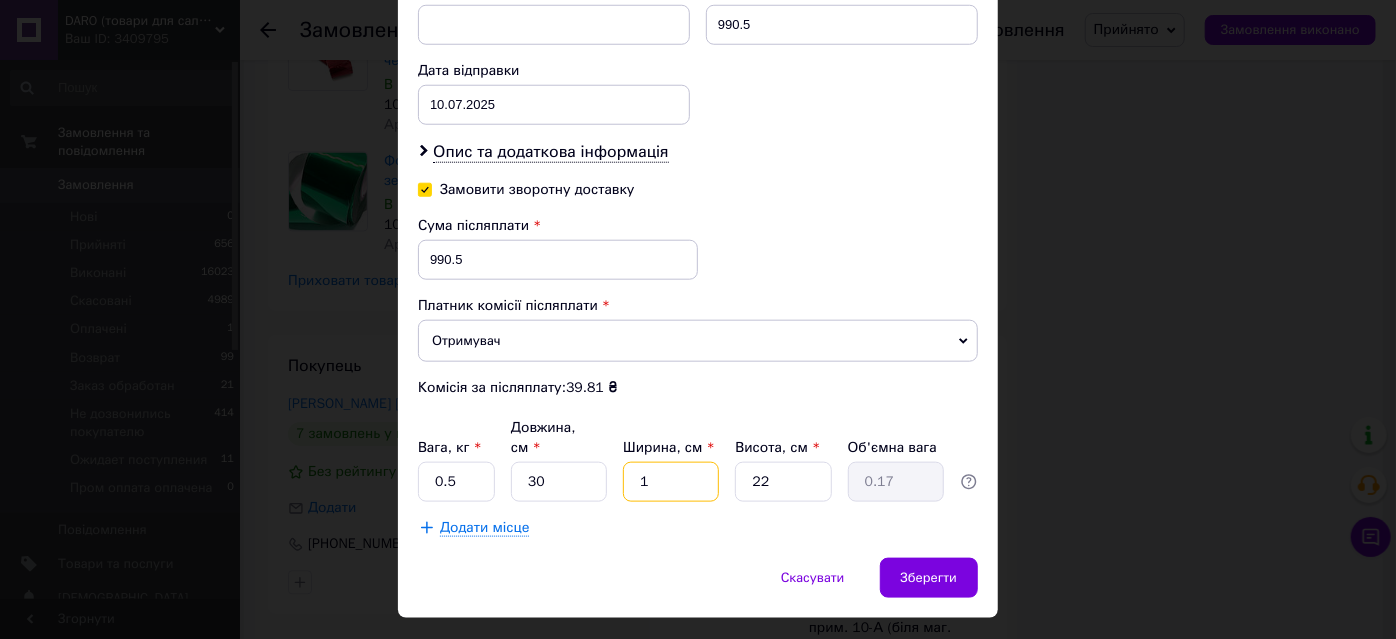 type on "15" 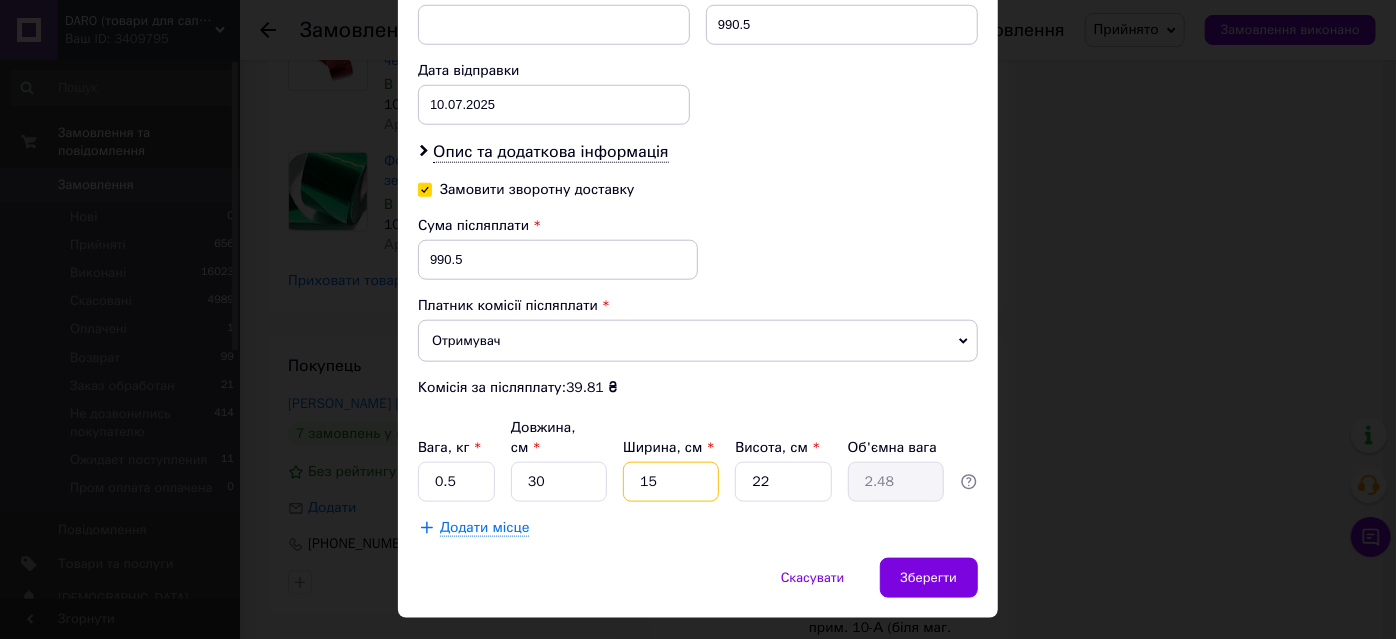 type on "15" 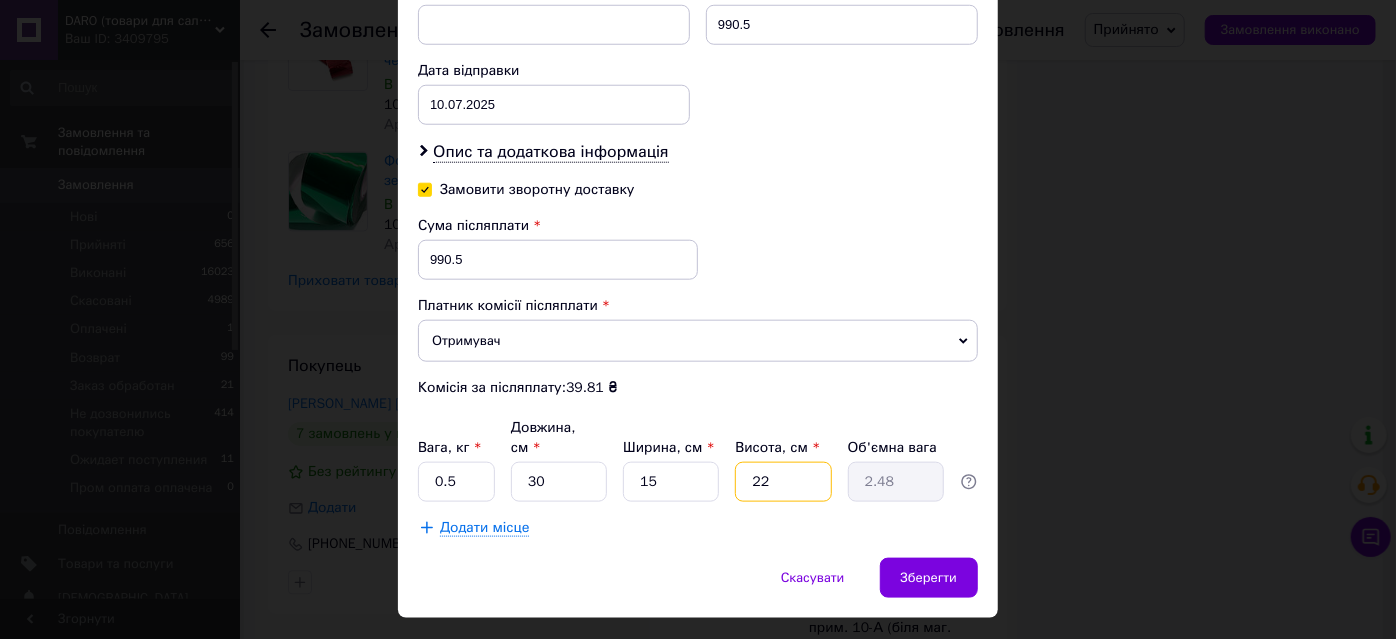 type on "1" 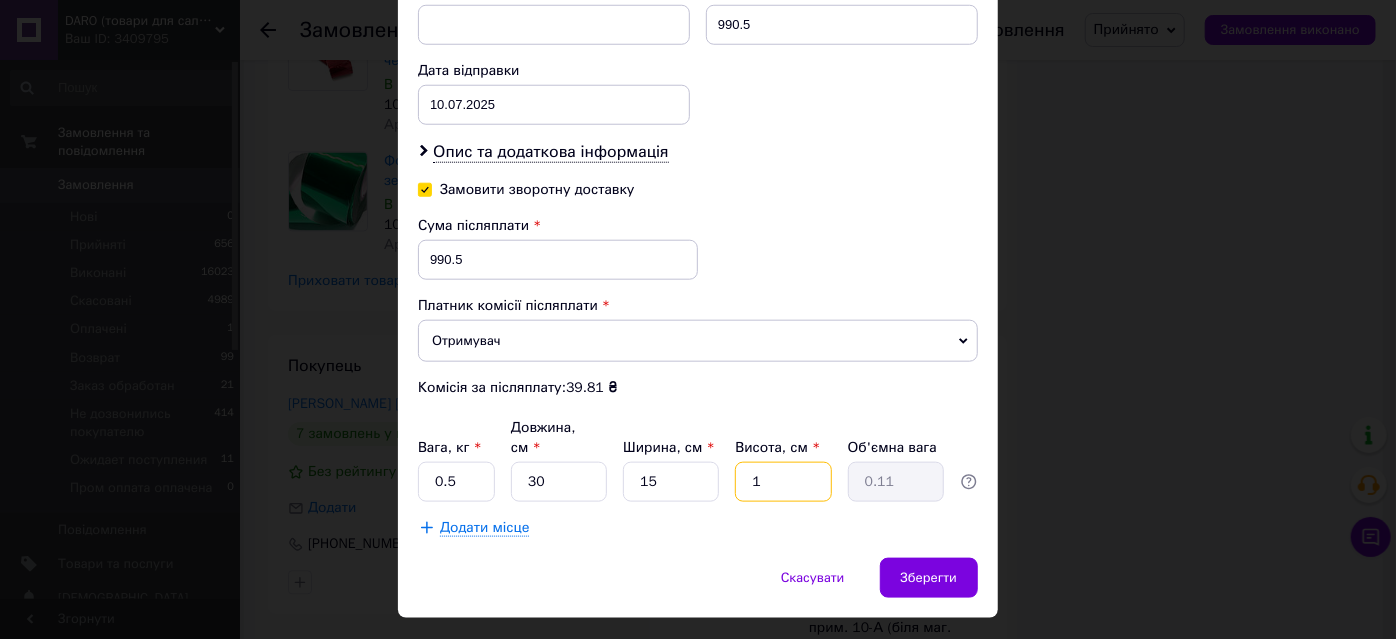 type on "10" 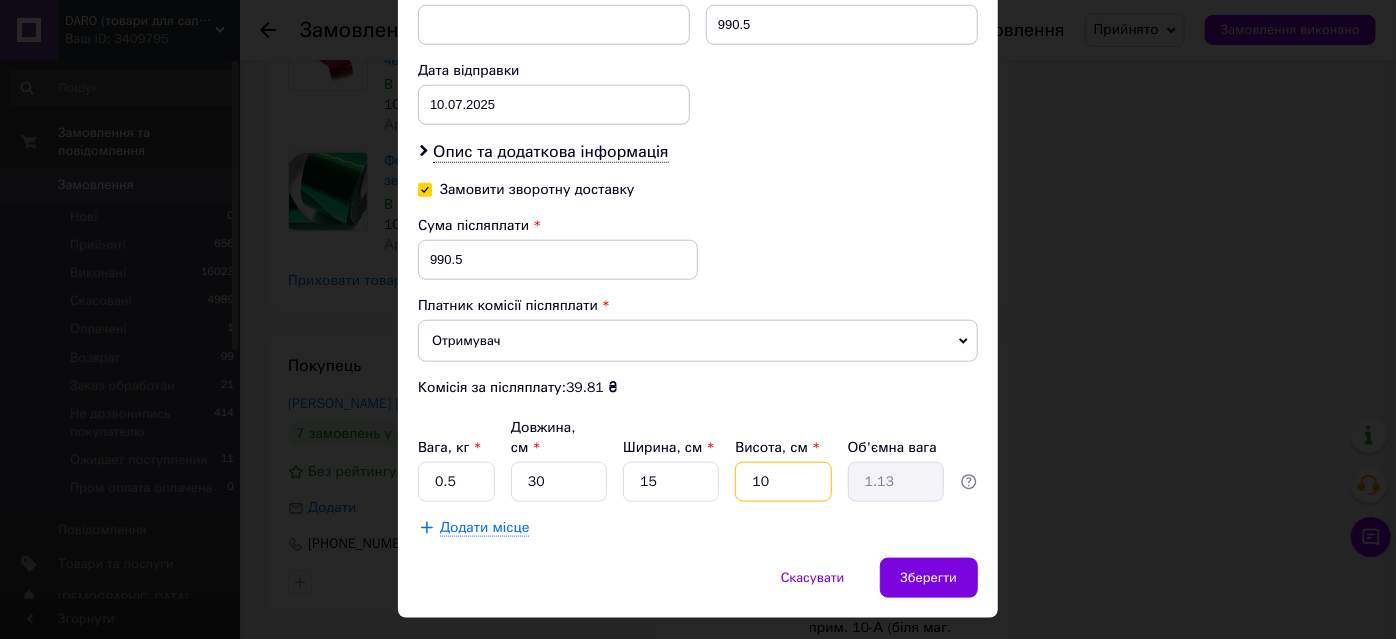 type on "10" 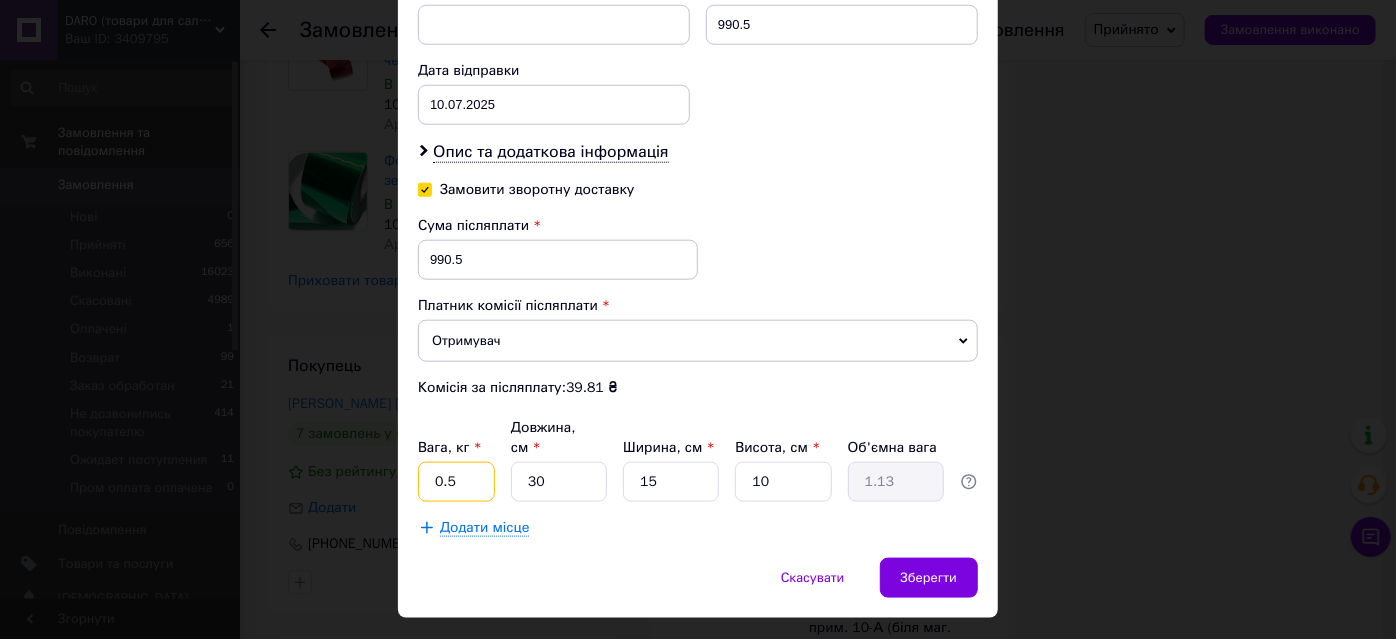 drag, startPoint x: 457, startPoint y: 427, endPoint x: 421, endPoint y: 427, distance: 36 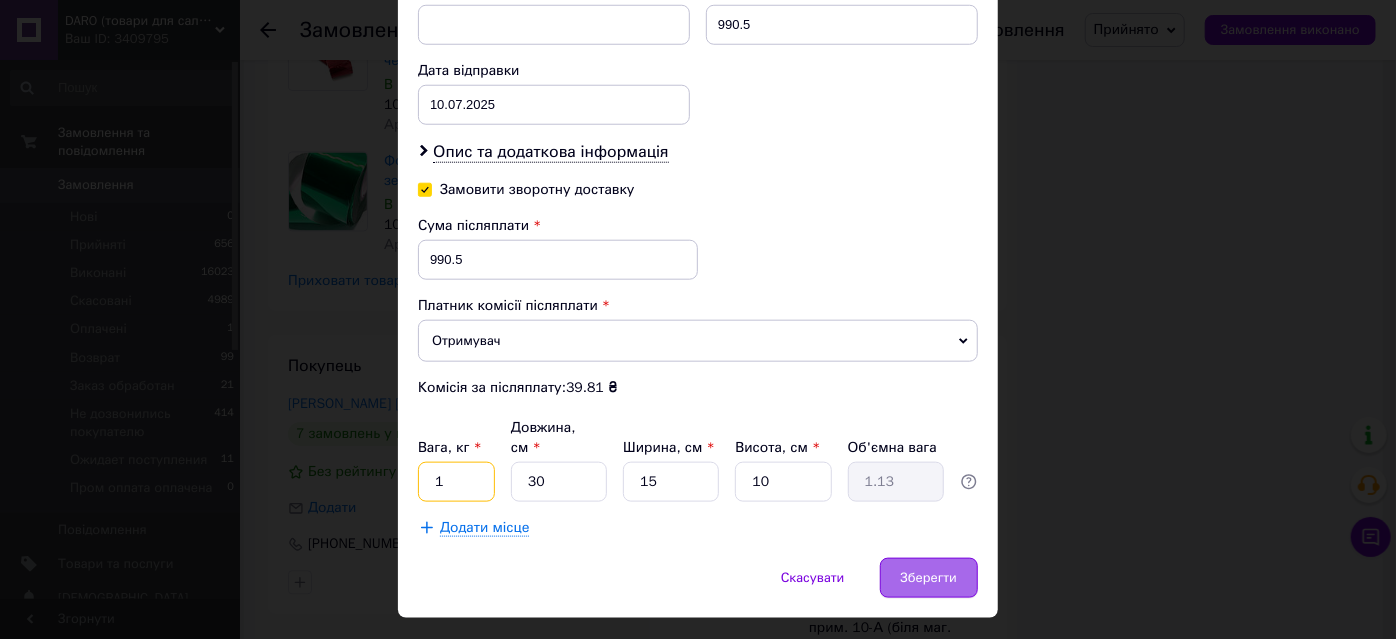 type on "1" 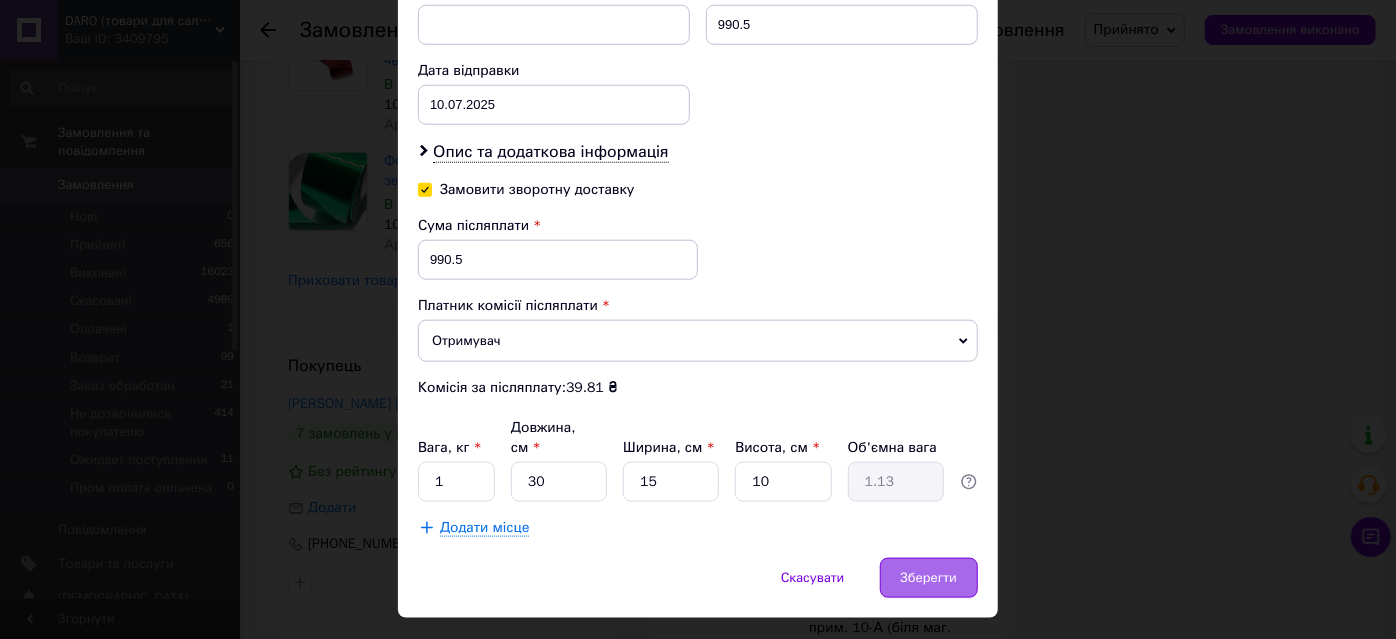 click on "Зберегти" at bounding box center (929, 578) 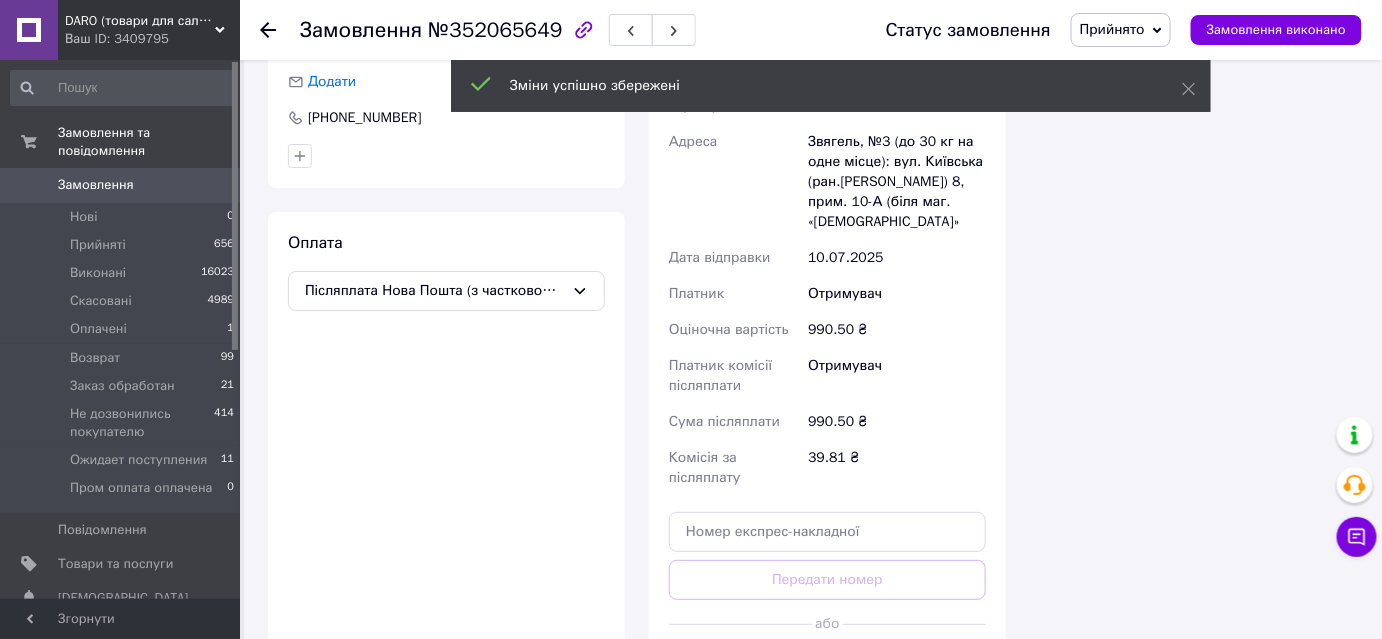 scroll, scrollTop: 2454, scrollLeft: 0, axis: vertical 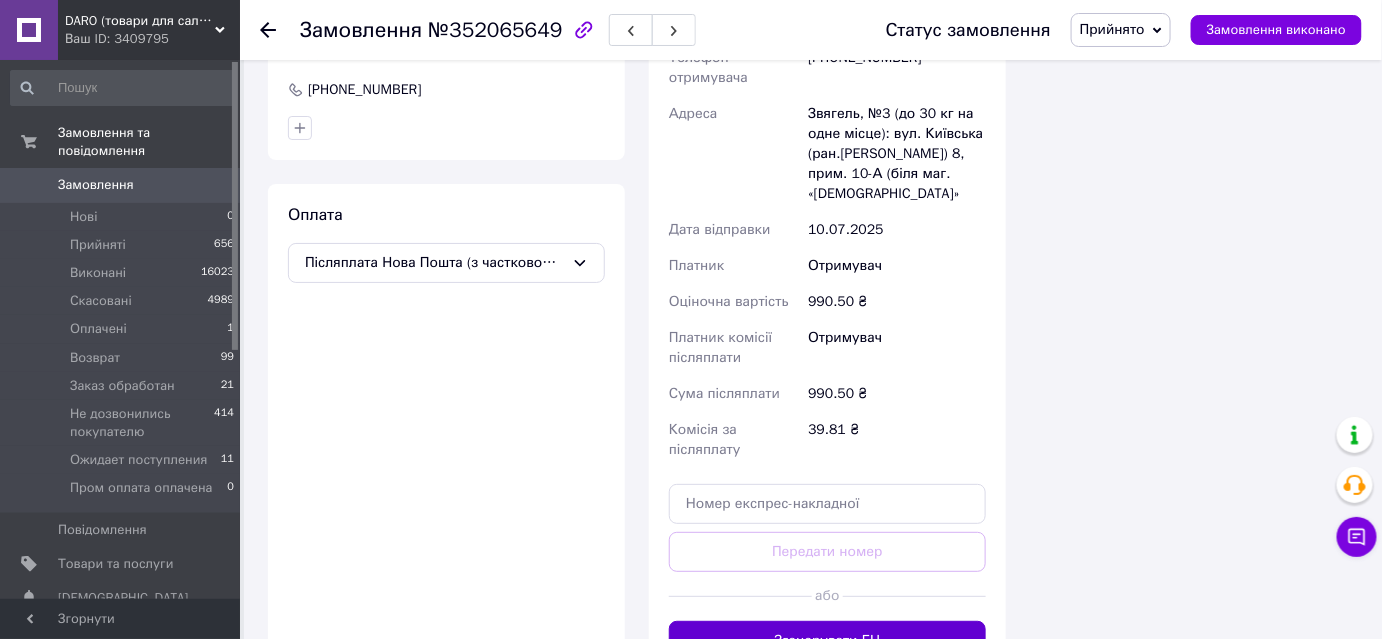 click on "Згенерувати ЕН" at bounding box center (827, 641) 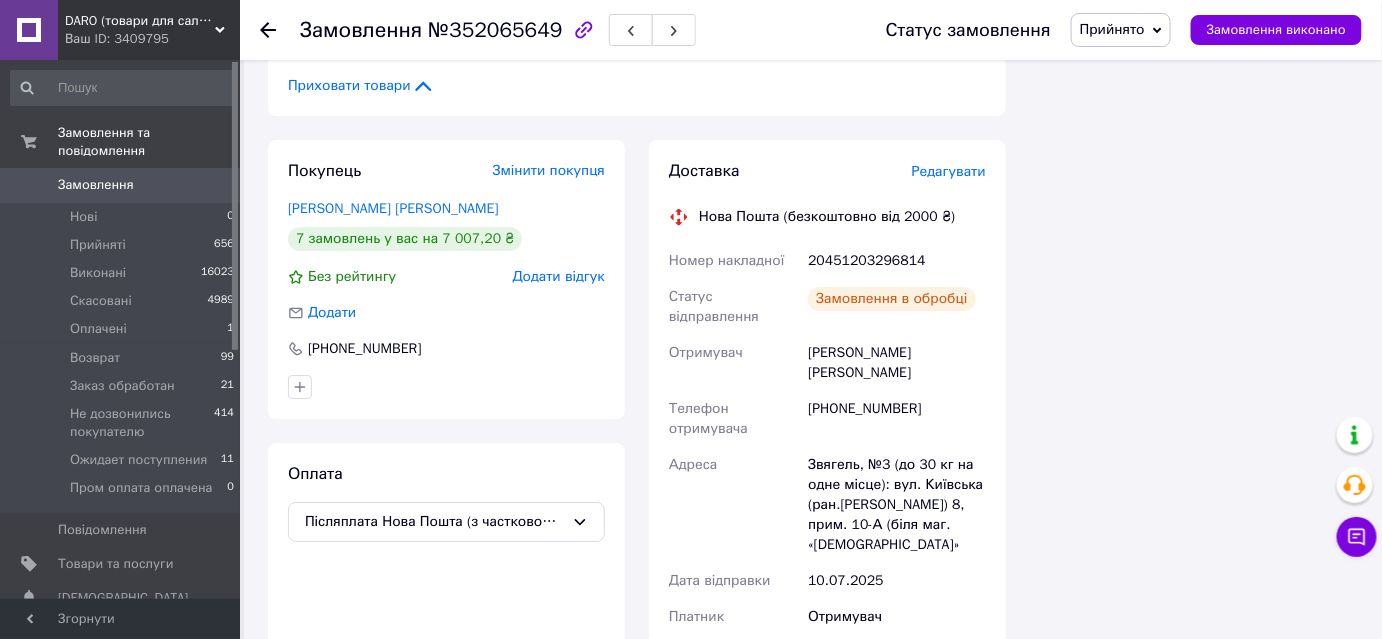scroll, scrollTop: 2181, scrollLeft: 0, axis: vertical 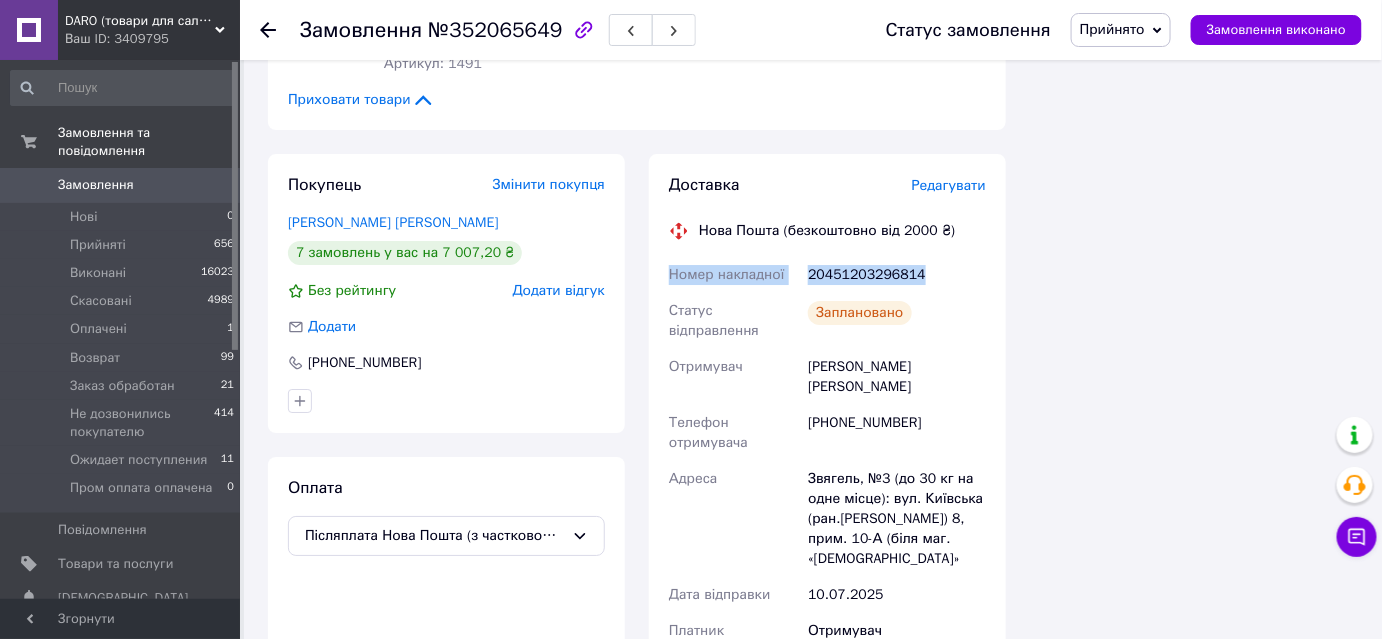drag, startPoint x: 936, startPoint y: 156, endPoint x: 656, endPoint y: 147, distance: 280.1446 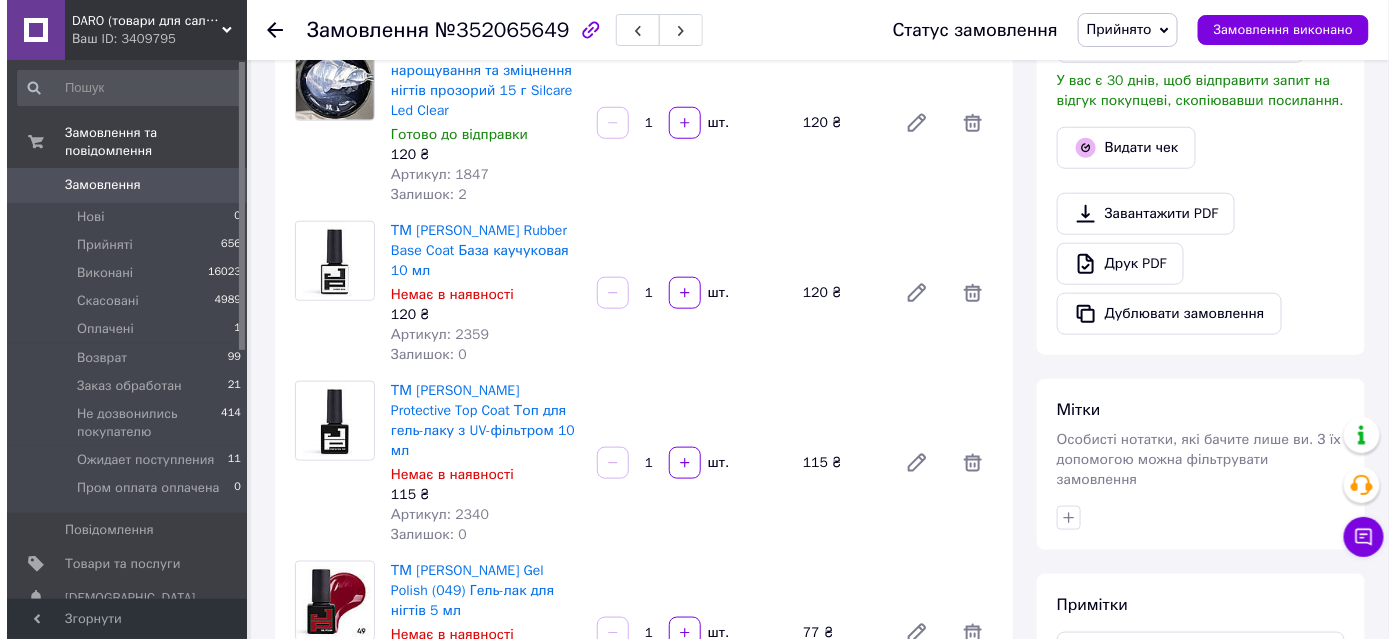 scroll, scrollTop: 90, scrollLeft: 0, axis: vertical 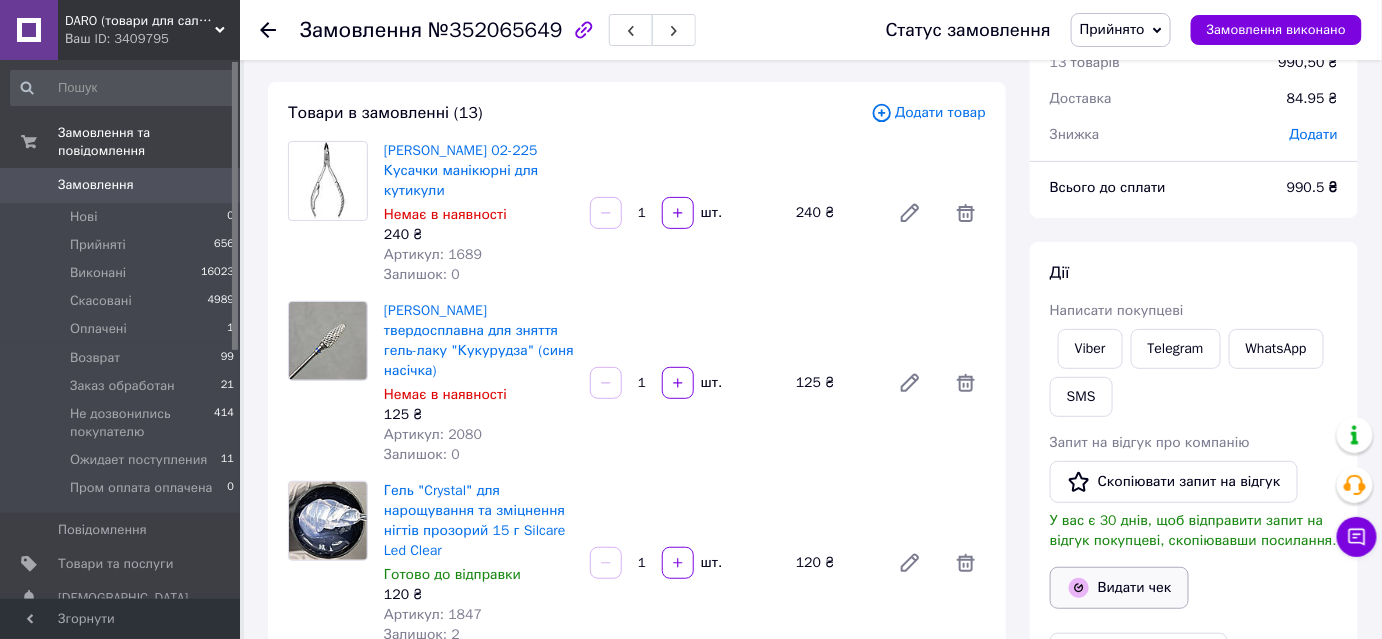 click on "Видати чек" at bounding box center (1119, 588) 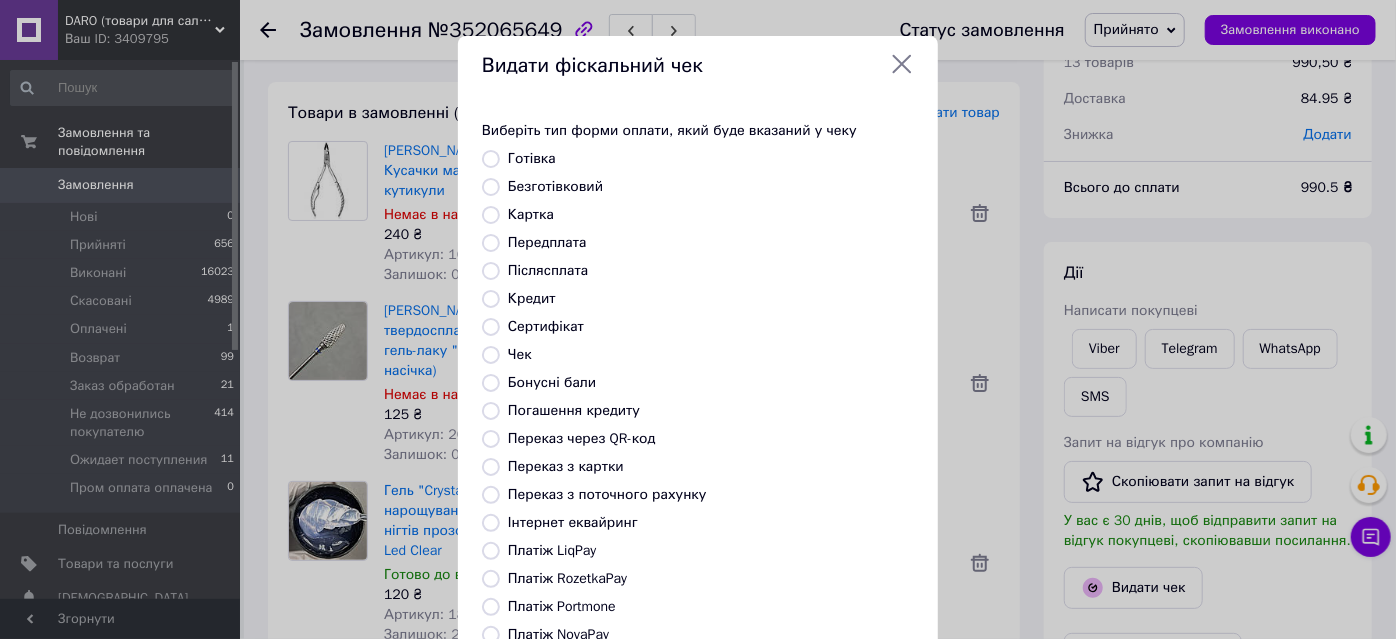 click on "Післясплата" at bounding box center [548, 270] 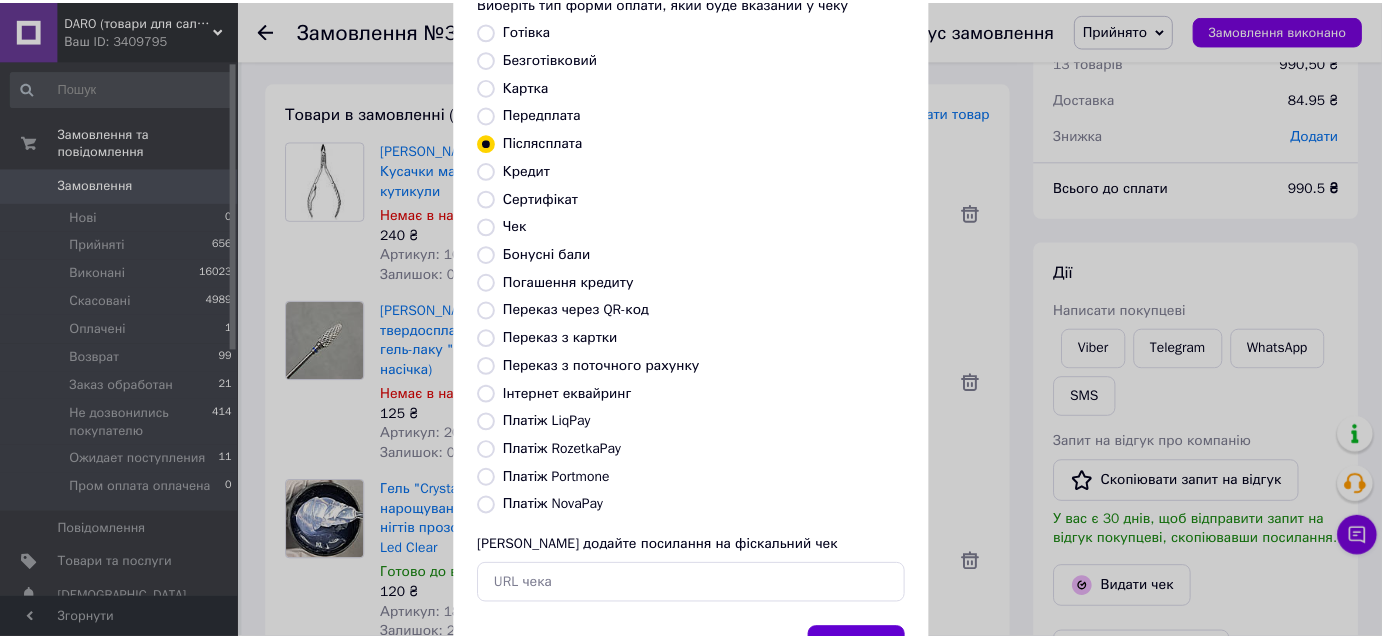 scroll, scrollTop: 219, scrollLeft: 0, axis: vertical 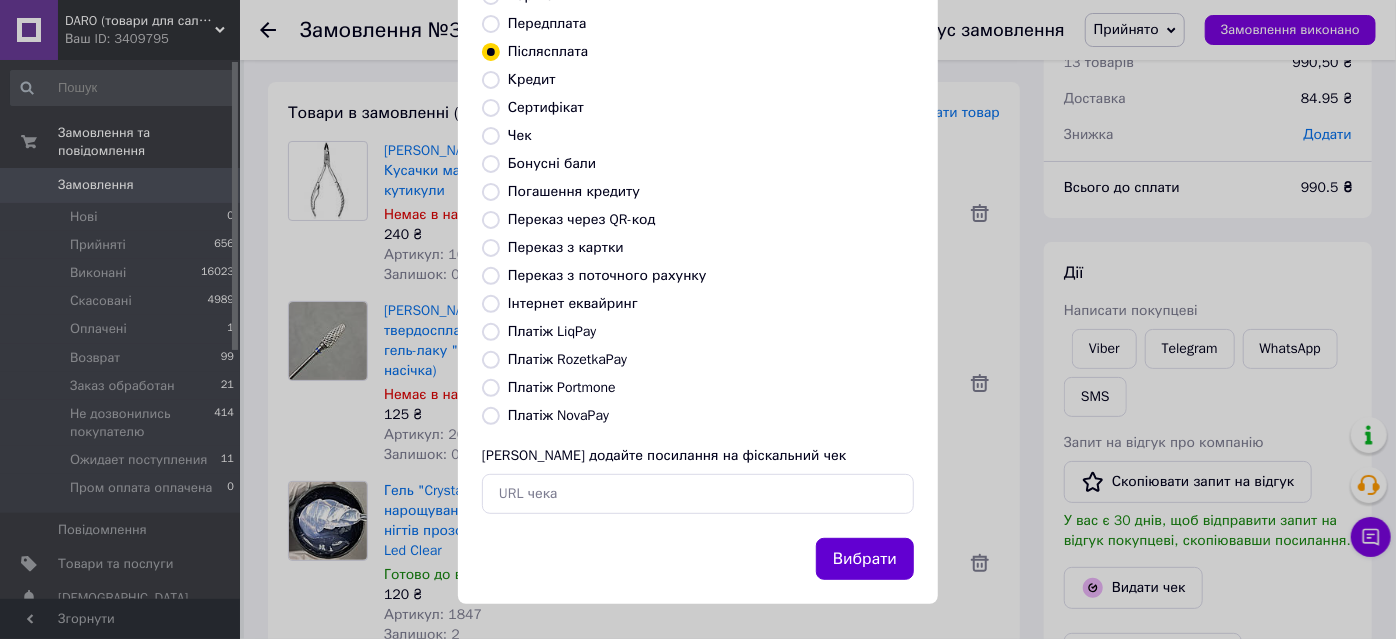 click on "Вибрати" at bounding box center [865, 559] 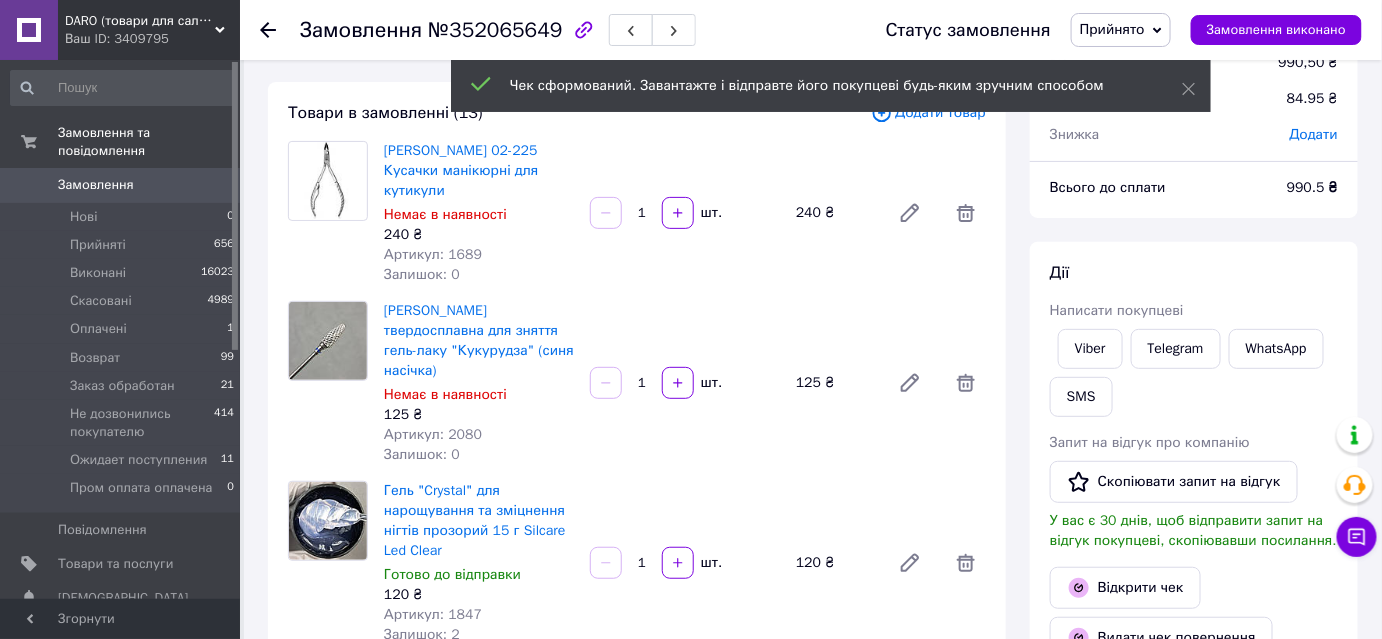 drag, startPoint x: 1098, startPoint y: 345, endPoint x: 1011, endPoint y: 358, distance: 87.965904 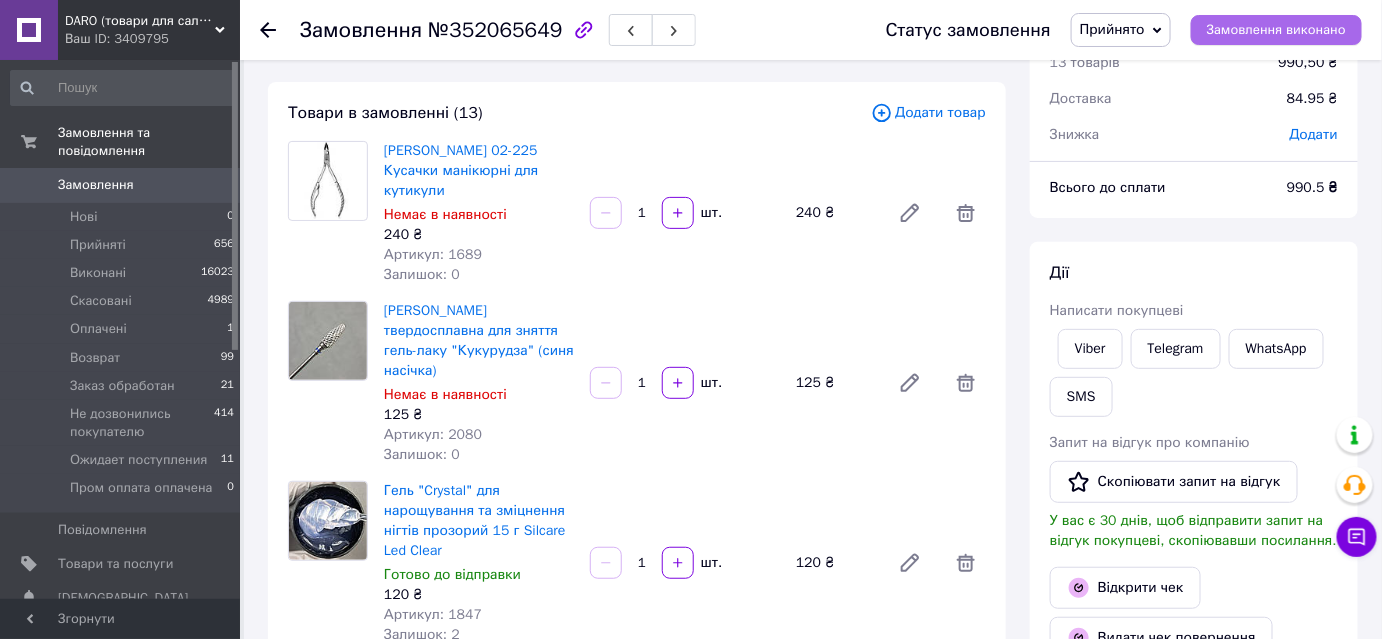 click on "Замовлення виконано" at bounding box center (1276, 30) 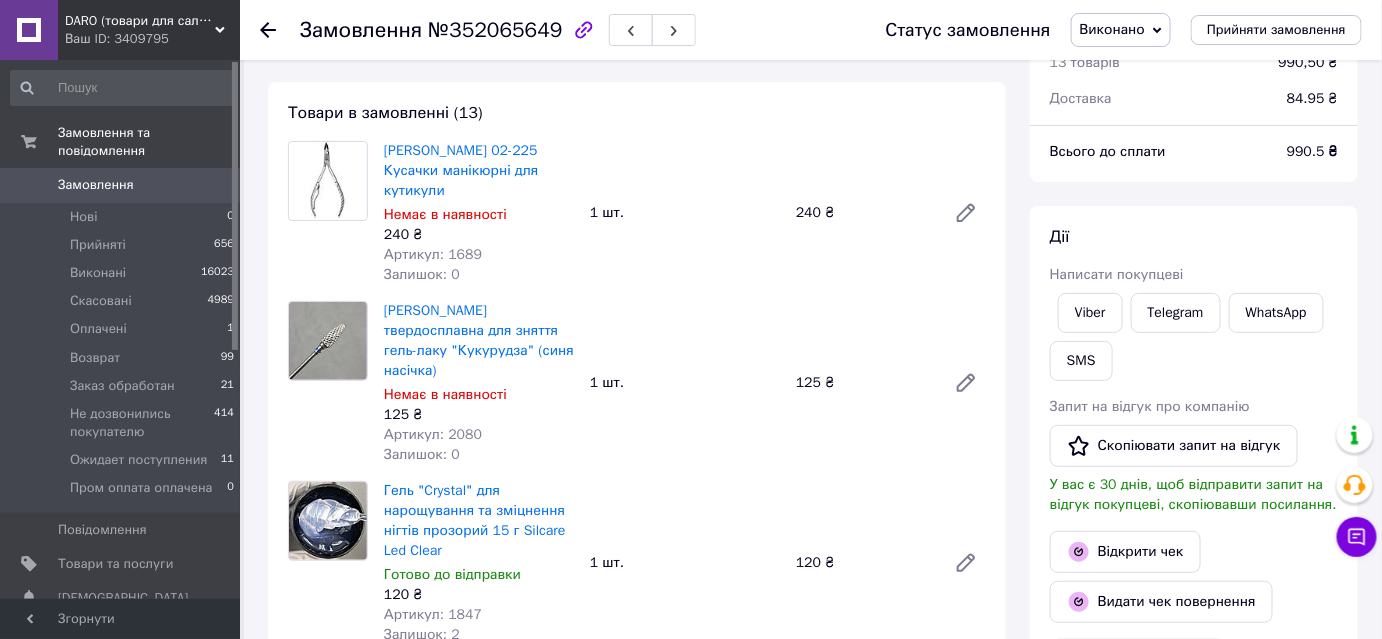 click on "Замовлення" at bounding box center (96, 185) 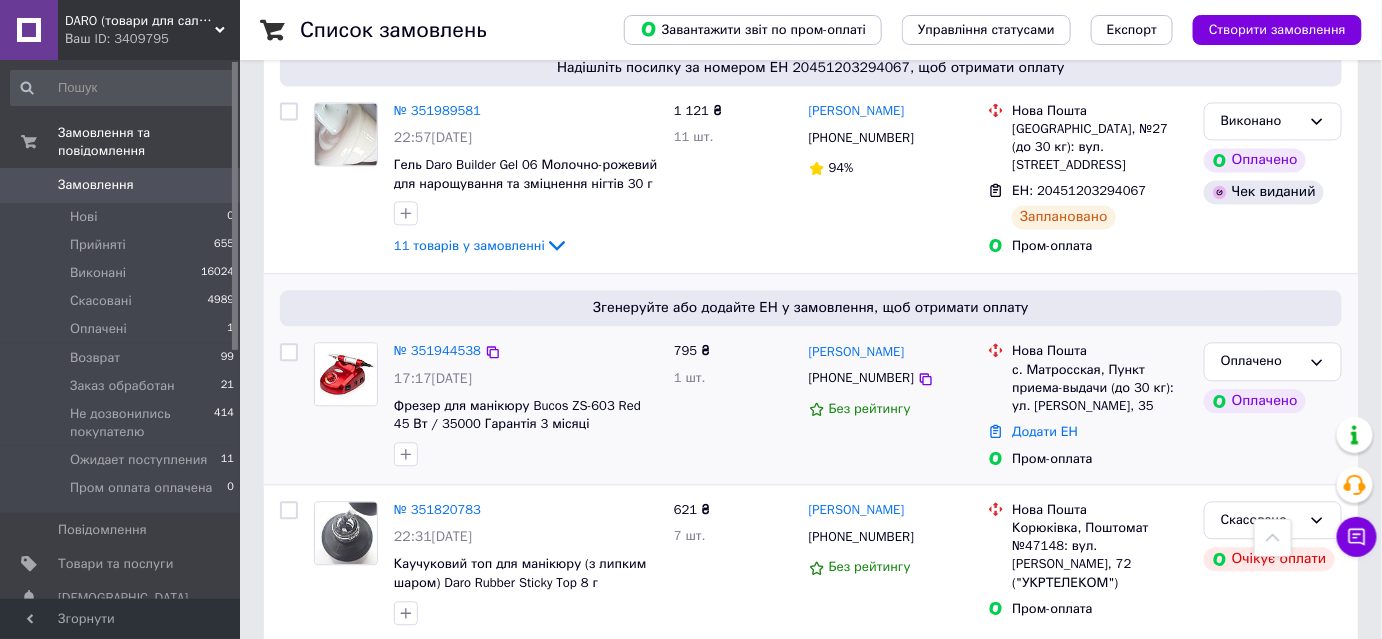 scroll, scrollTop: 1363, scrollLeft: 0, axis: vertical 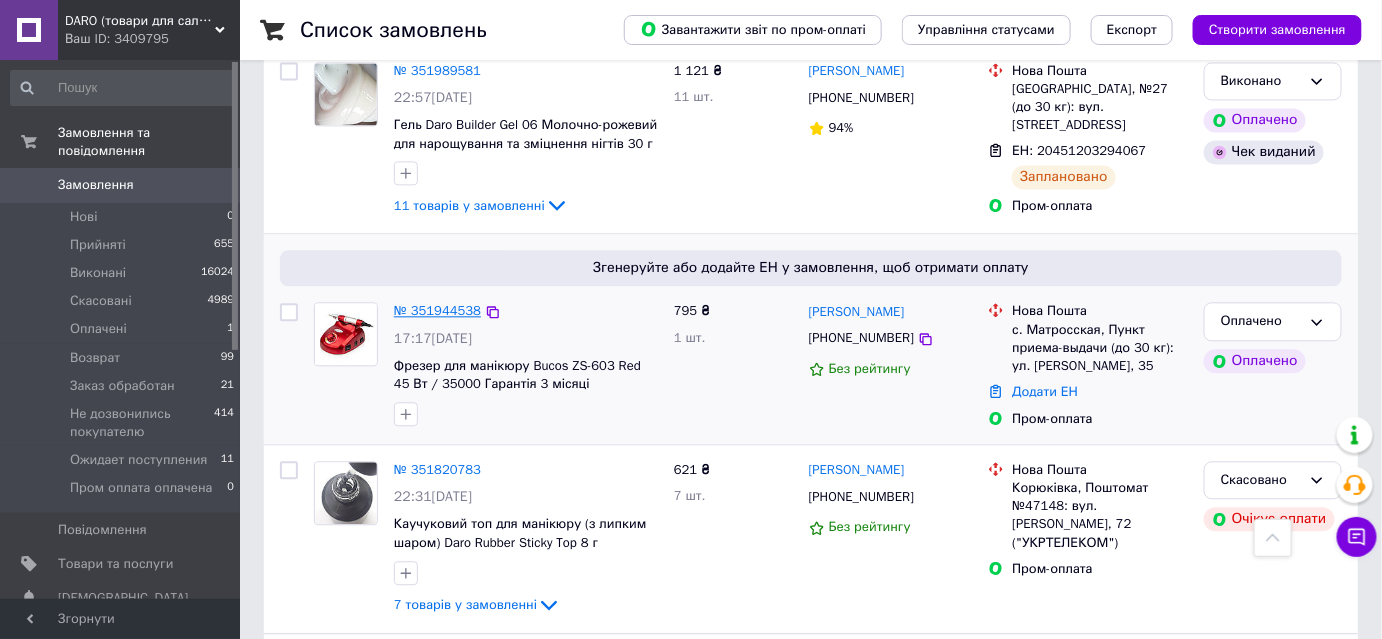 click on "№ 351944538" at bounding box center [437, 310] 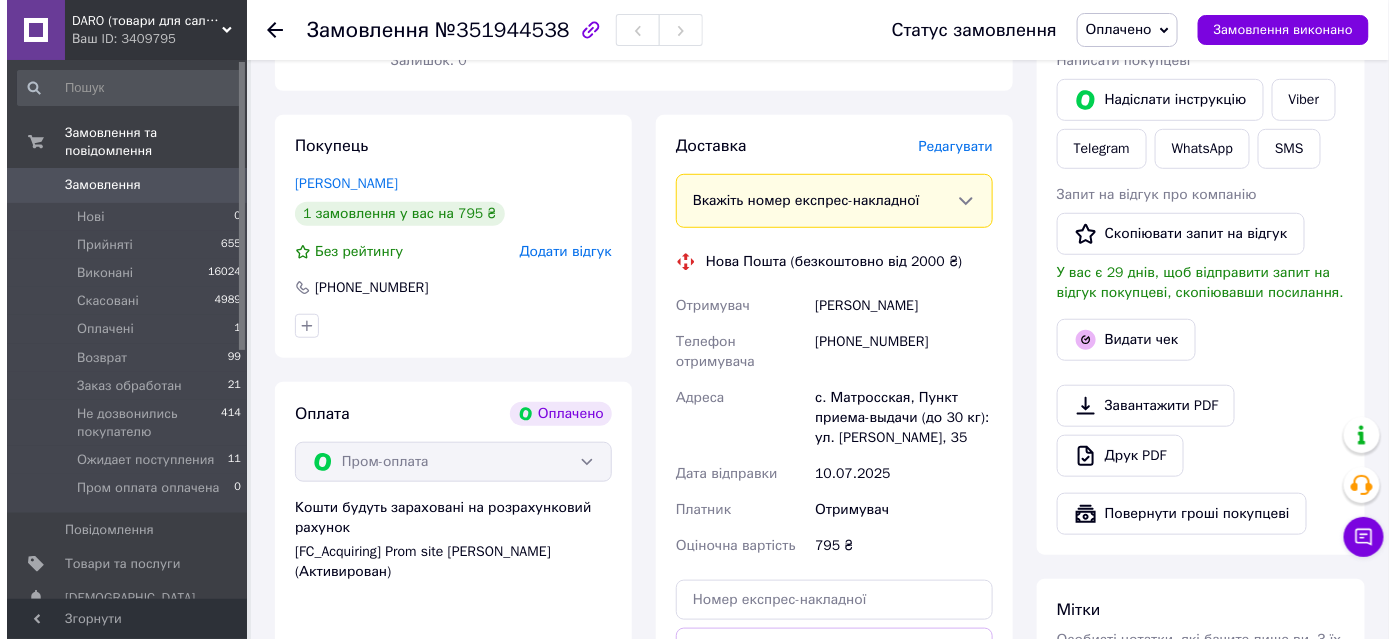 scroll, scrollTop: 184, scrollLeft: 0, axis: vertical 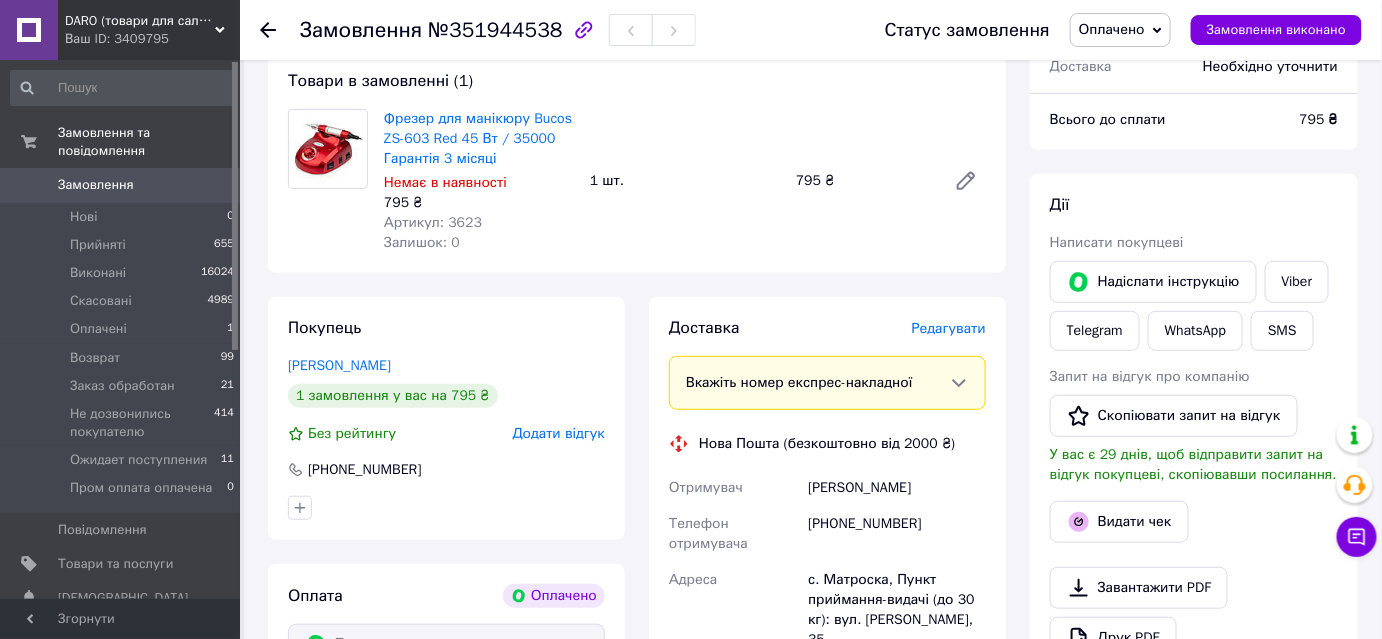 click on "Редагувати" at bounding box center (949, 328) 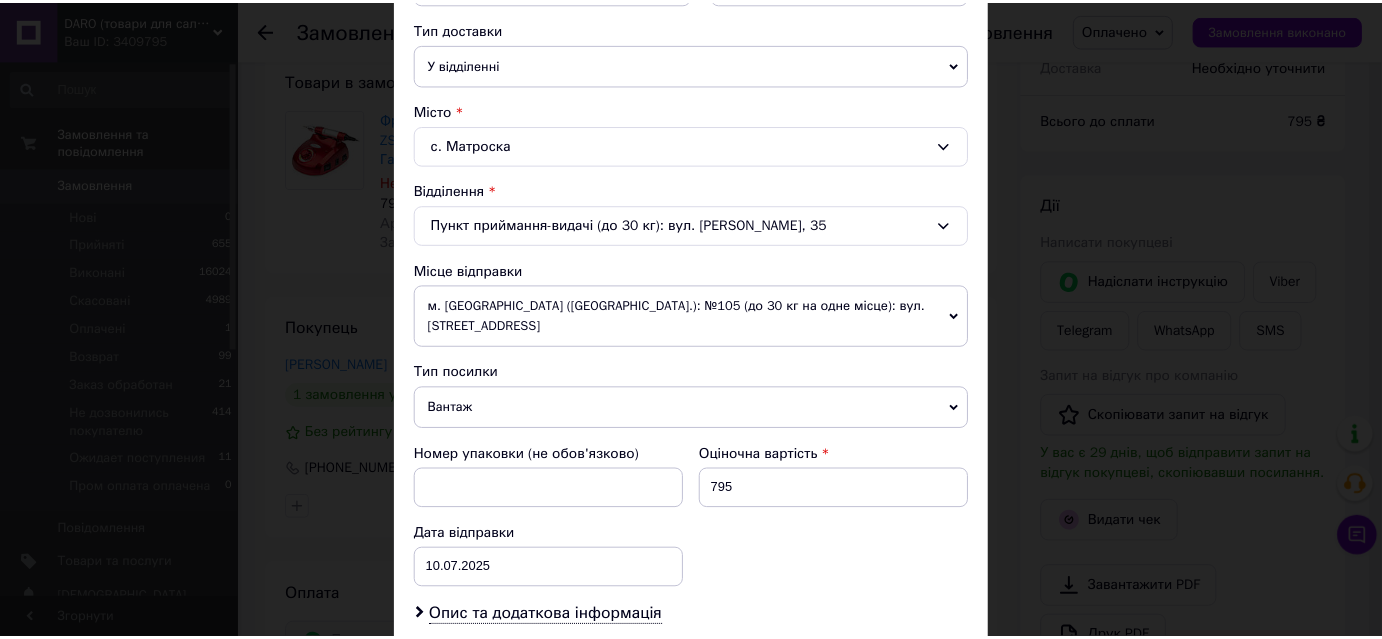 scroll, scrollTop: 681, scrollLeft: 0, axis: vertical 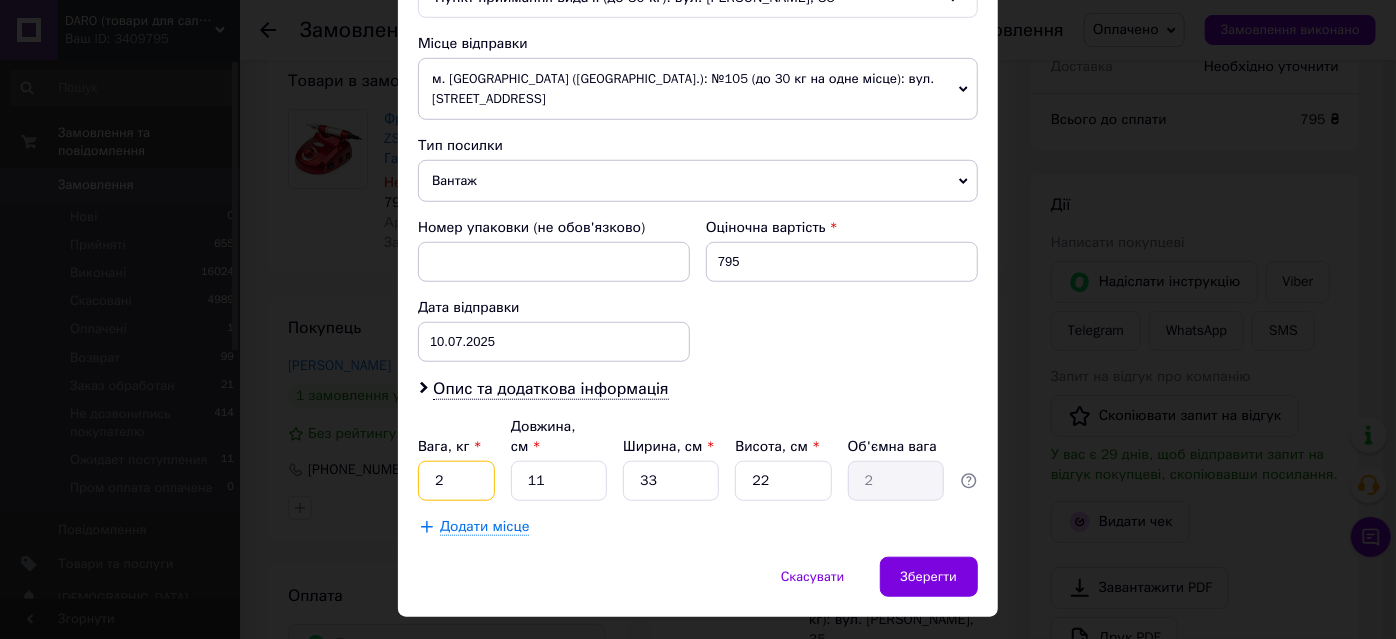 drag, startPoint x: 471, startPoint y: 434, endPoint x: 506, endPoint y: 434, distance: 35 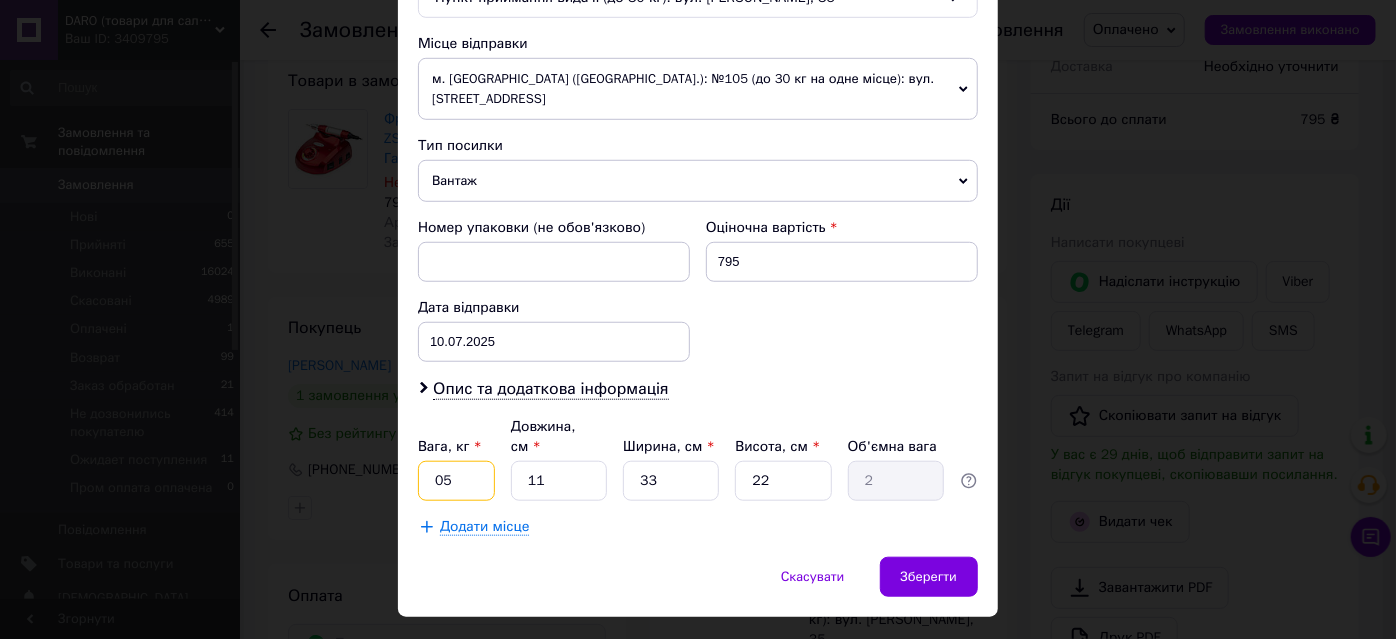 type on "05" 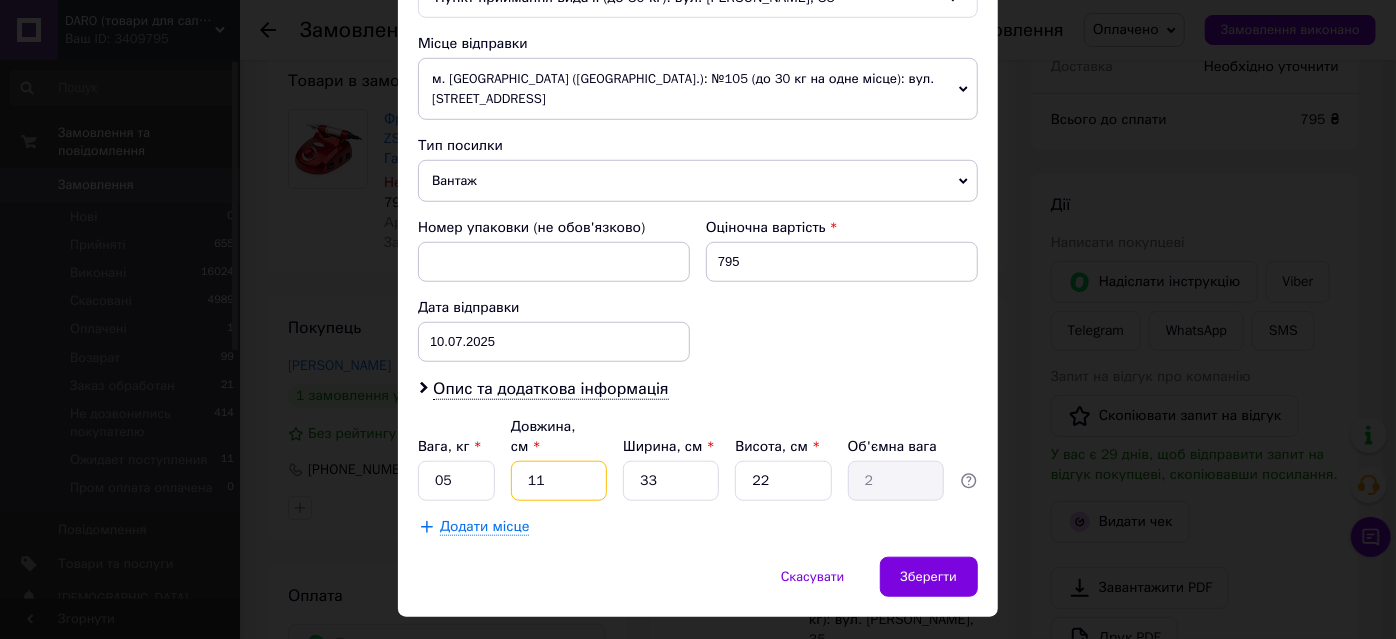 type on "2" 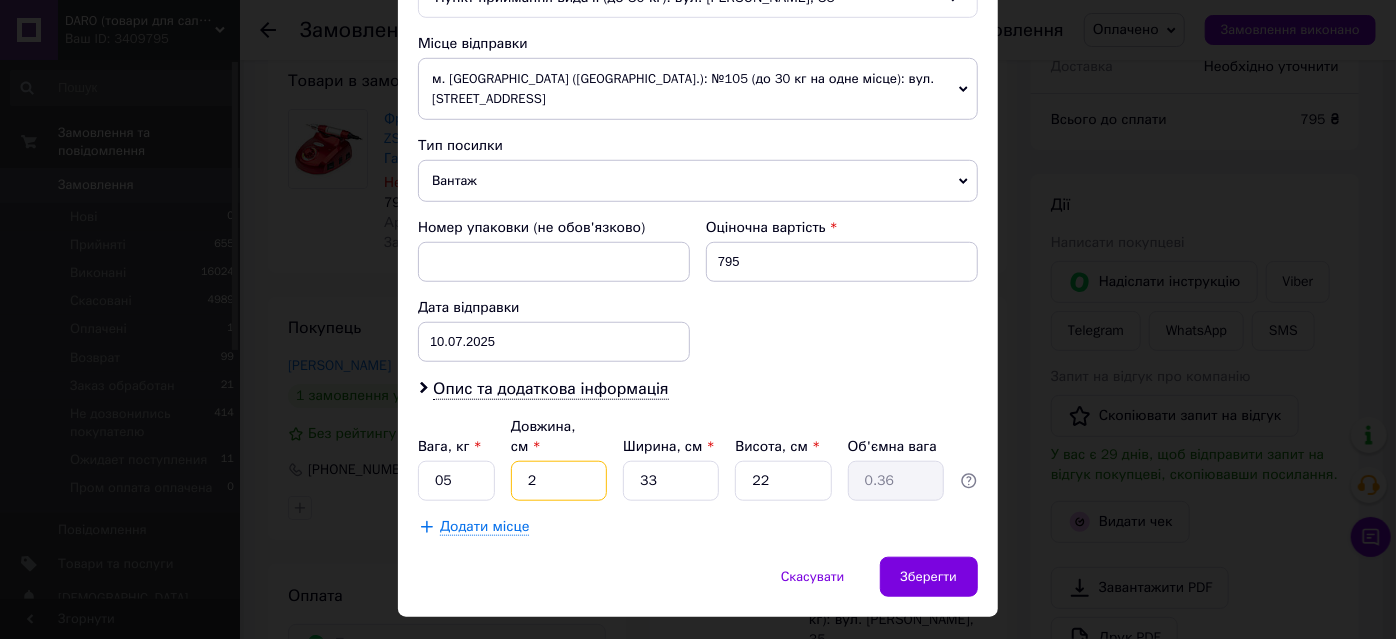 type on "20" 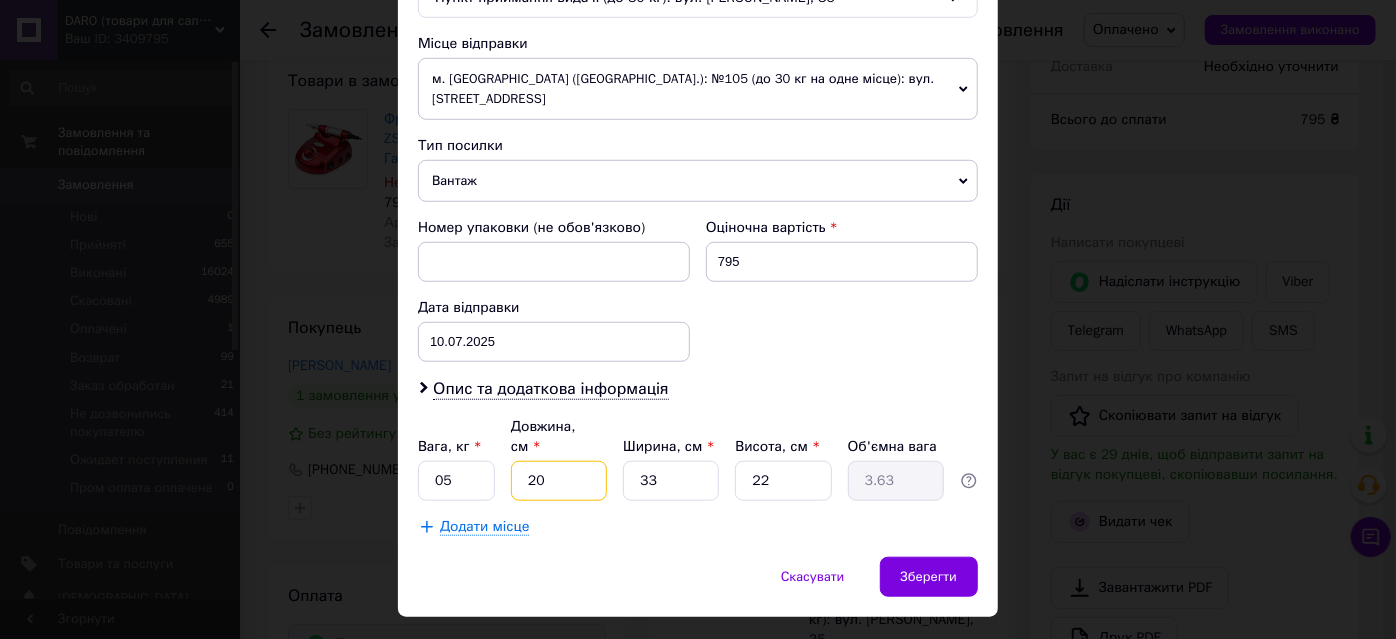 type on "20" 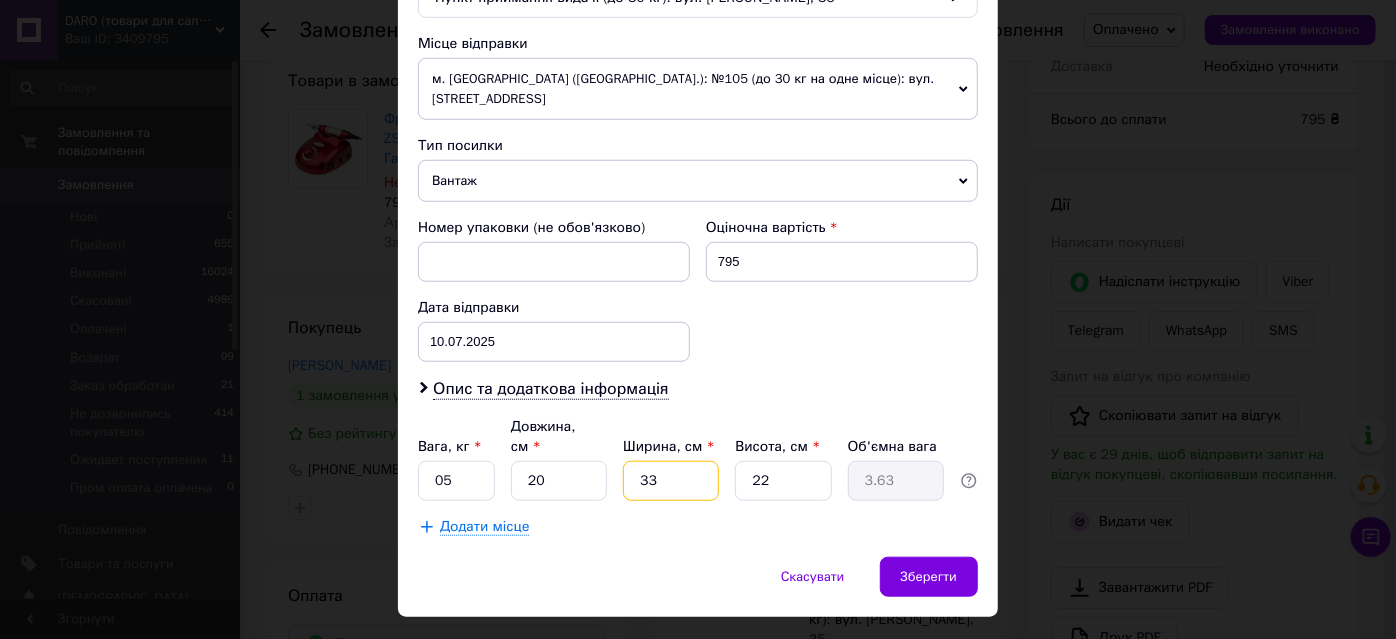 type on "2" 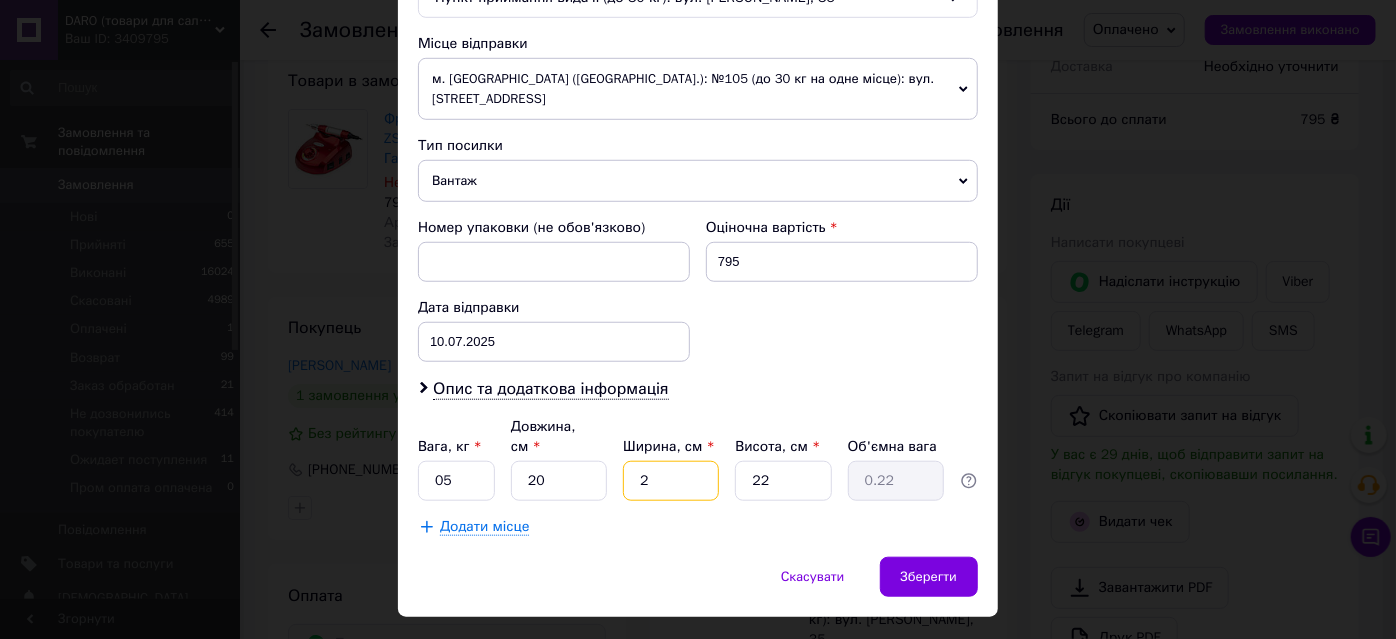 type on "20" 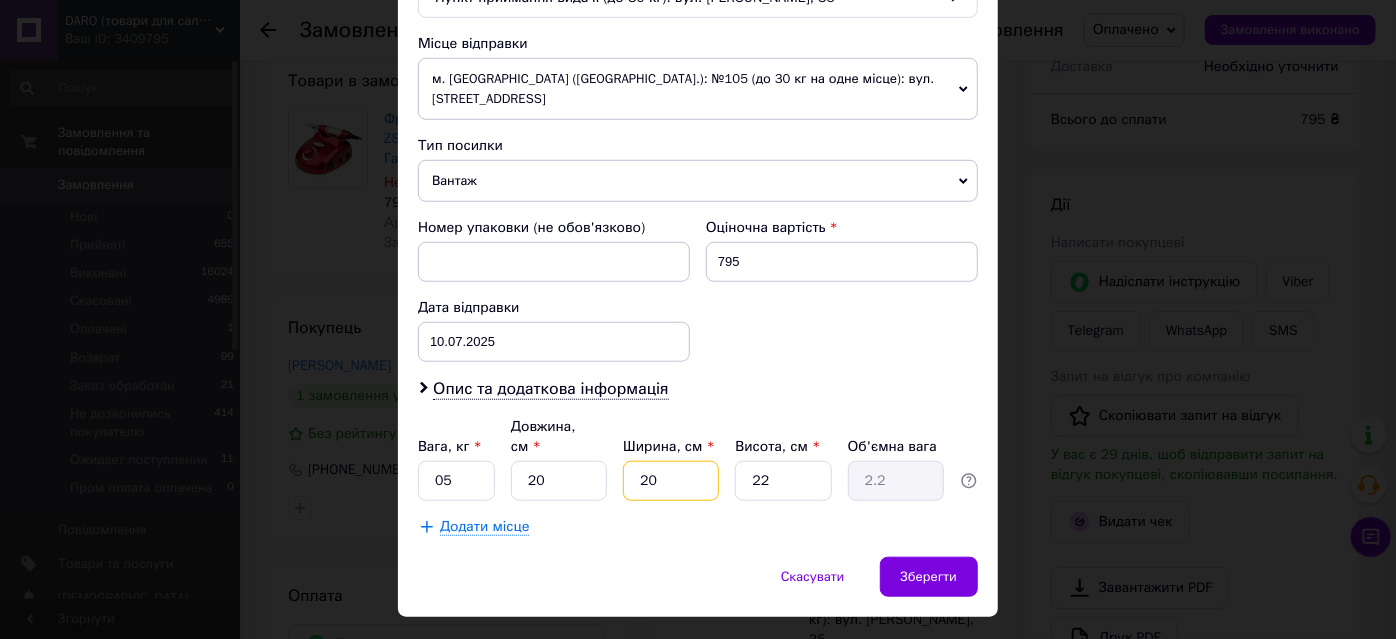 type on "201" 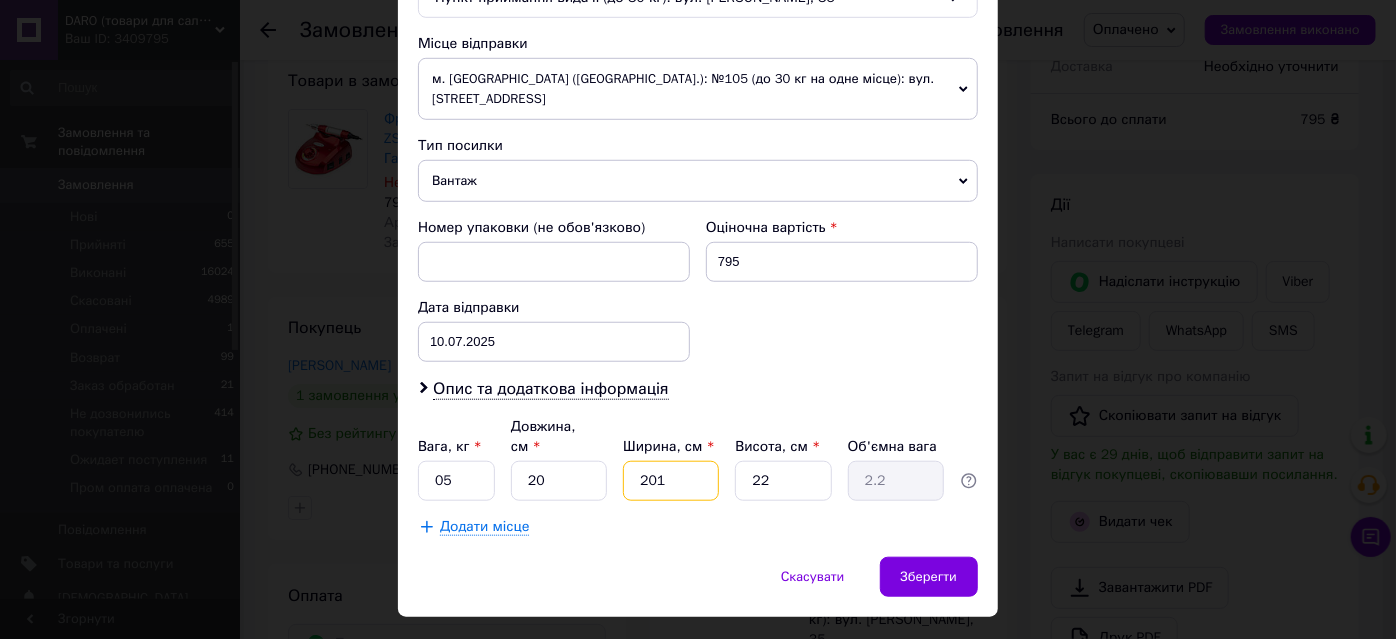 type on "22.11" 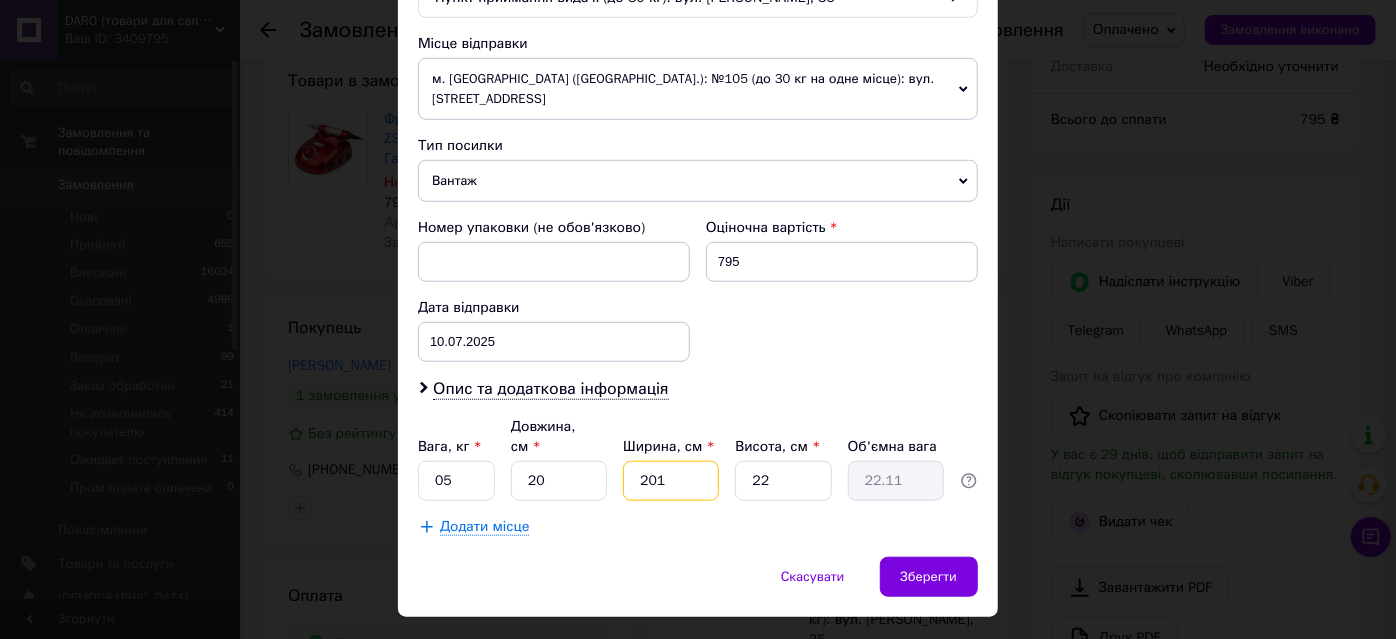 type on "20" 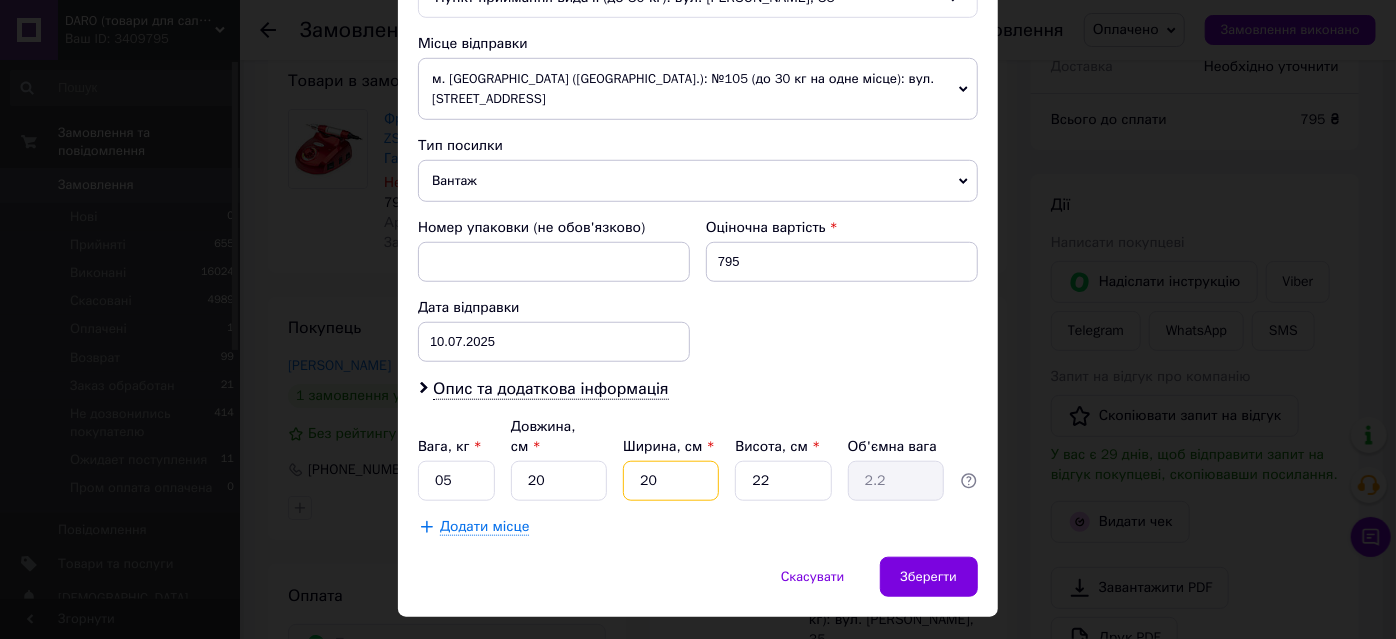 type on "20" 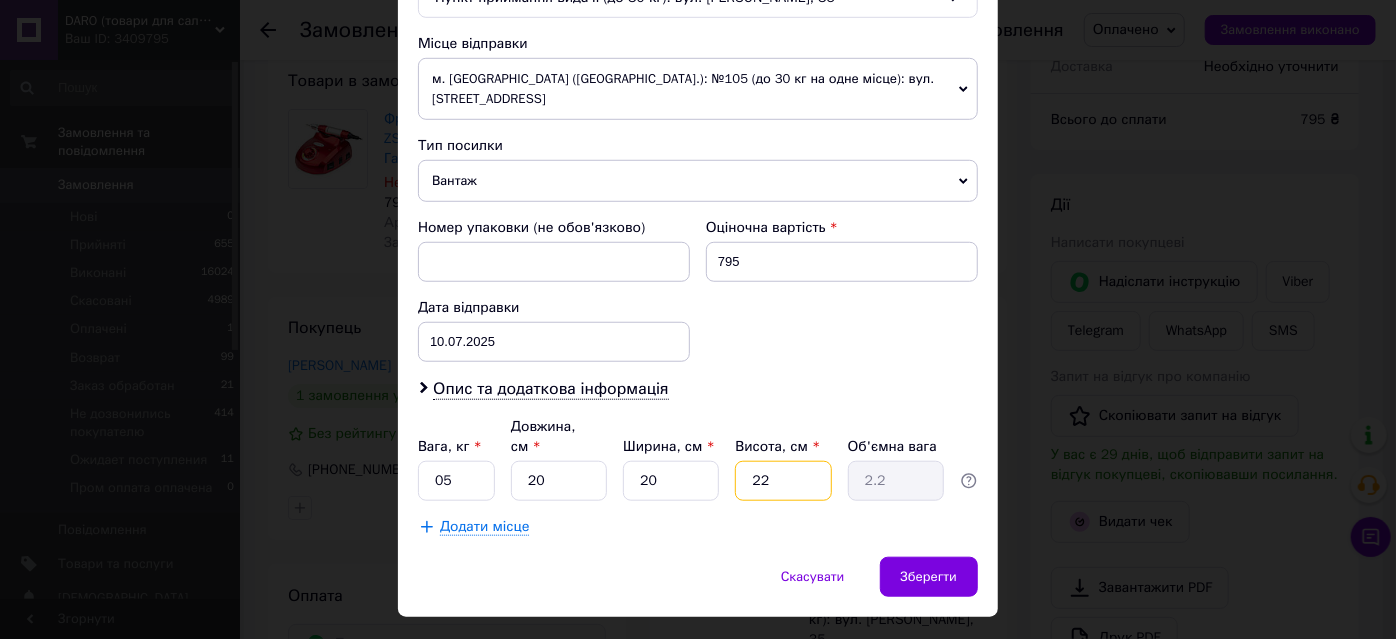 type on "1" 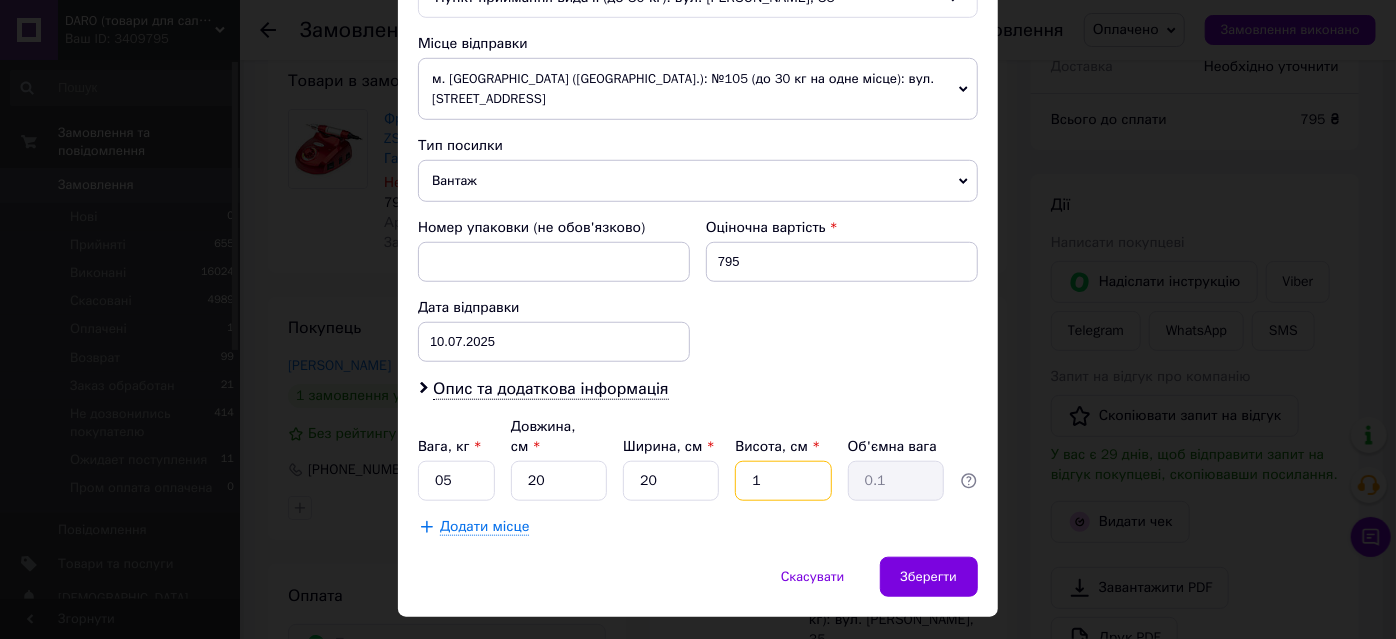 type on "10" 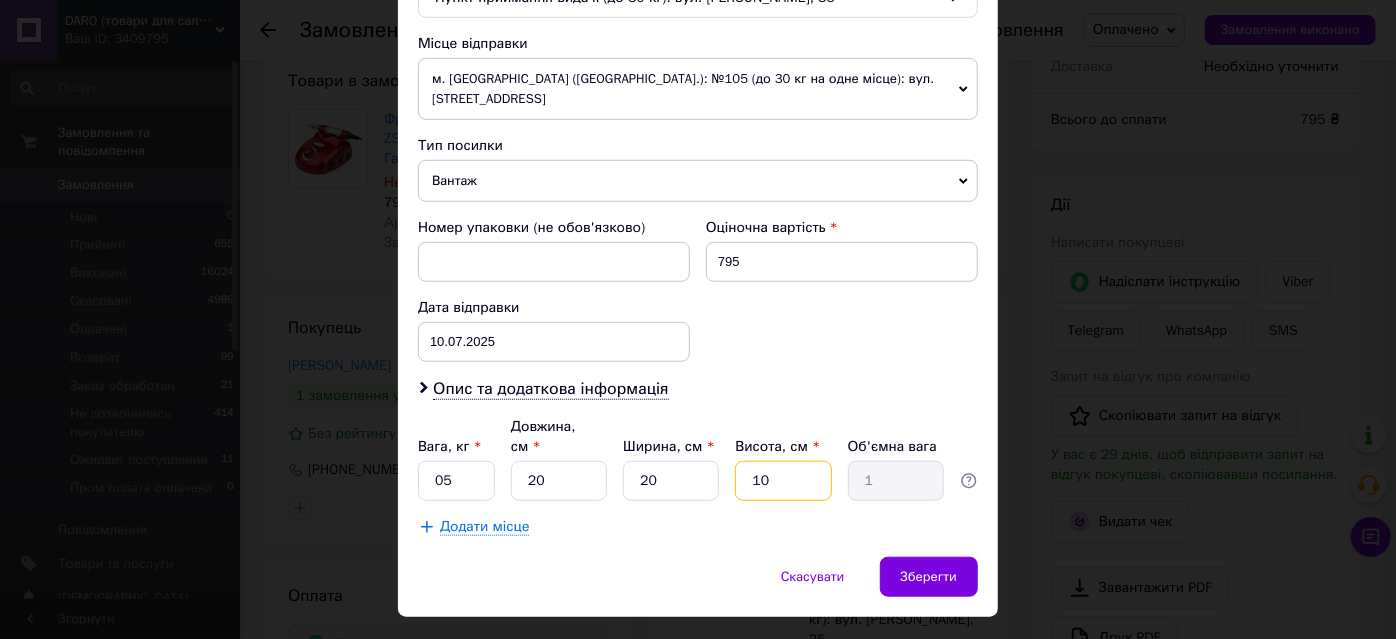 type on "10" 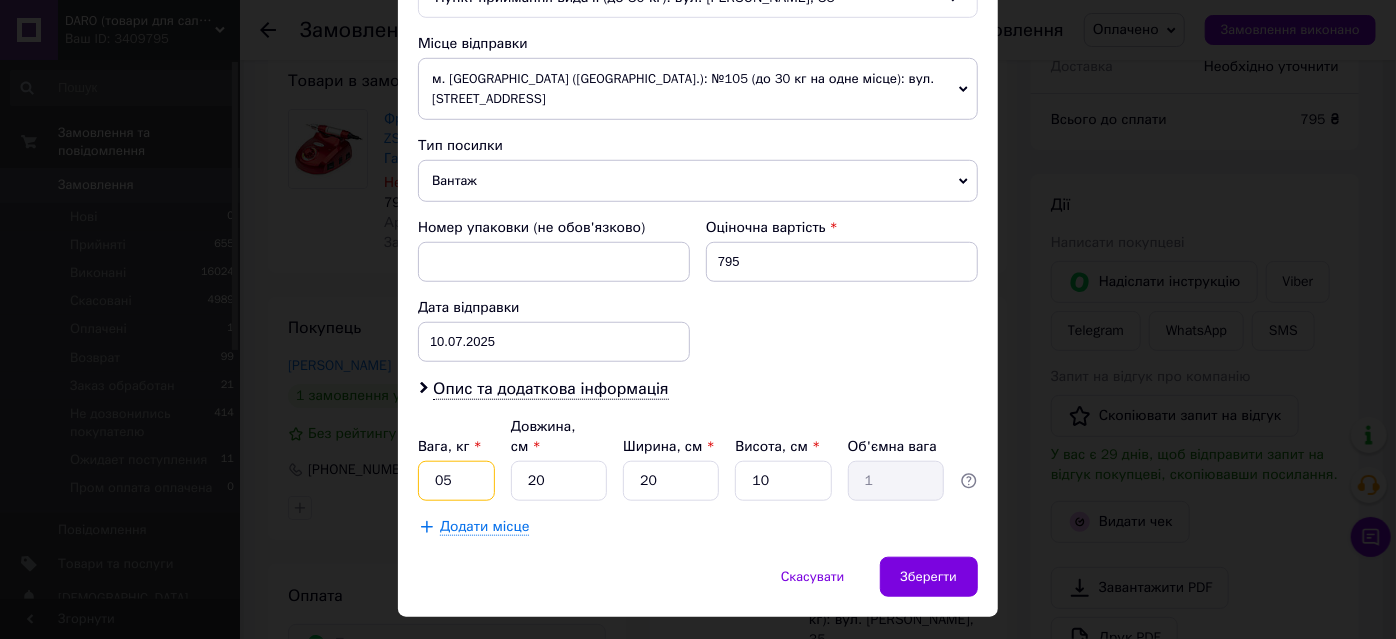 drag, startPoint x: 451, startPoint y: 434, endPoint x: 426, endPoint y: 434, distance: 25 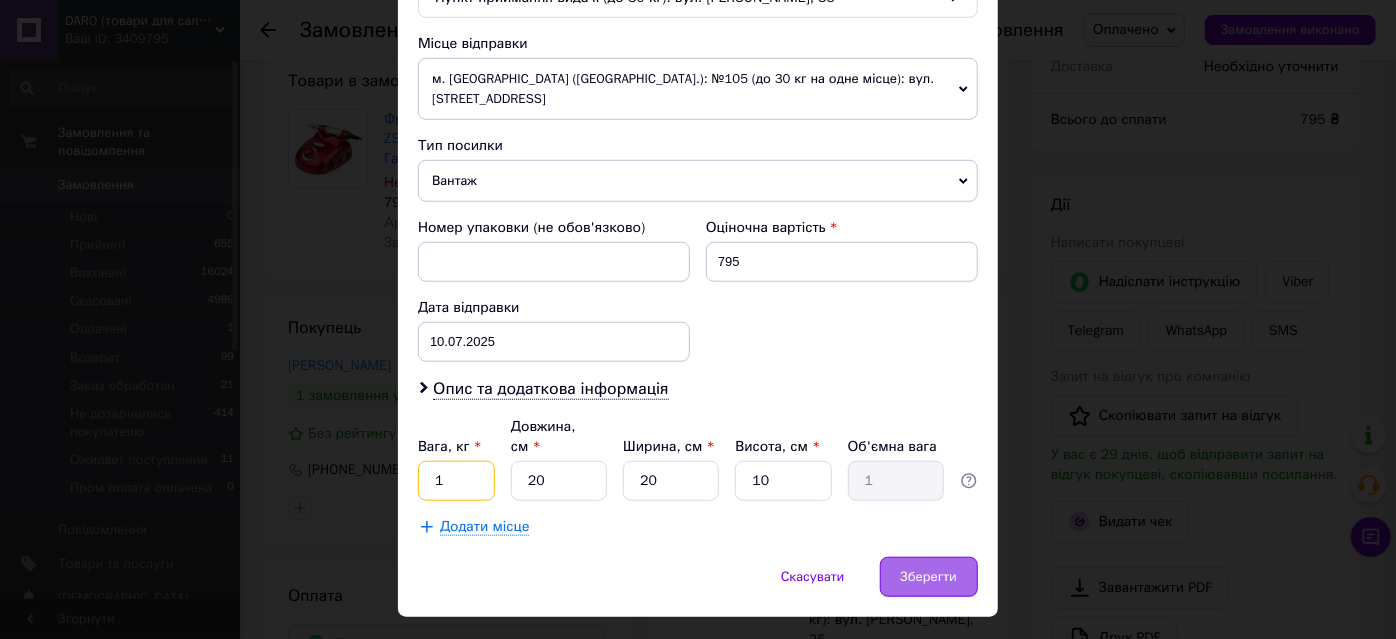 type on "1" 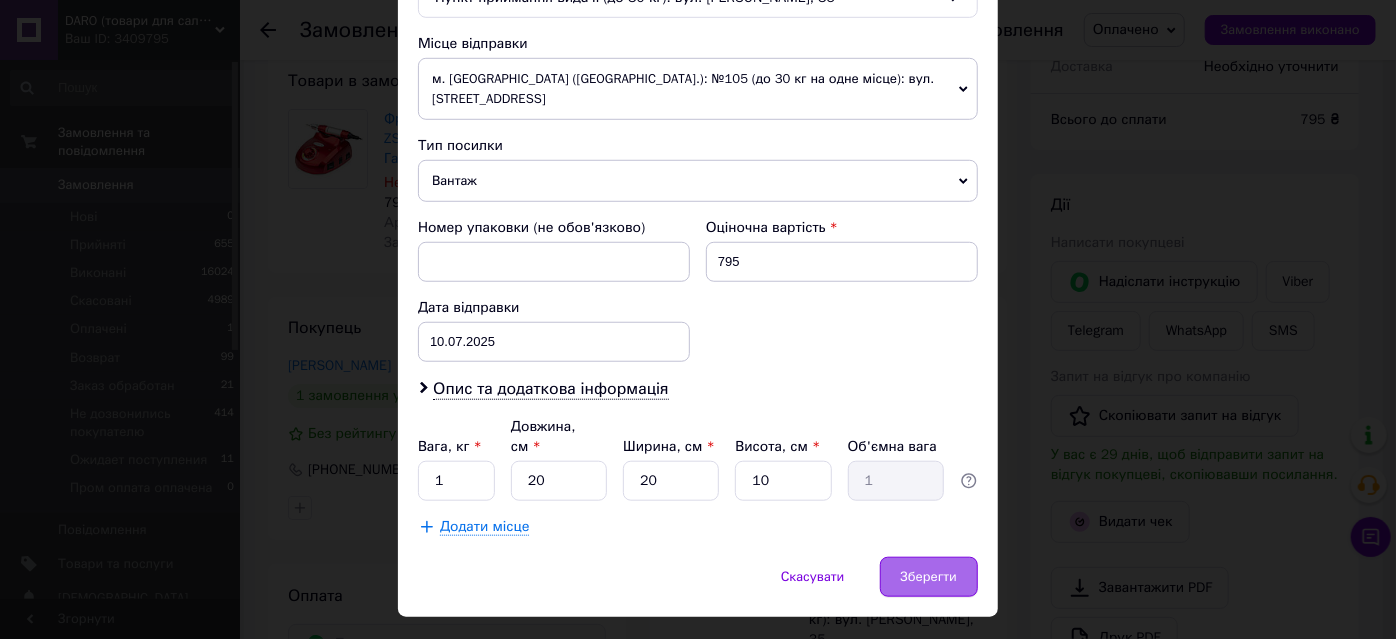 click on "Зберегти" at bounding box center [929, 577] 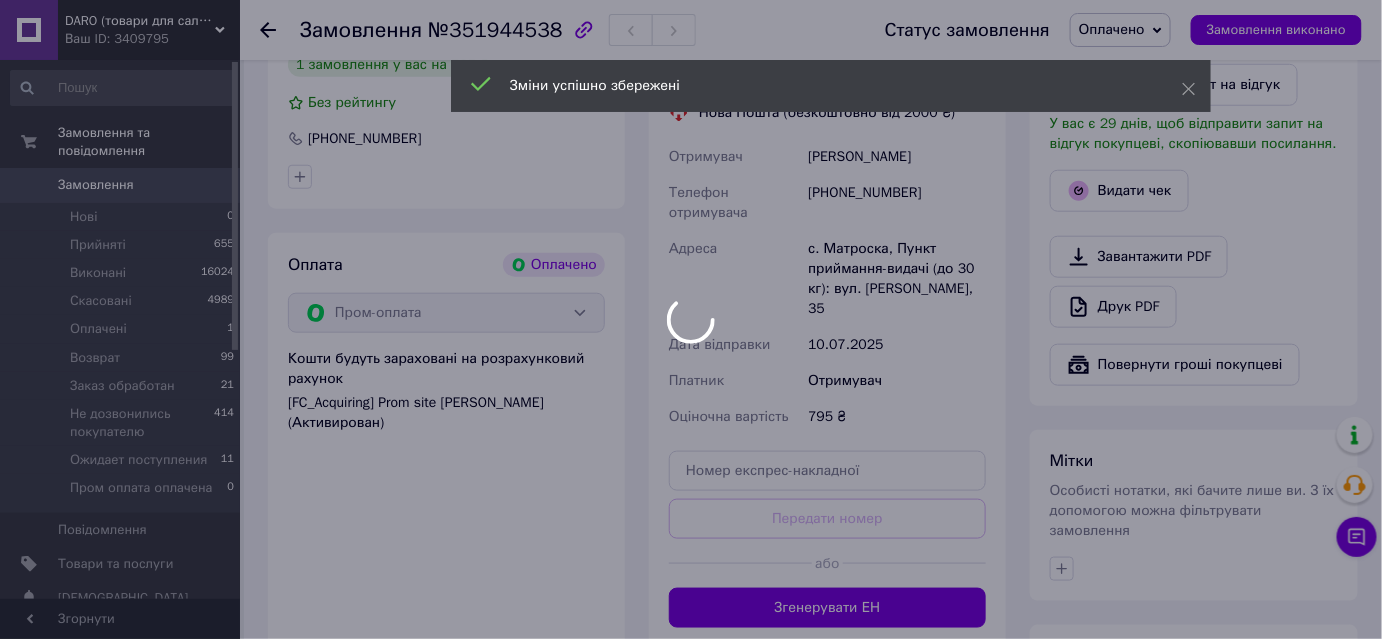 scroll, scrollTop: 548, scrollLeft: 0, axis: vertical 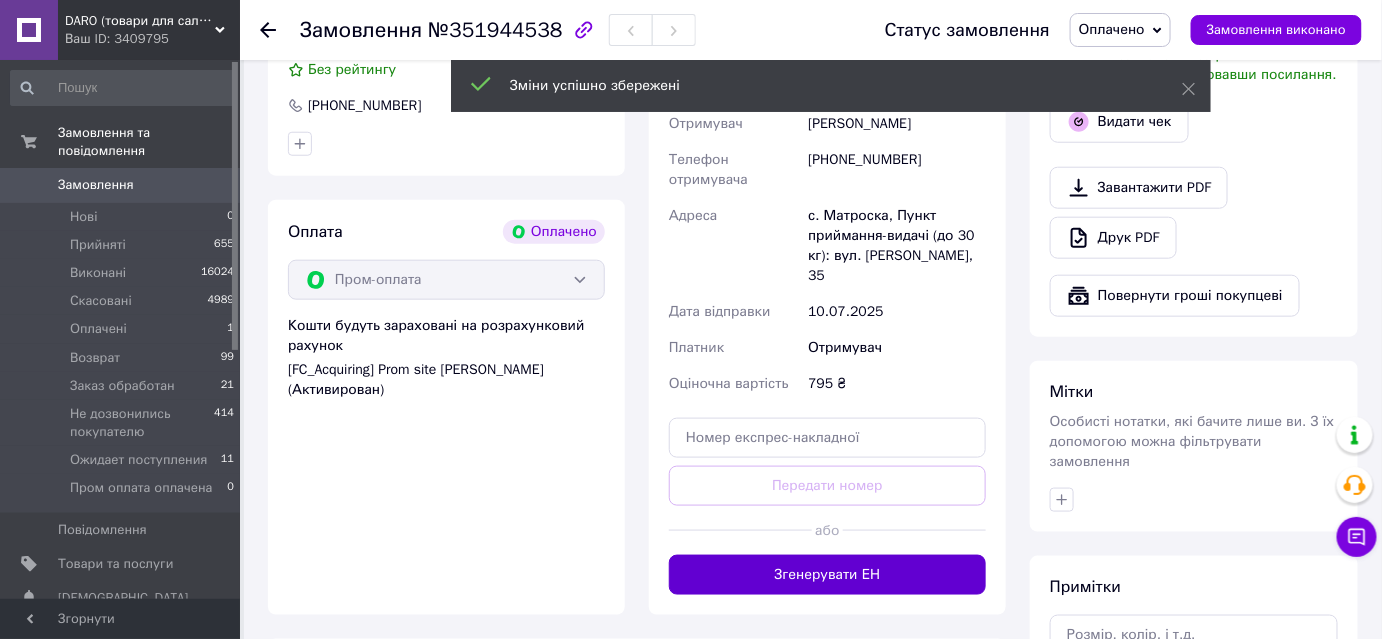click on "Згенерувати ЕН" at bounding box center (827, 575) 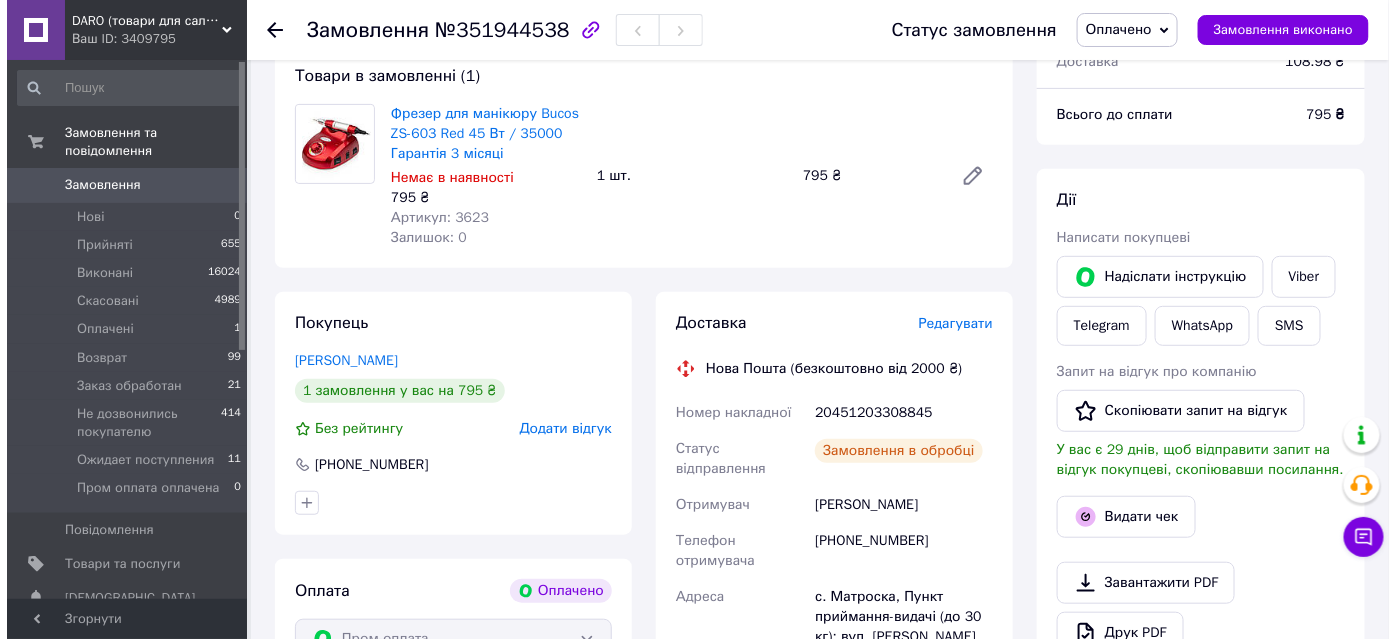 scroll, scrollTop: 184, scrollLeft: 0, axis: vertical 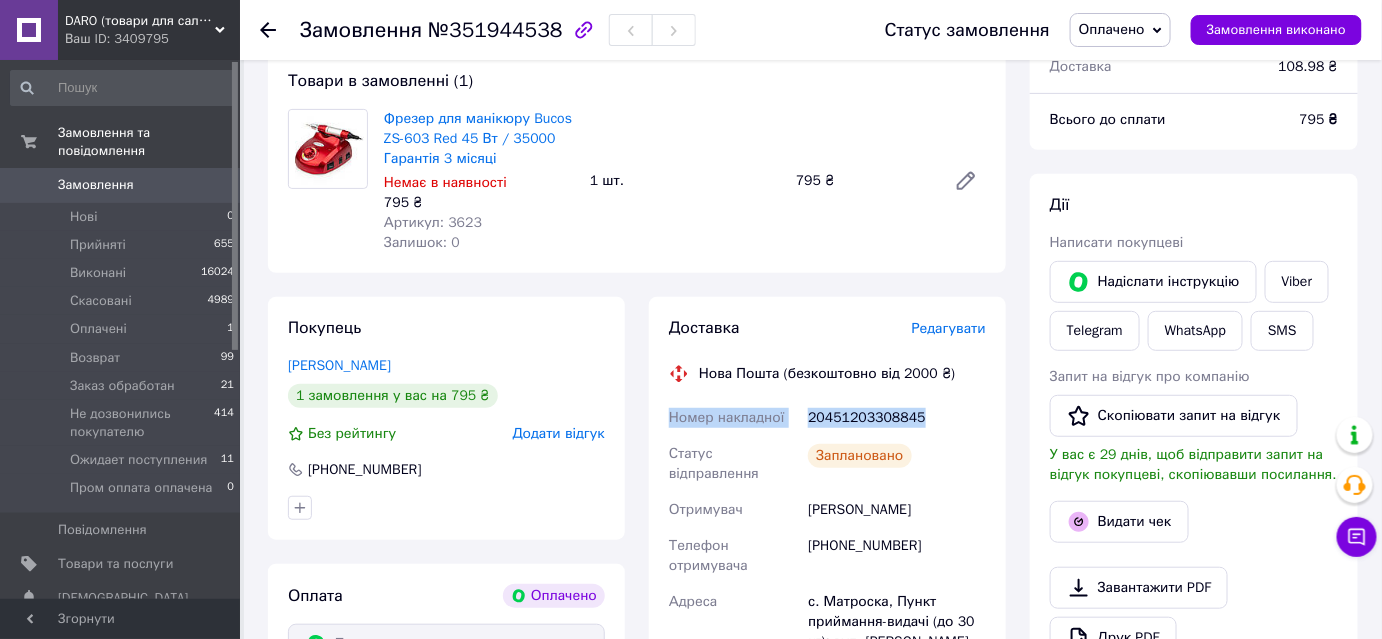 drag, startPoint x: 947, startPoint y: 400, endPoint x: 664, endPoint y: 419, distance: 283.6371 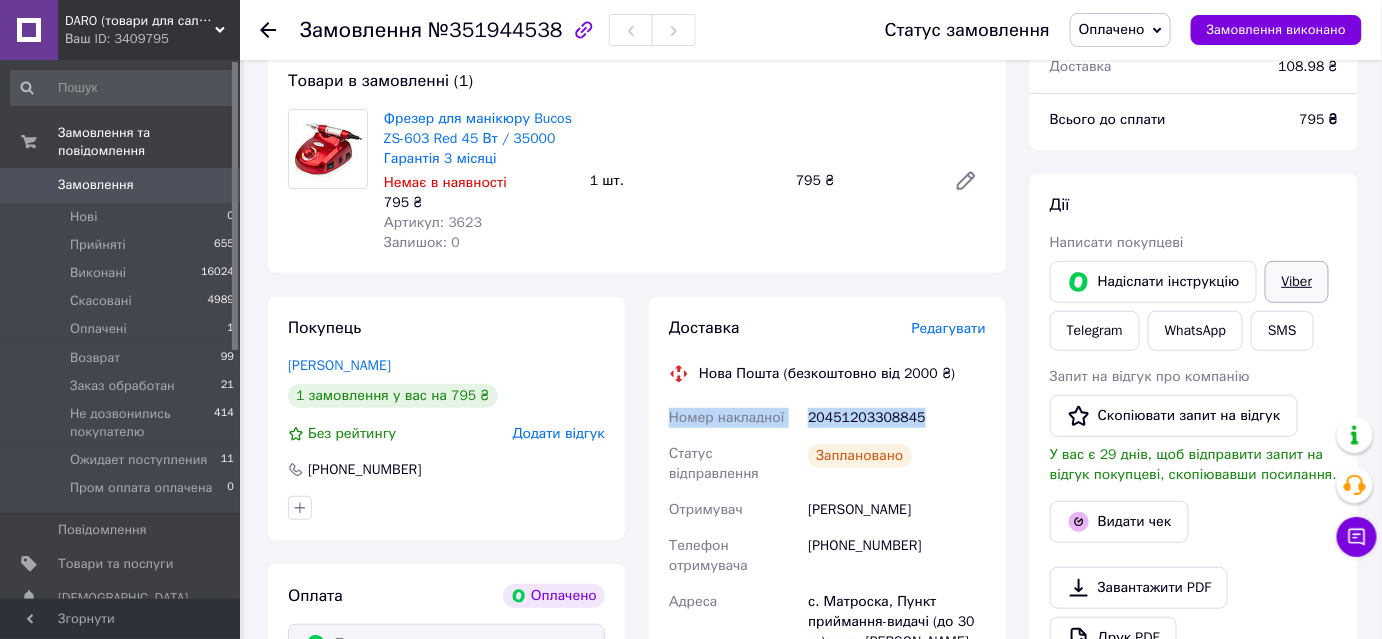 click on "Viber" at bounding box center [1297, 282] 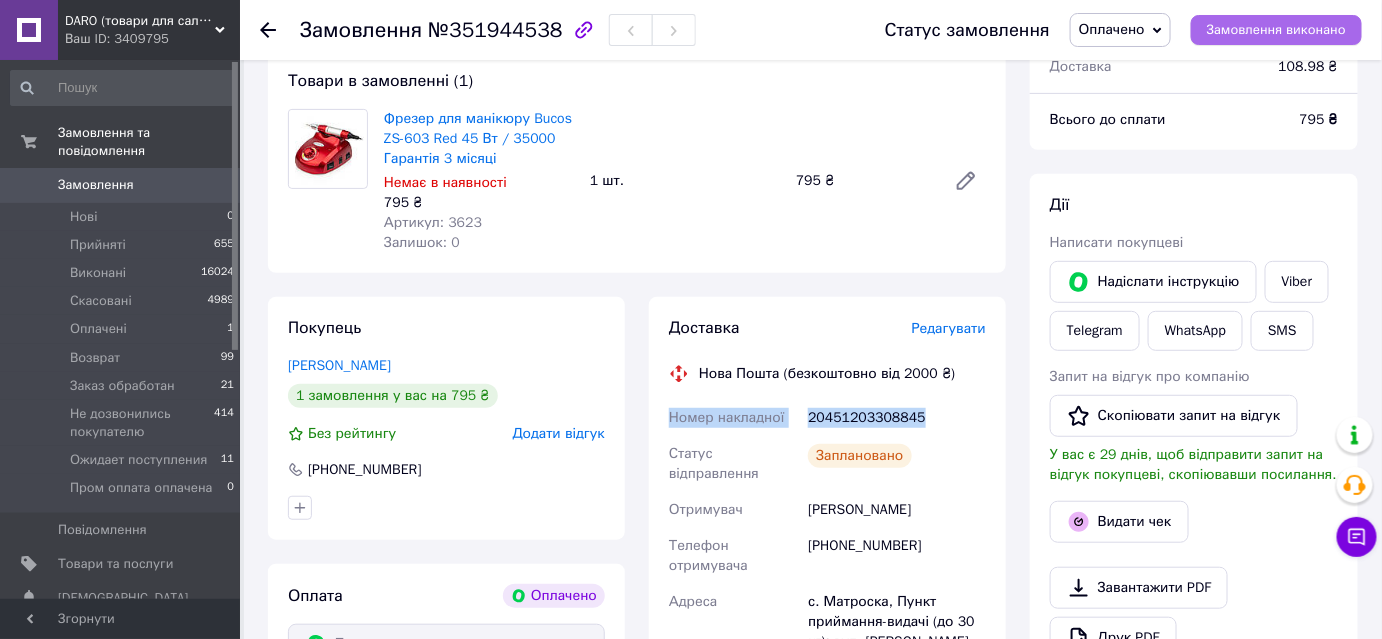 click on "Замовлення виконано" at bounding box center (1276, 30) 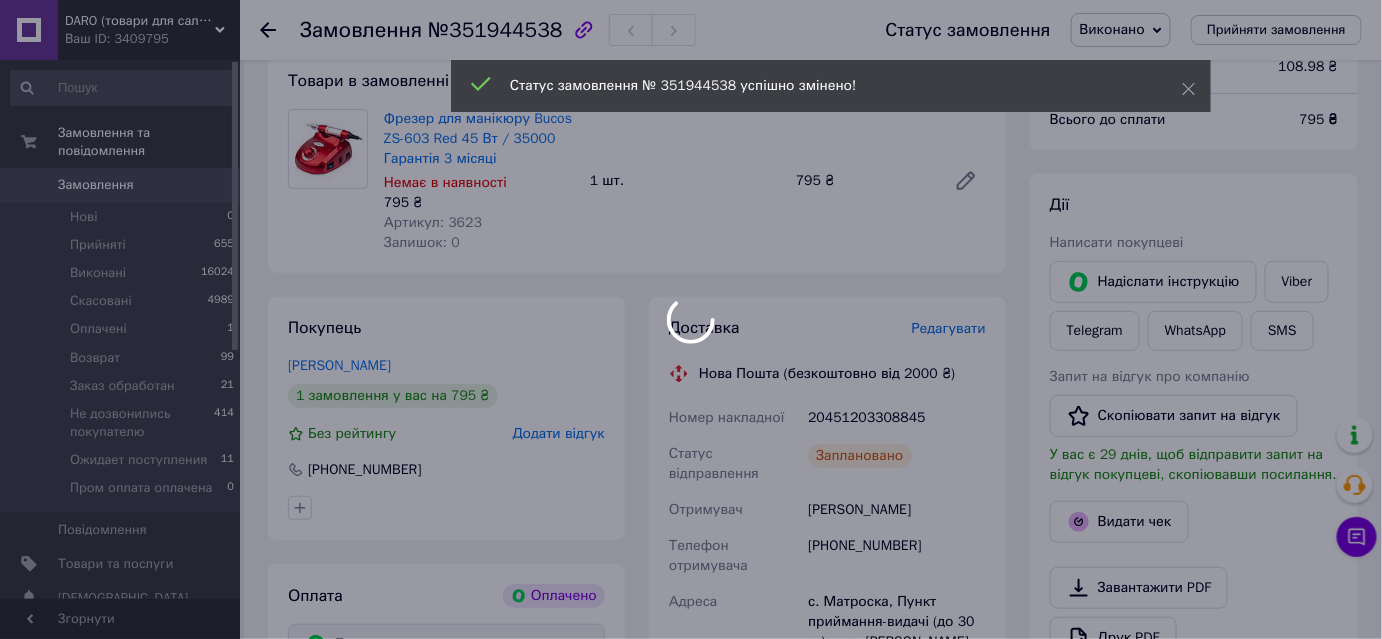 click at bounding box center (691, 319) 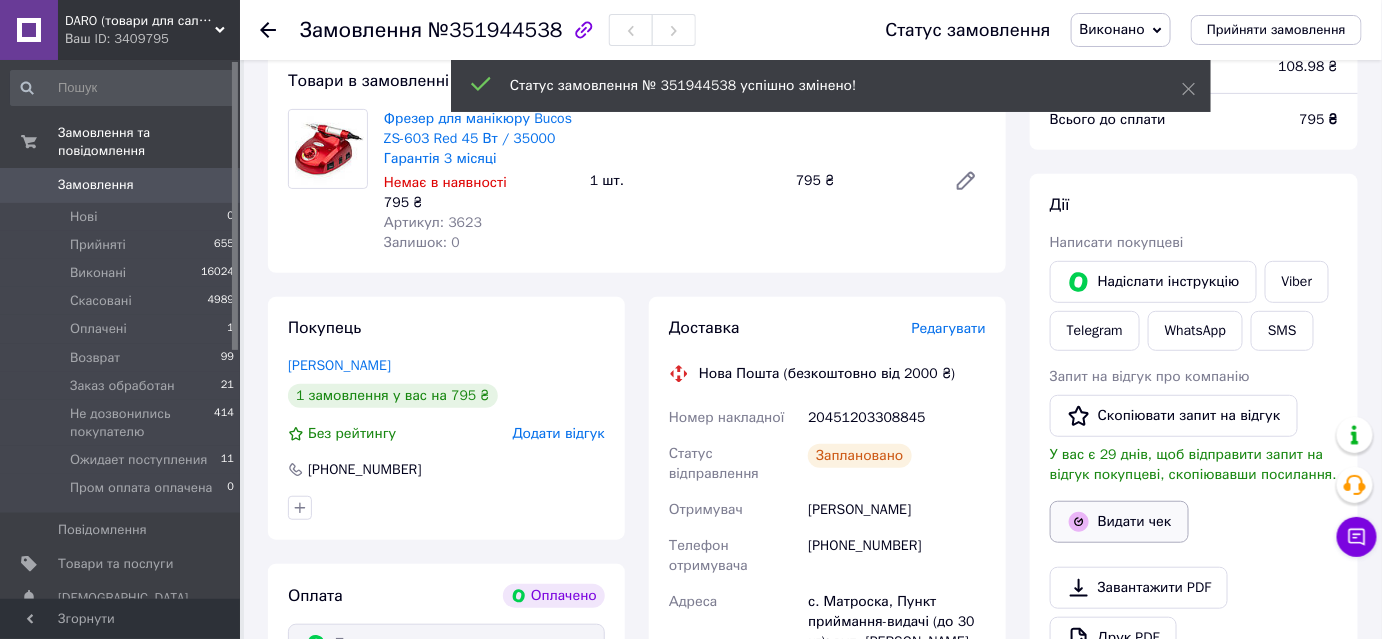 click on "Видати чек" at bounding box center [1119, 522] 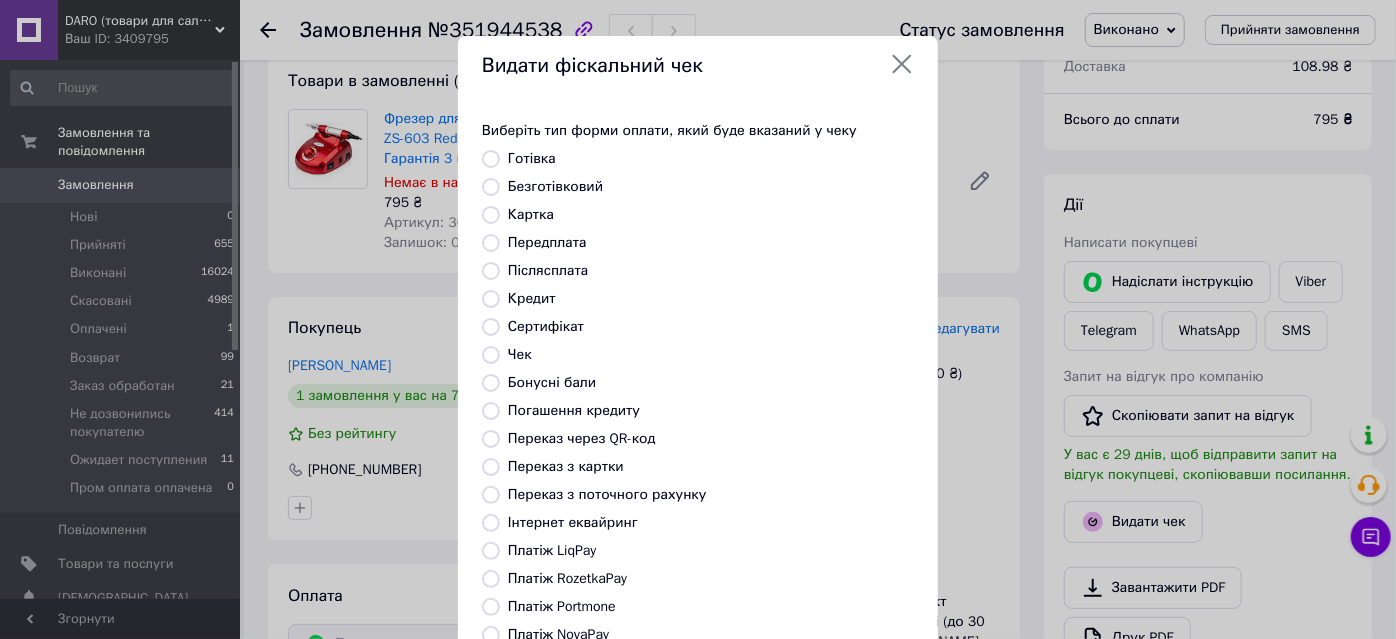 click on "Післясплата" at bounding box center (548, 270) 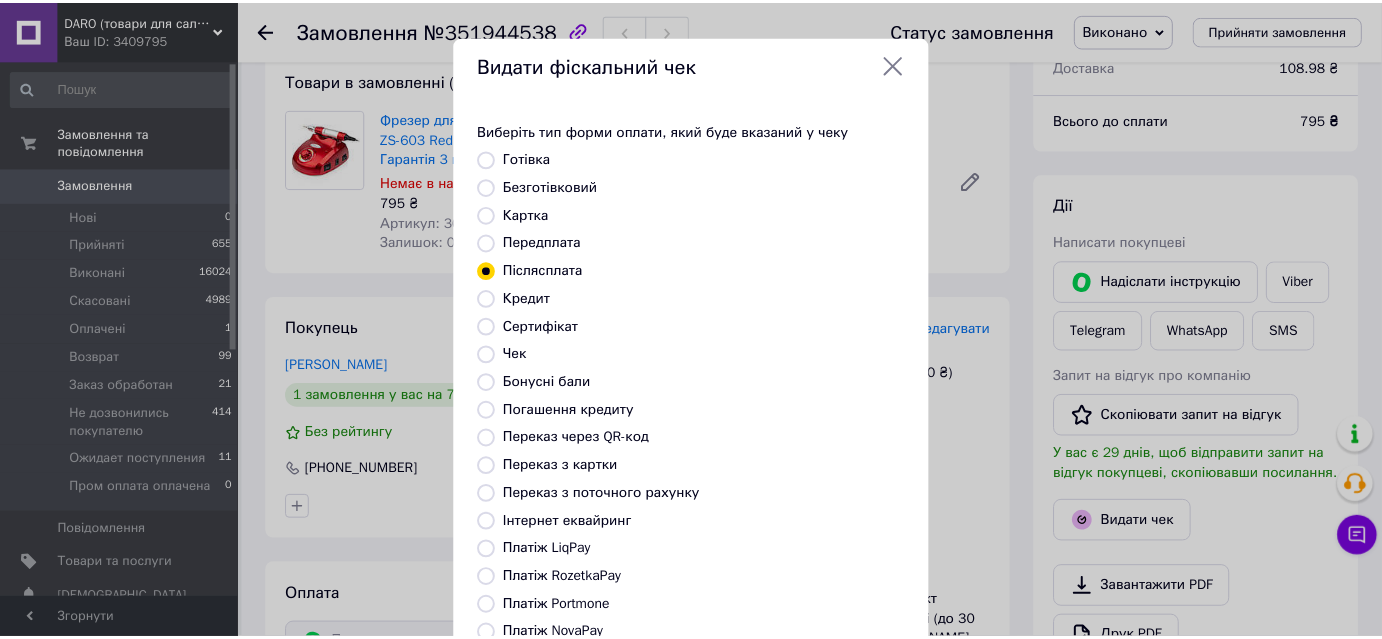 scroll, scrollTop: 219, scrollLeft: 0, axis: vertical 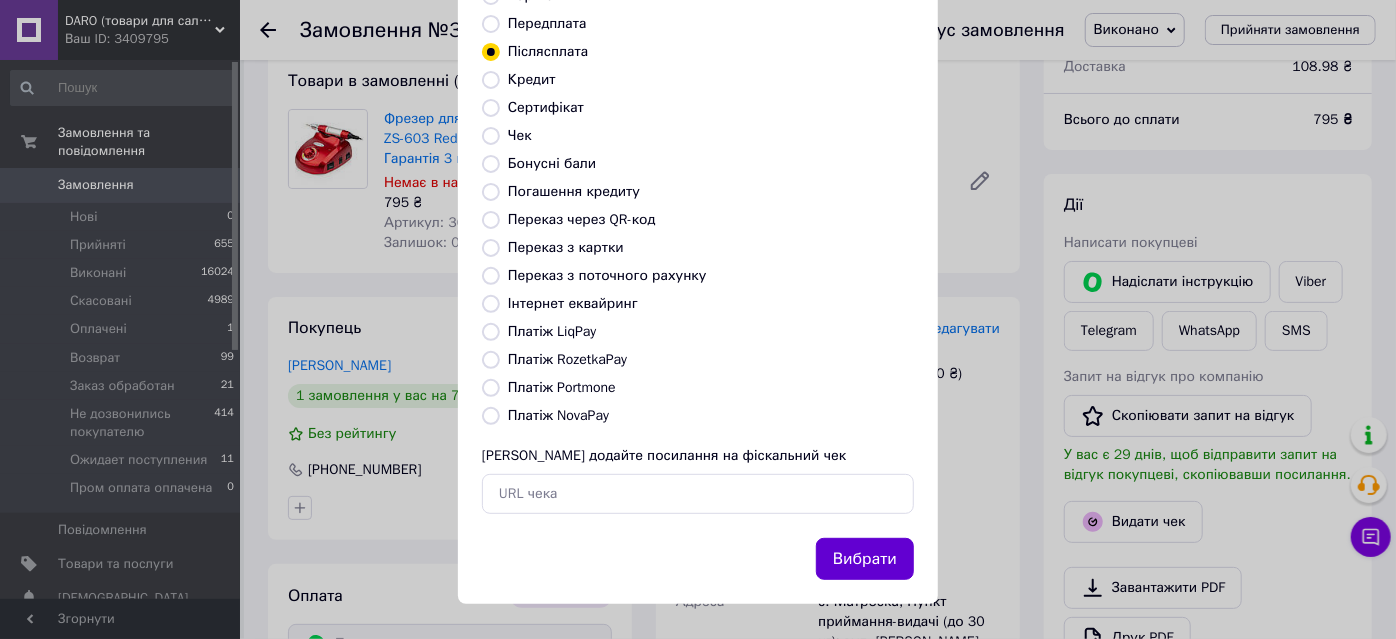 click on "Вибрати" at bounding box center (865, 559) 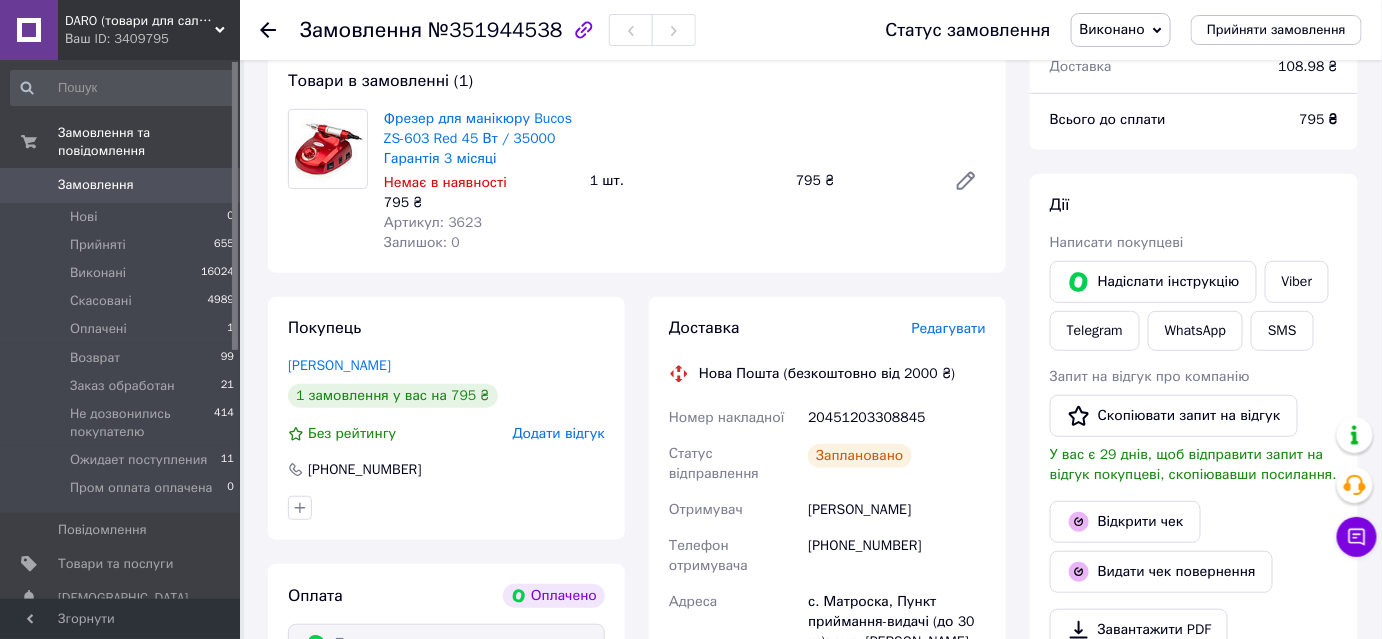 click on "Замовлення" at bounding box center [96, 185] 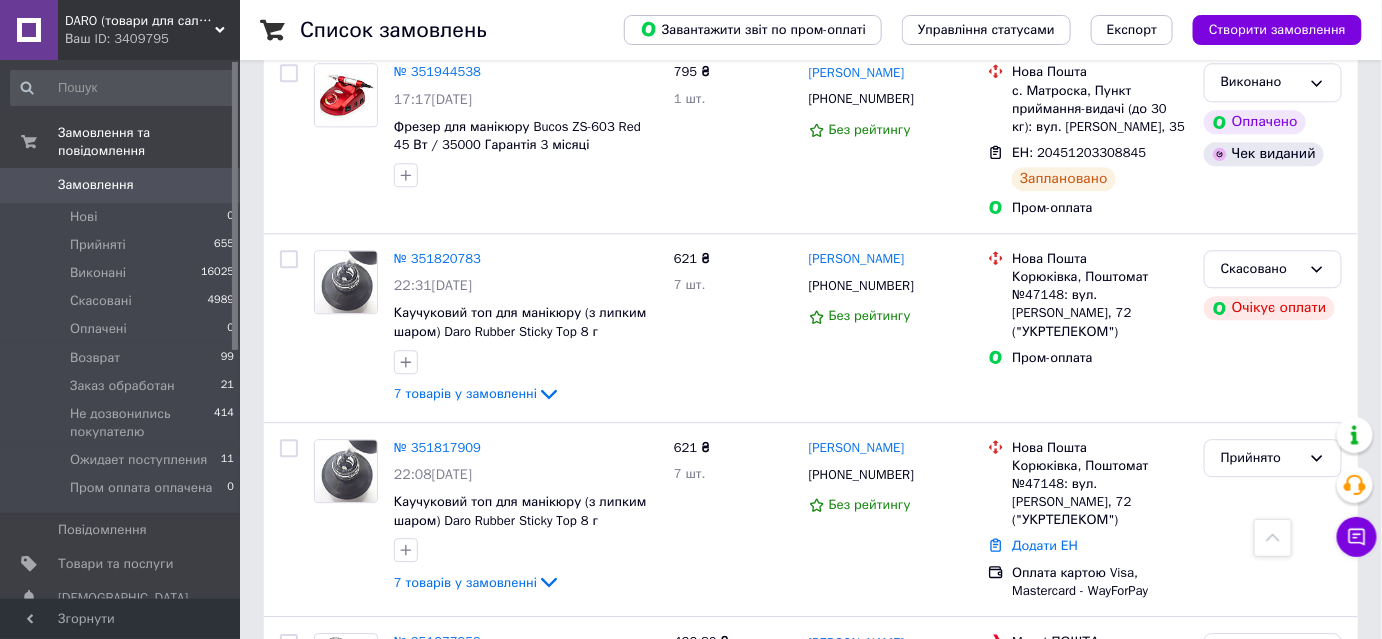 scroll, scrollTop: 1636, scrollLeft: 0, axis: vertical 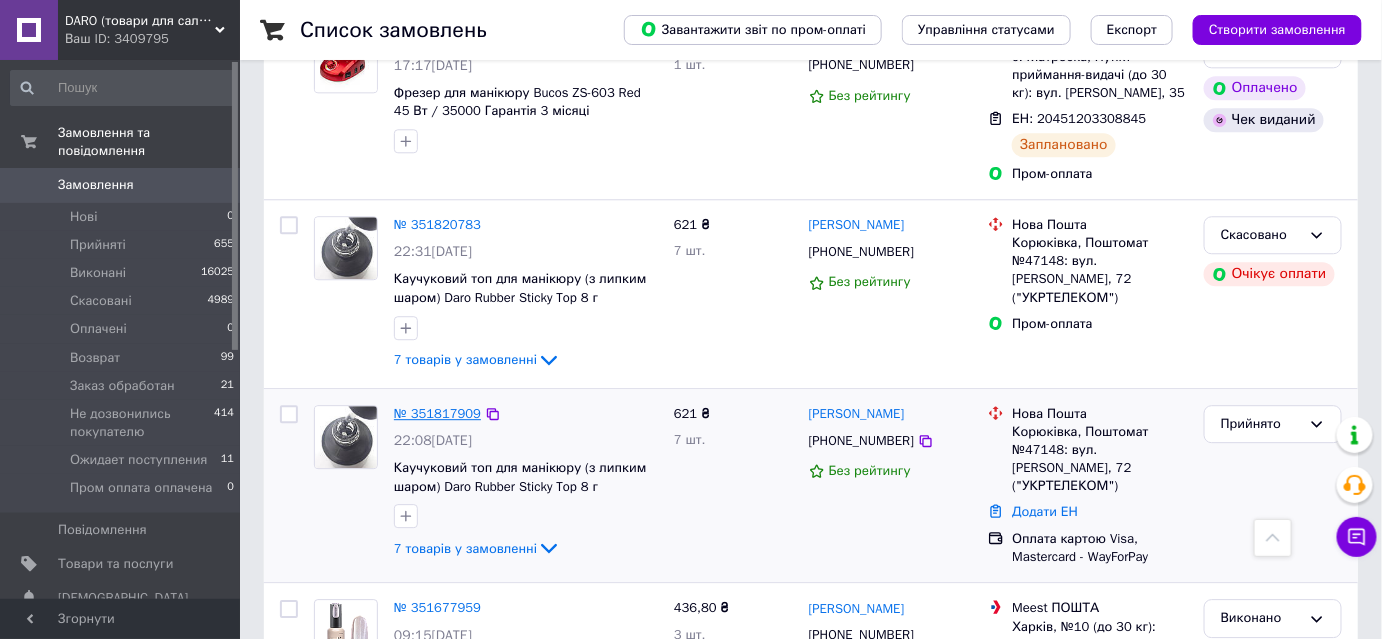click on "№ 351817909" at bounding box center [437, 413] 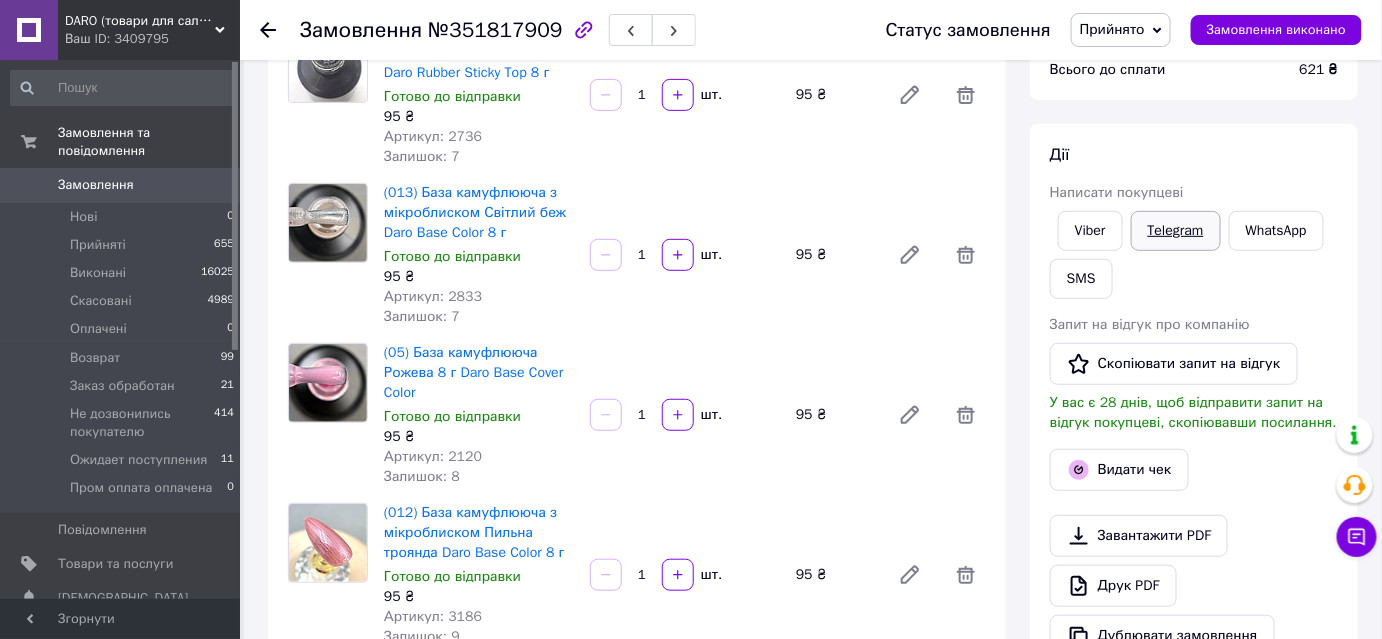 scroll, scrollTop: 181, scrollLeft: 0, axis: vertical 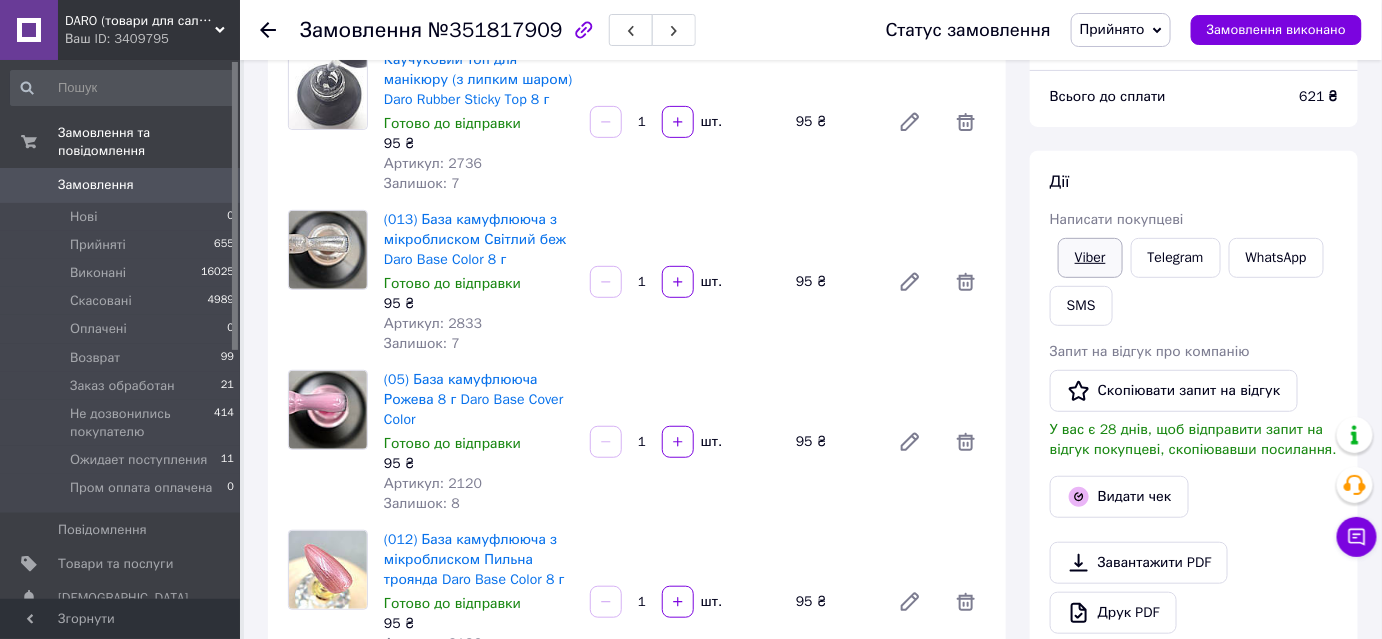 click on "Viber" at bounding box center [1090, 258] 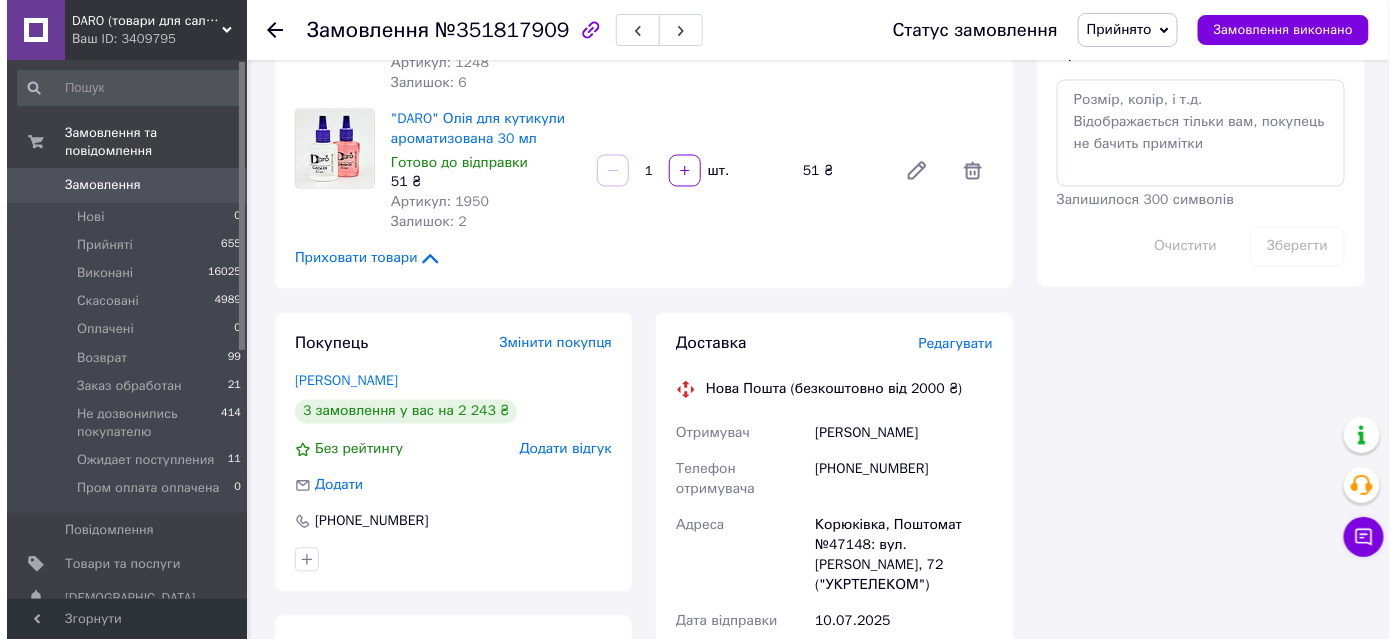 scroll, scrollTop: 1090, scrollLeft: 0, axis: vertical 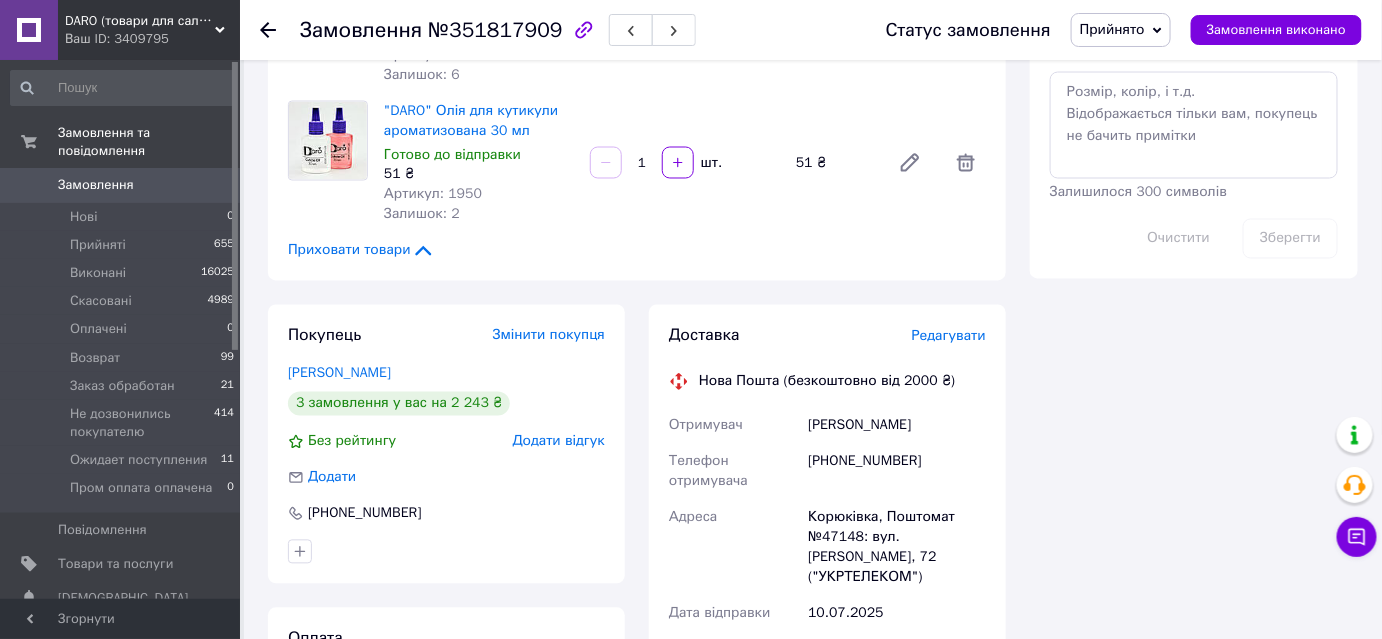 click on "Редагувати" at bounding box center (949, 336) 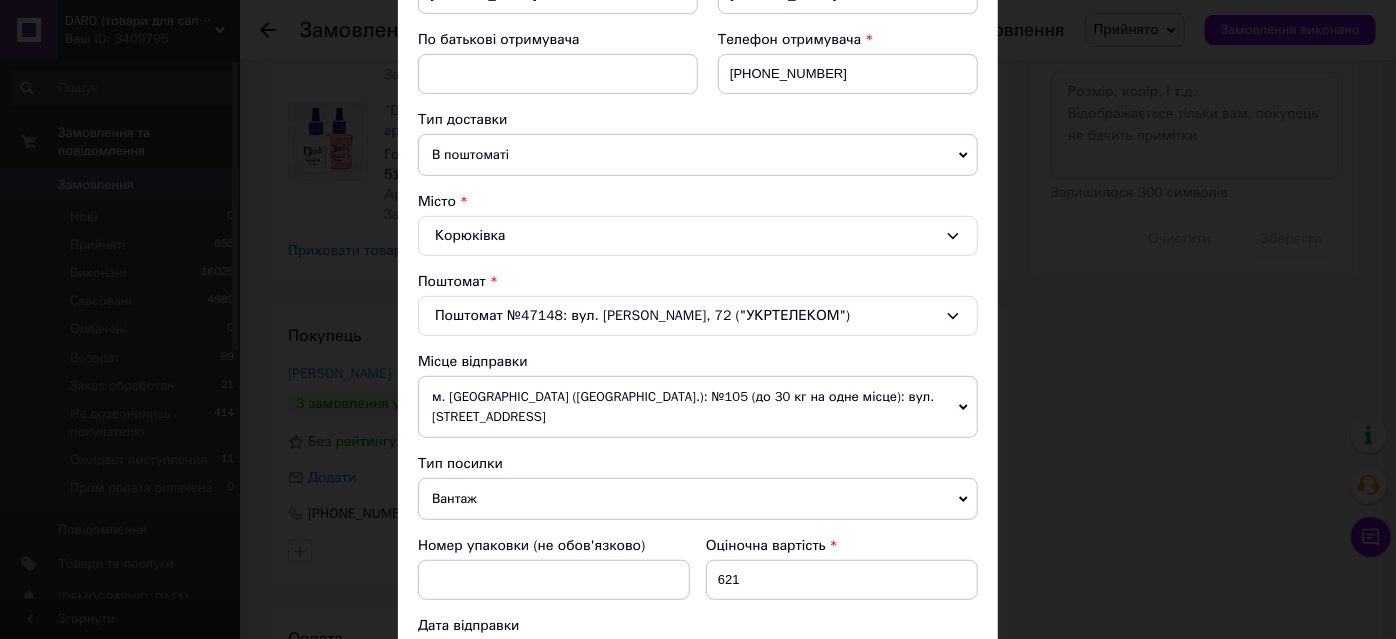 scroll, scrollTop: 545, scrollLeft: 0, axis: vertical 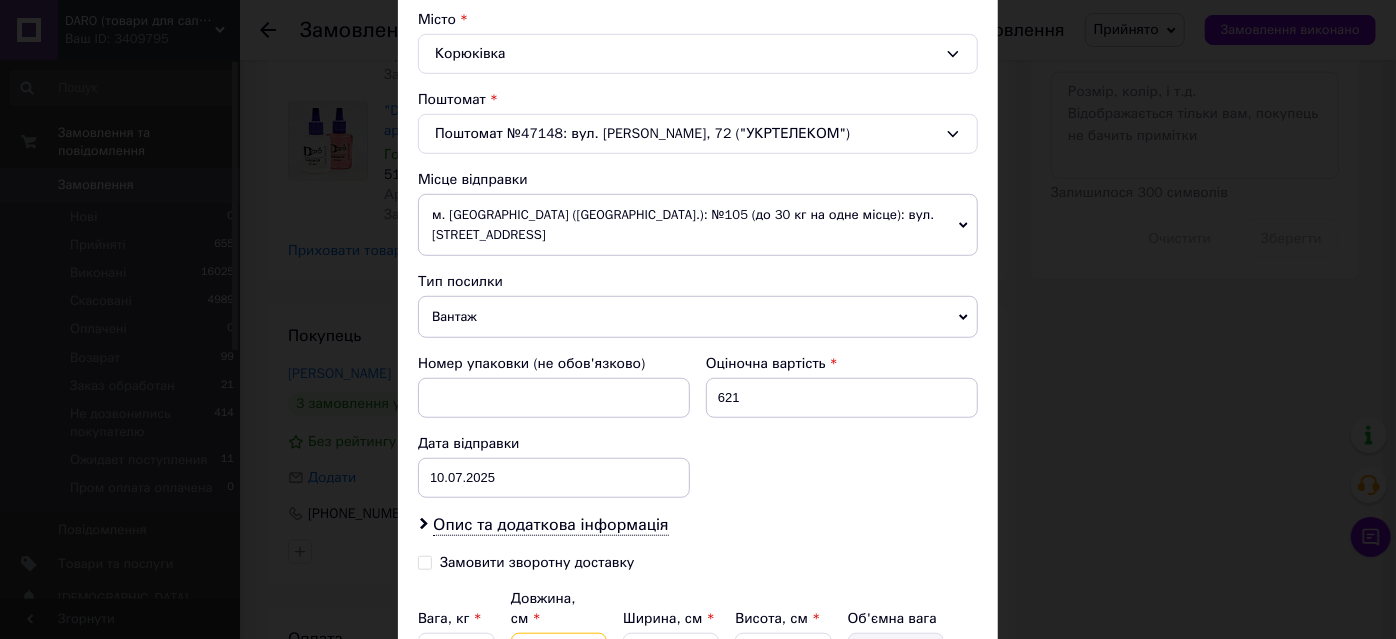 click on "11" at bounding box center [559, 653] 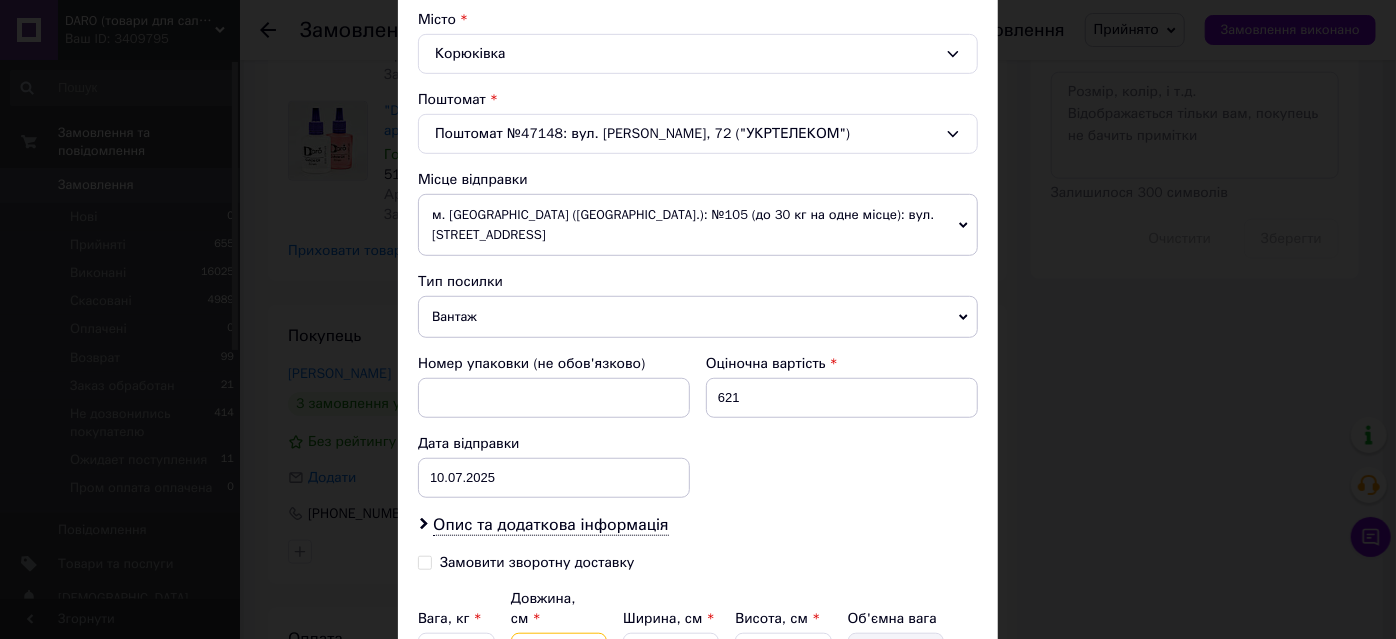 type on "1" 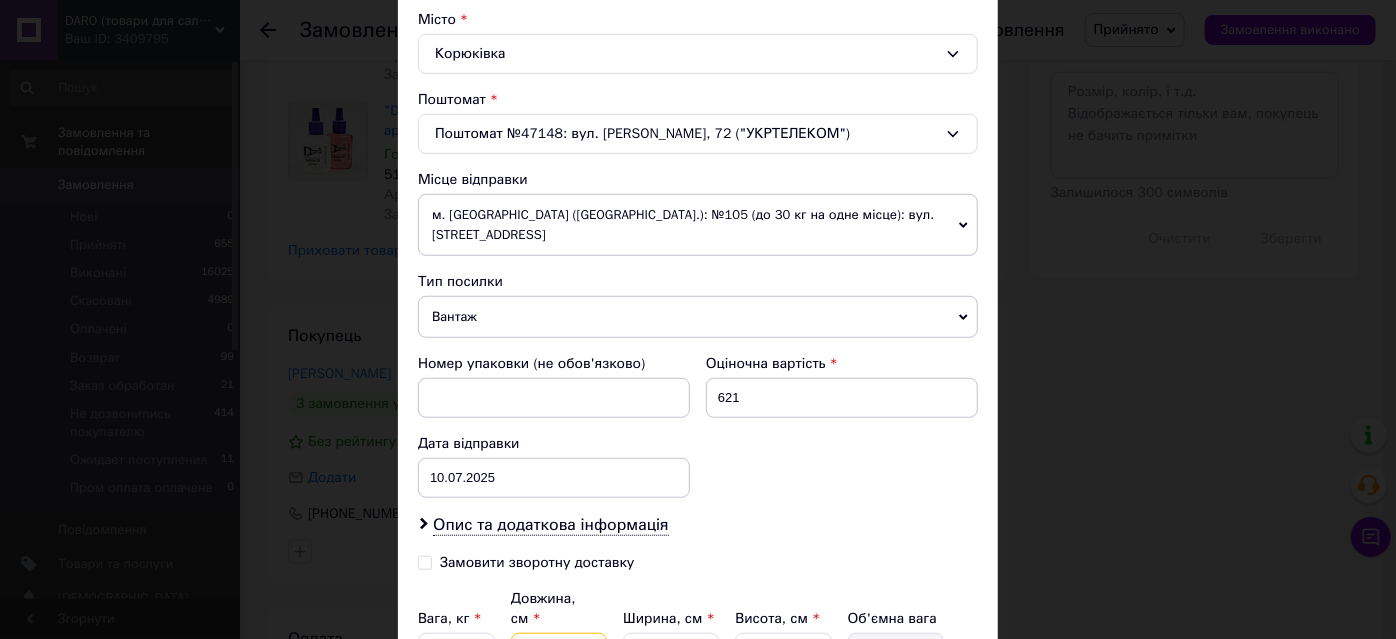 type on "0.18" 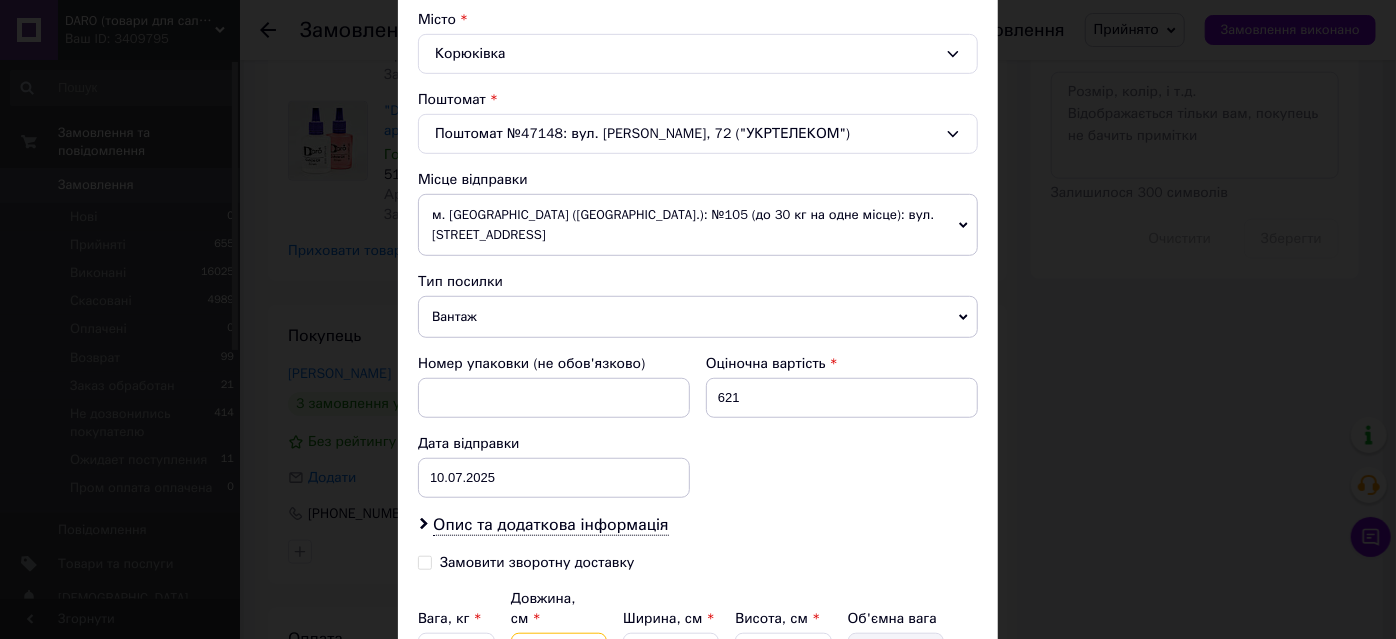 type on "1" 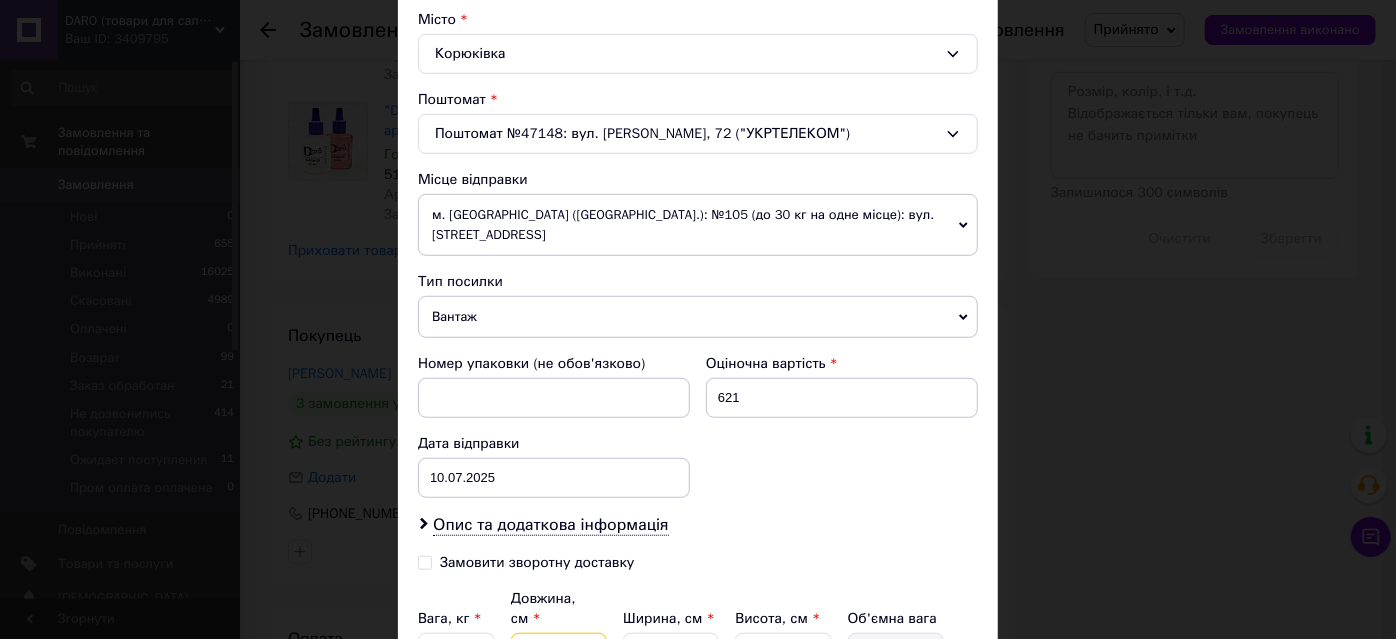 type on "0.18" 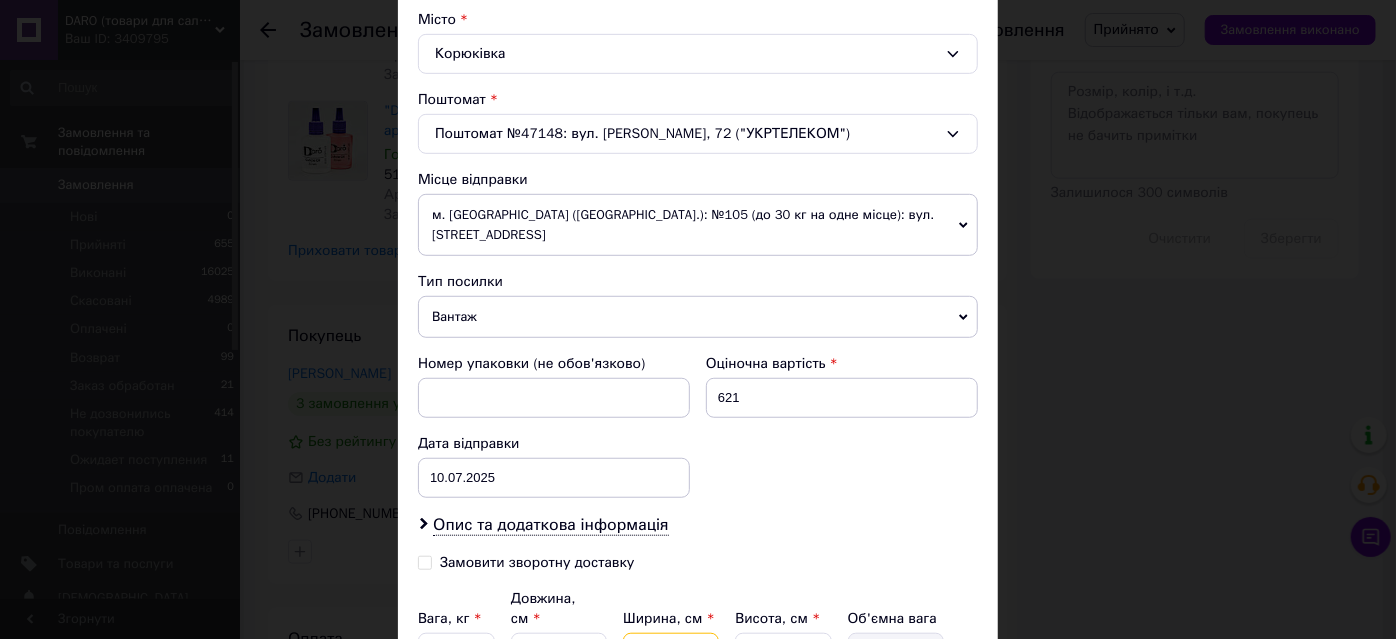 type on "1" 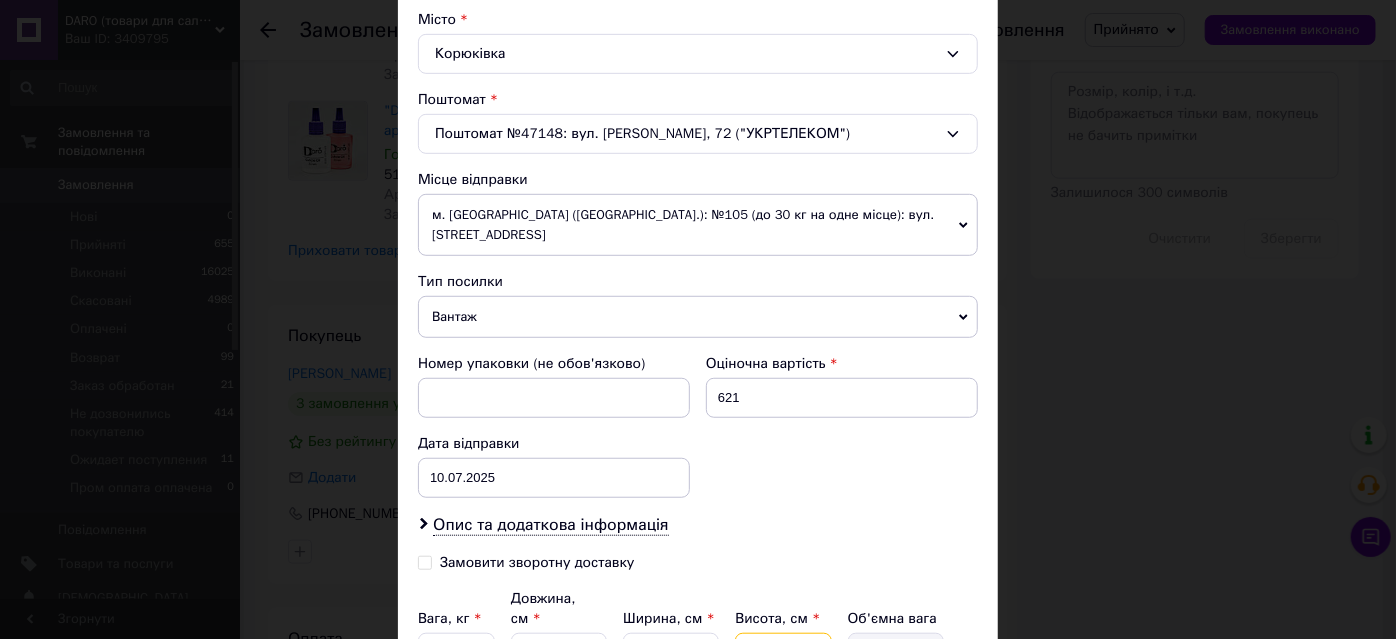 type on "1" 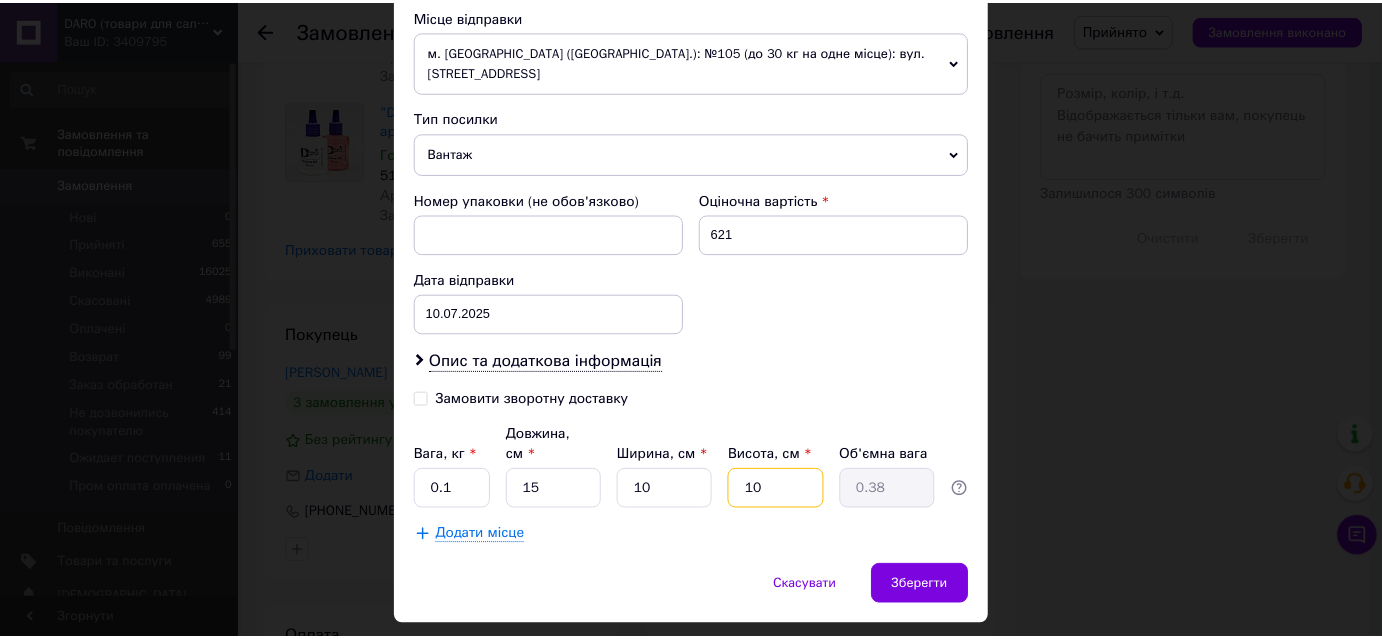 scroll, scrollTop: 717, scrollLeft: 0, axis: vertical 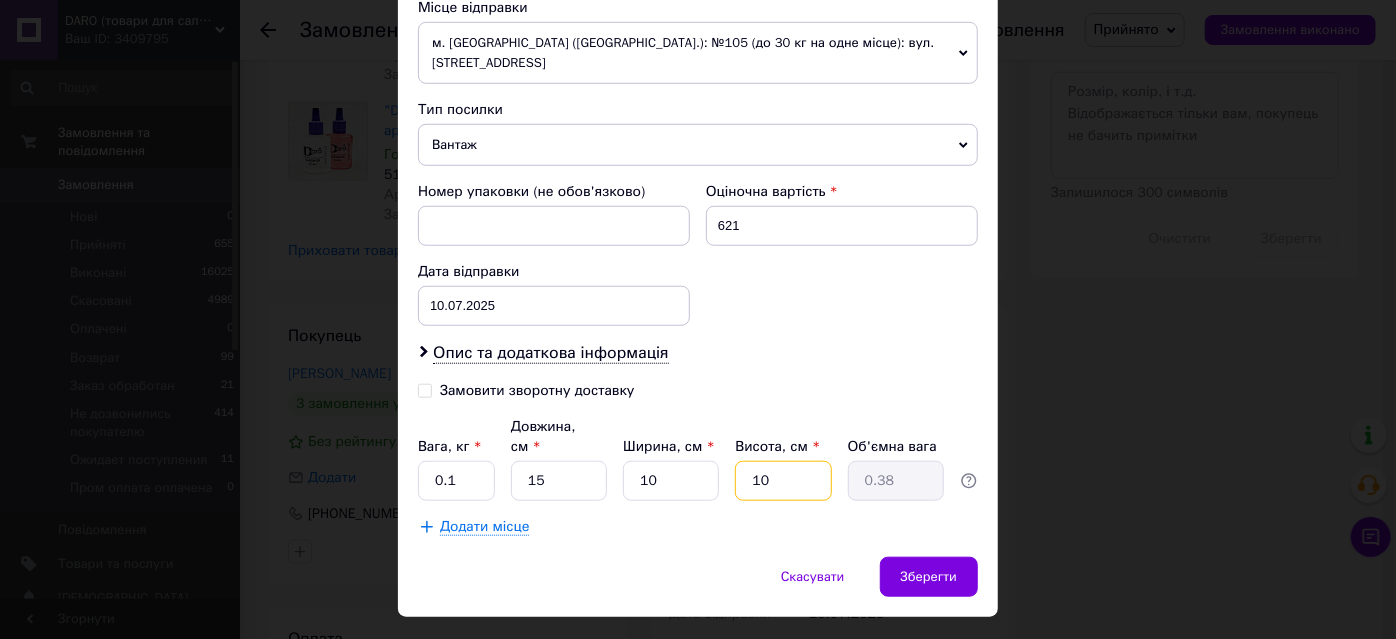 type on "10" 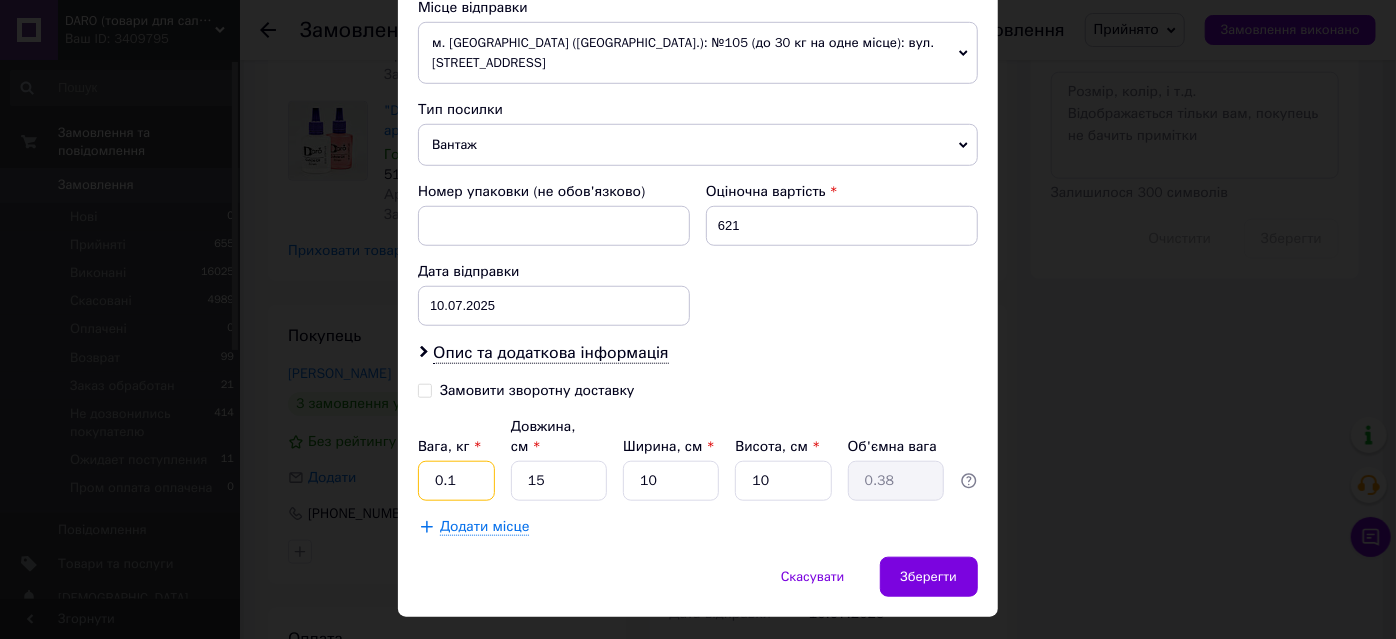 click on "0.1" at bounding box center [456, 481] 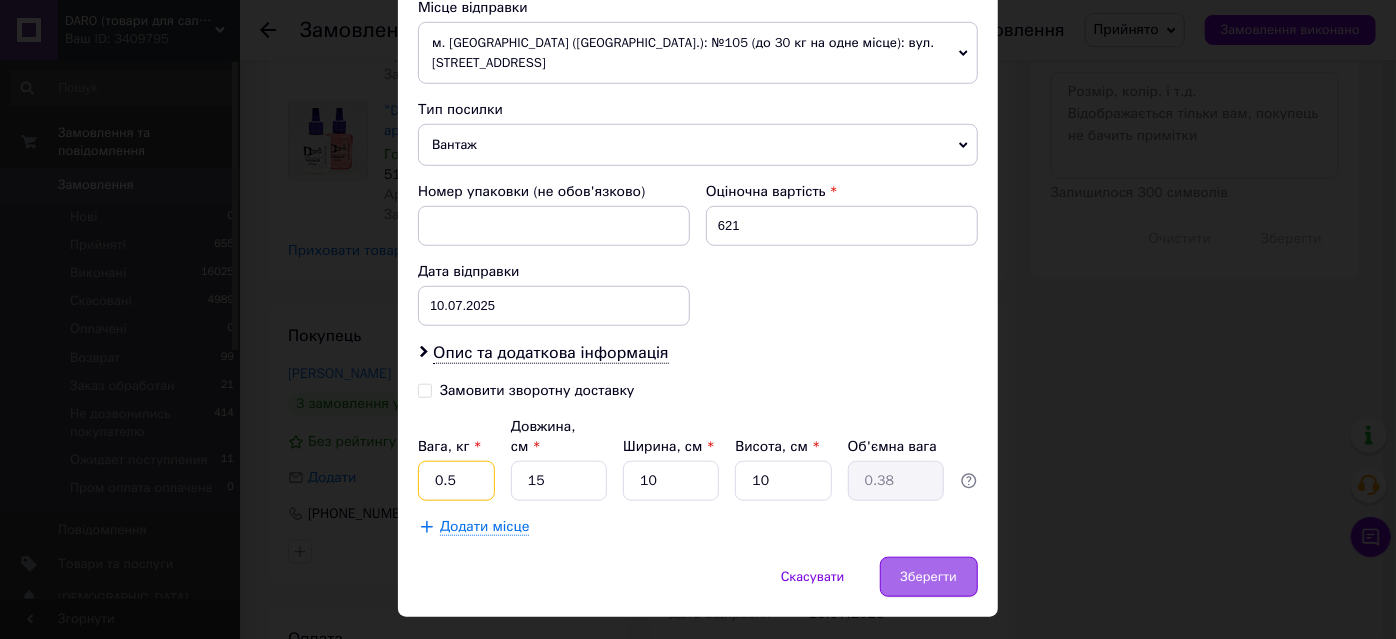 type on "0.5" 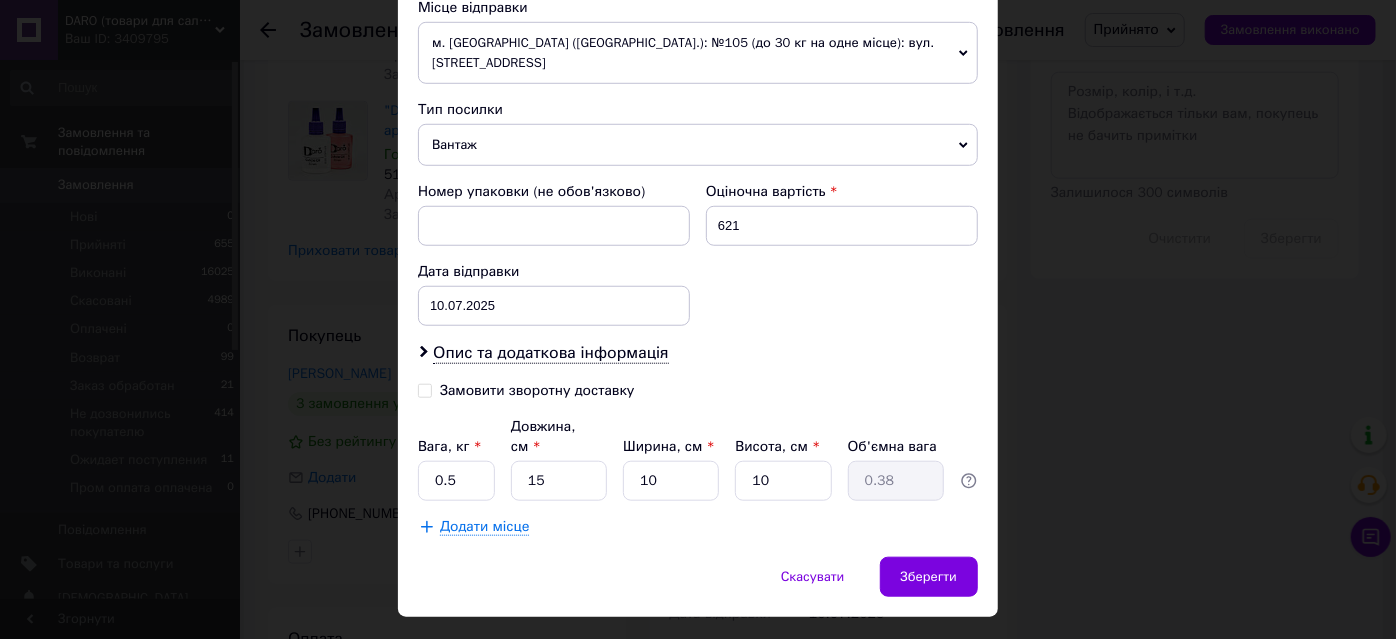 drag, startPoint x: 949, startPoint y: 530, endPoint x: 675, endPoint y: 402, distance: 302.42355 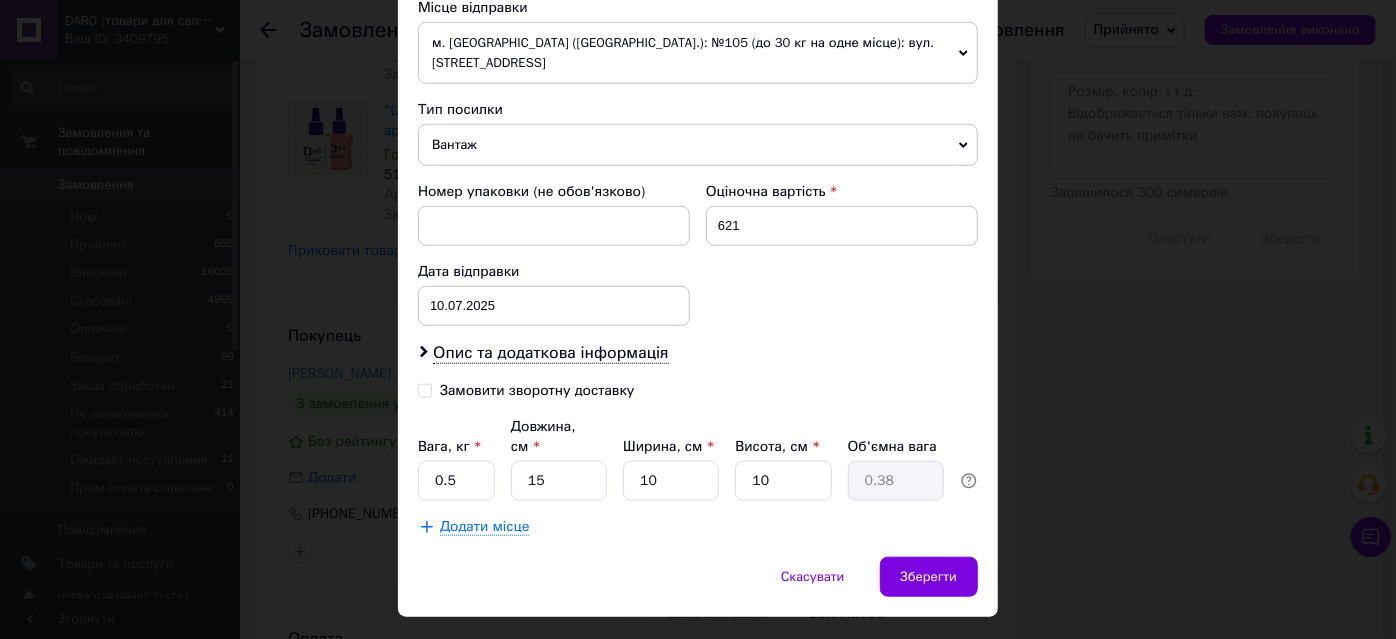 click on "Зберегти" at bounding box center [929, 577] 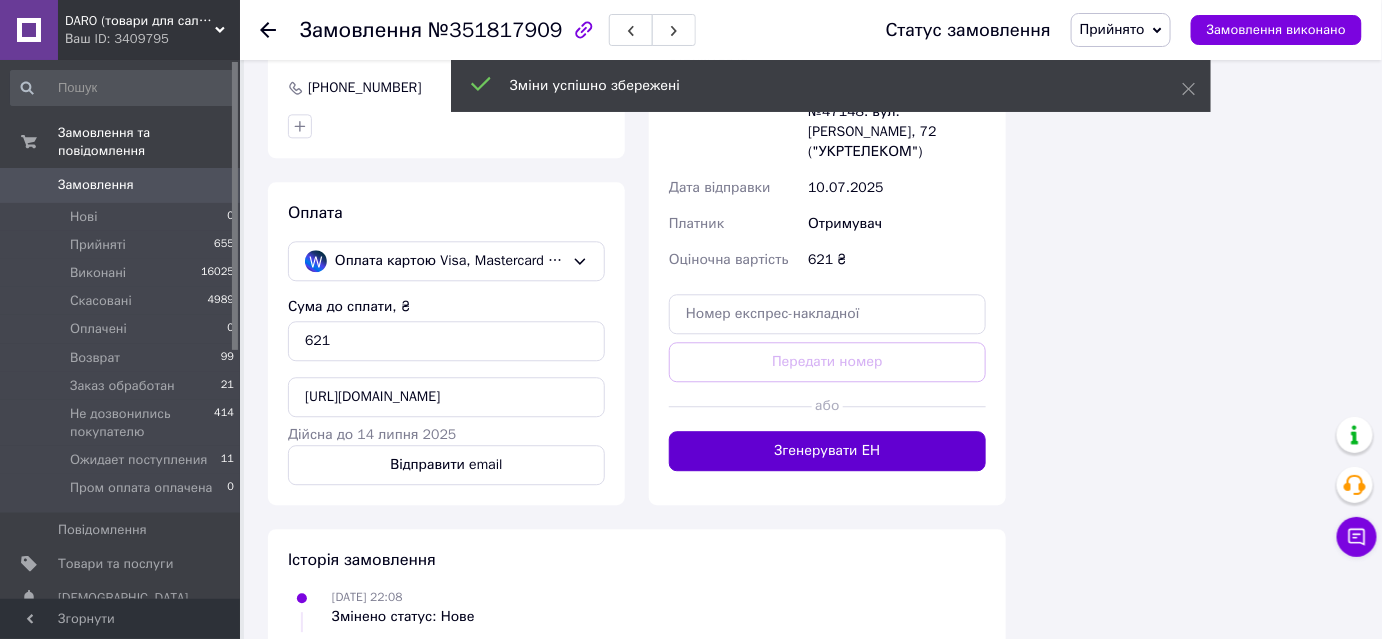 scroll, scrollTop: 1545, scrollLeft: 0, axis: vertical 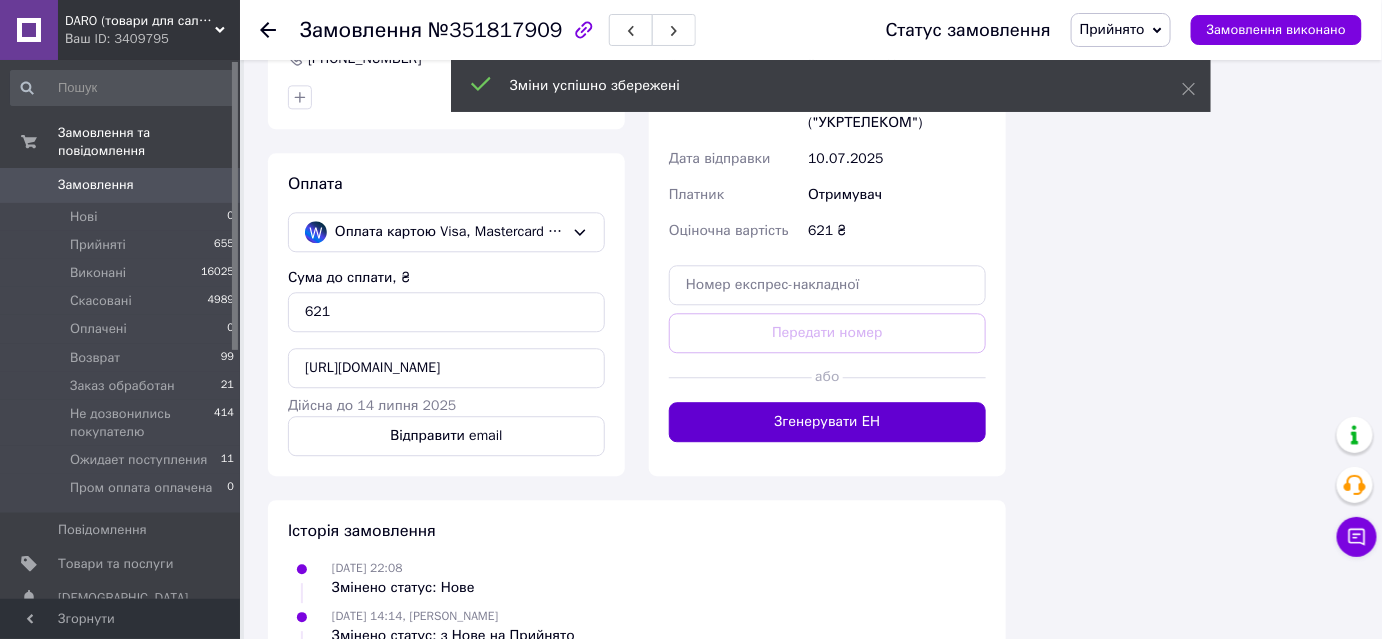 click on "Згенерувати ЕН" at bounding box center [827, 422] 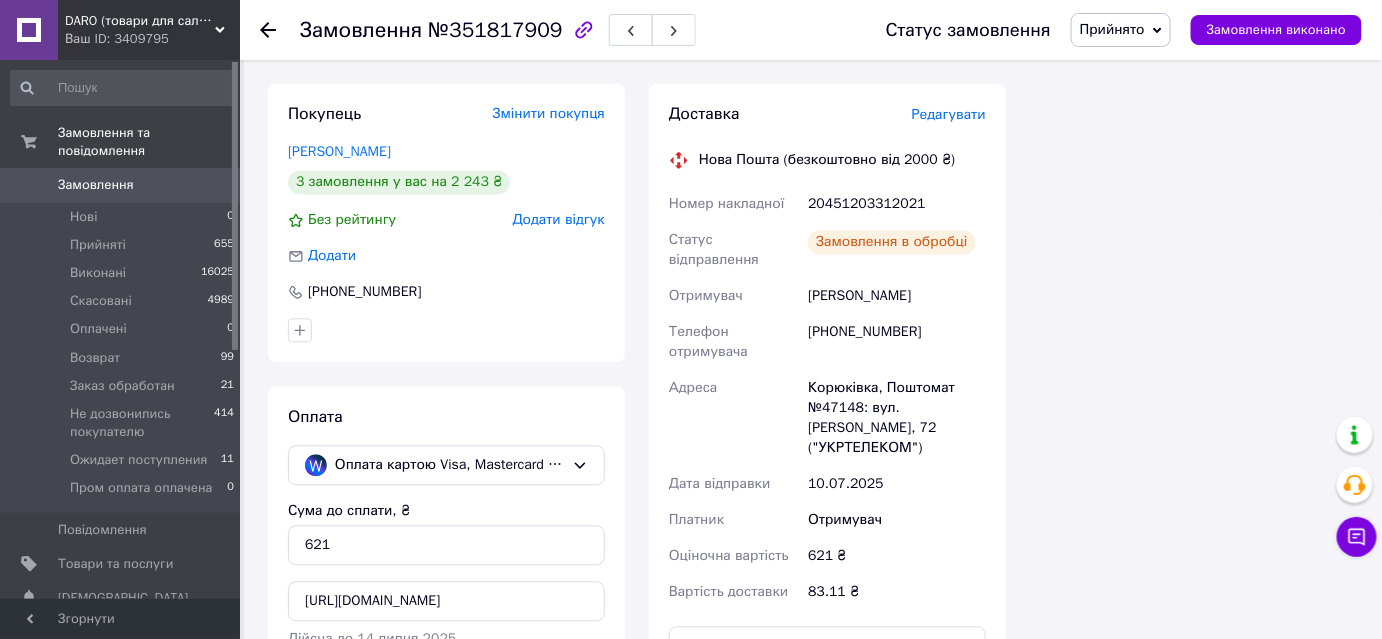 scroll, scrollTop: 1272, scrollLeft: 0, axis: vertical 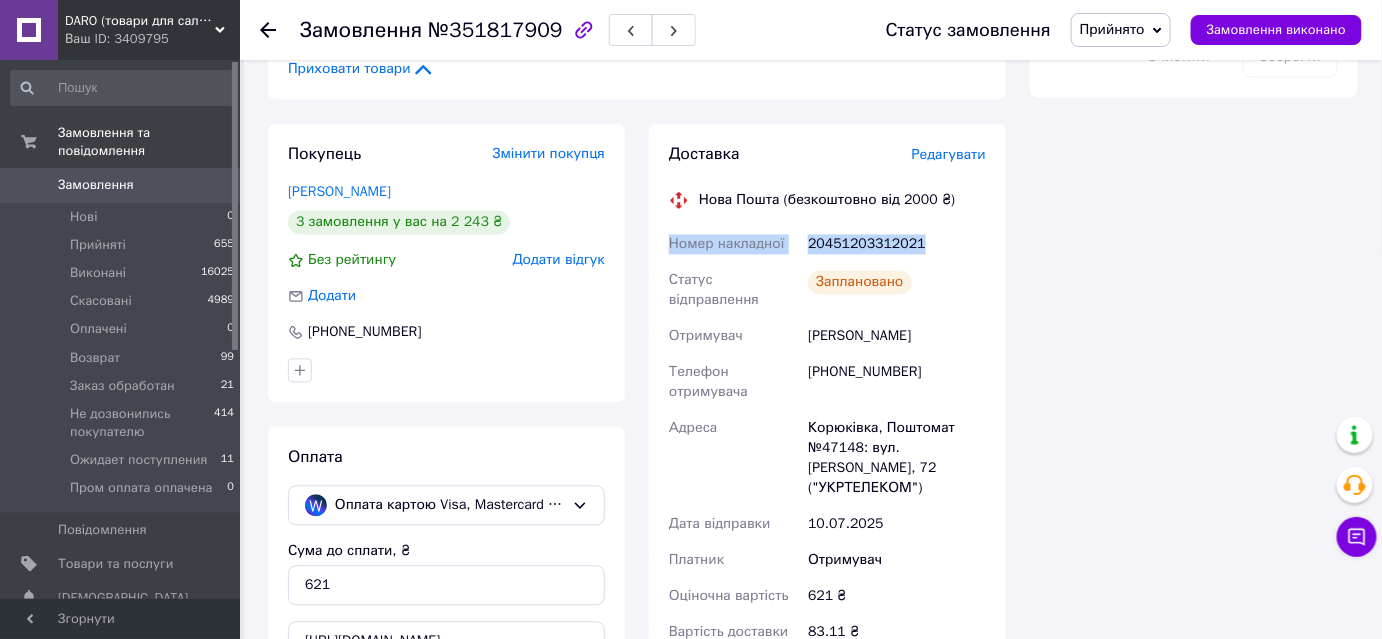 drag, startPoint x: 936, startPoint y: 239, endPoint x: 680, endPoint y: 247, distance: 256.12497 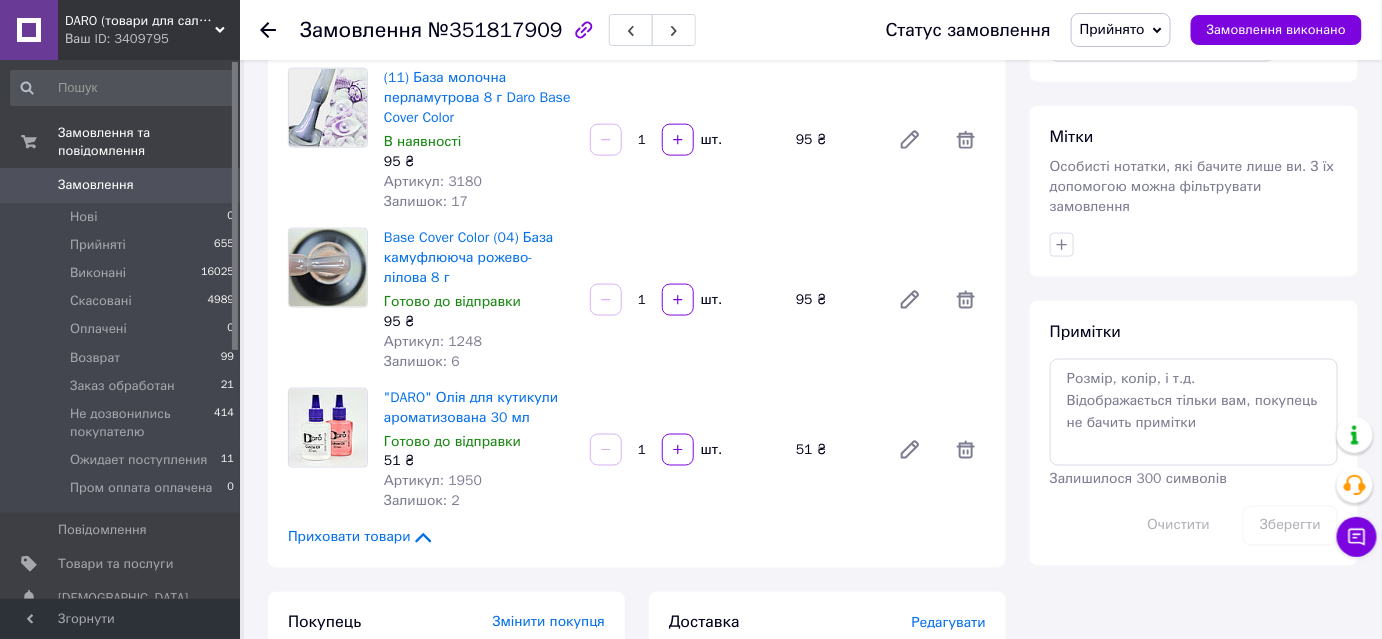 scroll, scrollTop: 363, scrollLeft: 0, axis: vertical 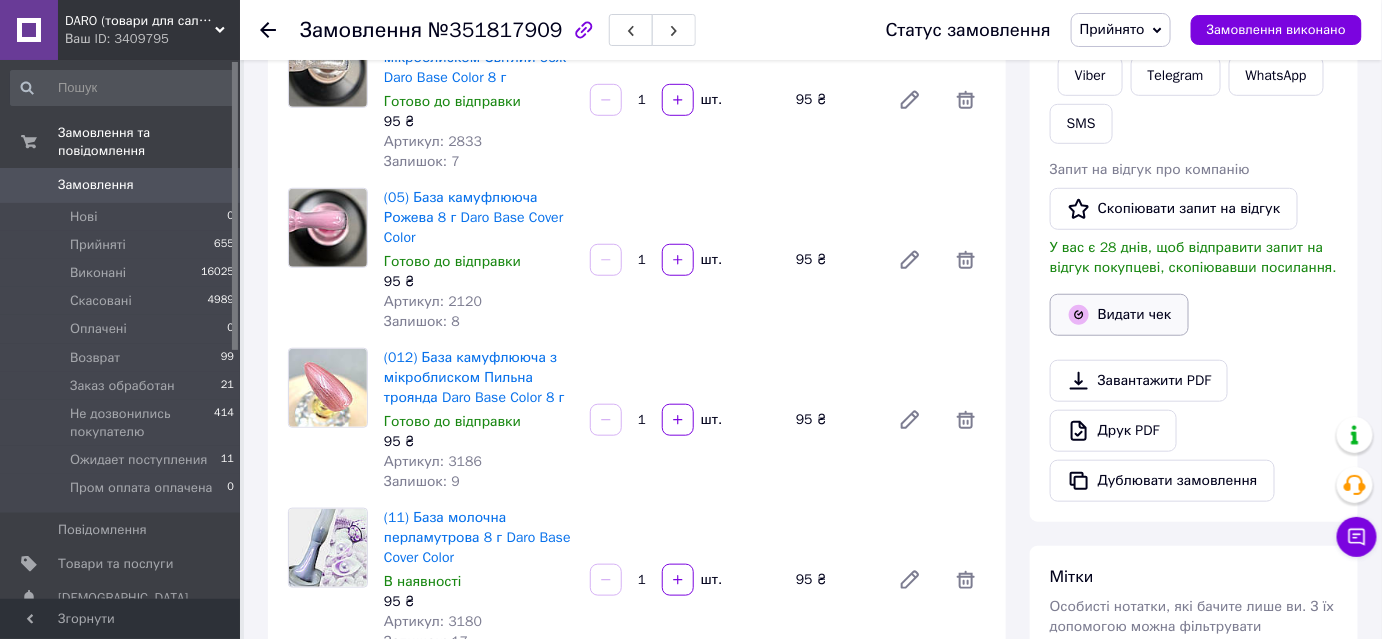 click on "Видати чек" at bounding box center (1119, 315) 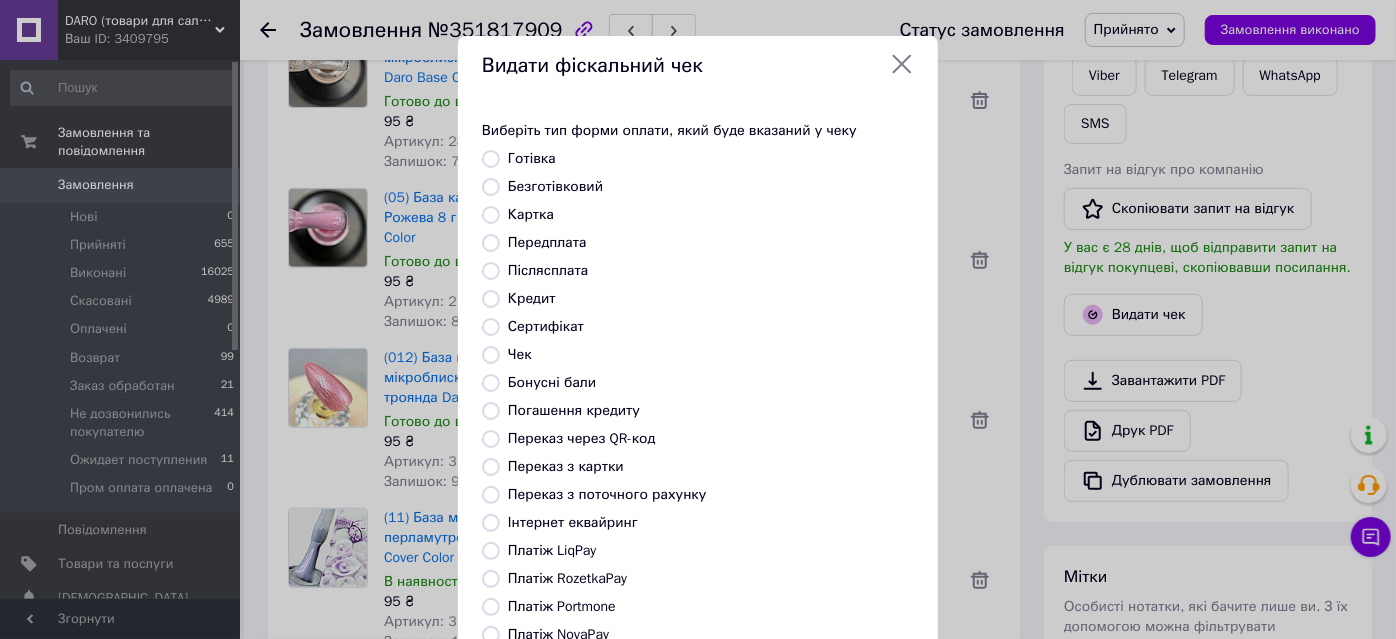 click 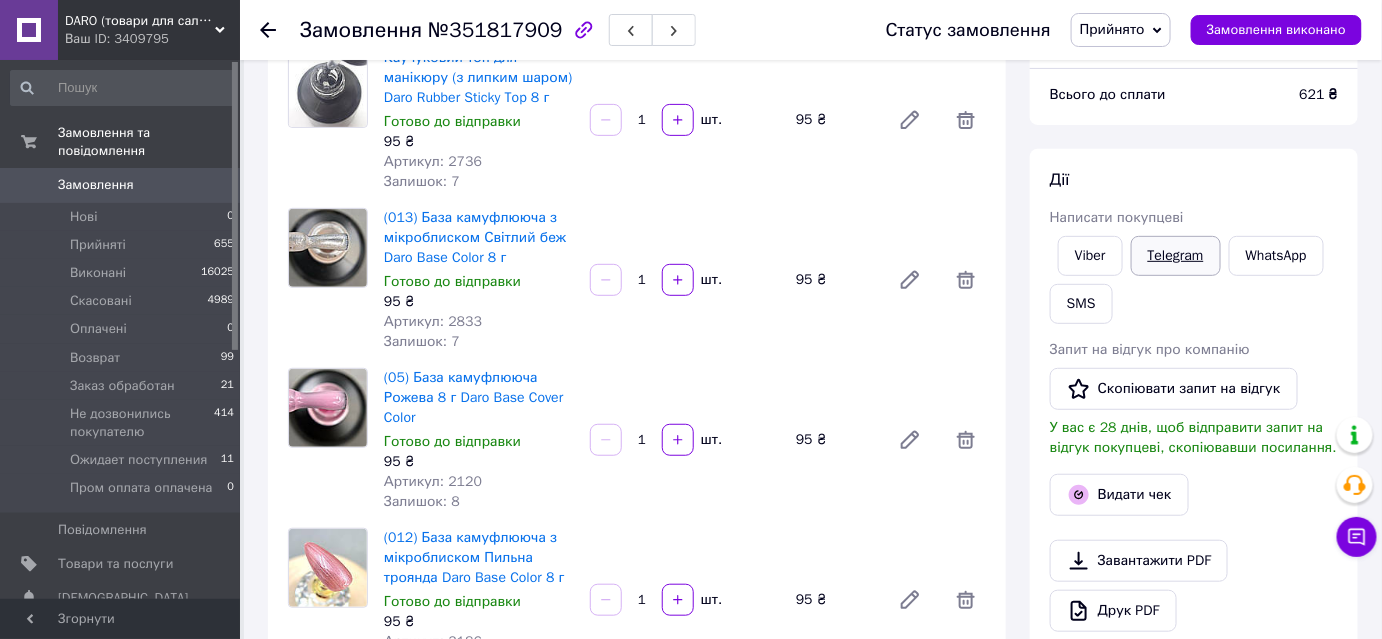 scroll, scrollTop: 181, scrollLeft: 0, axis: vertical 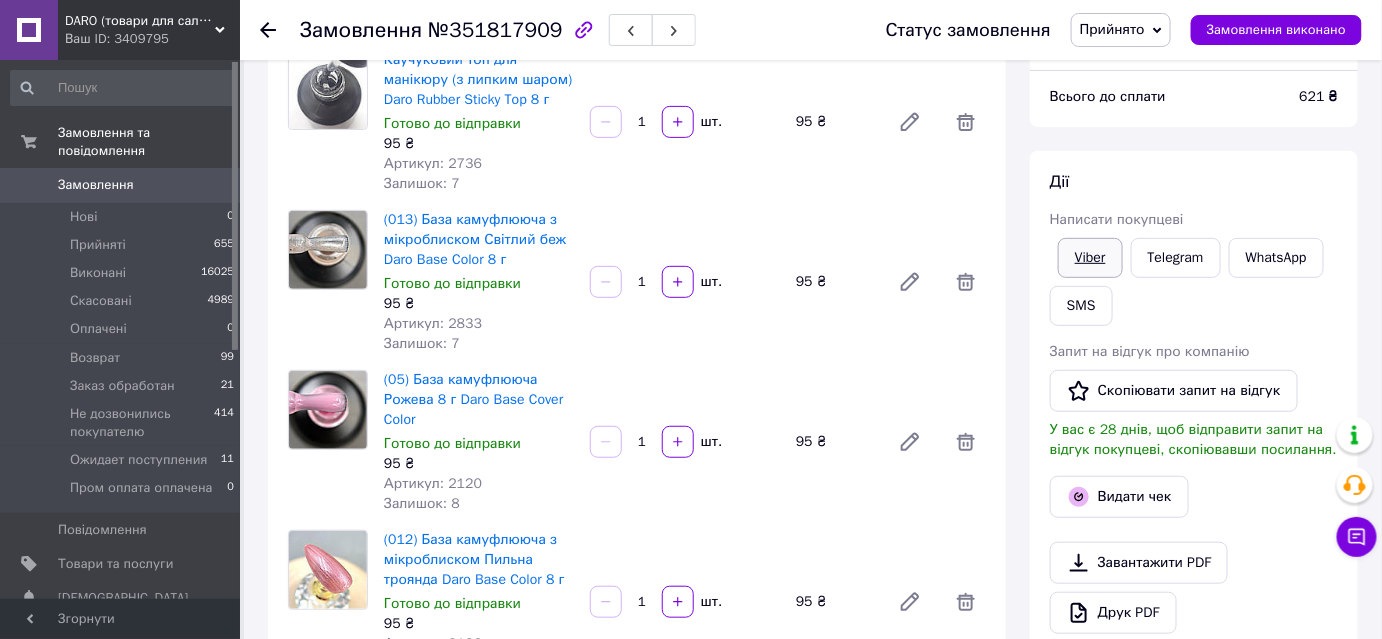 click on "Viber" at bounding box center [1090, 258] 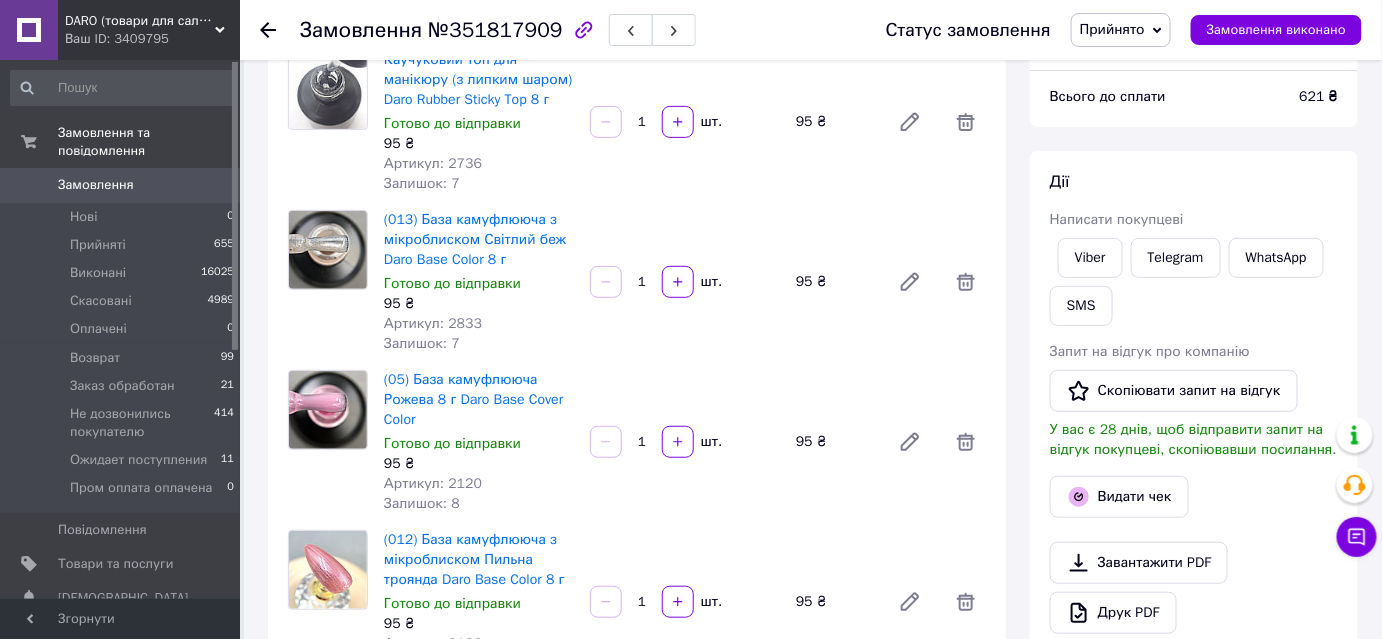 drag, startPoint x: 1253, startPoint y: 32, endPoint x: 1160, endPoint y: 4, distance: 97.123634 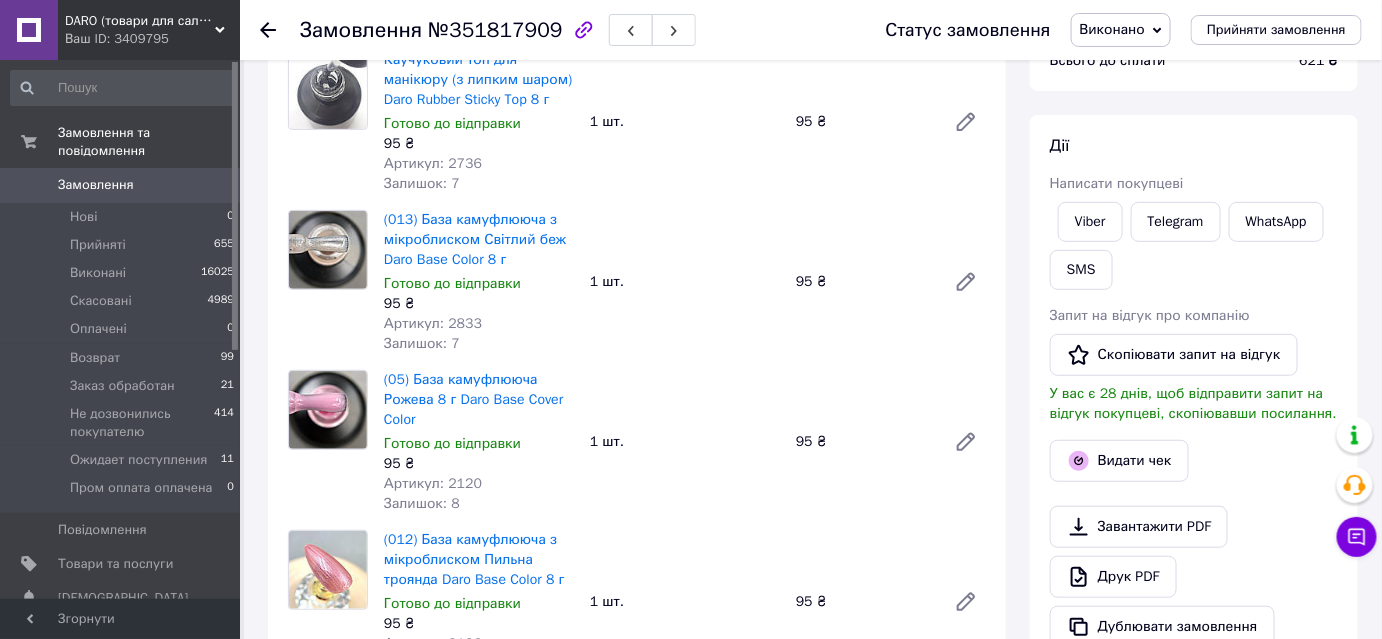 click on "Замовлення" at bounding box center [96, 185] 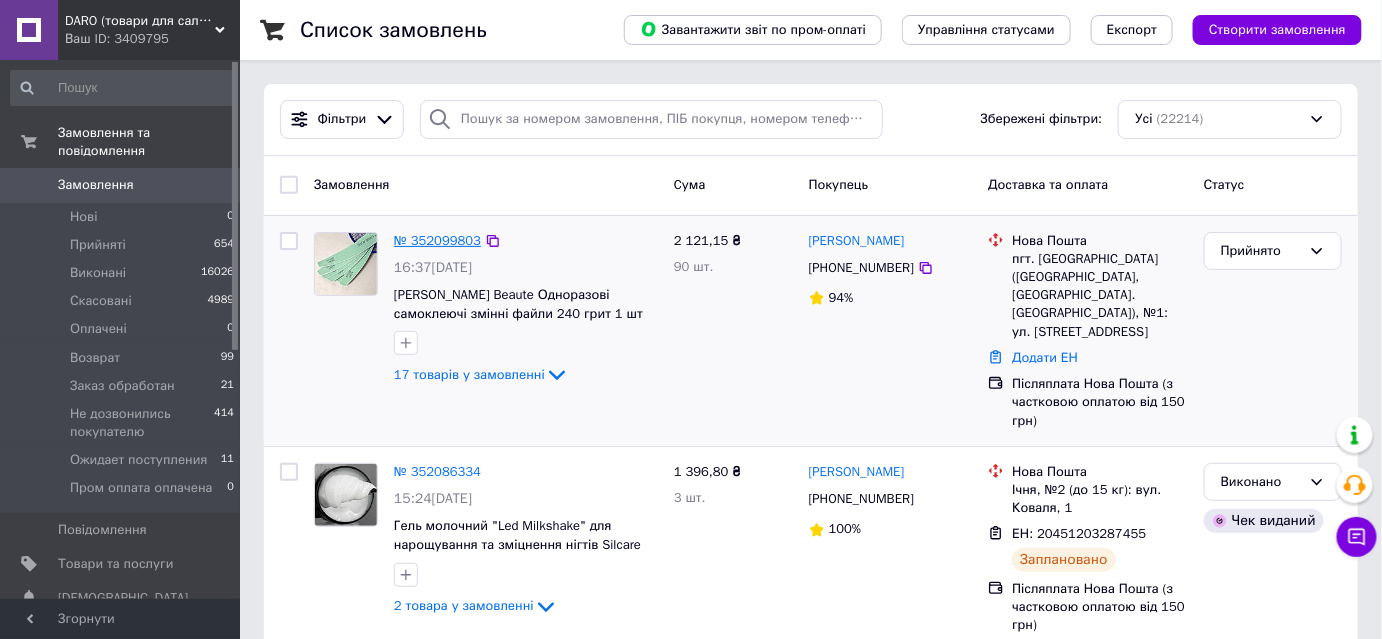 click on "№ 352099803" at bounding box center (437, 240) 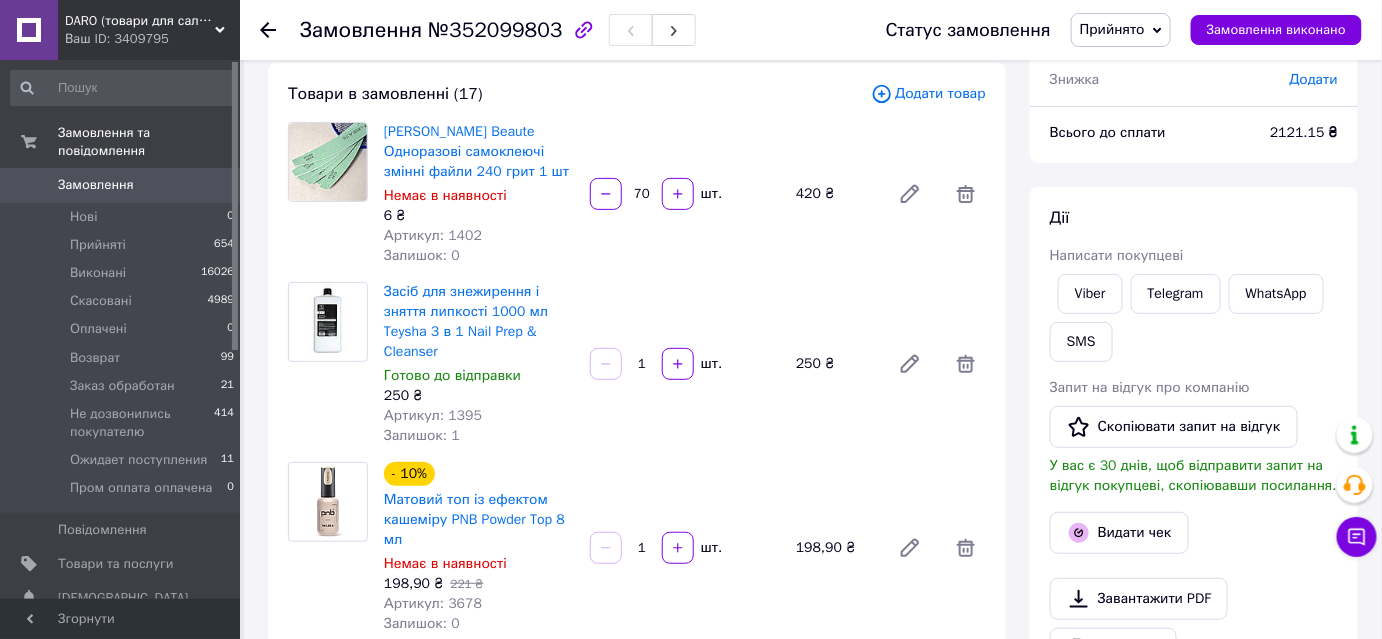 scroll, scrollTop: 0, scrollLeft: 0, axis: both 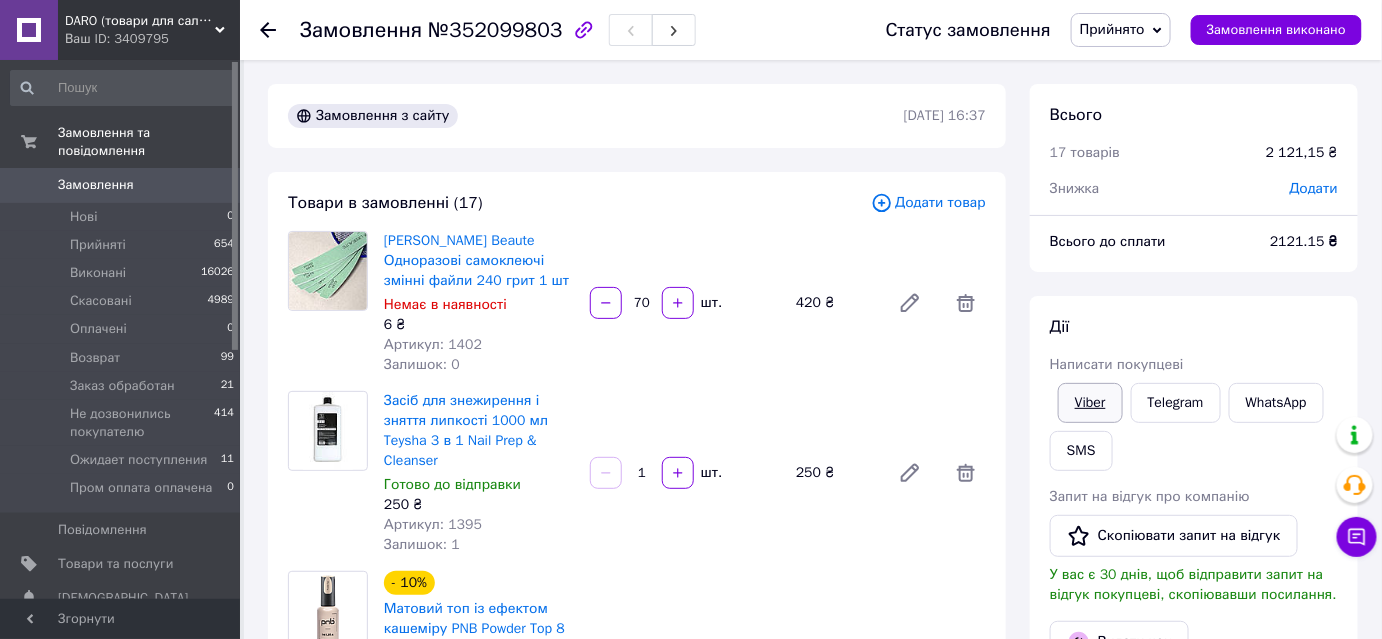 click on "Viber" at bounding box center (1090, 403) 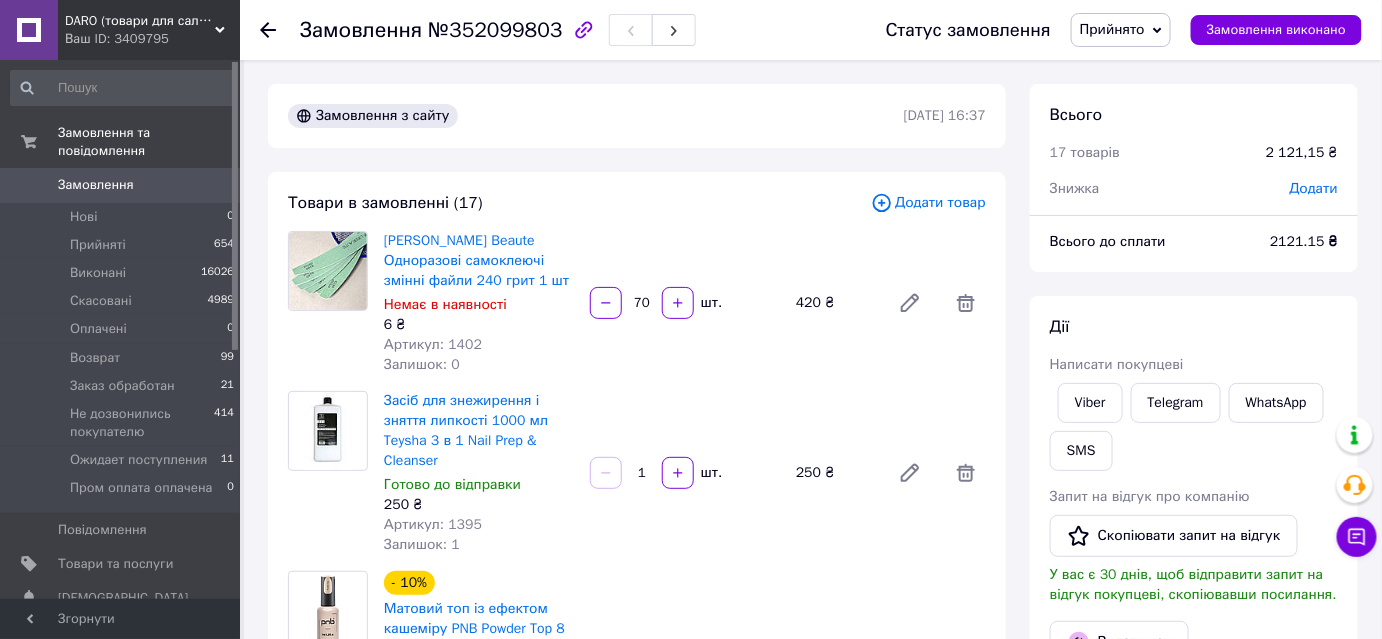 drag, startPoint x: 1250, startPoint y: 327, endPoint x: 1186, endPoint y: 370, distance: 77.10383 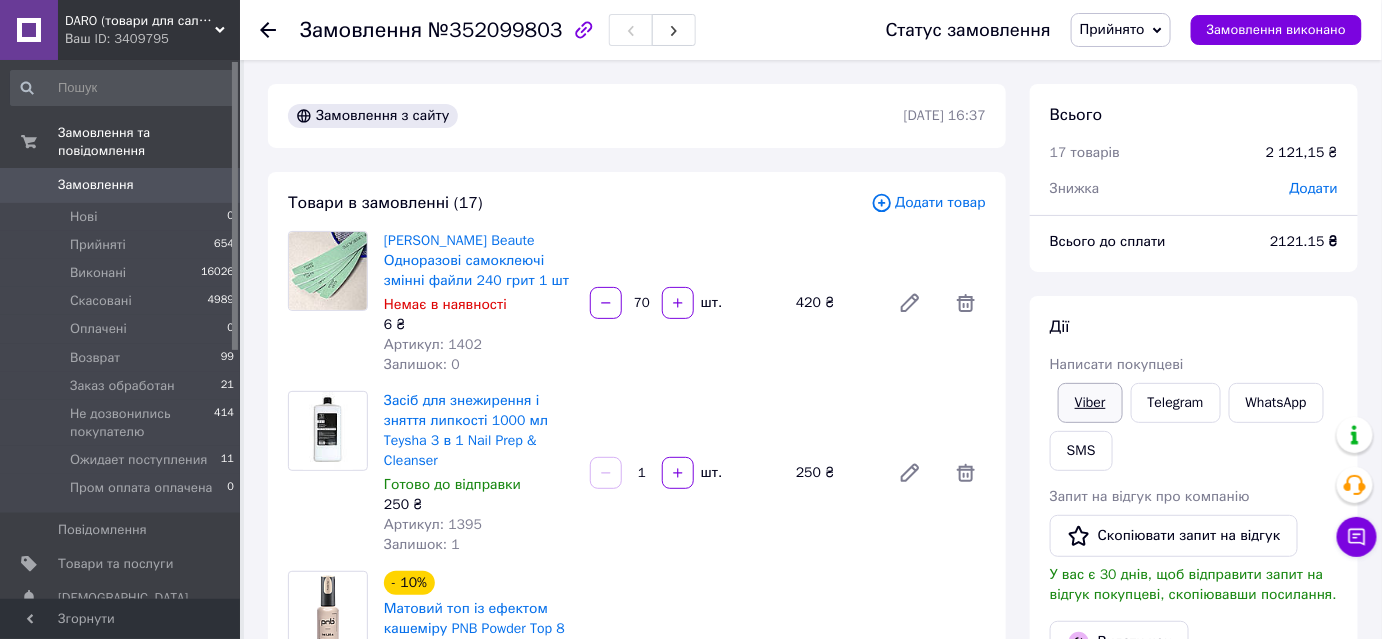 click on "Viber" at bounding box center (1090, 403) 